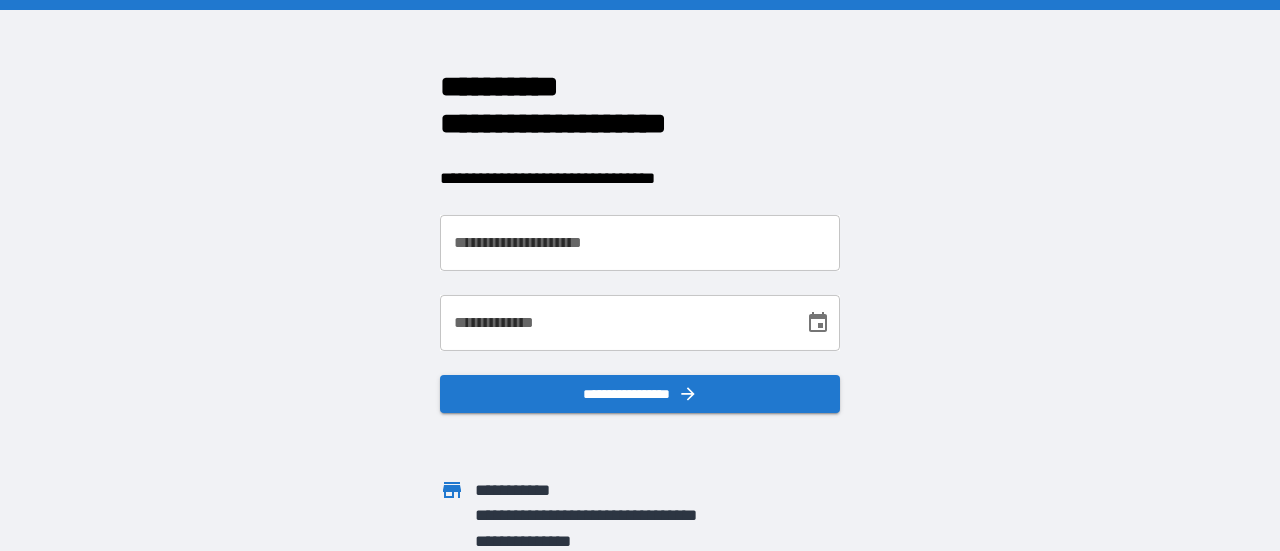 scroll, scrollTop: 0, scrollLeft: 0, axis: both 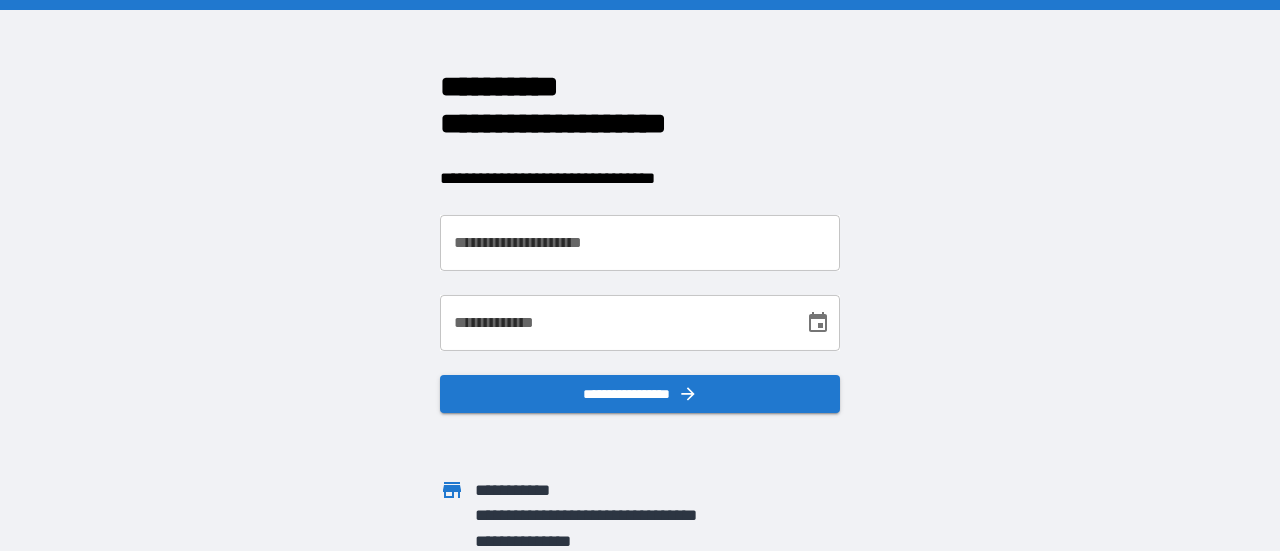 click on "**********" at bounding box center (640, 243) 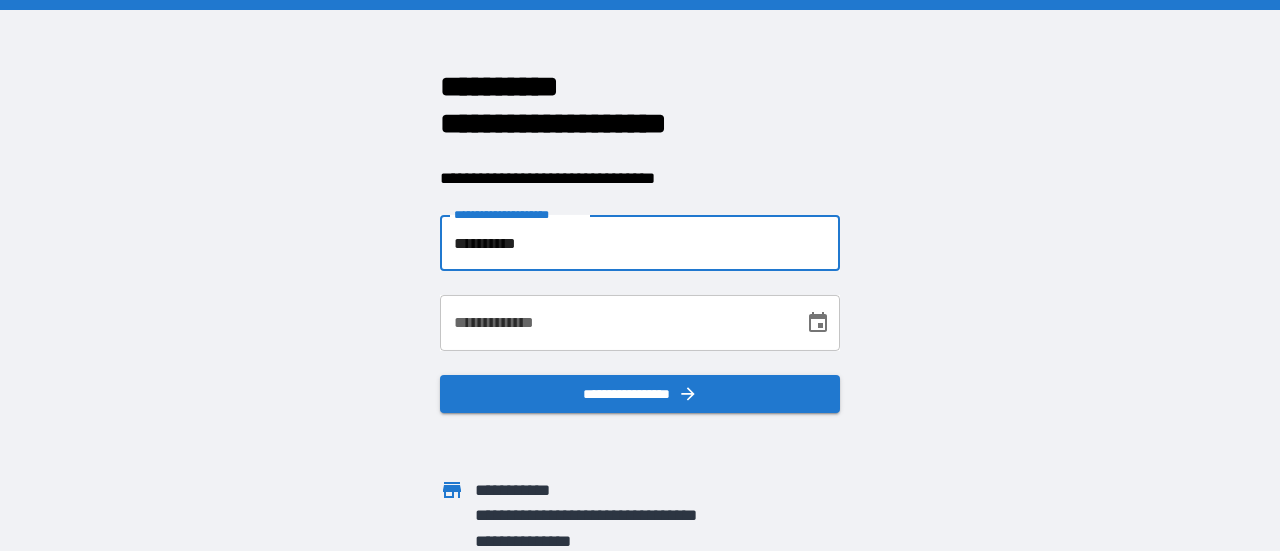 type on "**********" 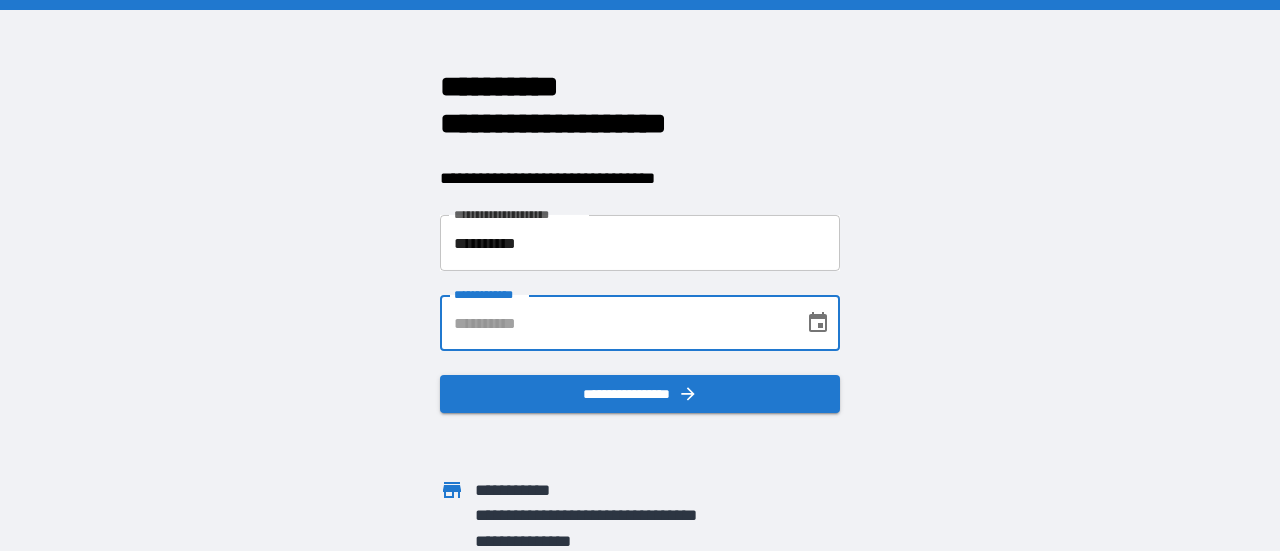 click on "**********" at bounding box center [640, 323] 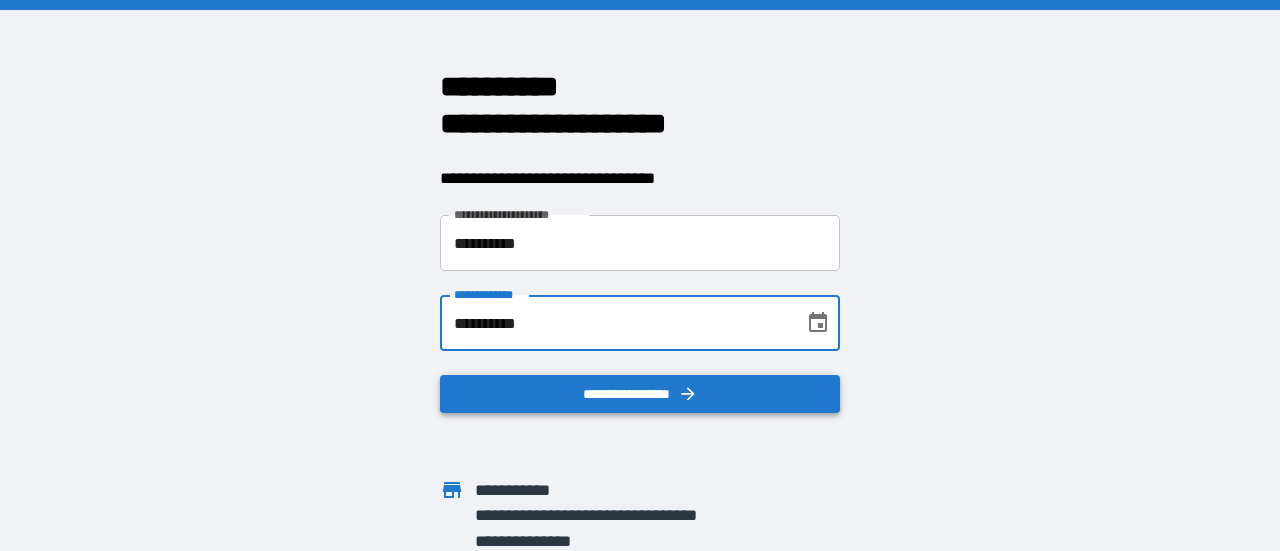 type on "**********" 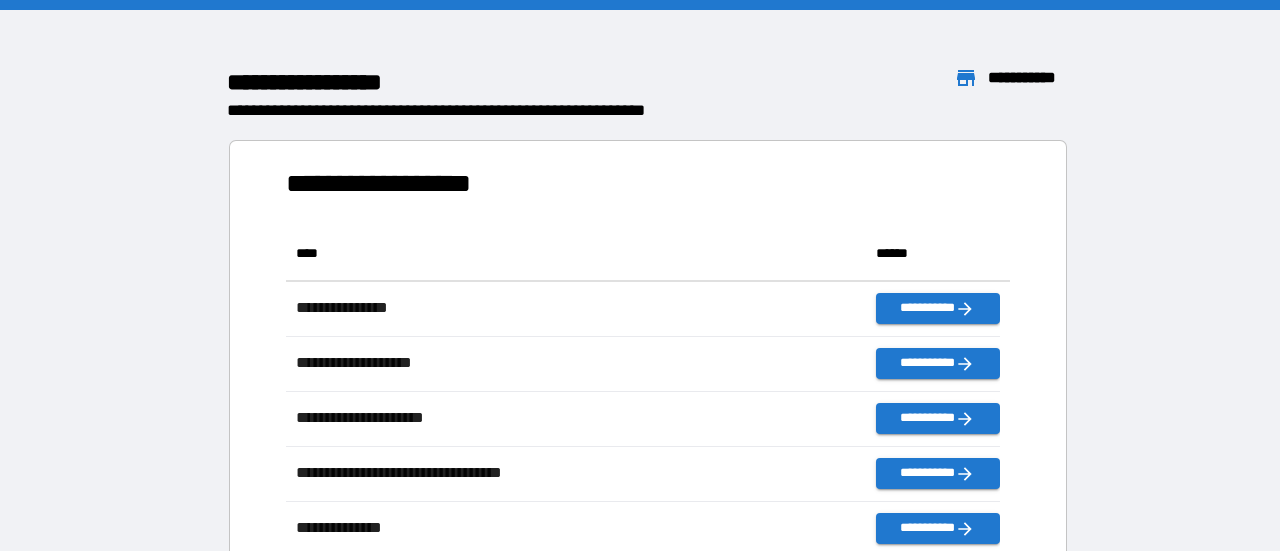 scroll, scrollTop: 16, scrollLeft: 16, axis: both 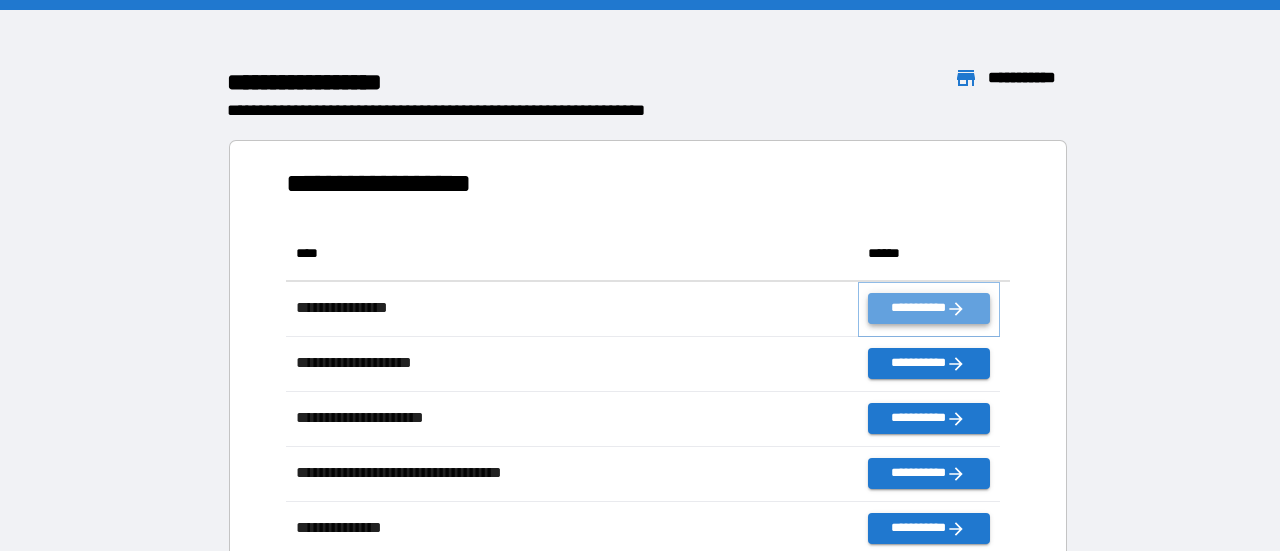 click on "**********" at bounding box center (929, 308) 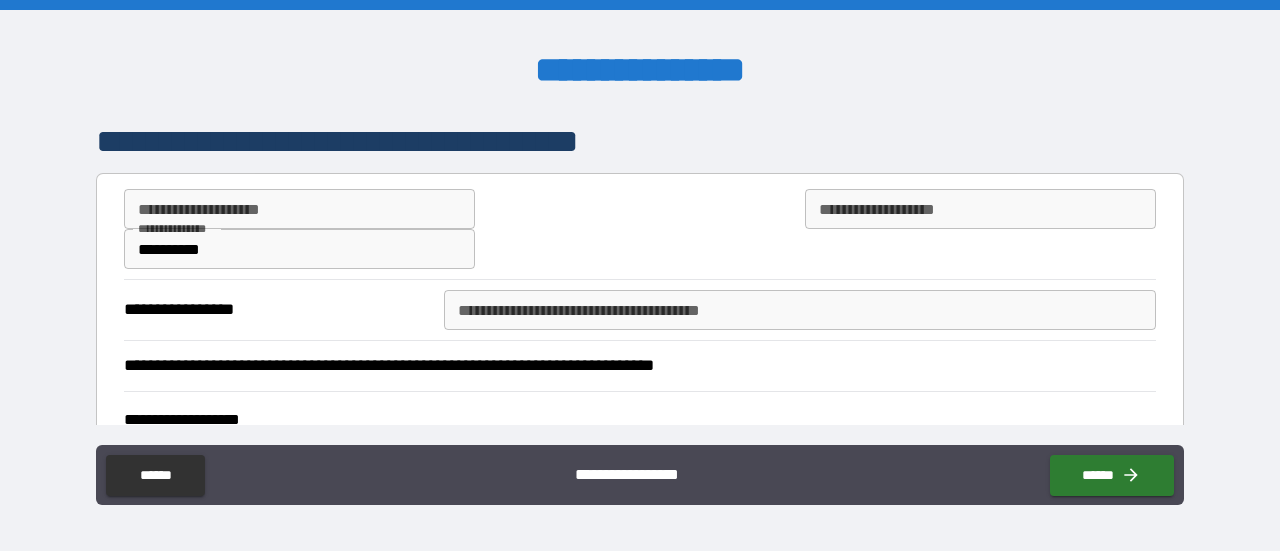 click on "**********" at bounding box center [299, 209] 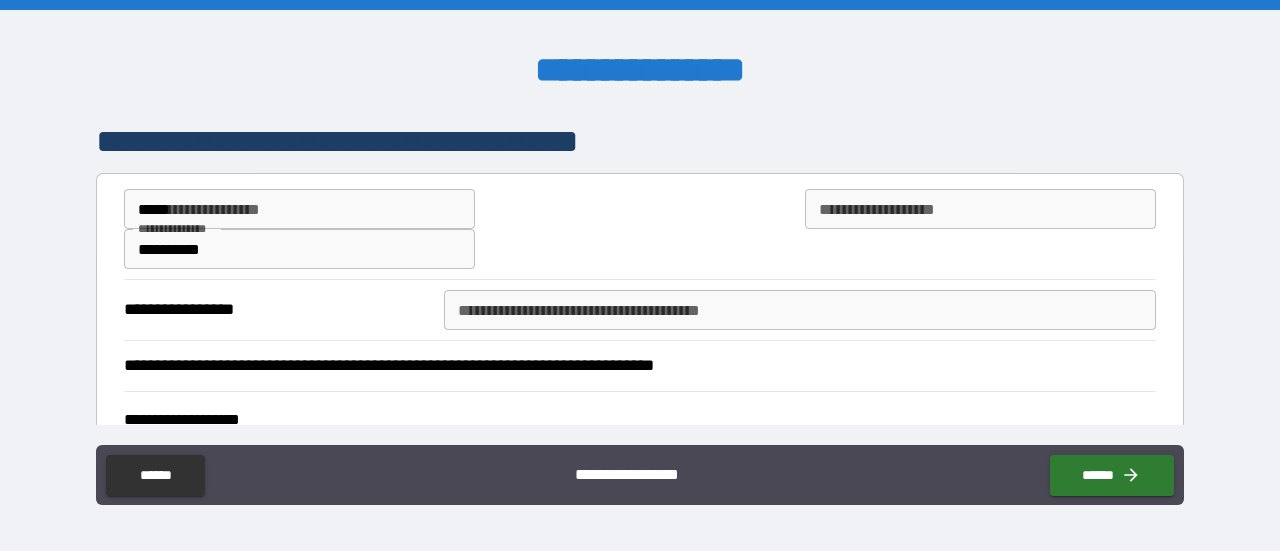 type on "*******" 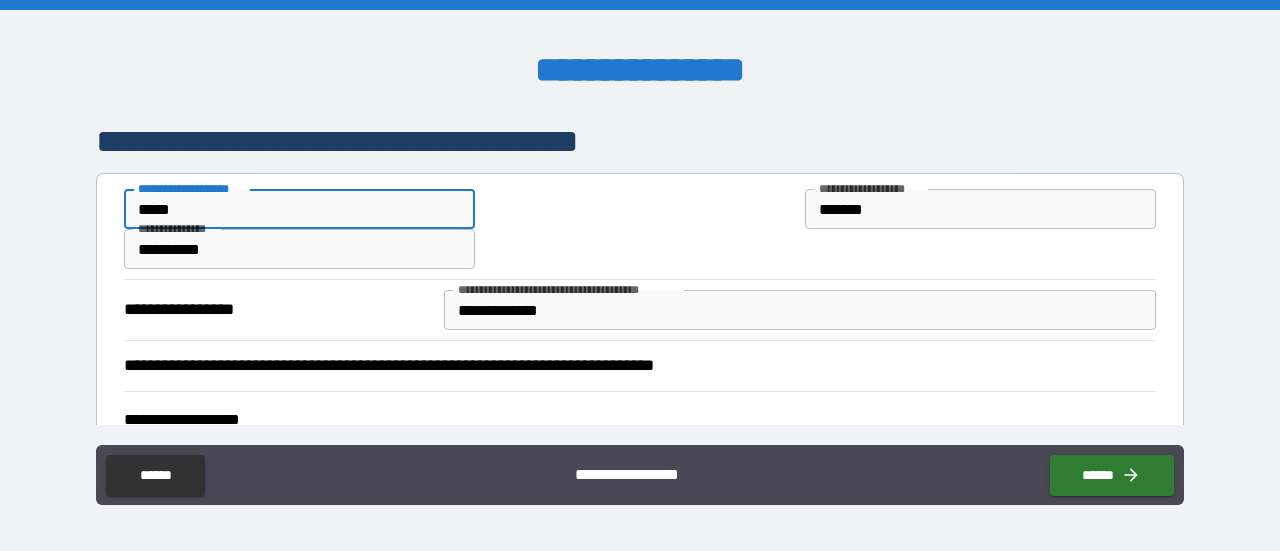 click on "**********" at bounding box center (800, 310) 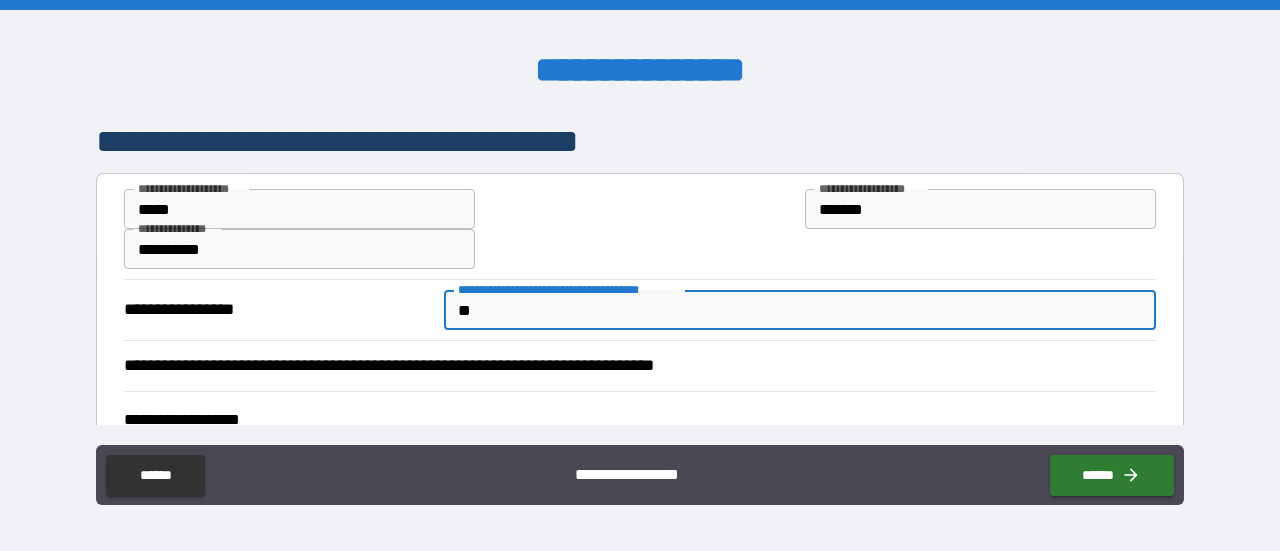 type on "*" 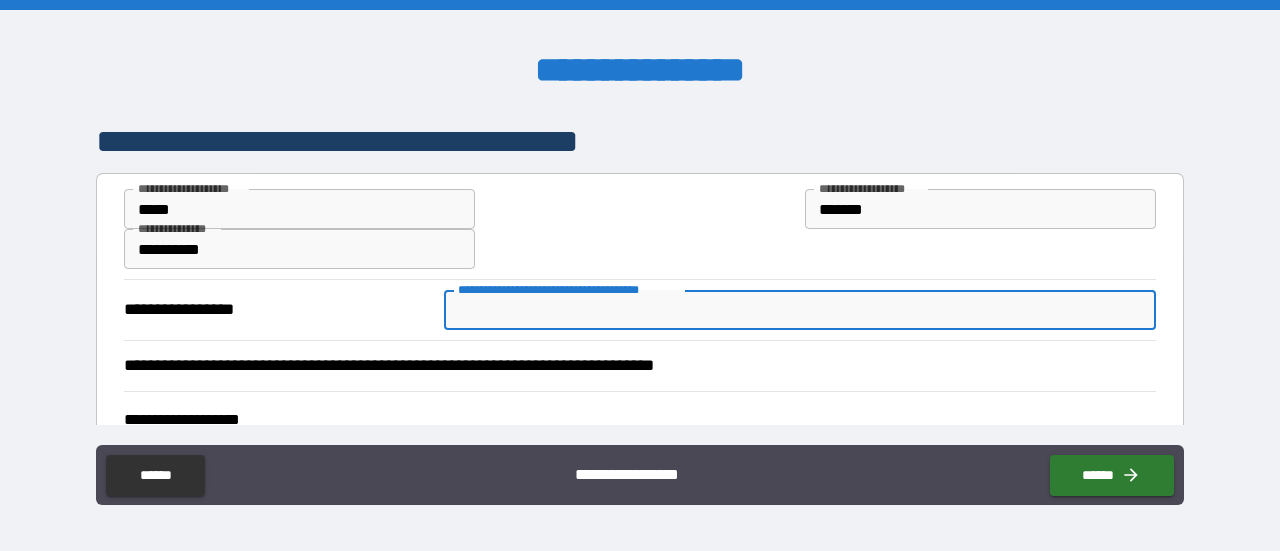 click on "**********" at bounding box center (640, 229) 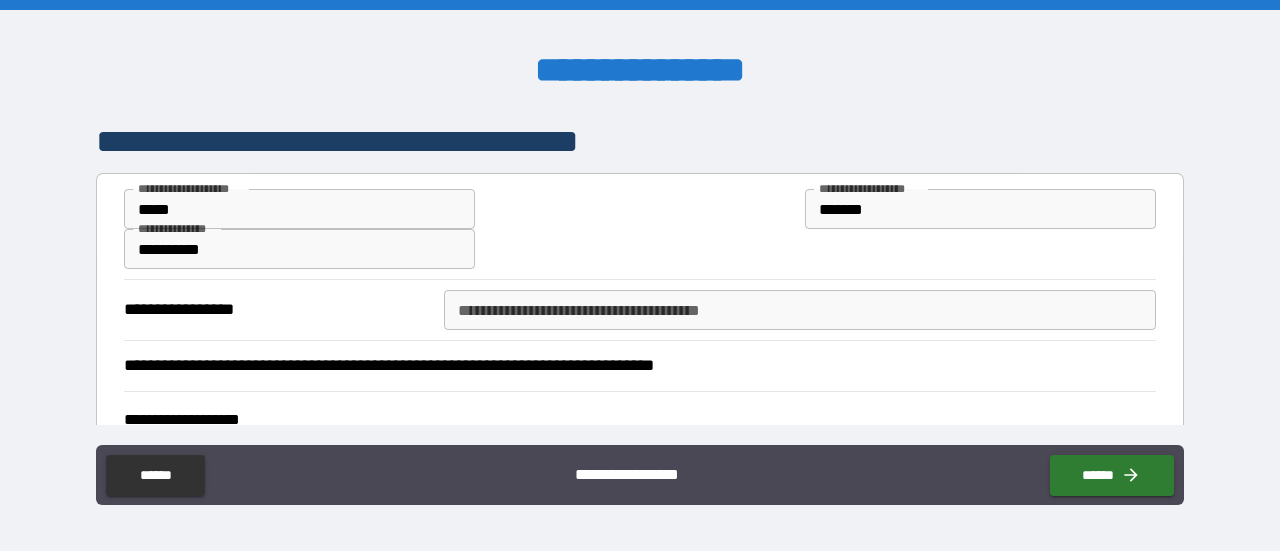 click on "**********" at bounding box center [800, 310] 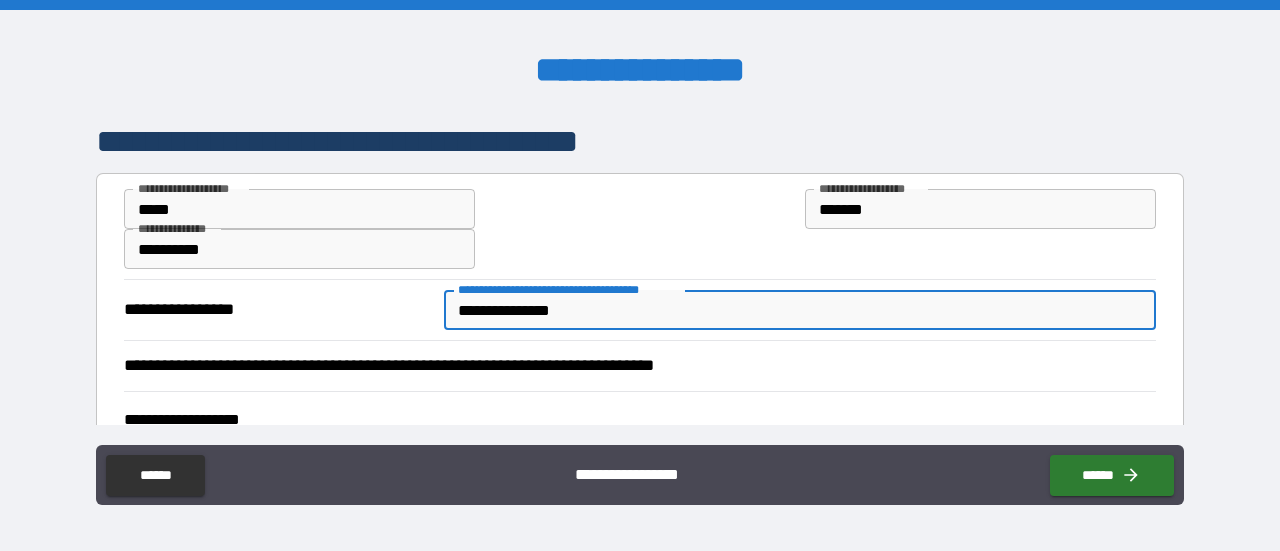paste on "**********" 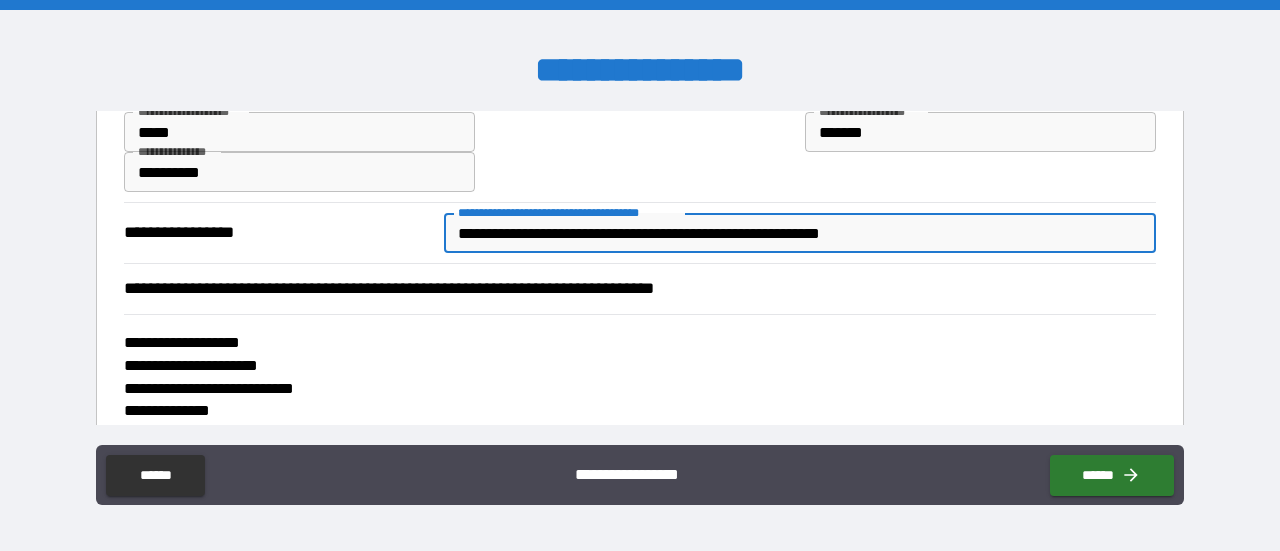 scroll, scrollTop: 298, scrollLeft: 0, axis: vertical 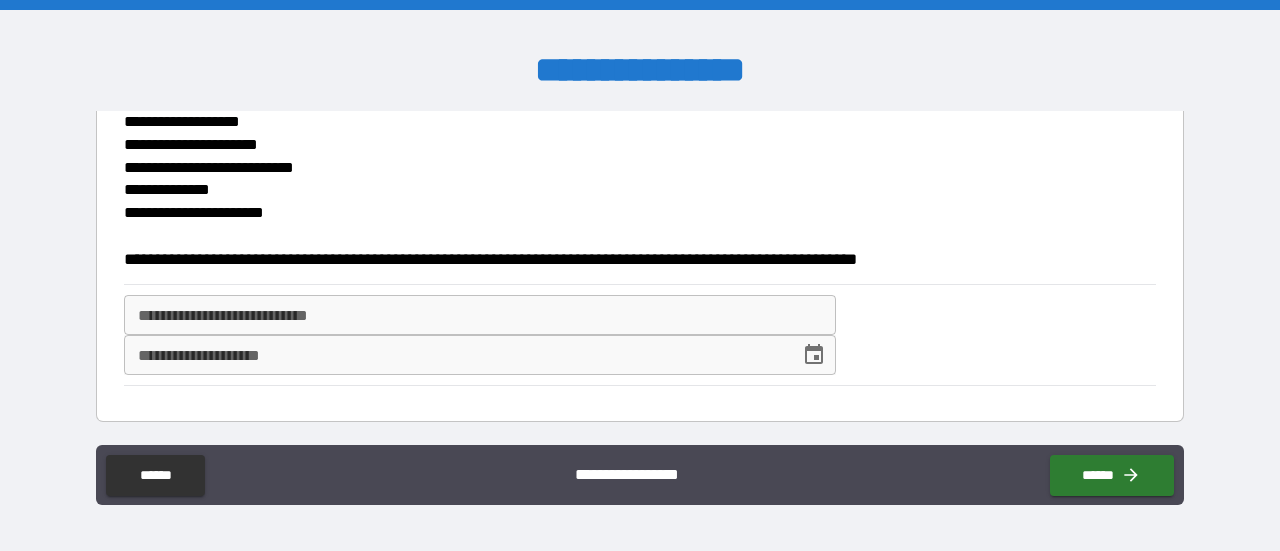 type on "**********" 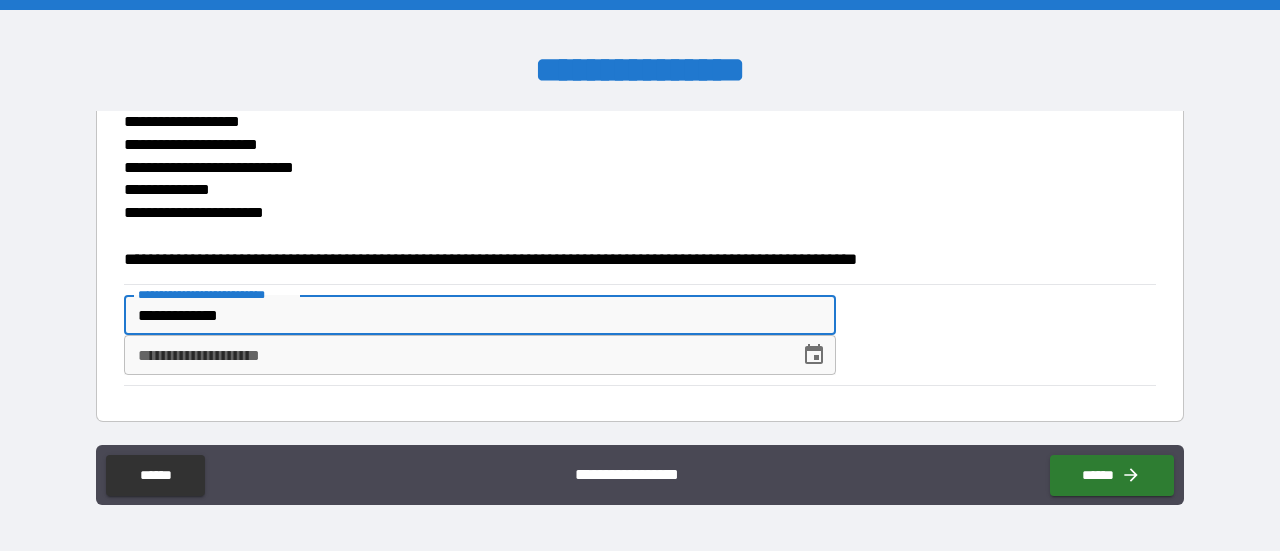 type on "**********" 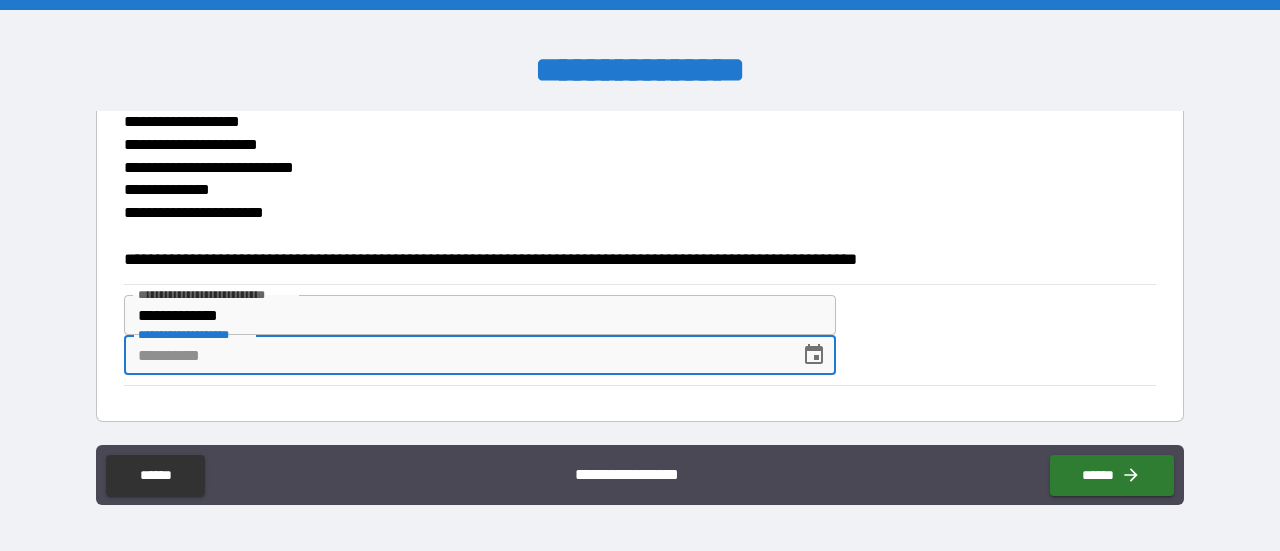 click on "**********" at bounding box center [455, 355] 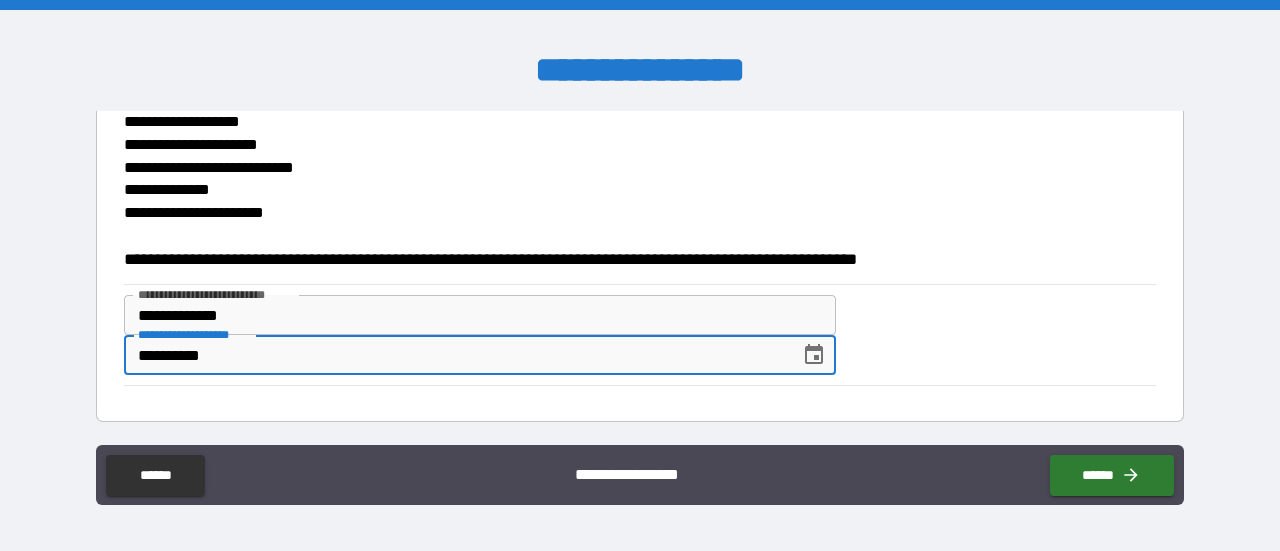 type on "**********" 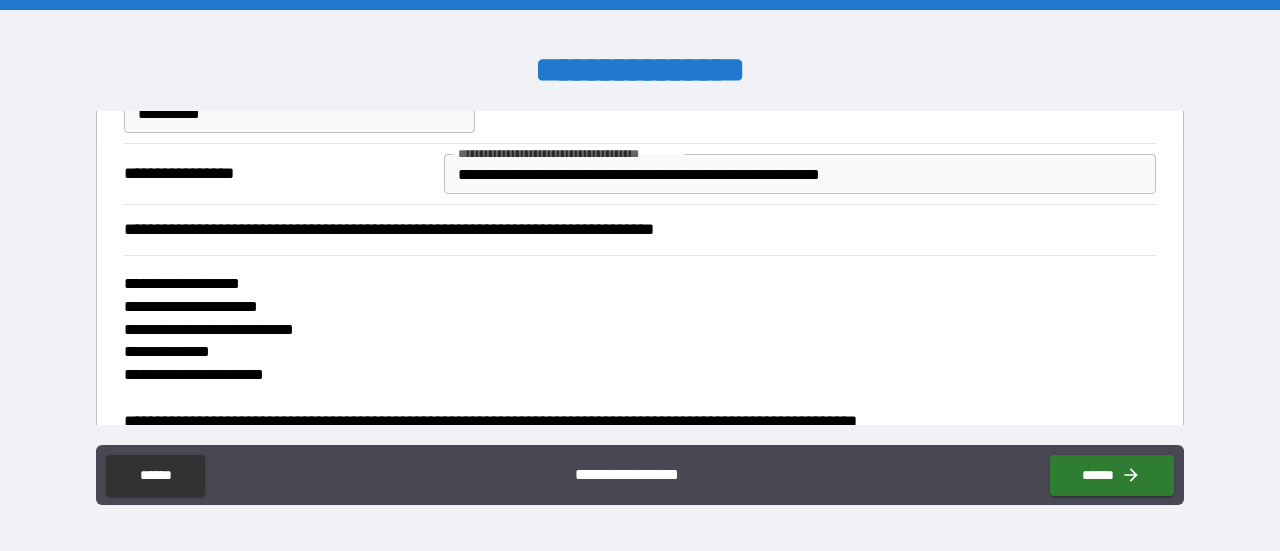 scroll, scrollTop: 134, scrollLeft: 0, axis: vertical 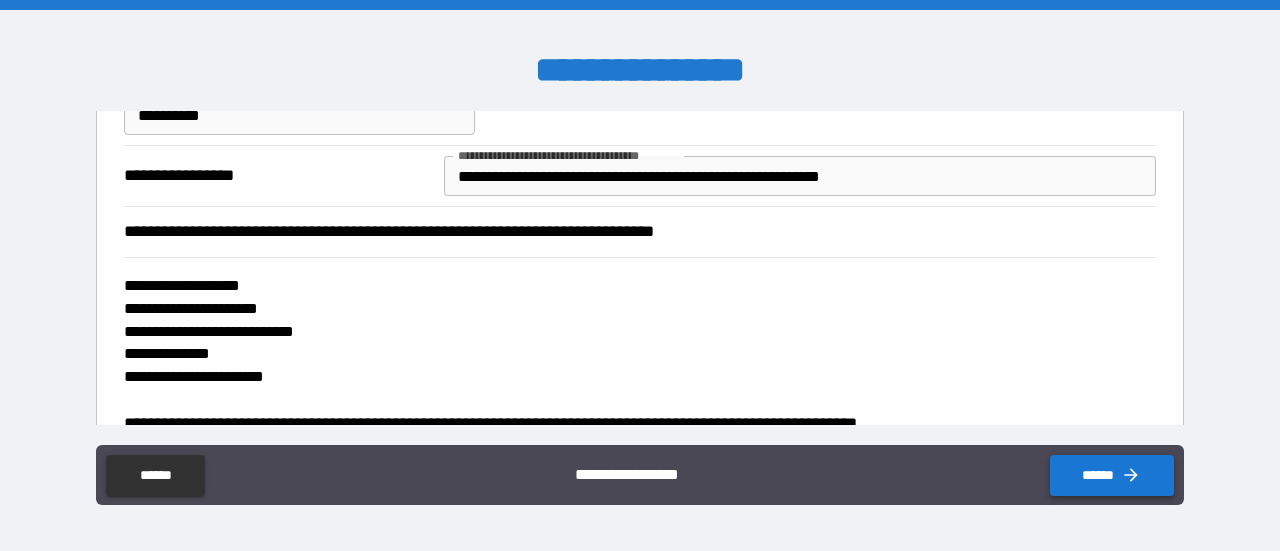 click on "******" at bounding box center [1112, 475] 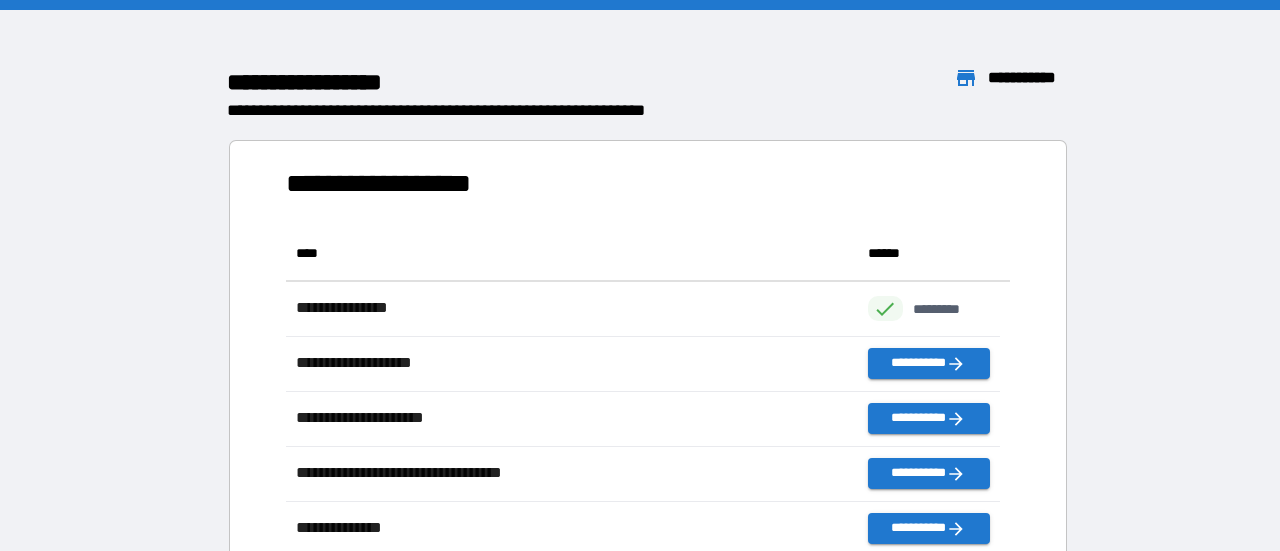scroll, scrollTop: 16, scrollLeft: 16, axis: both 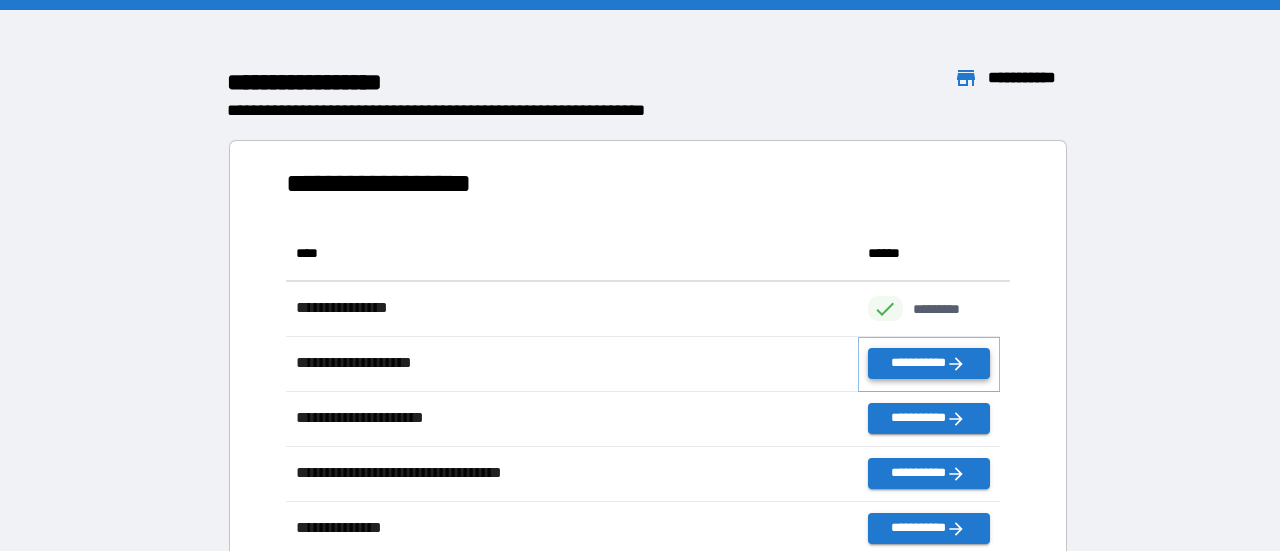 click on "**********" at bounding box center (929, 363) 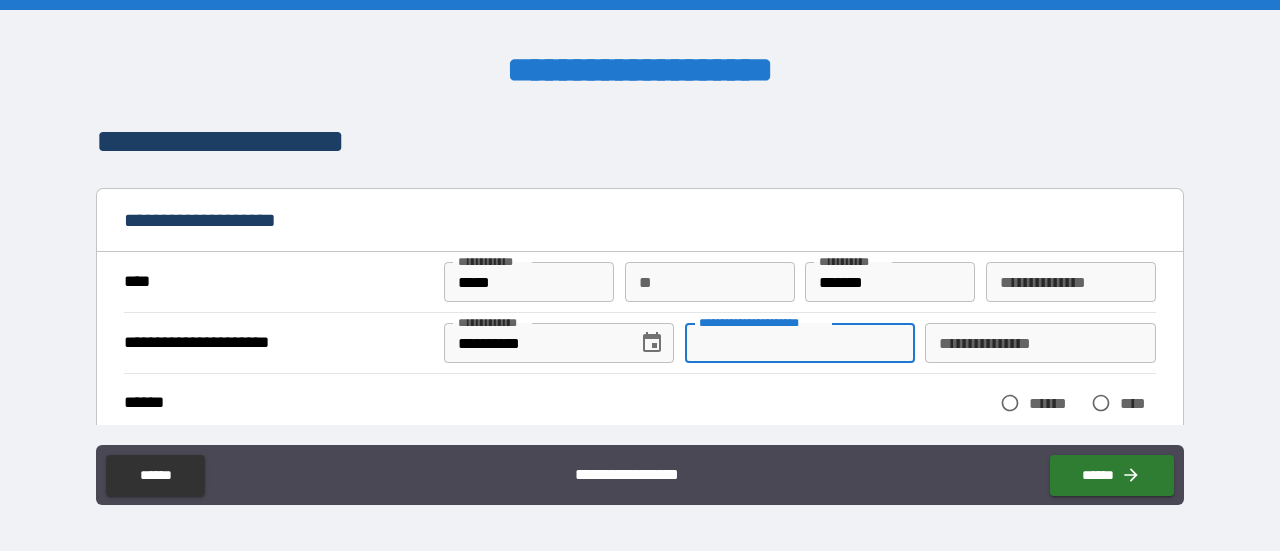 click on "**********" at bounding box center [800, 343] 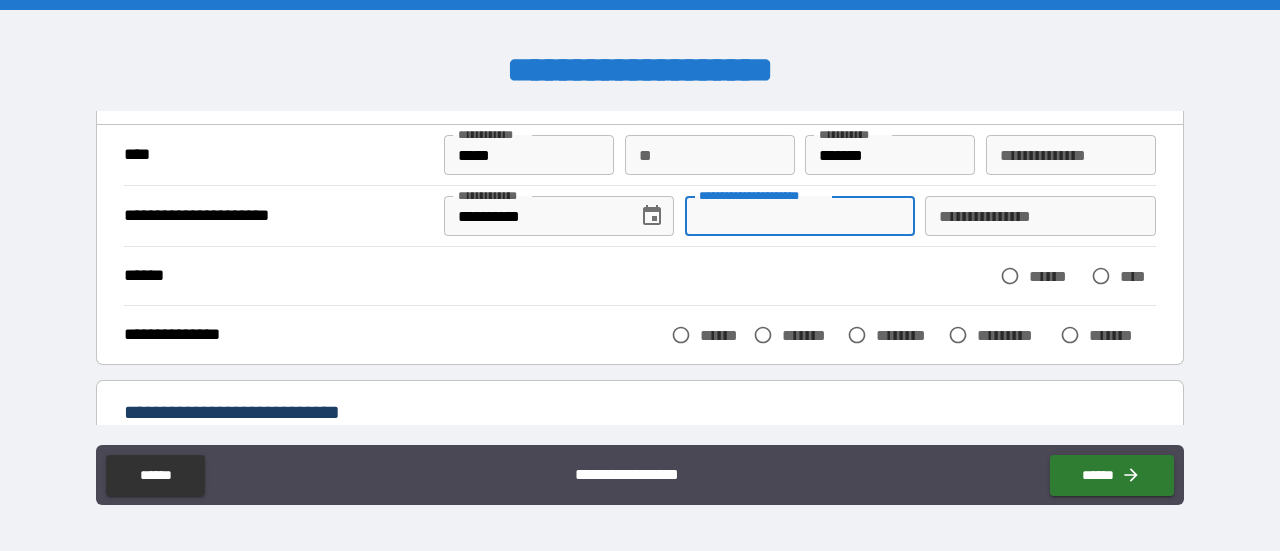 scroll, scrollTop: 128, scrollLeft: 0, axis: vertical 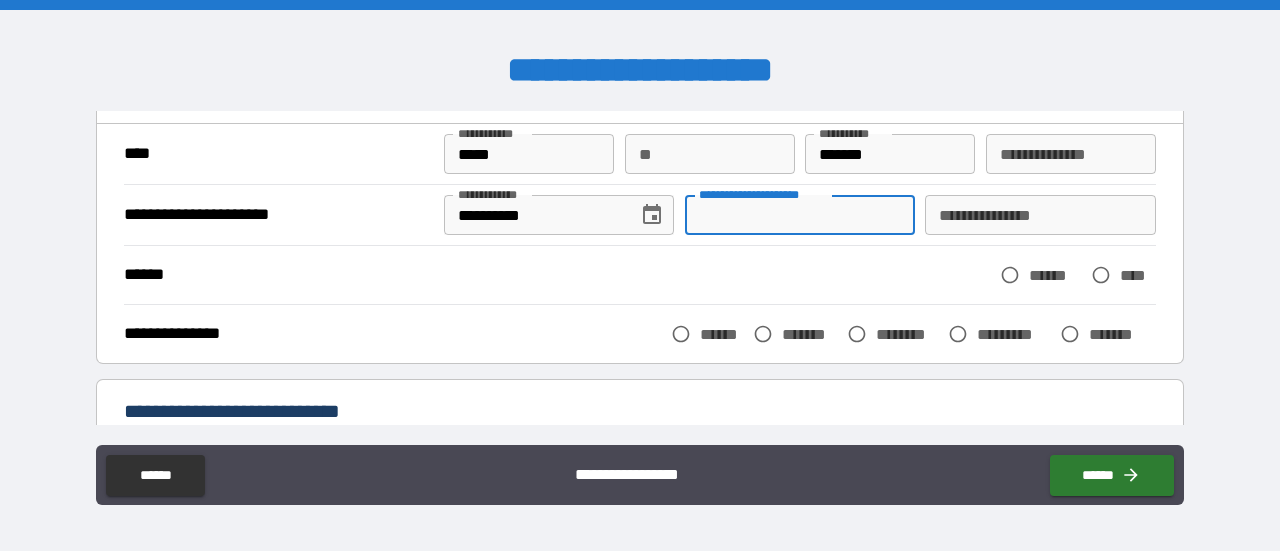 click on "**********" at bounding box center (640, 278) 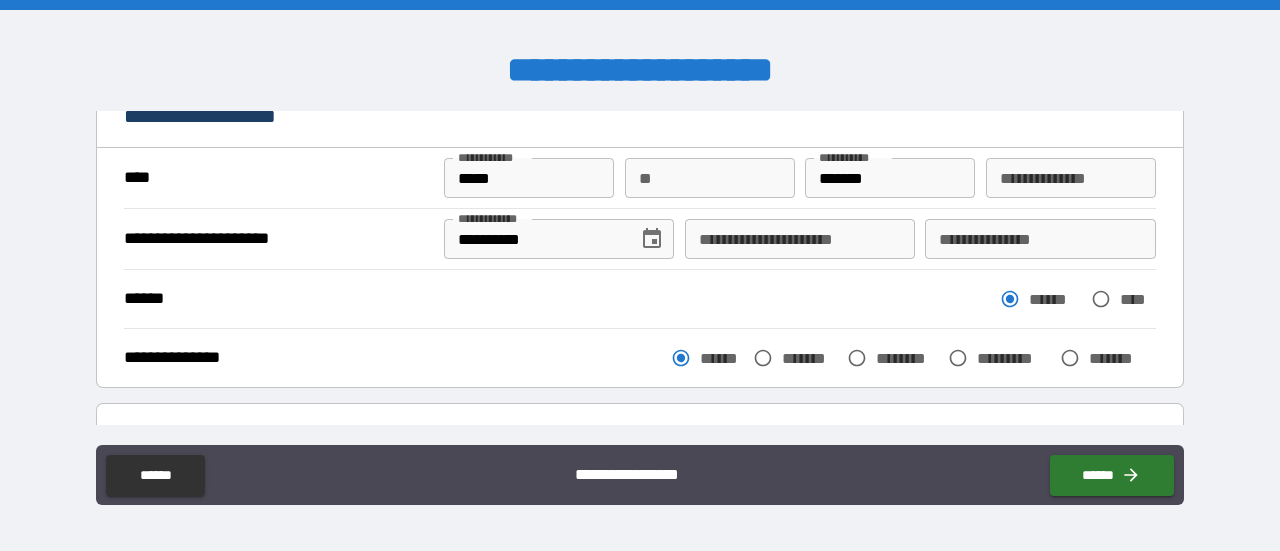scroll, scrollTop: 99, scrollLeft: 0, axis: vertical 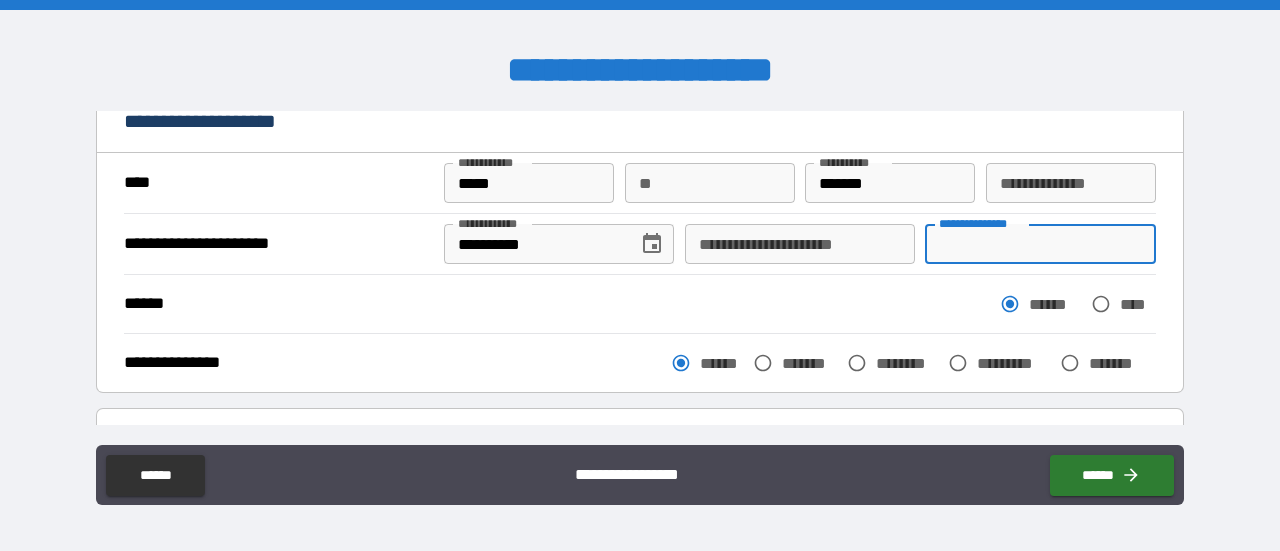 click on "**********" at bounding box center [1040, 244] 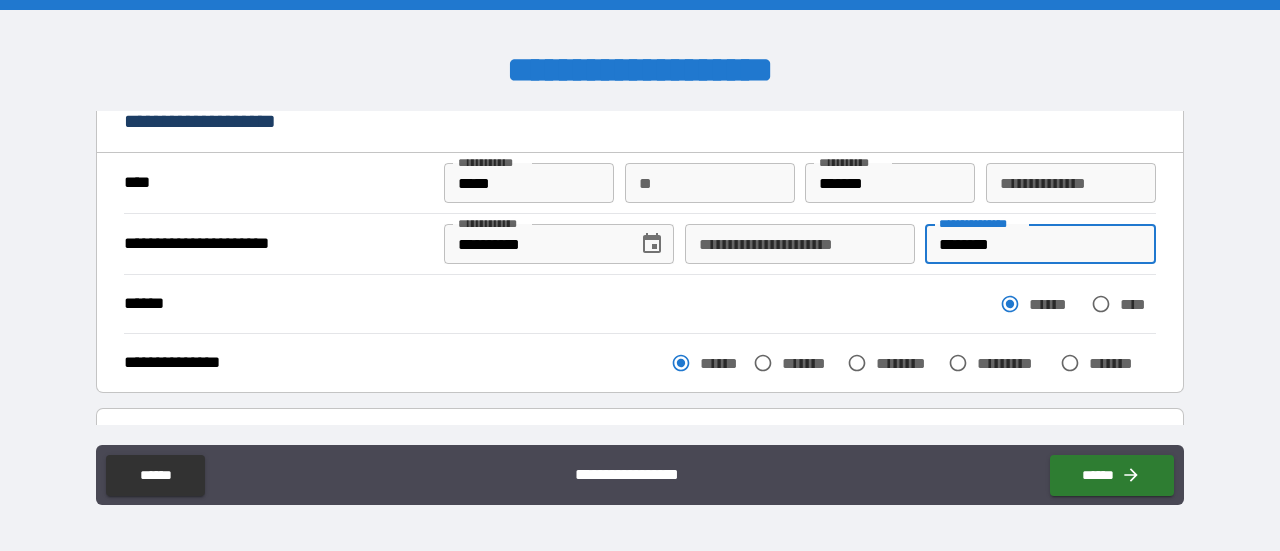 type on "********" 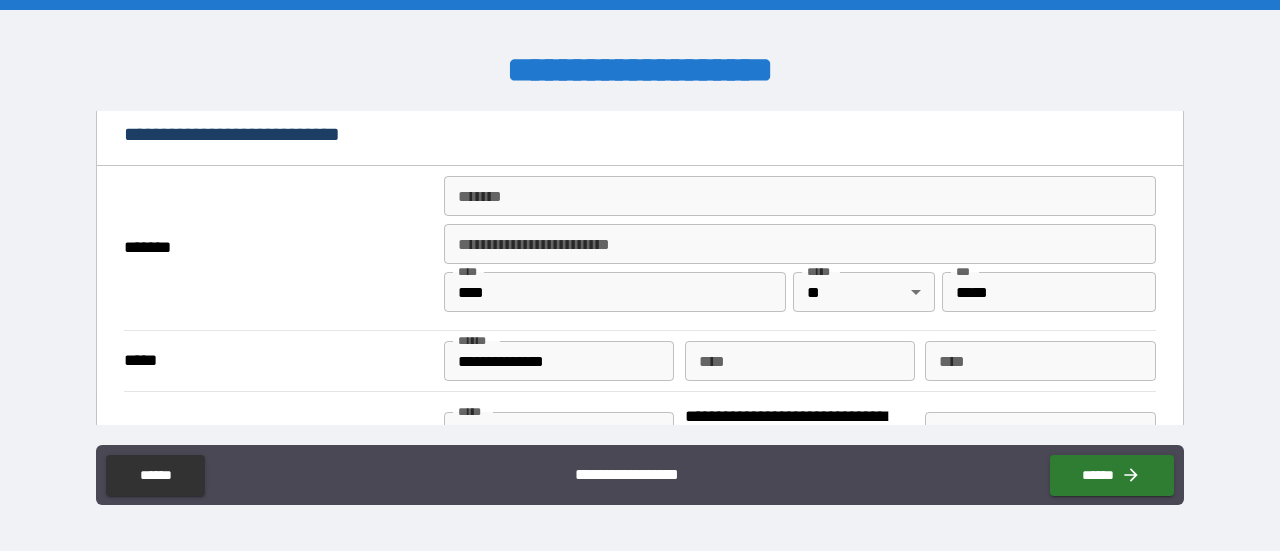scroll, scrollTop: 421, scrollLeft: 0, axis: vertical 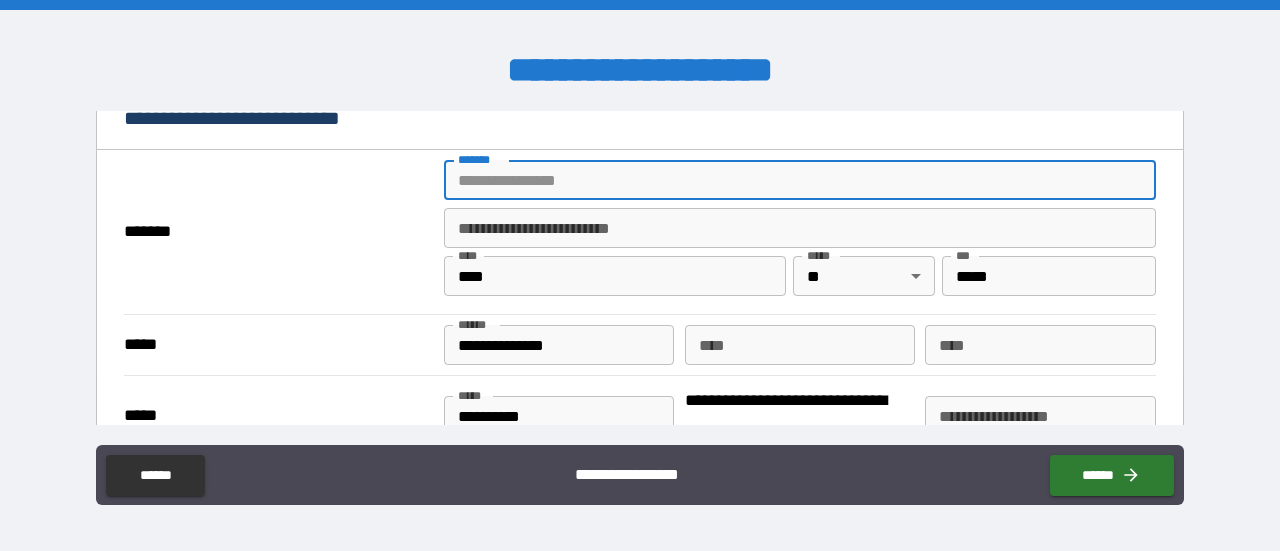 click on "*******" at bounding box center [800, 180] 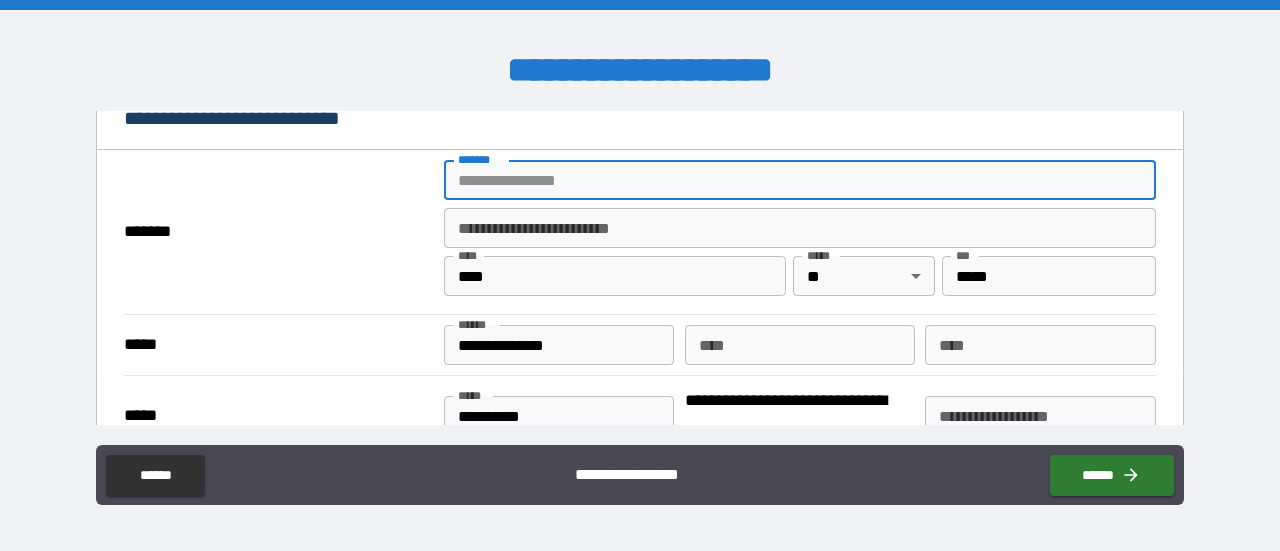 type on "*****" 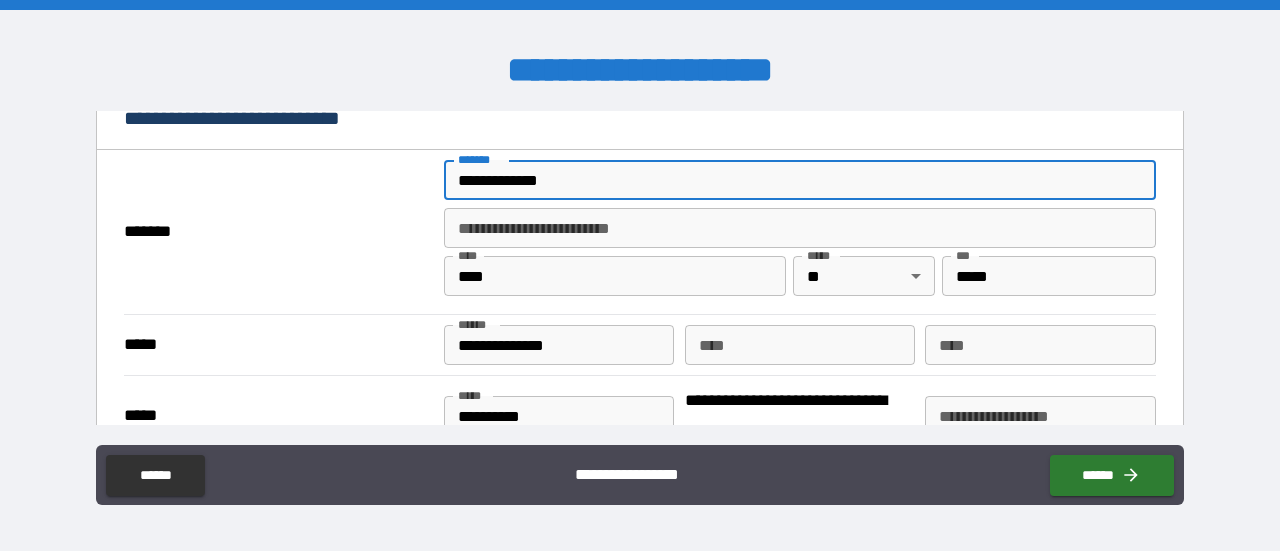type on "**********" 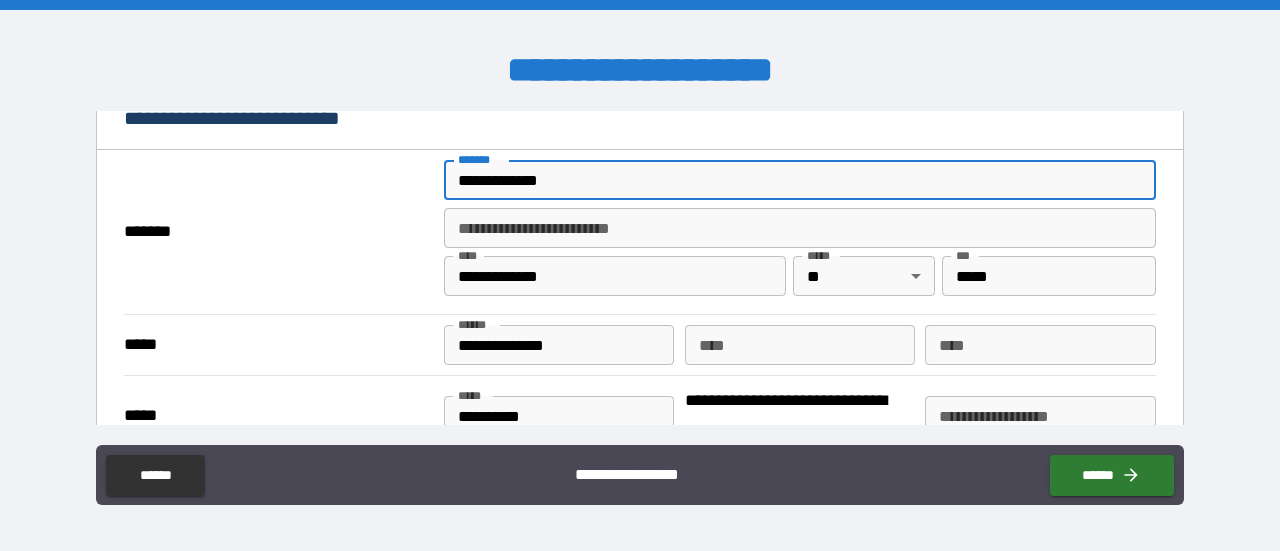 type on "**********" 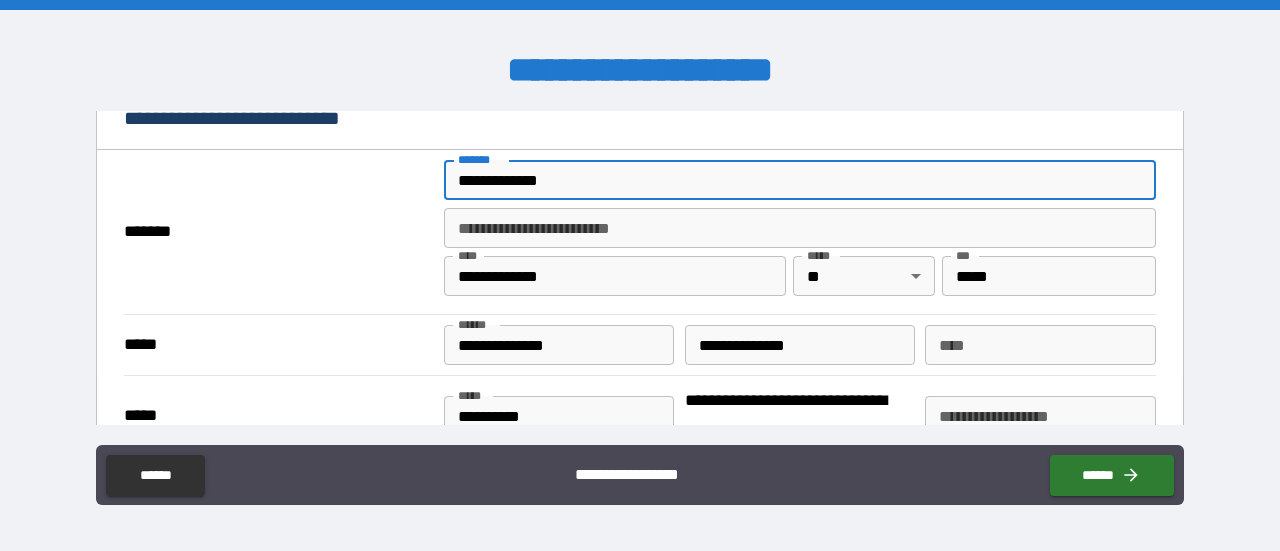 type on "*****" 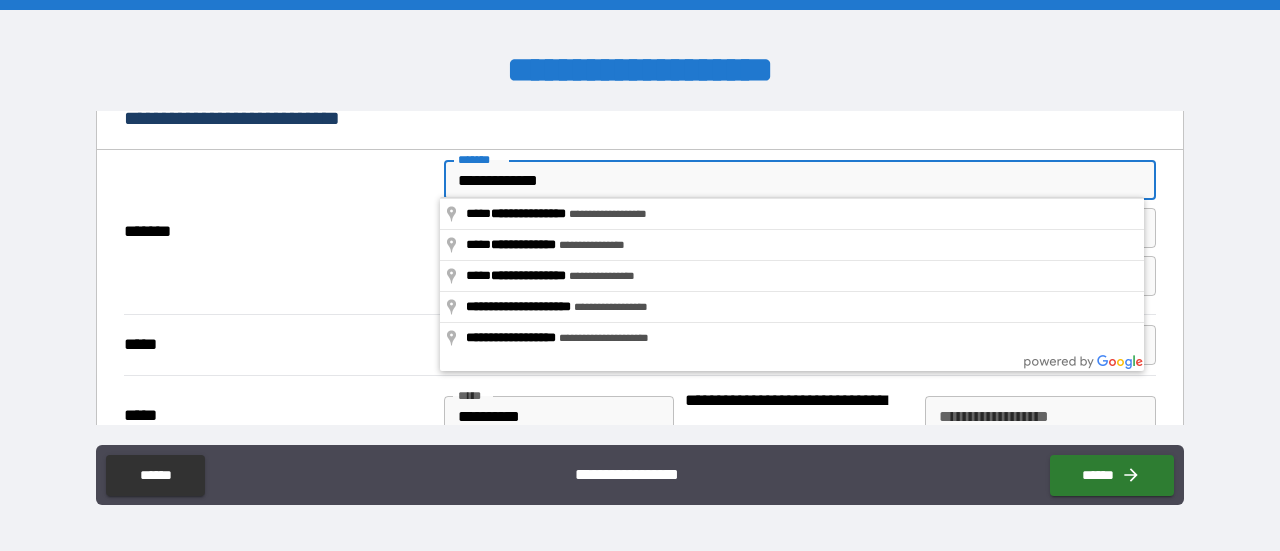 click on "*******" at bounding box center (277, 232) 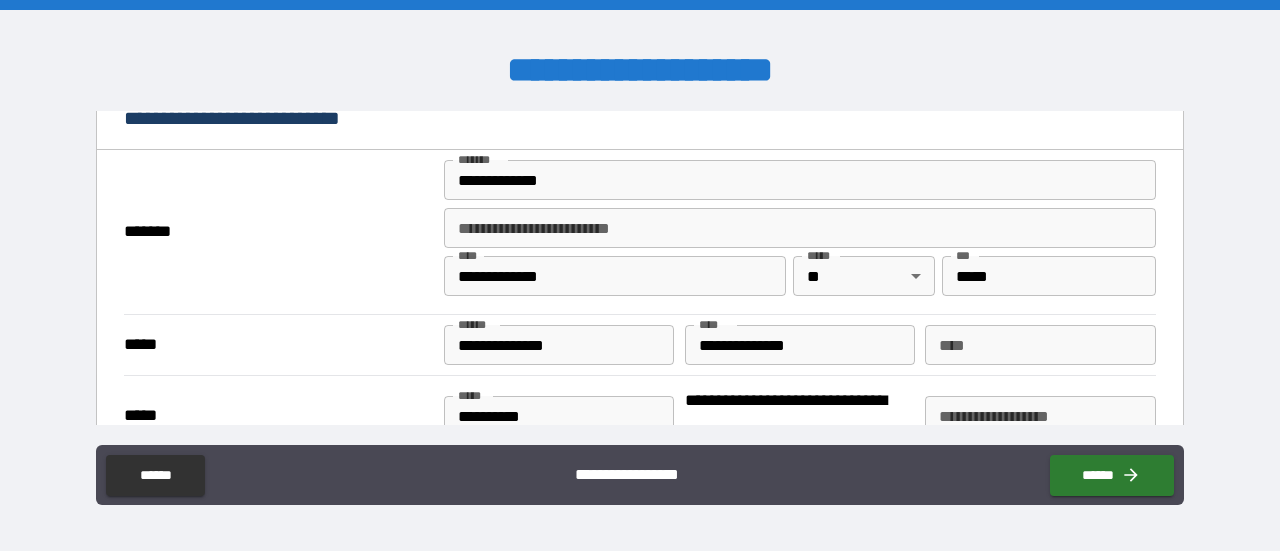 click on "**********" at bounding box center [640, 275] 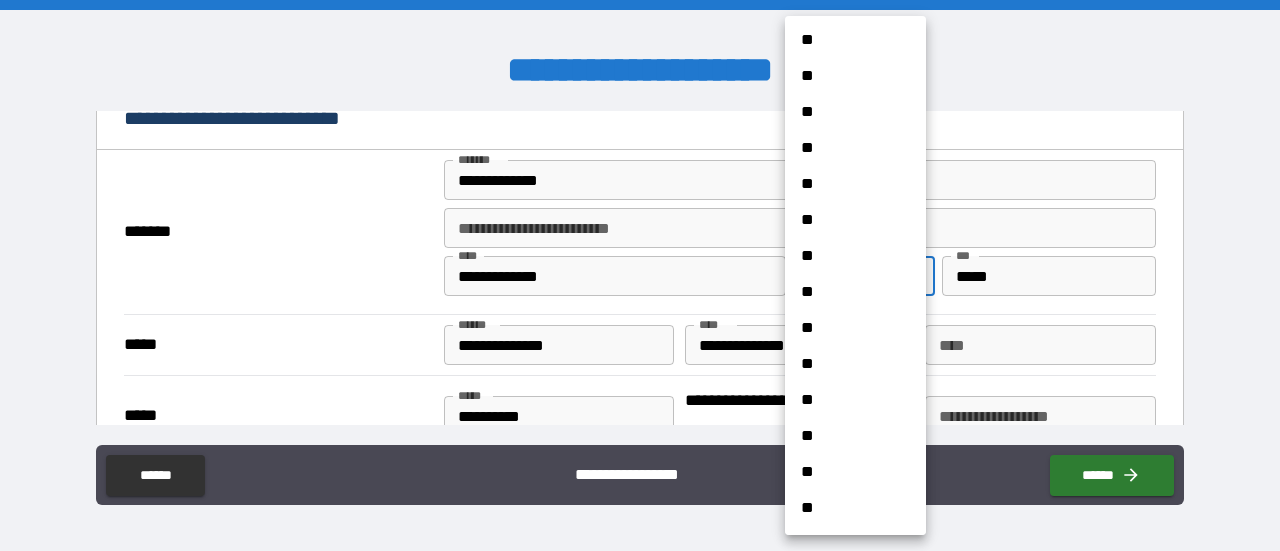 scroll, scrollTop: 84, scrollLeft: 0, axis: vertical 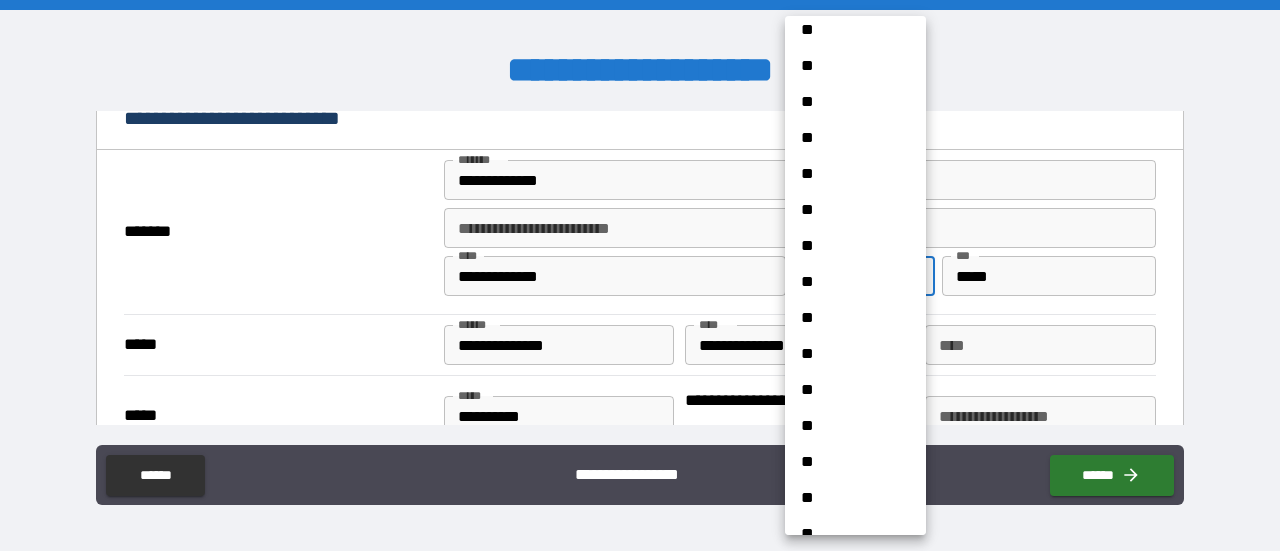 click on "**" at bounding box center (848, 138) 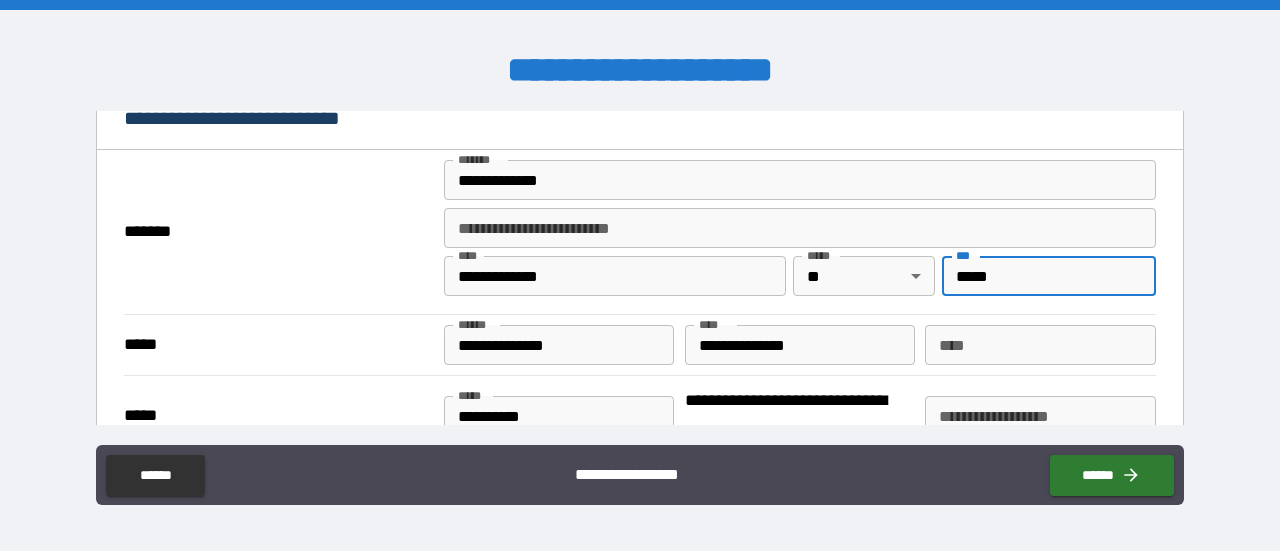 click on "*****" at bounding box center (1049, 276) 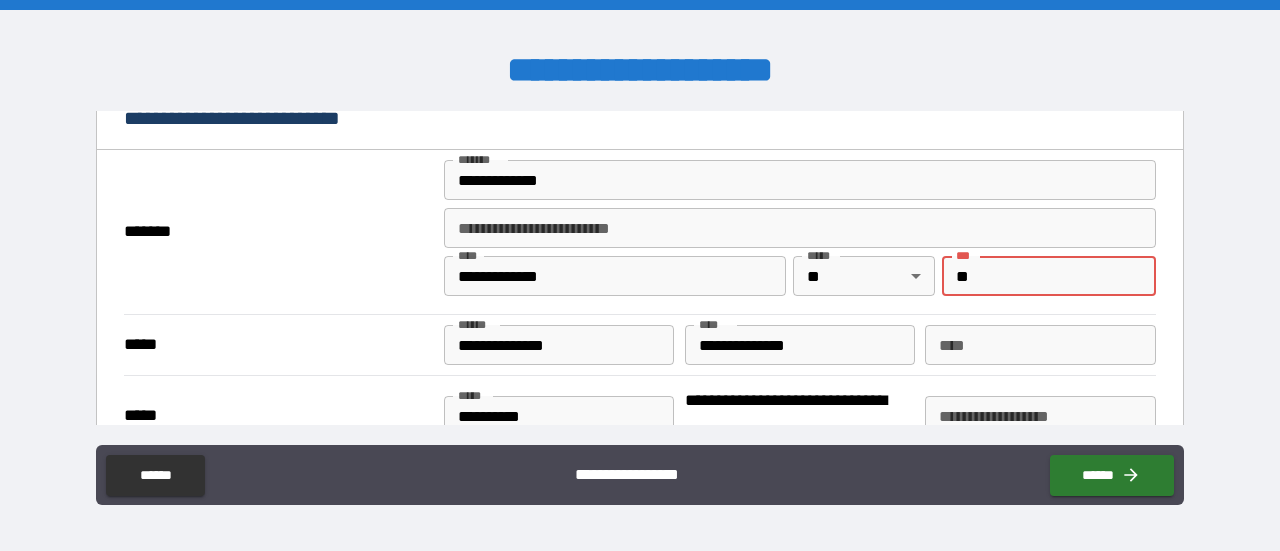 type on "*" 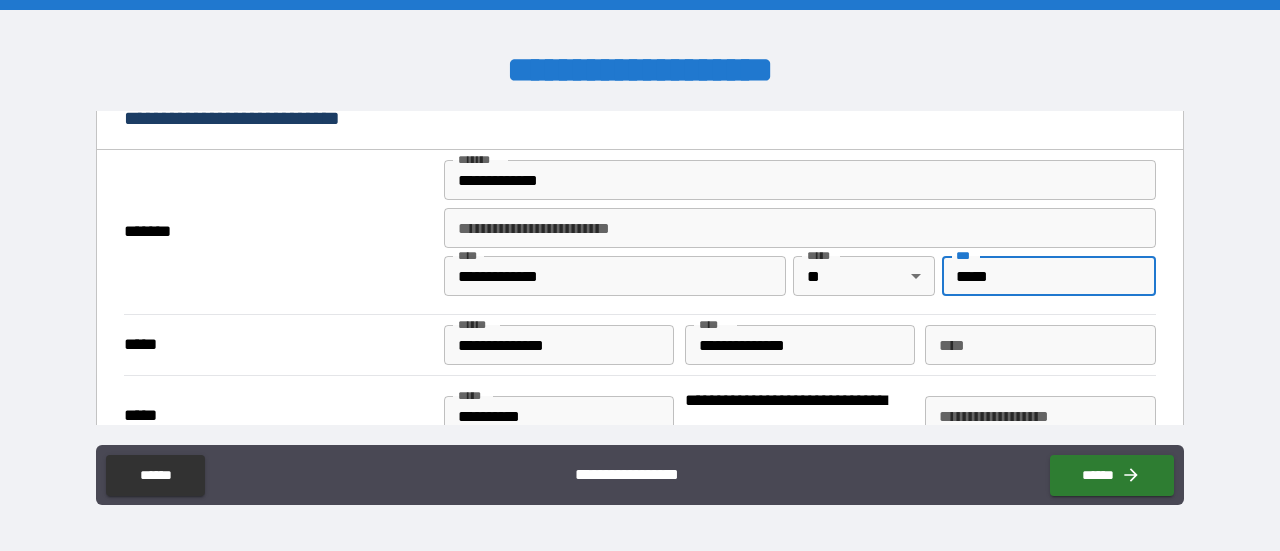 type on "*****" 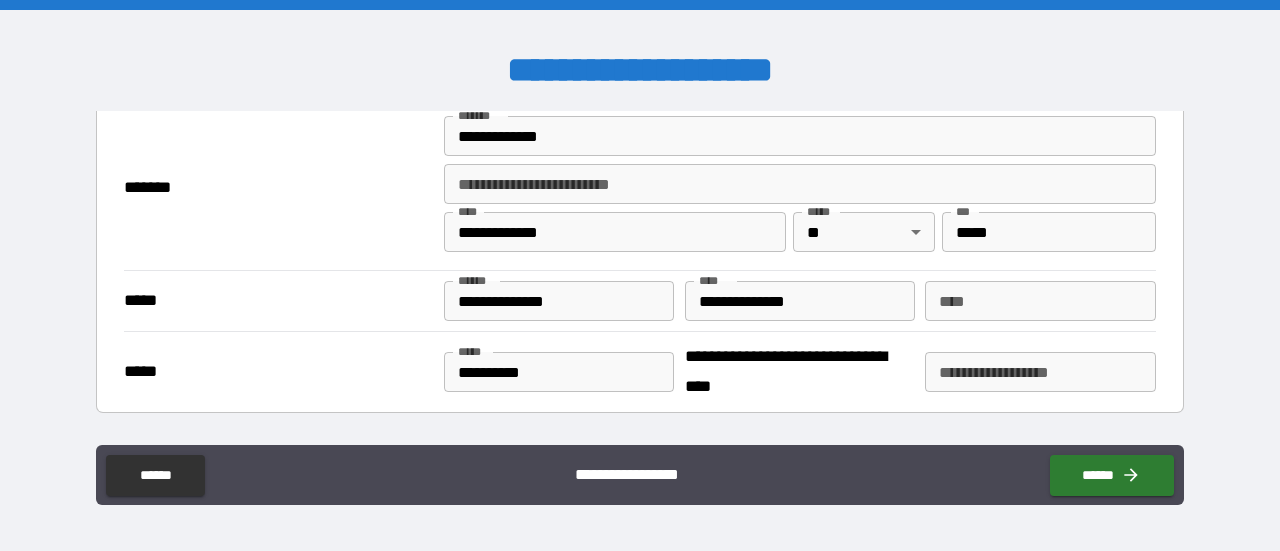 scroll, scrollTop: 472, scrollLeft: 0, axis: vertical 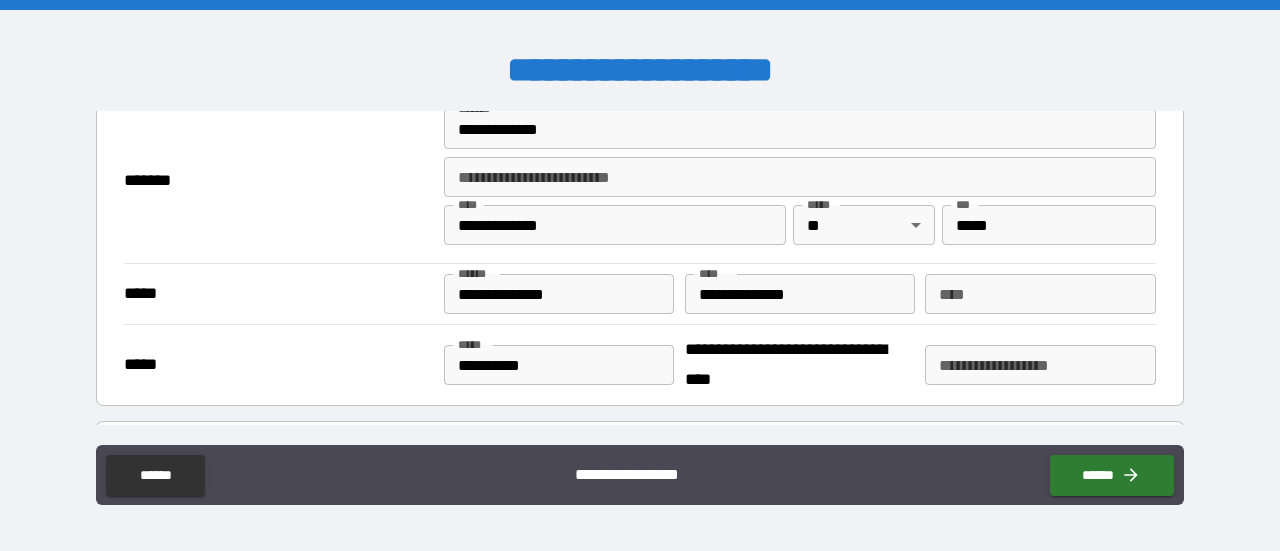 click on "**********" at bounding box center [559, 365] 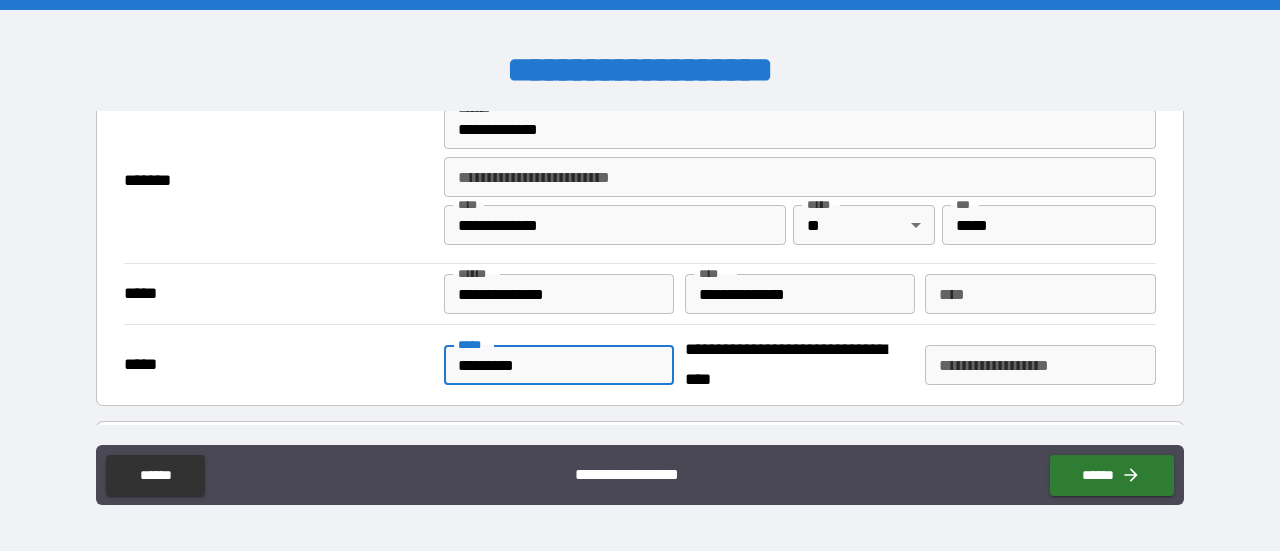 scroll, scrollTop: 0, scrollLeft: 0, axis: both 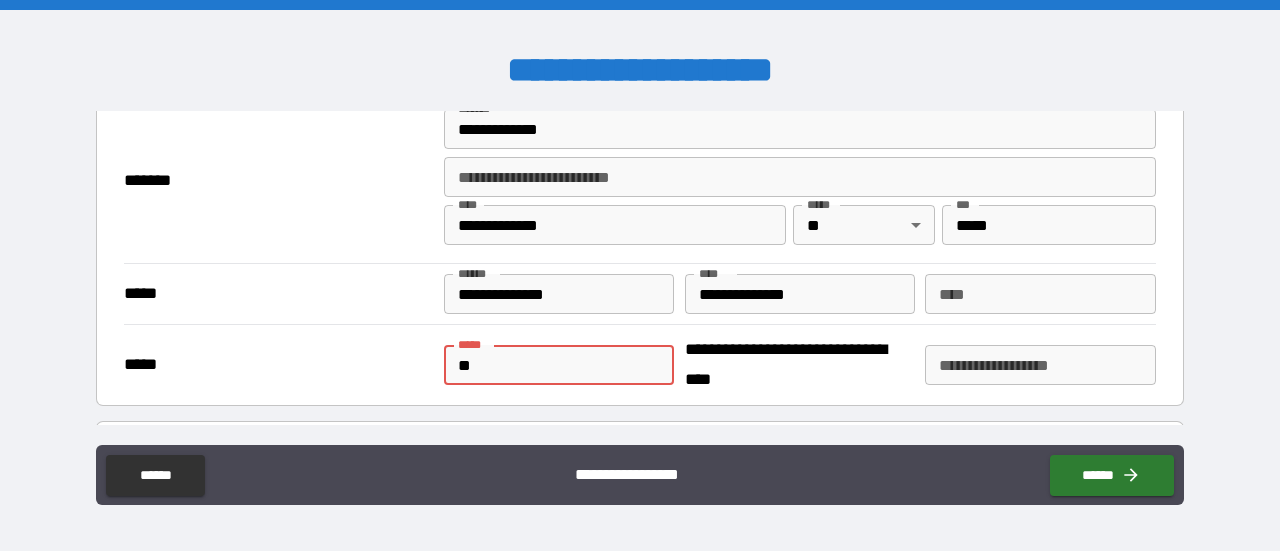 type on "*" 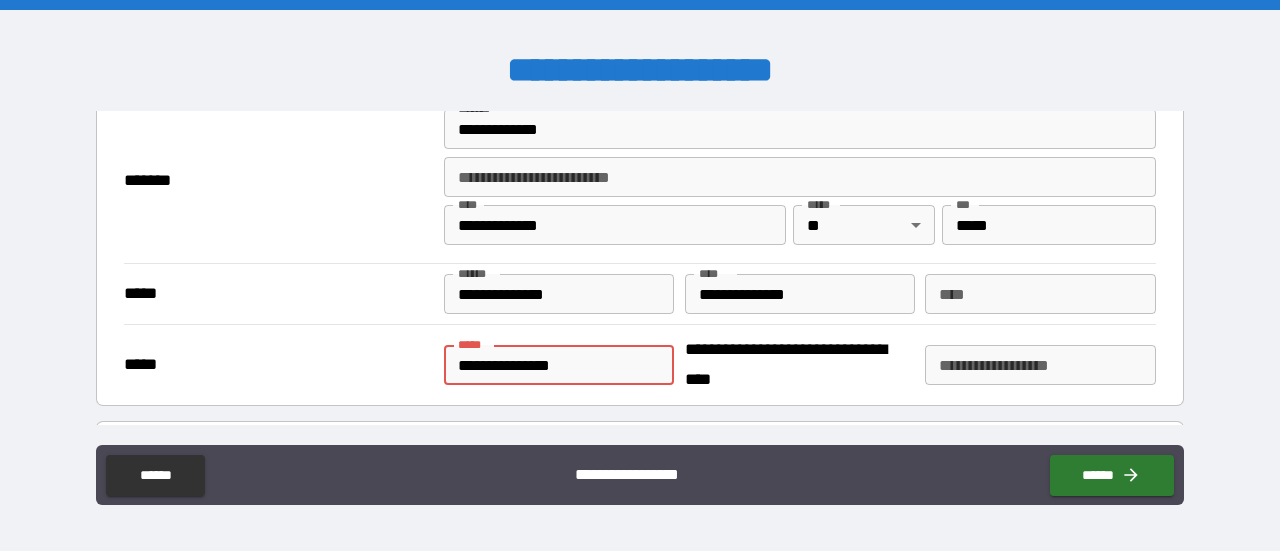 scroll, scrollTop: 42, scrollLeft: 0, axis: vertical 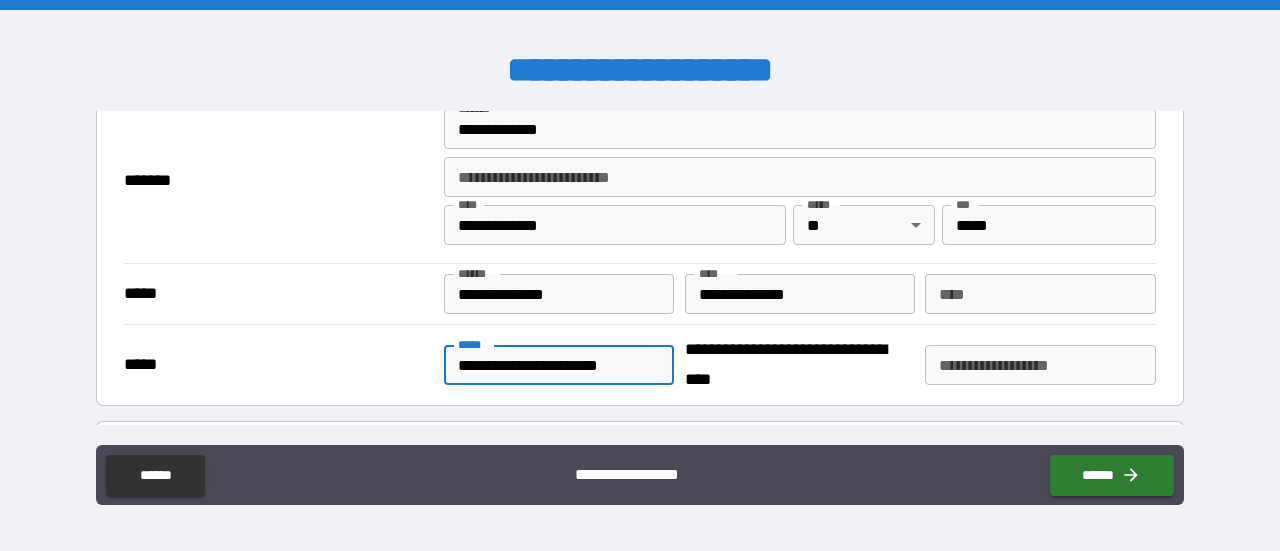 type on "**********" 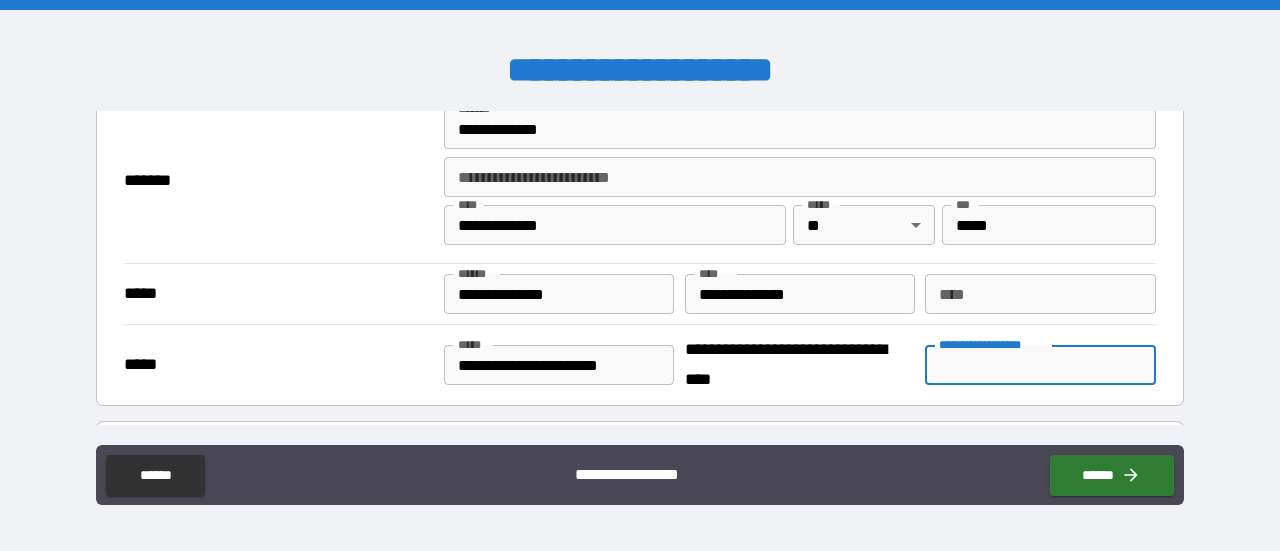 click on "**********" at bounding box center [1040, 365] 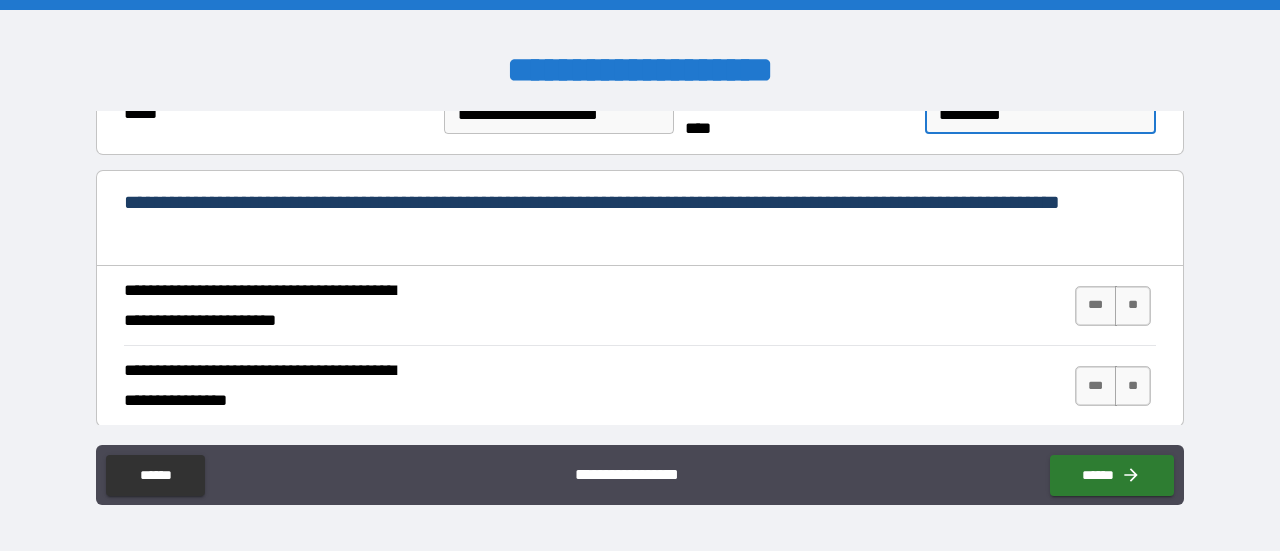 scroll, scrollTop: 724, scrollLeft: 0, axis: vertical 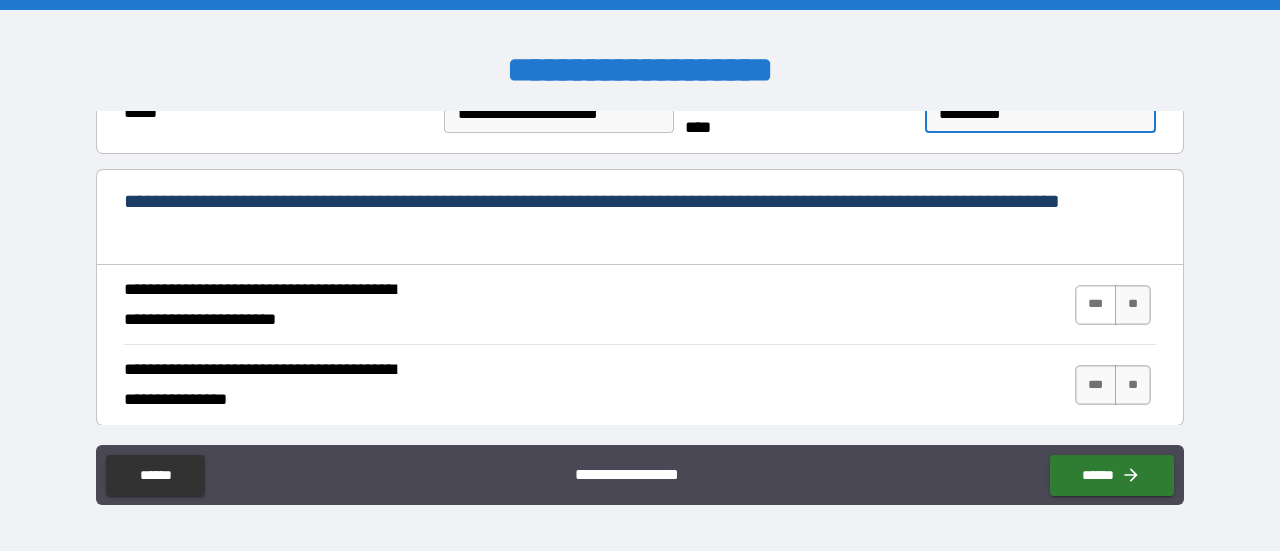 type on "**********" 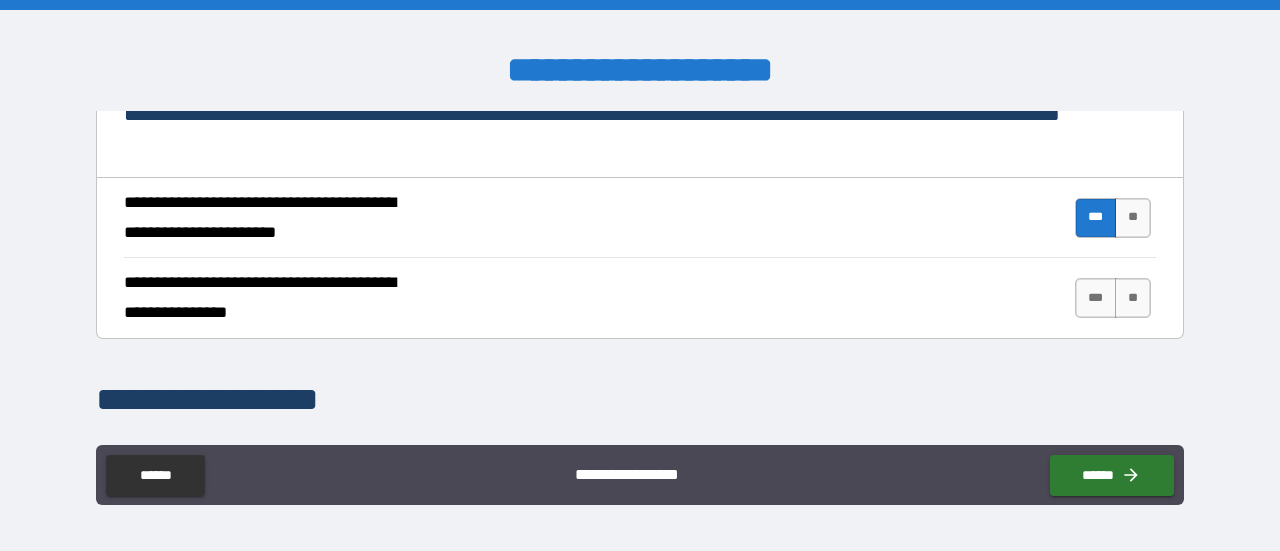 scroll, scrollTop: 814, scrollLeft: 0, axis: vertical 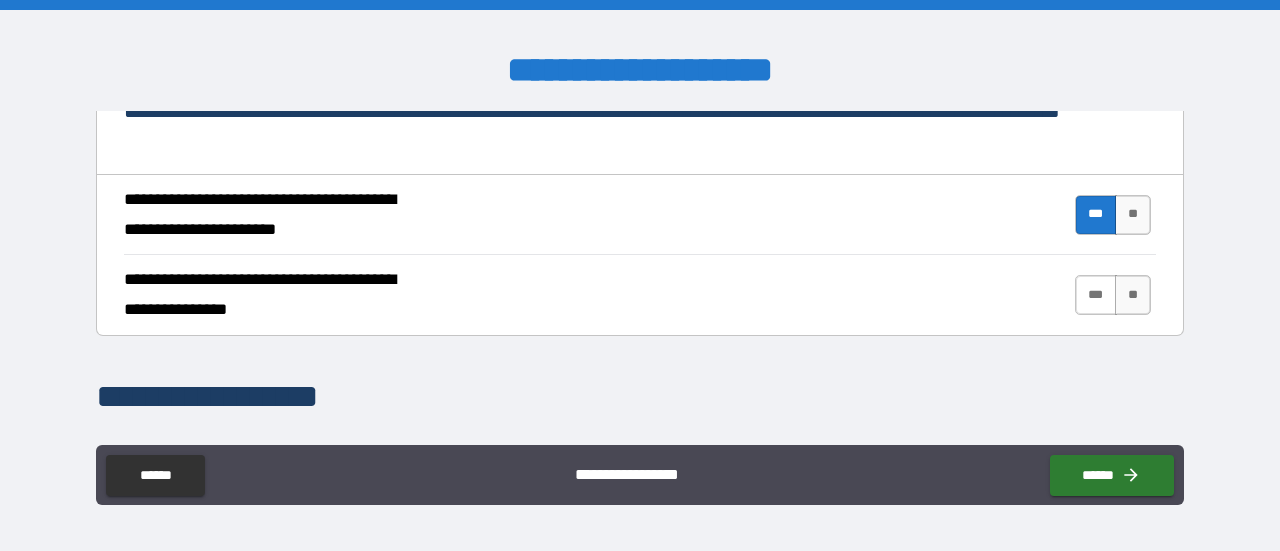 click on "***" at bounding box center (1096, 295) 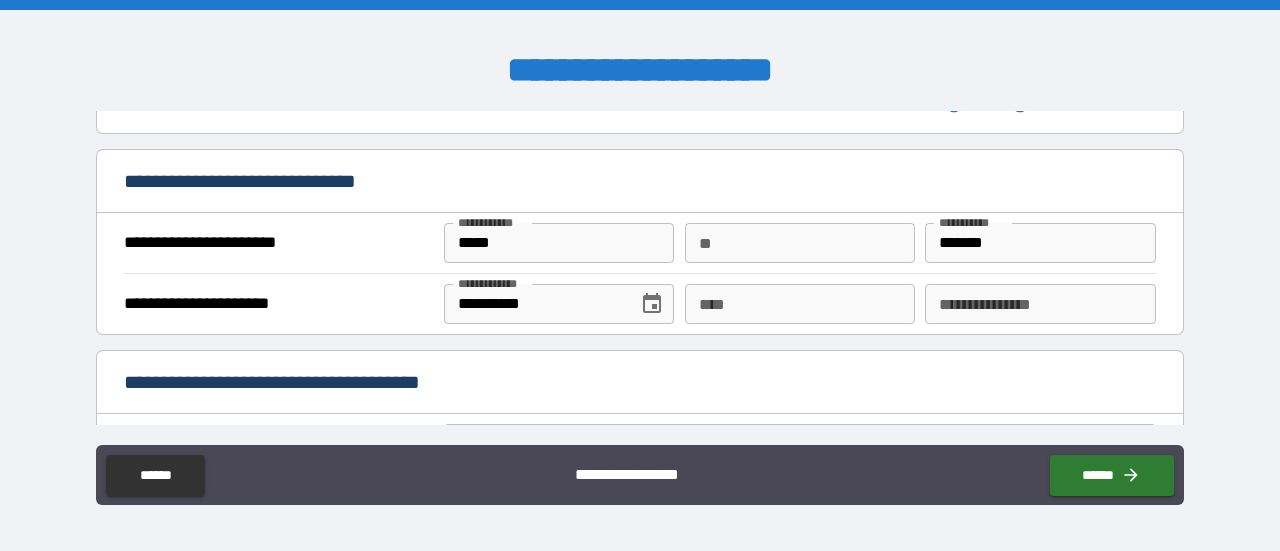 scroll, scrollTop: 1314, scrollLeft: 0, axis: vertical 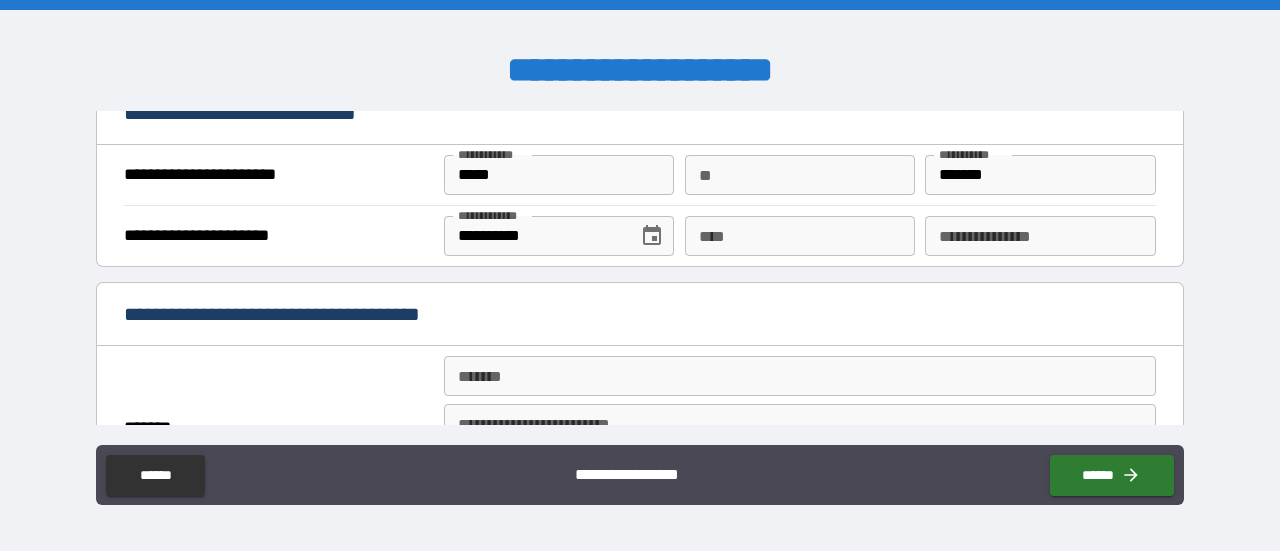 click on "**" at bounding box center (800, 175) 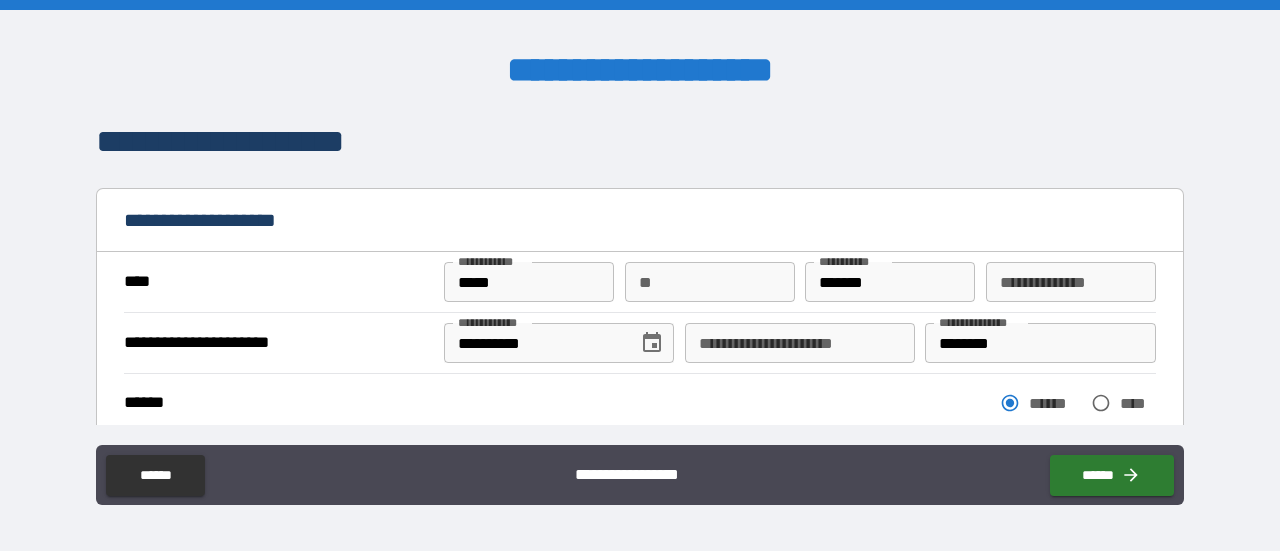 scroll, scrollTop: 105, scrollLeft: 0, axis: vertical 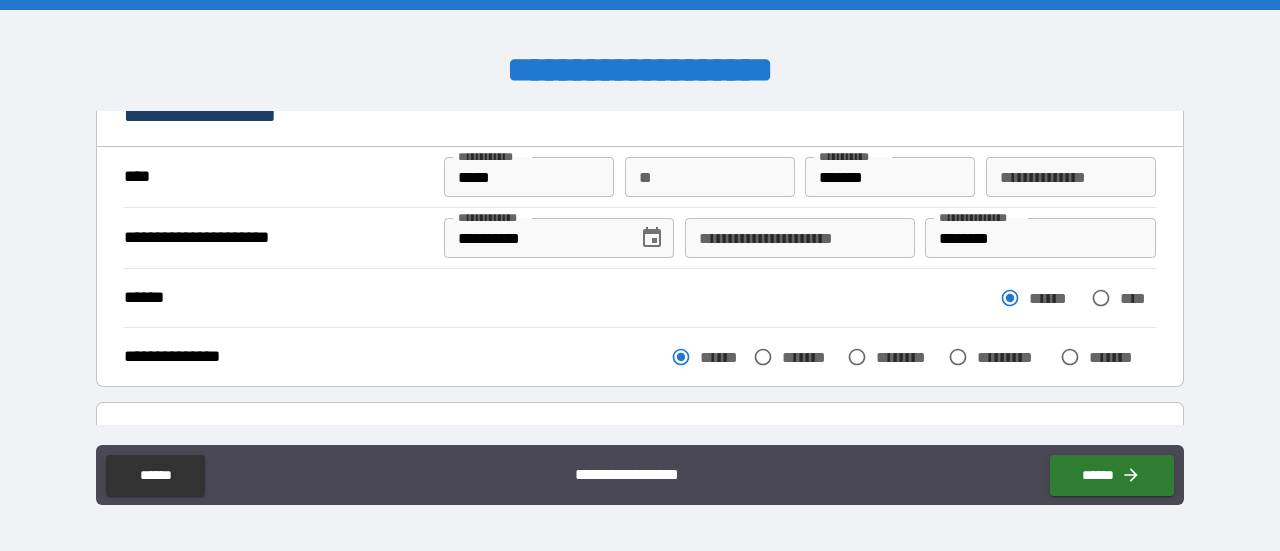 type on "*" 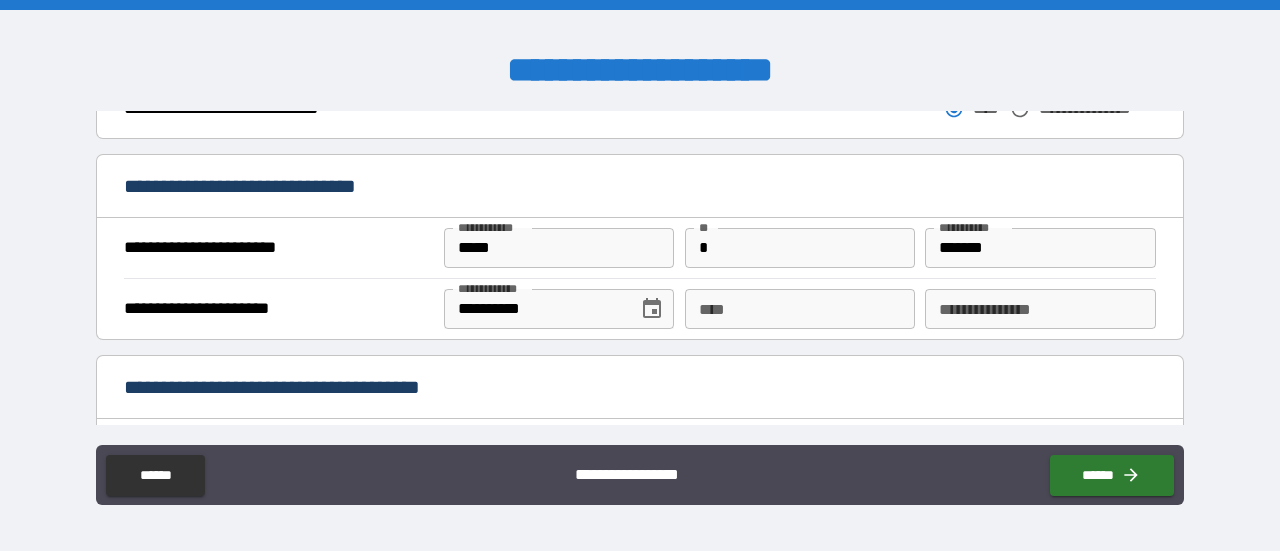 scroll, scrollTop: 1253, scrollLeft: 0, axis: vertical 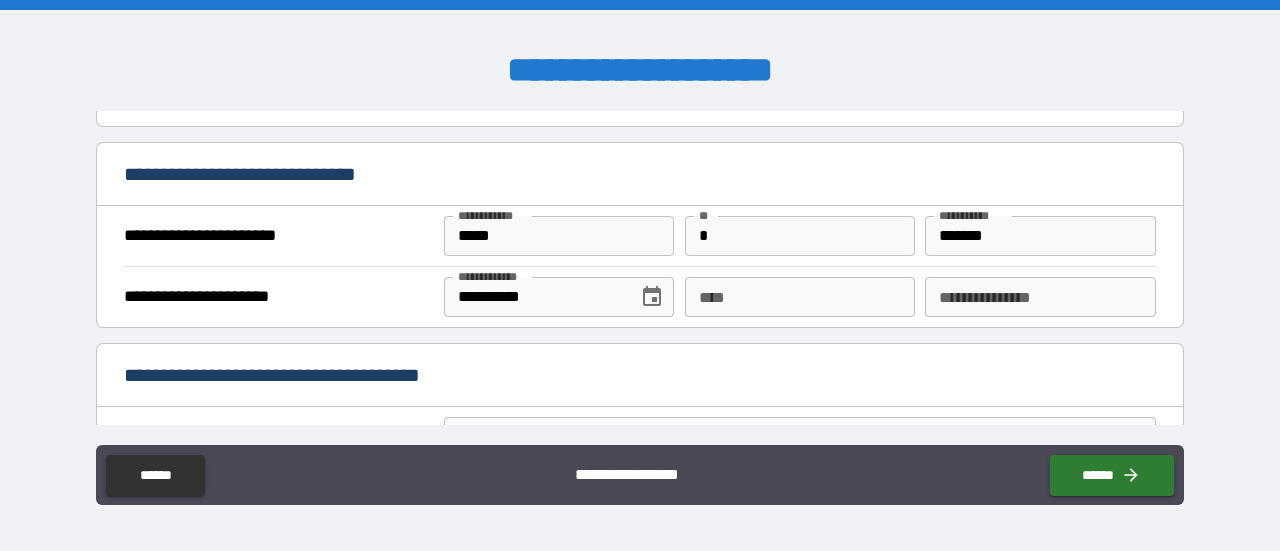 type on "**********" 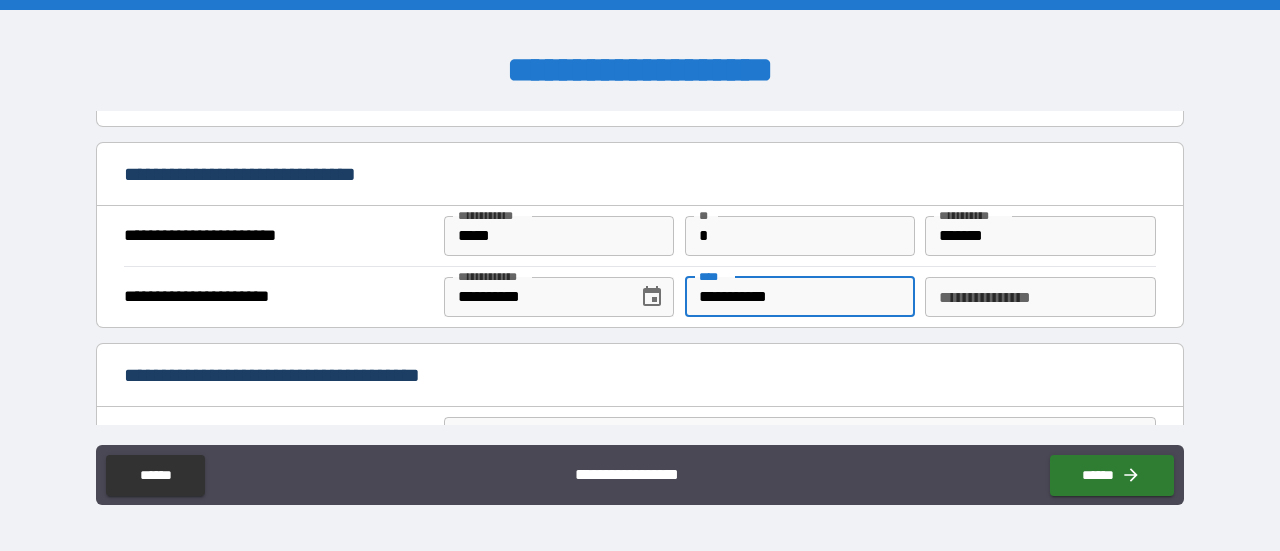 type on "**********" 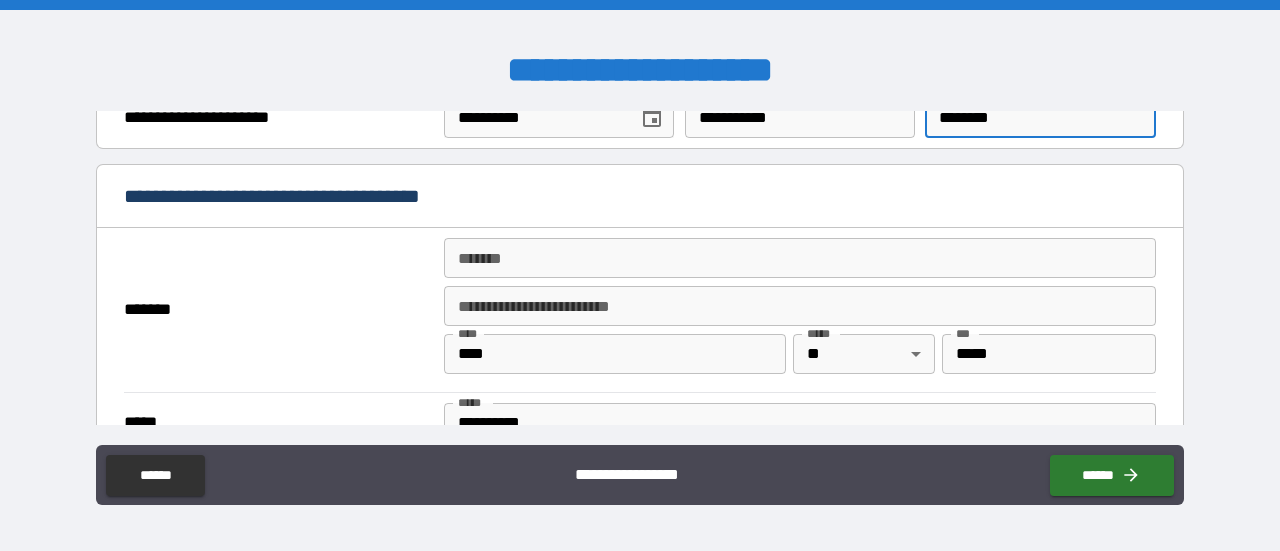 scroll, scrollTop: 1443, scrollLeft: 0, axis: vertical 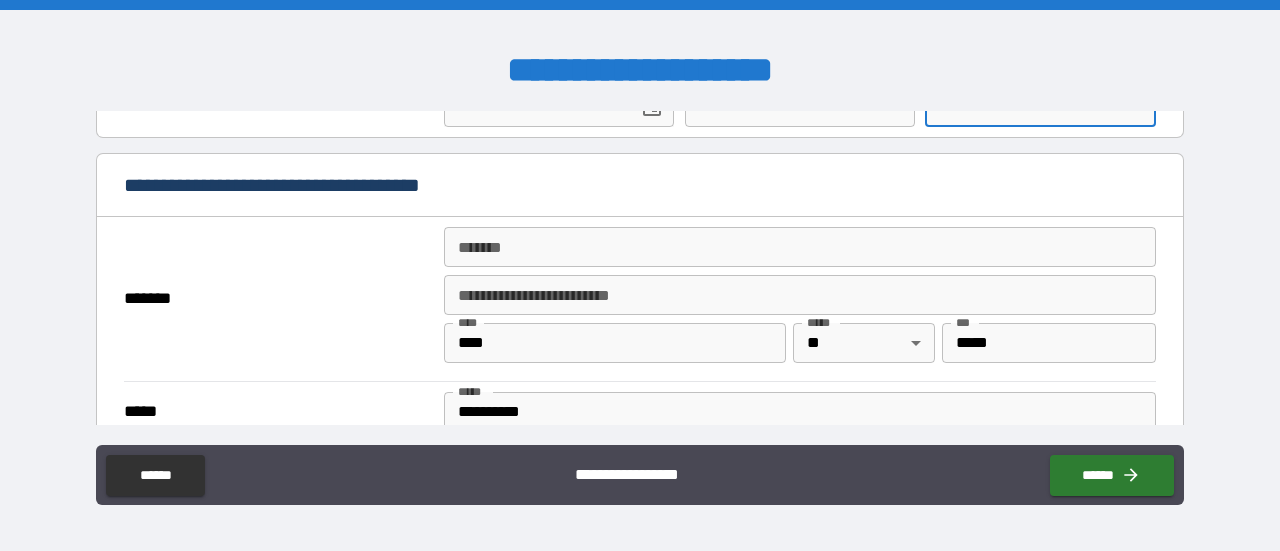 type on "********" 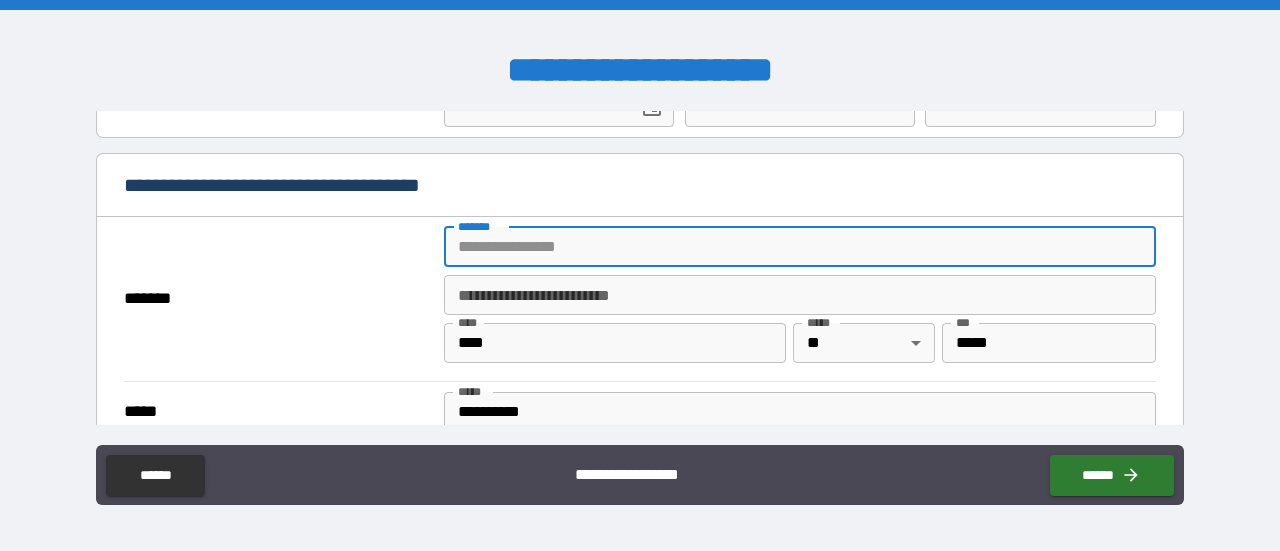 click on "*******" at bounding box center (800, 247) 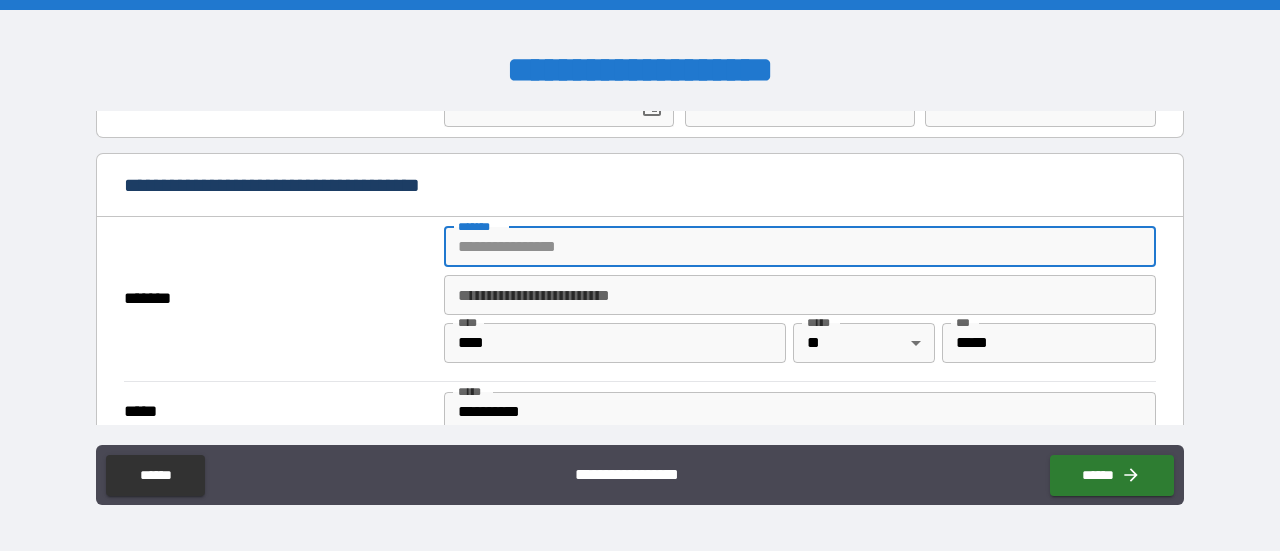 type on "**********" 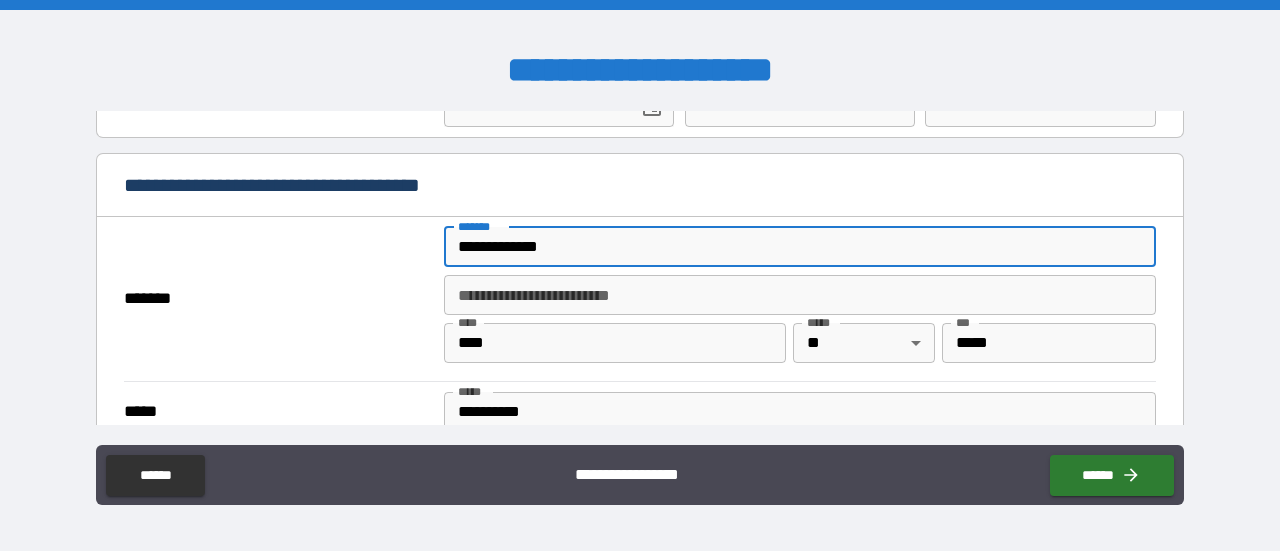 type on "**********" 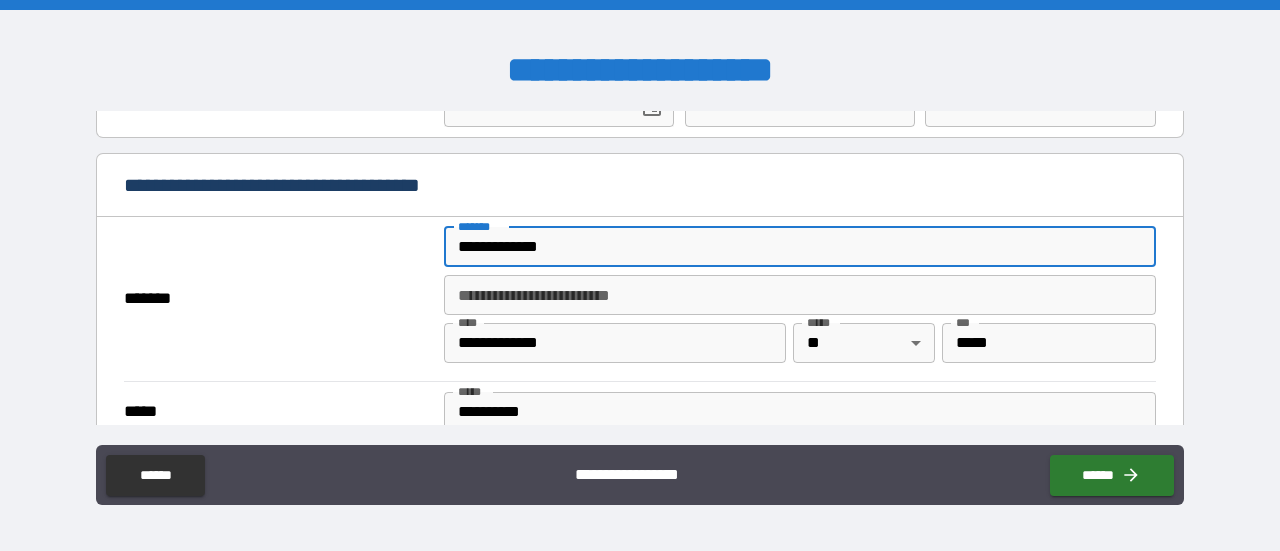 type on "*****" 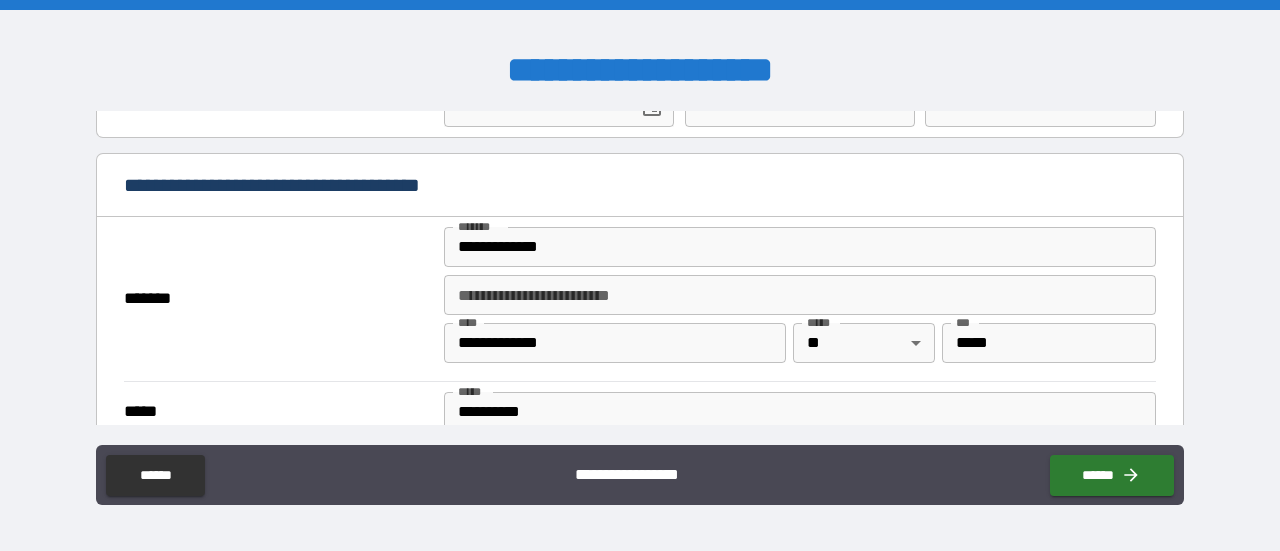 click on "*******" at bounding box center [279, 299] 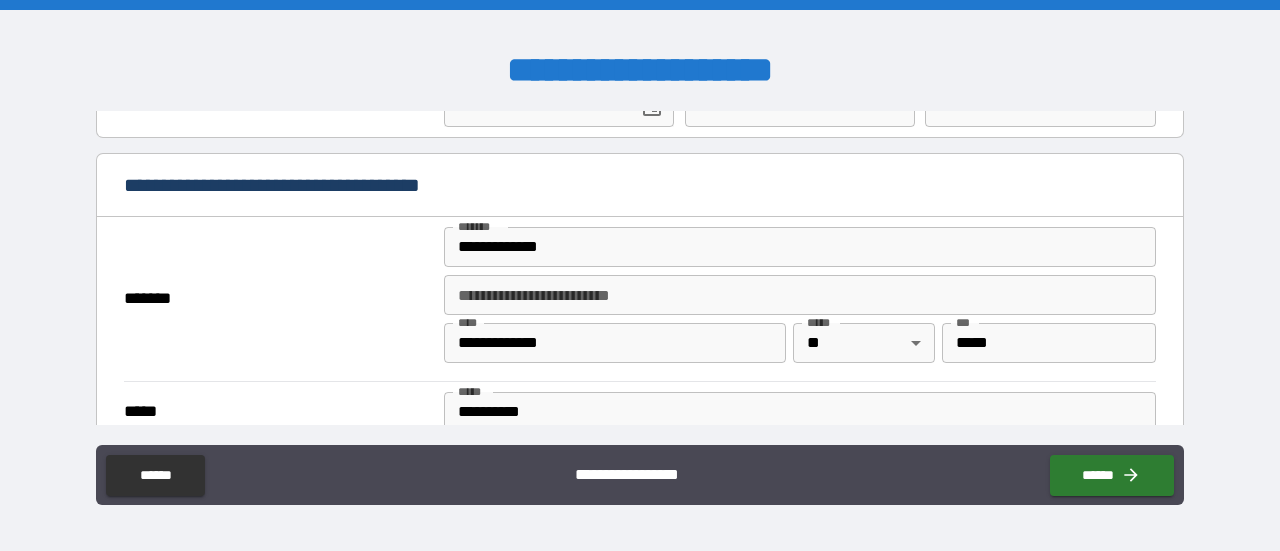 click on "**********" at bounding box center (640, 275) 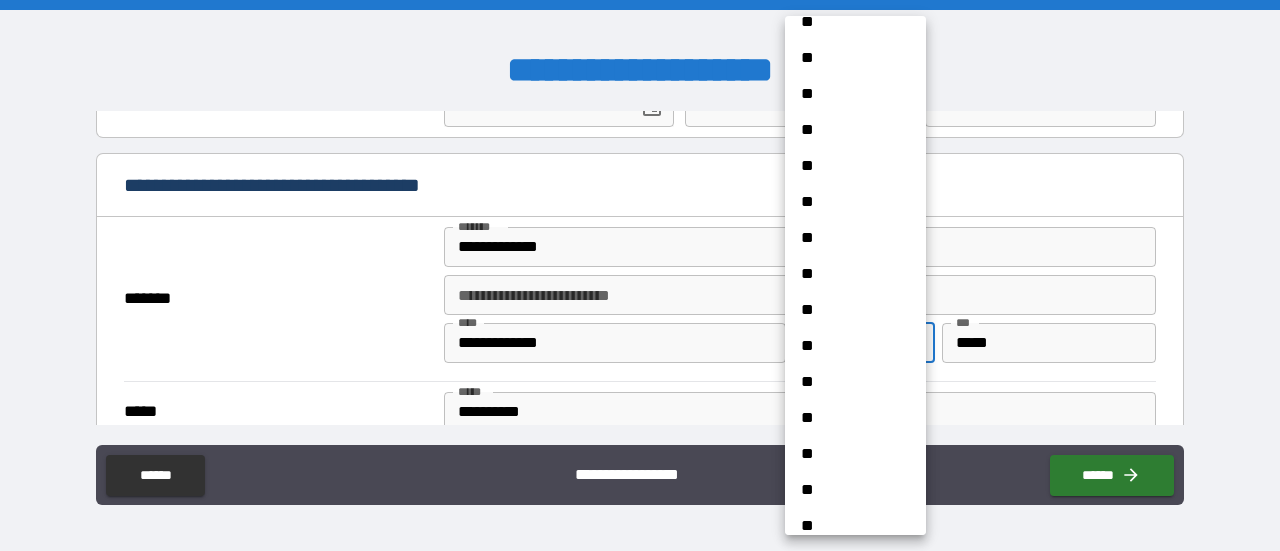 scroll, scrollTop: 154, scrollLeft: 0, axis: vertical 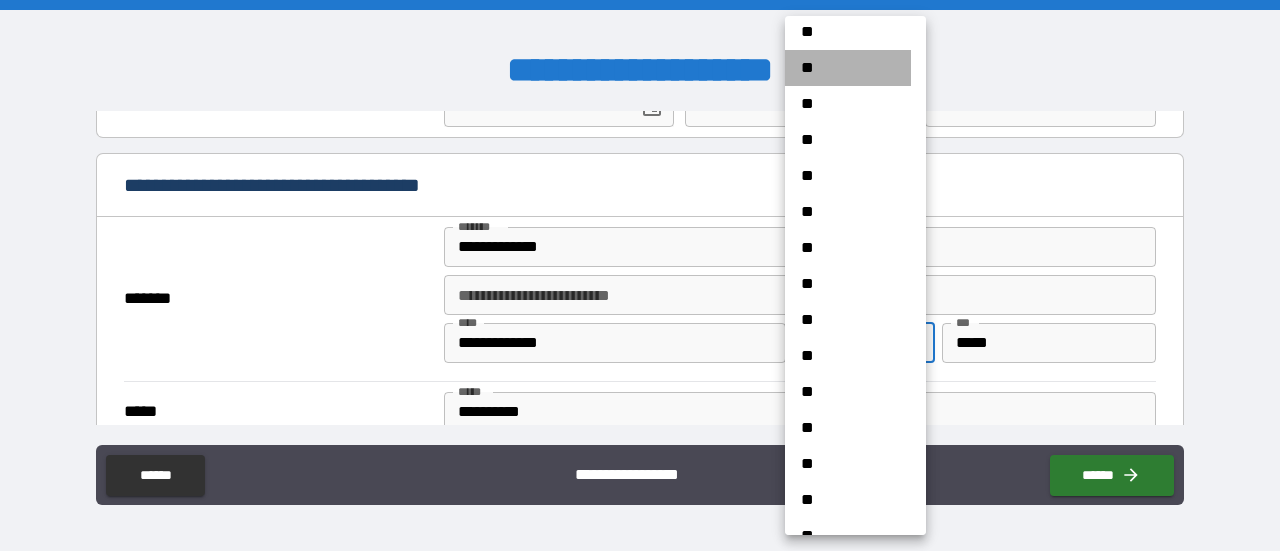 click on "**" at bounding box center [848, 68] 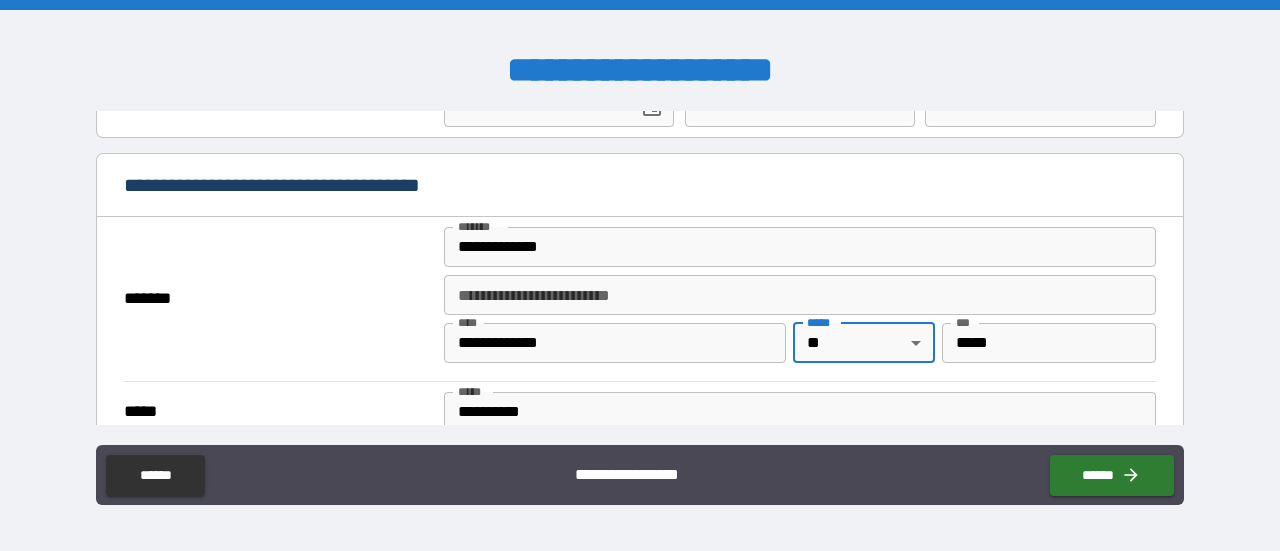 click on "*******" at bounding box center [279, 299] 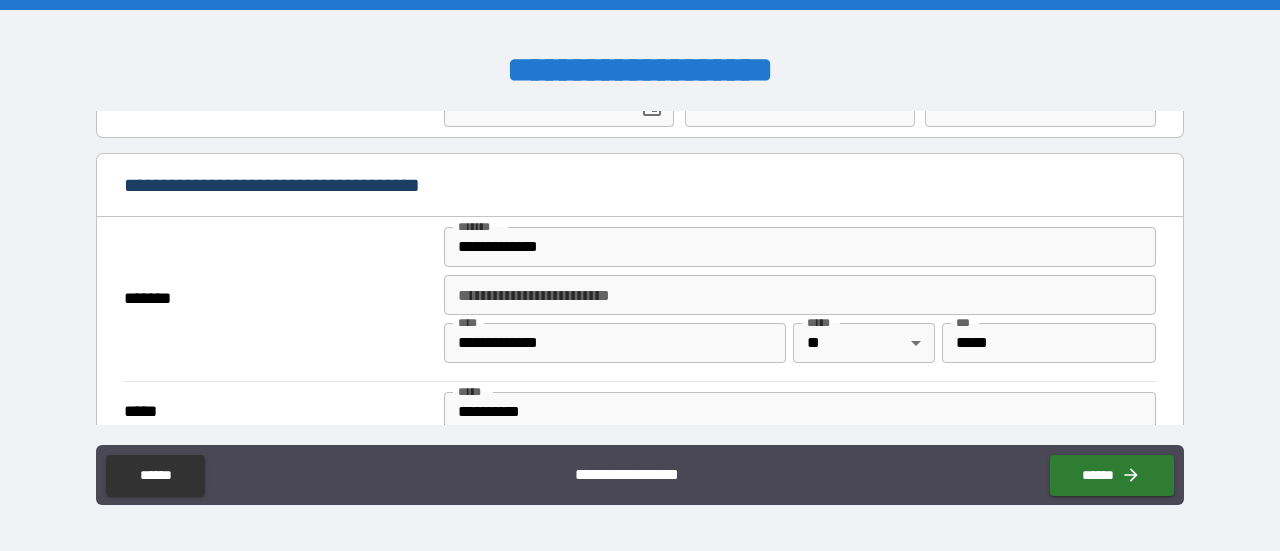 click on "*****" at bounding box center [1049, 343] 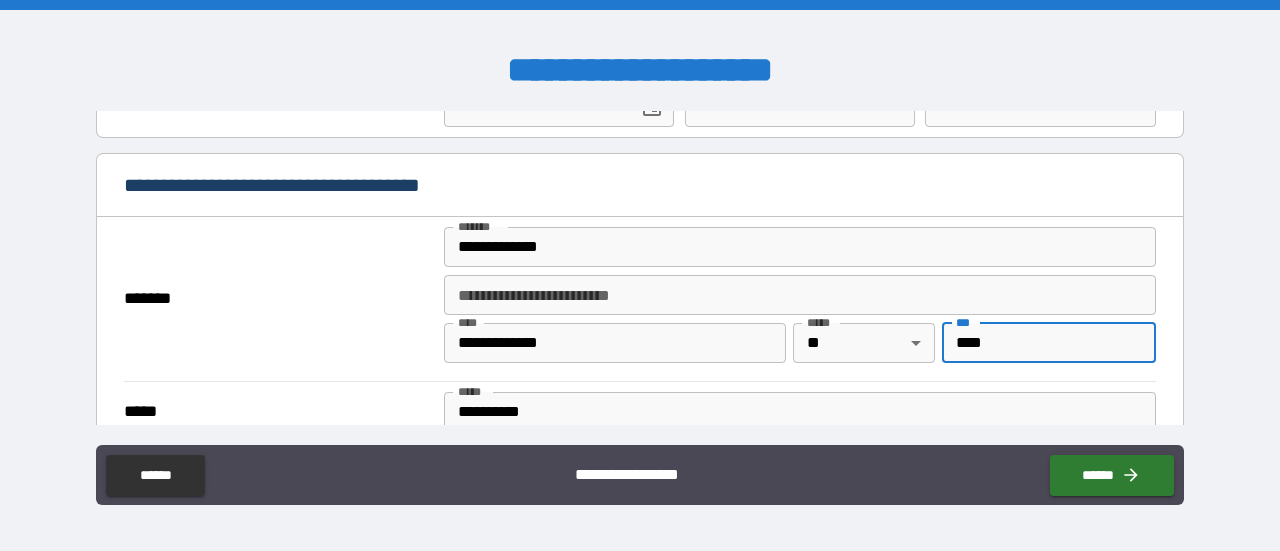 scroll, scrollTop: 0, scrollLeft: 0, axis: both 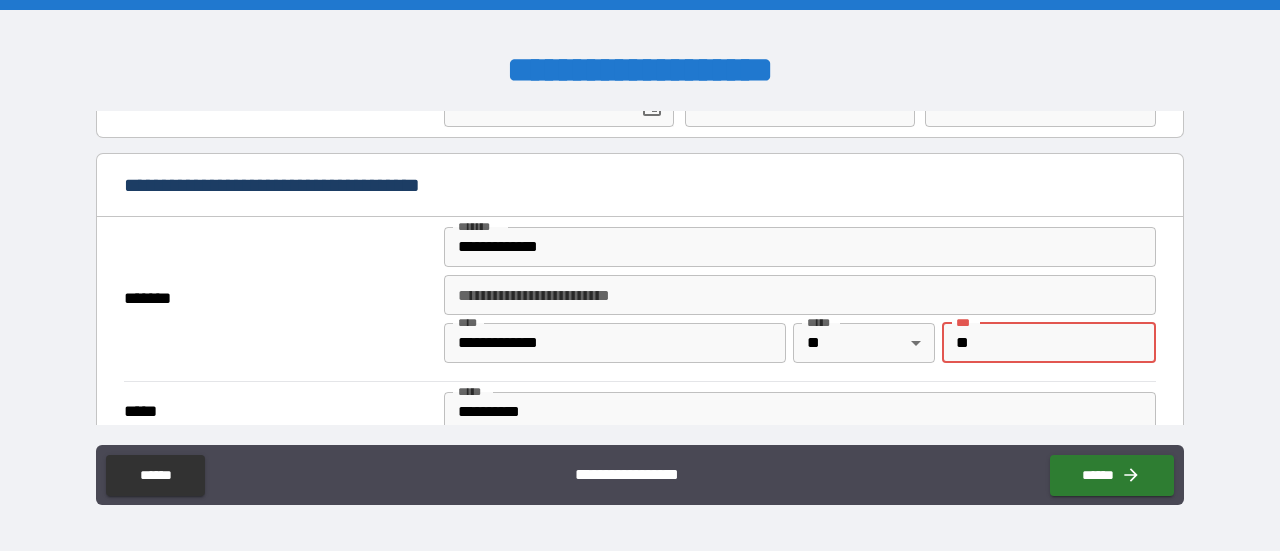 type on "*" 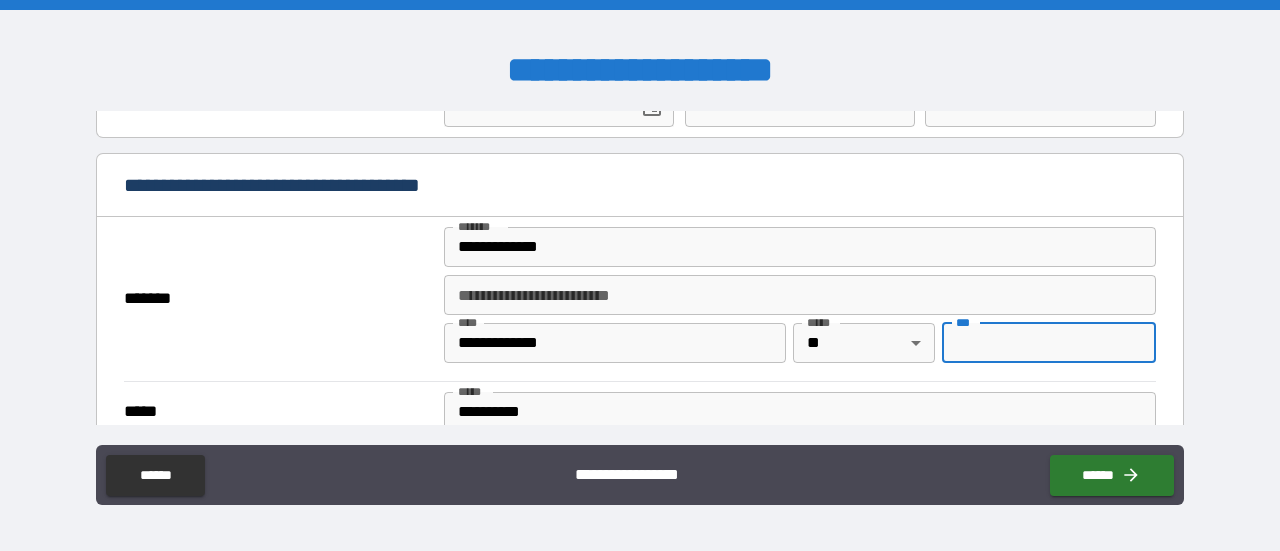 scroll, scrollTop: 14, scrollLeft: 0, axis: vertical 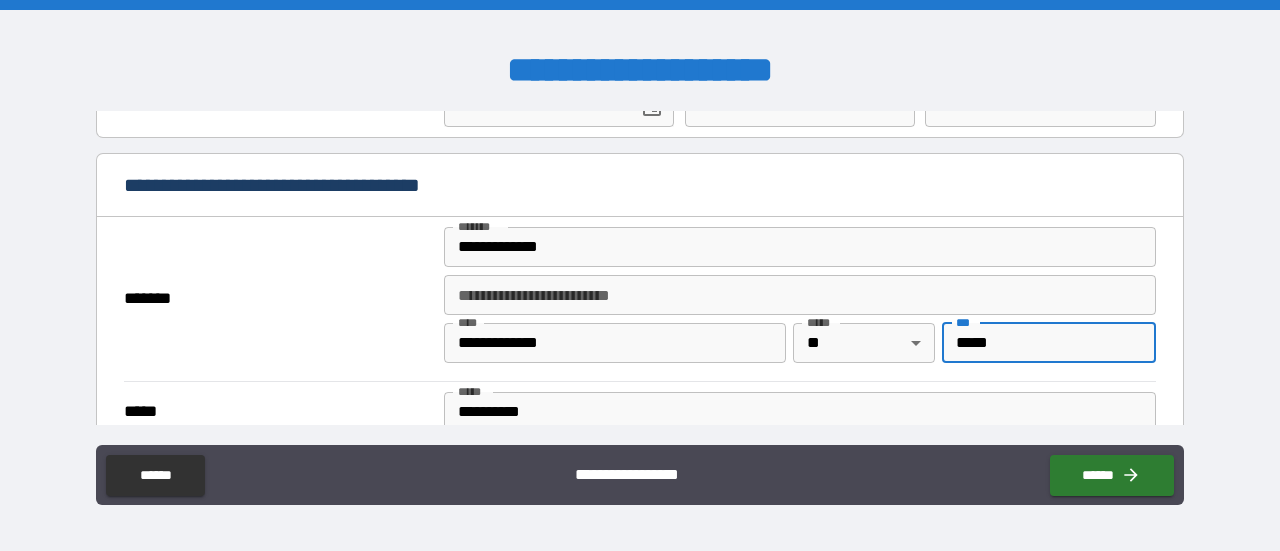 type on "*****" 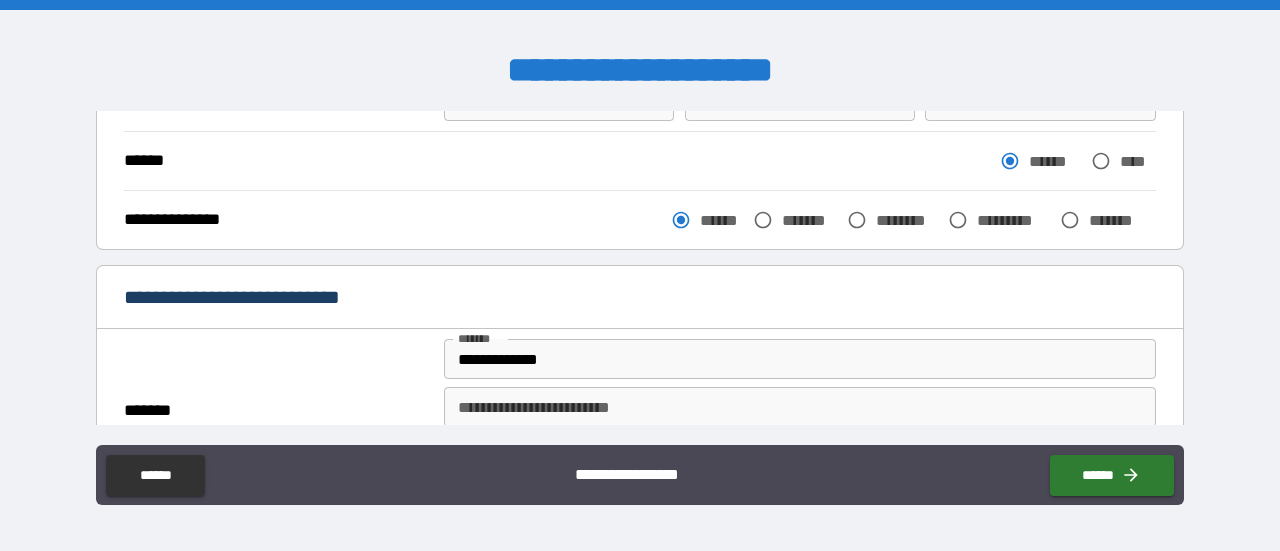scroll, scrollTop: 0, scrollLeft: 0, axis: both 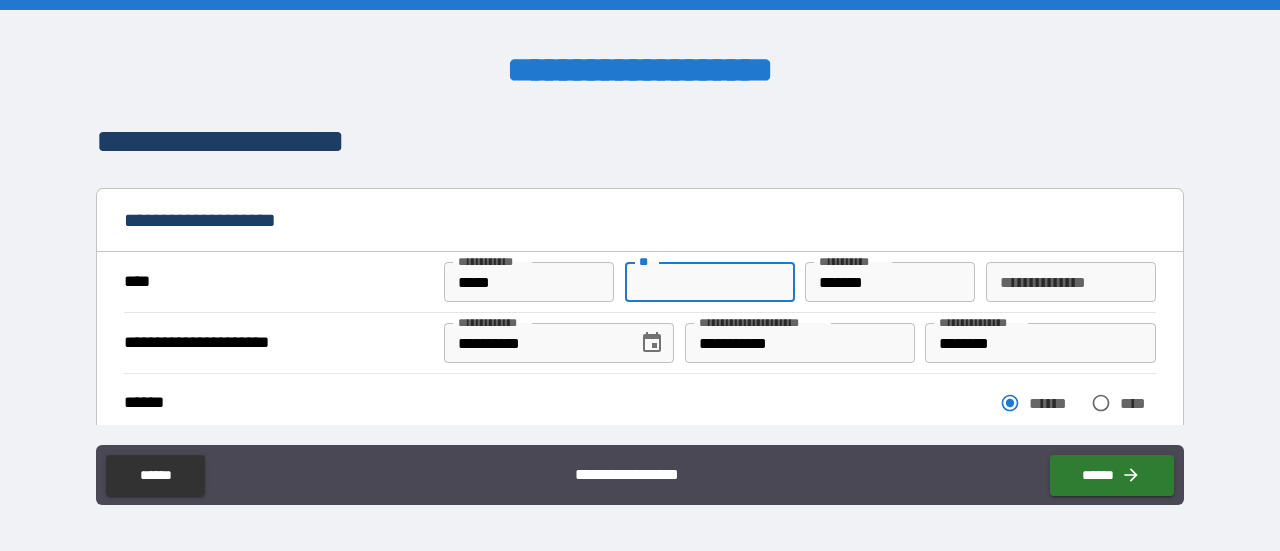 click on "**" at bounding box center (710, 282) 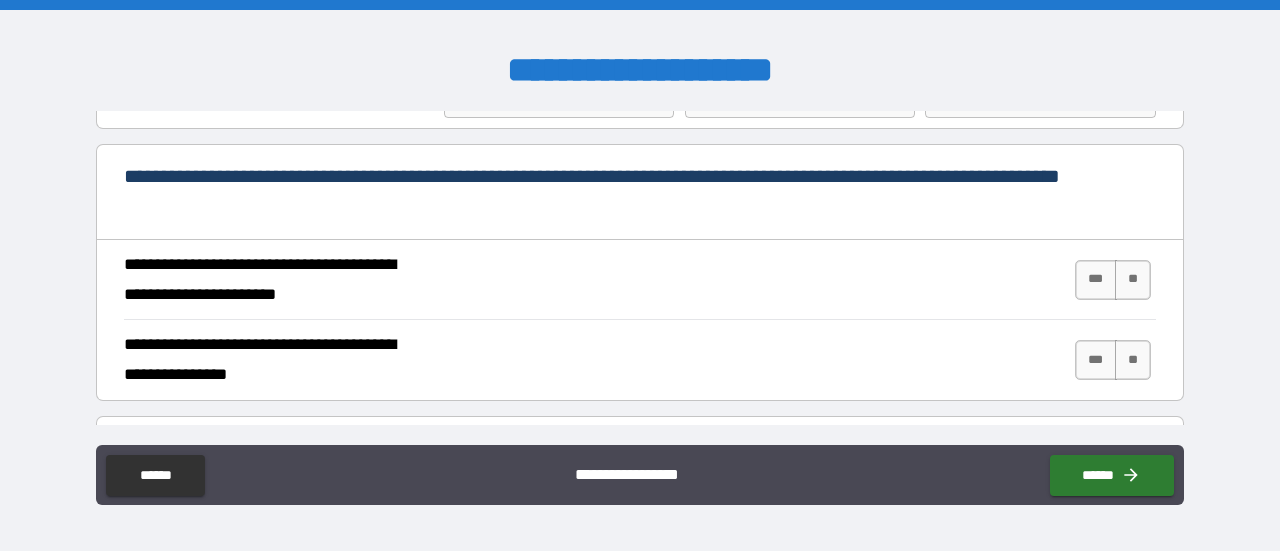 scroll, scrollTop: 1815, scrollLeft: 0, axis: vertical 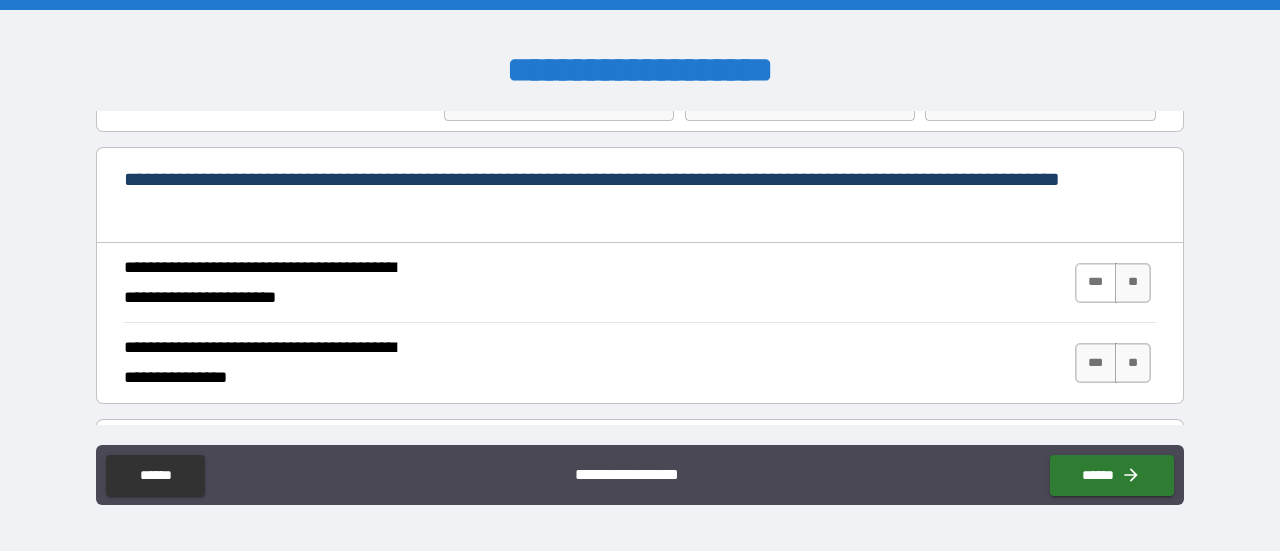 type on "*" 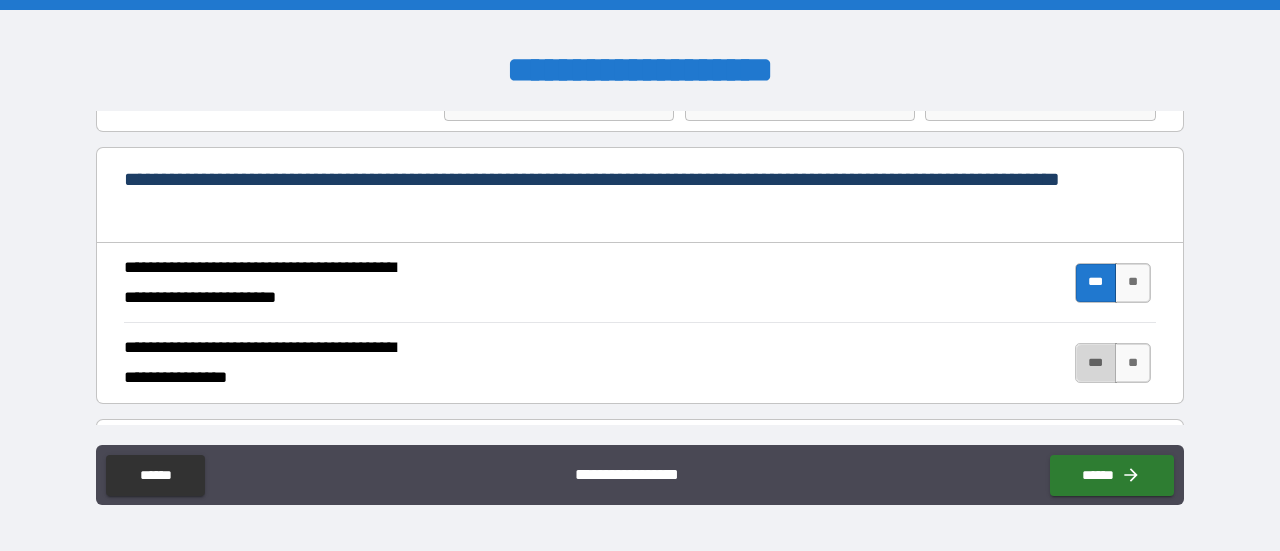 click on "***" at bounding box center [1096, 363] 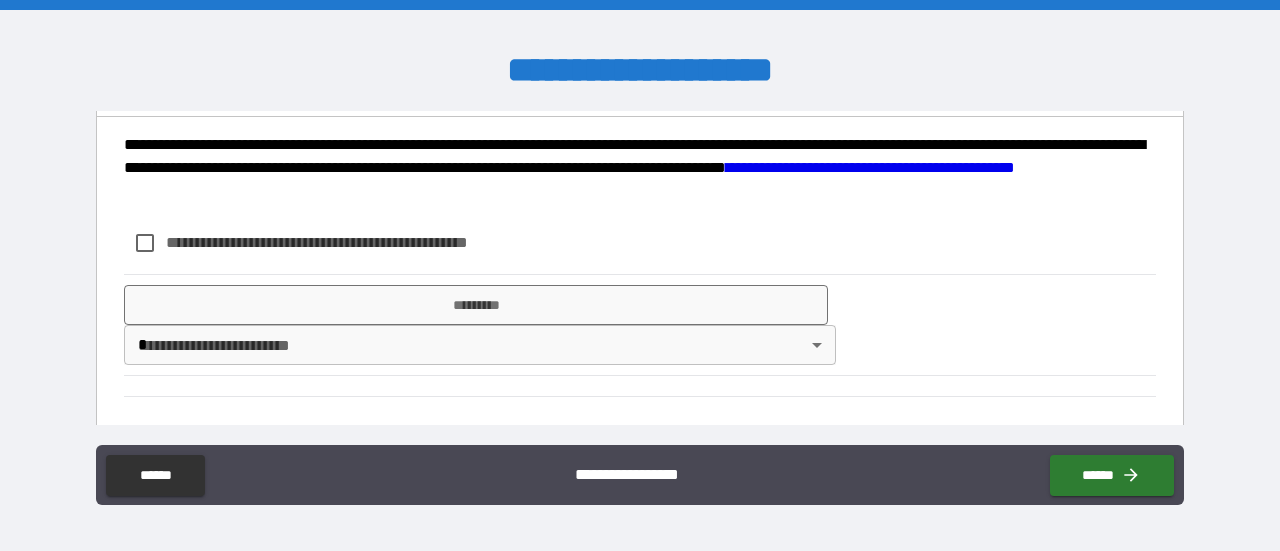 scroll, scrollTop: 2028, scrollLeft: 0, axis: vertical 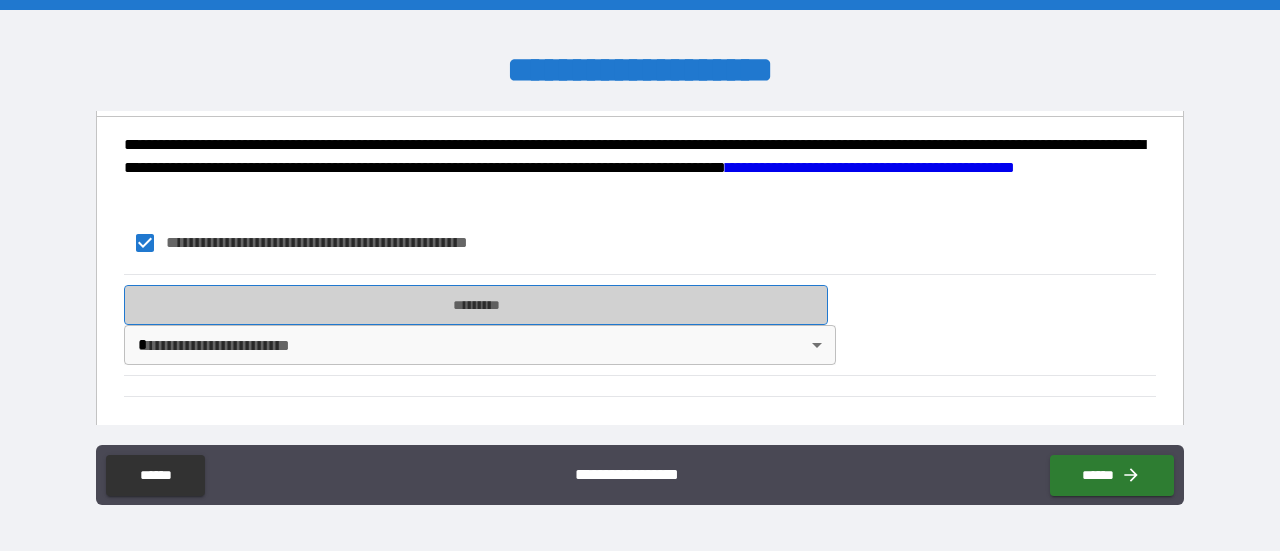 click on "*********" at bounding box center (476, 305) 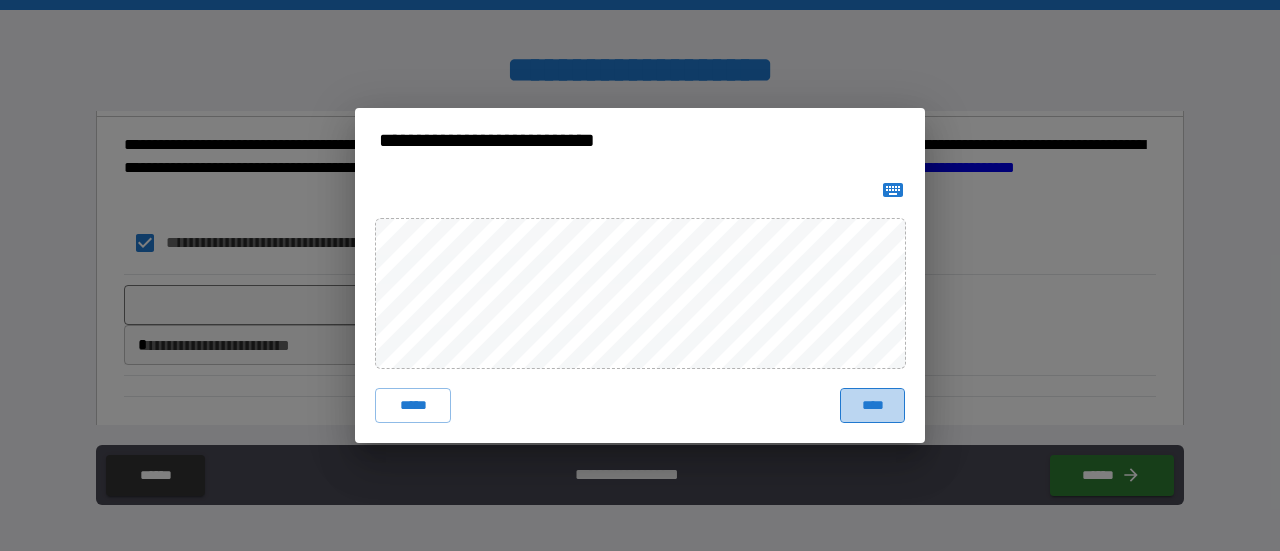 click on "****" at bounding box center [872, 406] 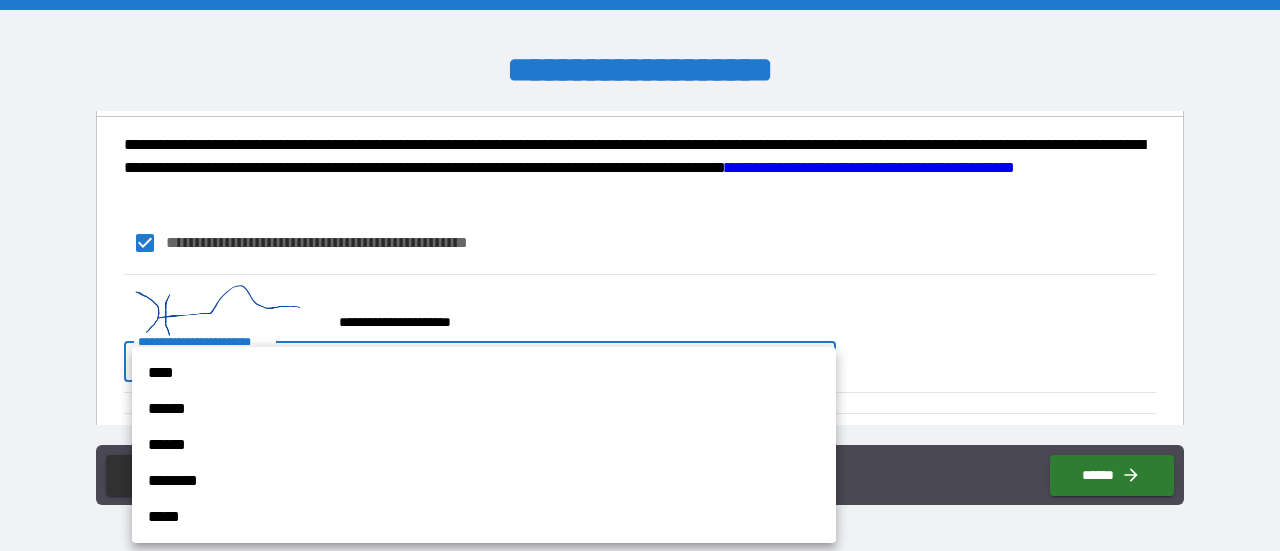click on "**********" at bounding box center [640, 275] 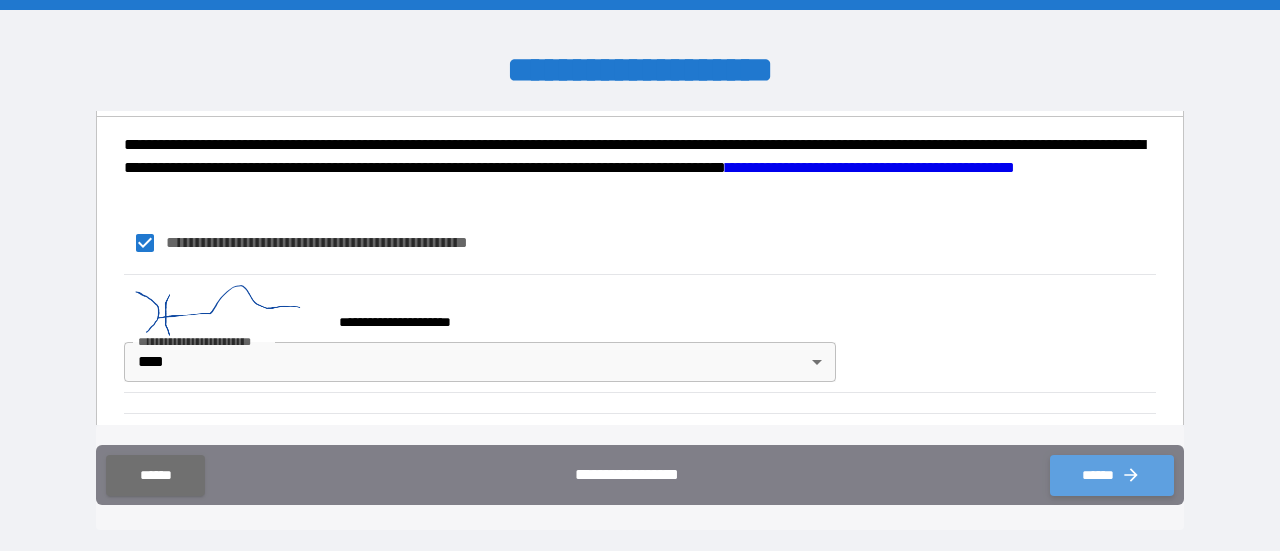 click on "******" at bounding box center [1112, 475] 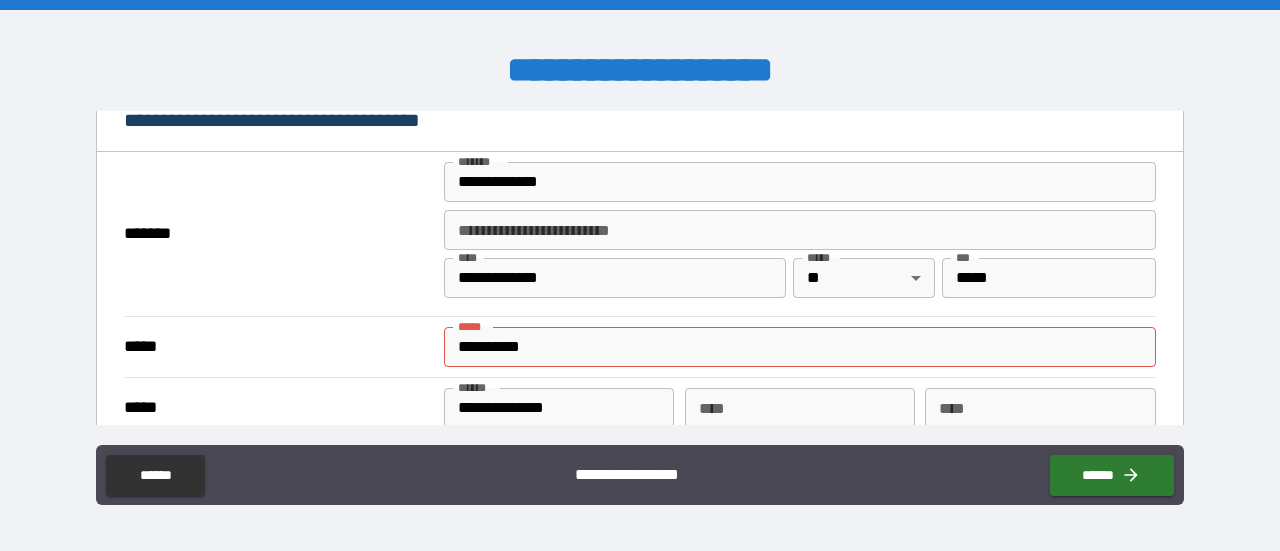 scroll, scrollTop: 1536, scrollLeft: 0, axis: vertical 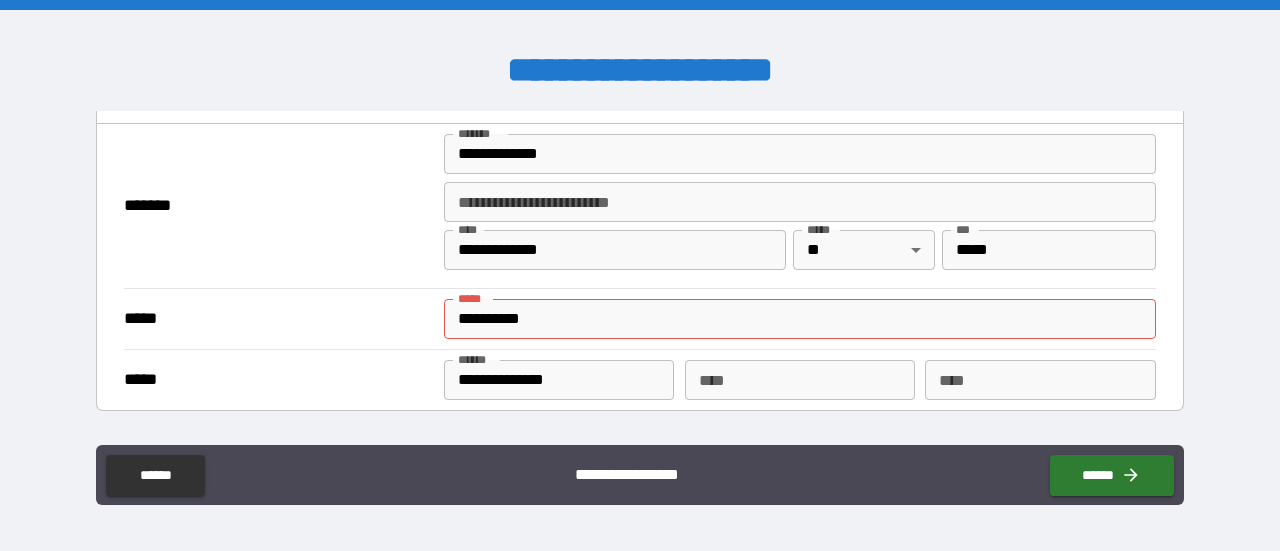 click on "**********" at bounding box center (800, 319) 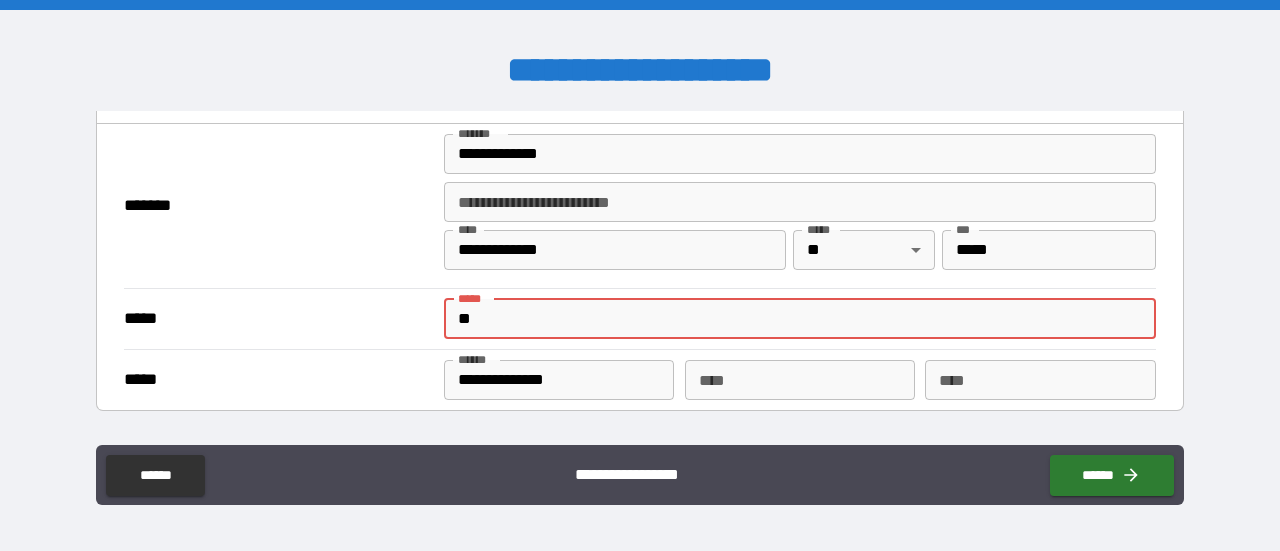 type on "*" 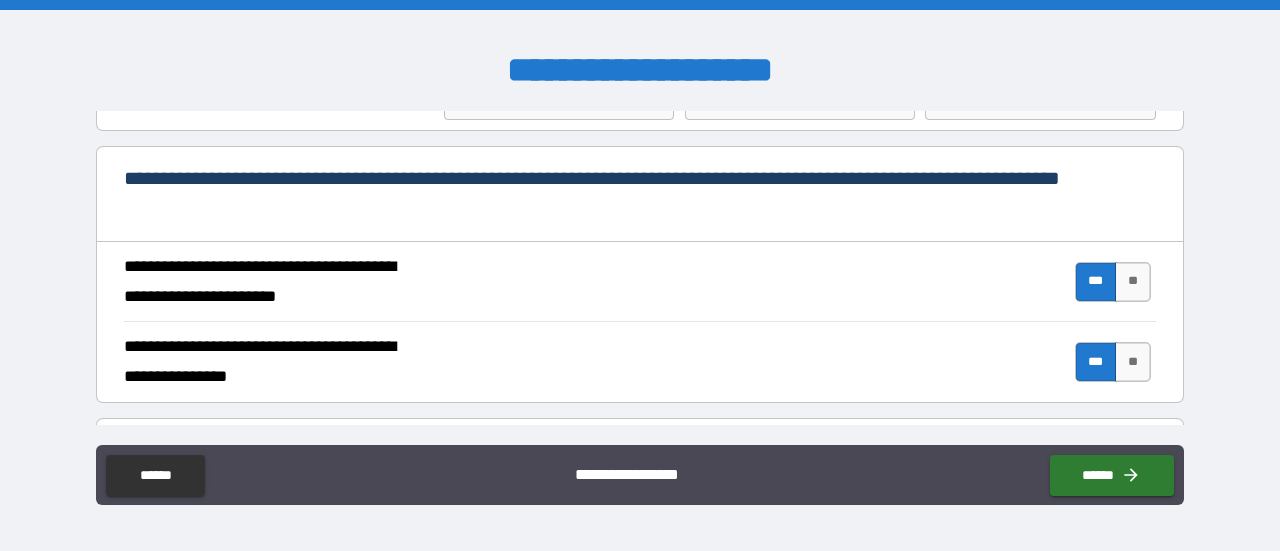scroll, scrollTop: 1840, scrollLeft: 0, axis: vertical 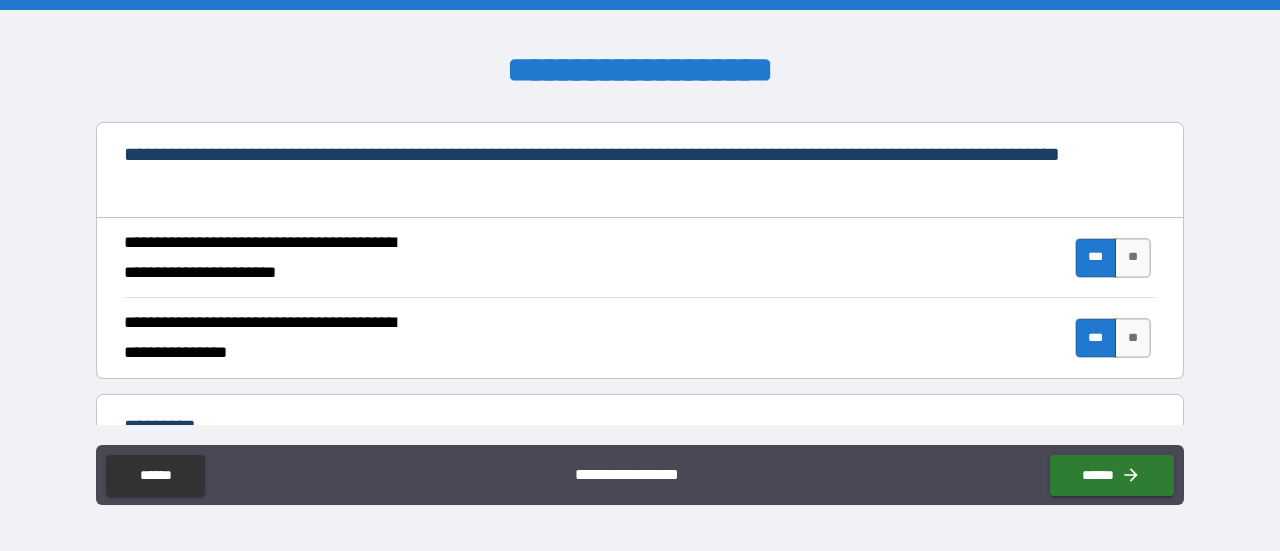 type on "**********" 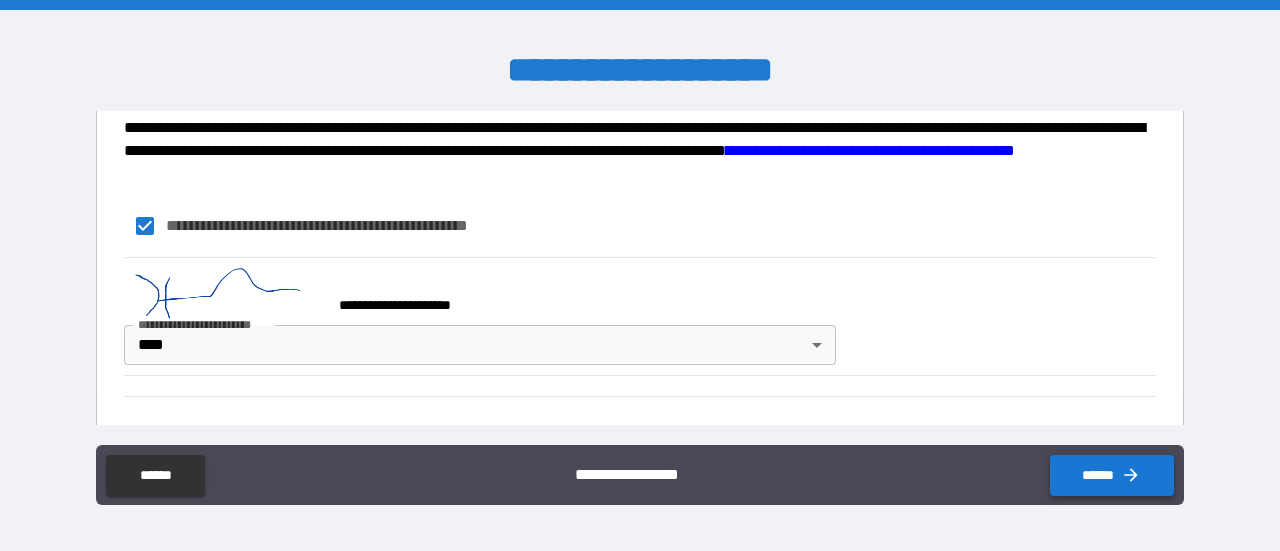 click on "******" at bounding box center [1112, 475] 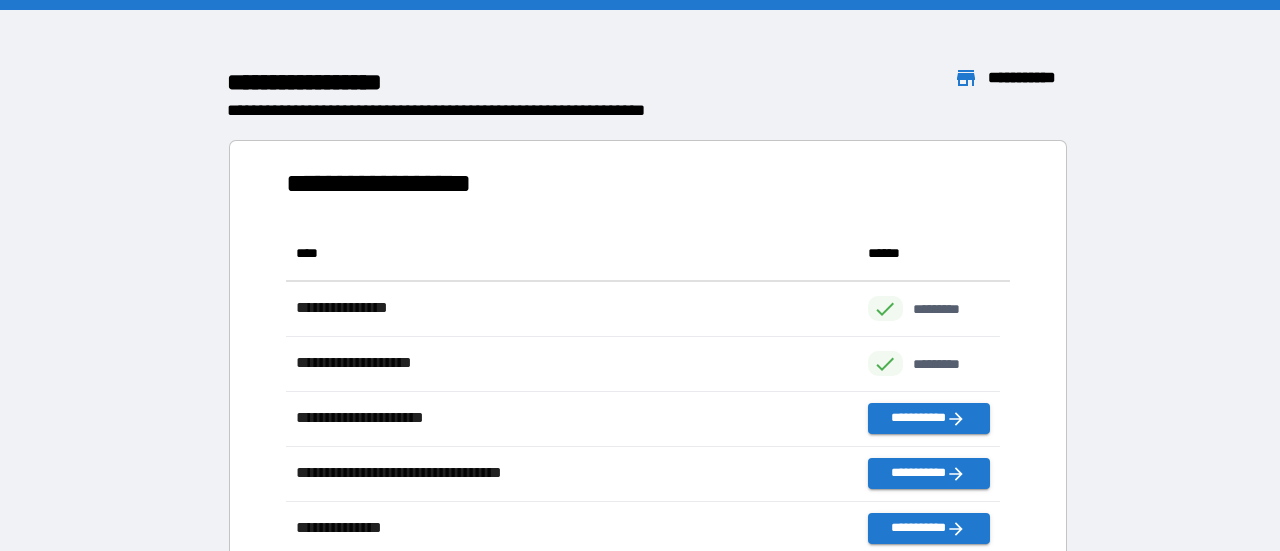 scroll, scrollTop: 16, scrollLeft: 16, axis: both 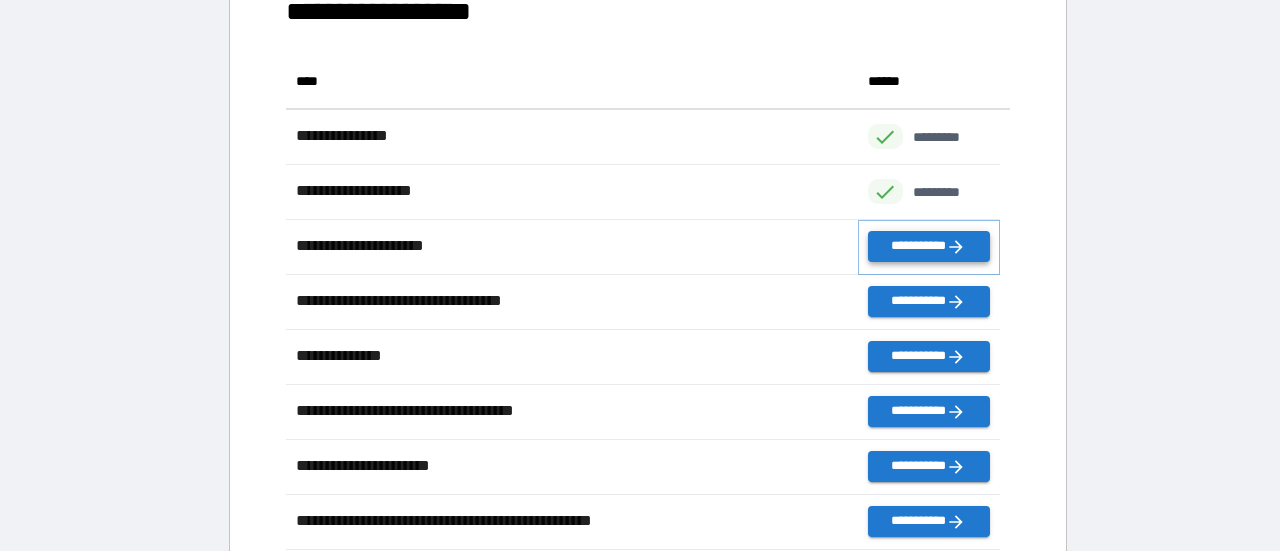 click on "**********" at bounding box center [929, 246] 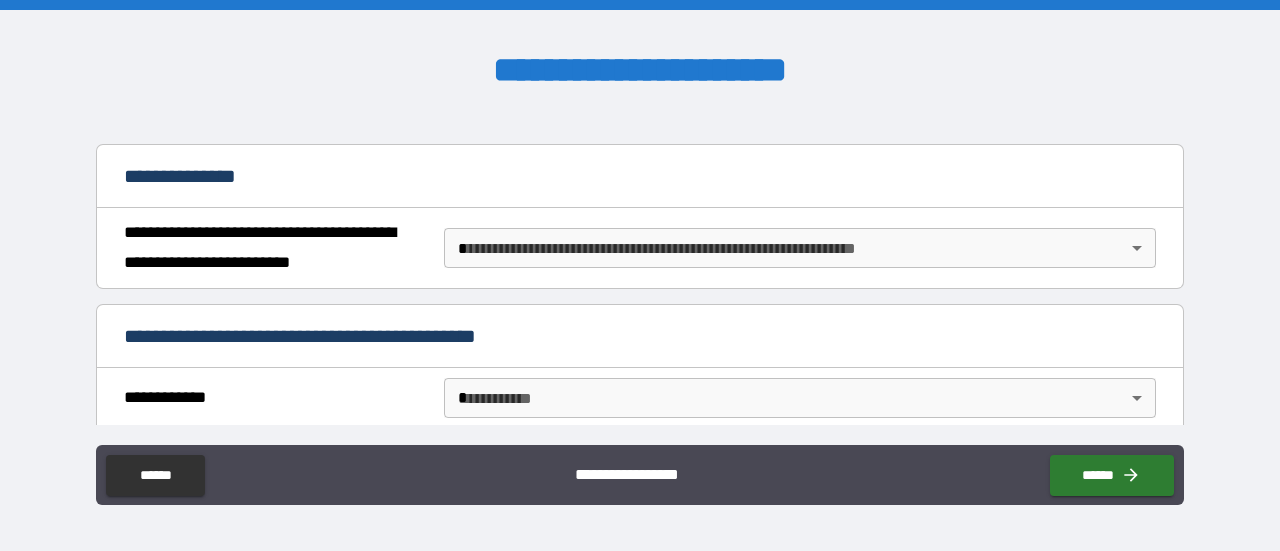 scroll, scrollTop: 187, scrollLeft: 0, axis: vertical 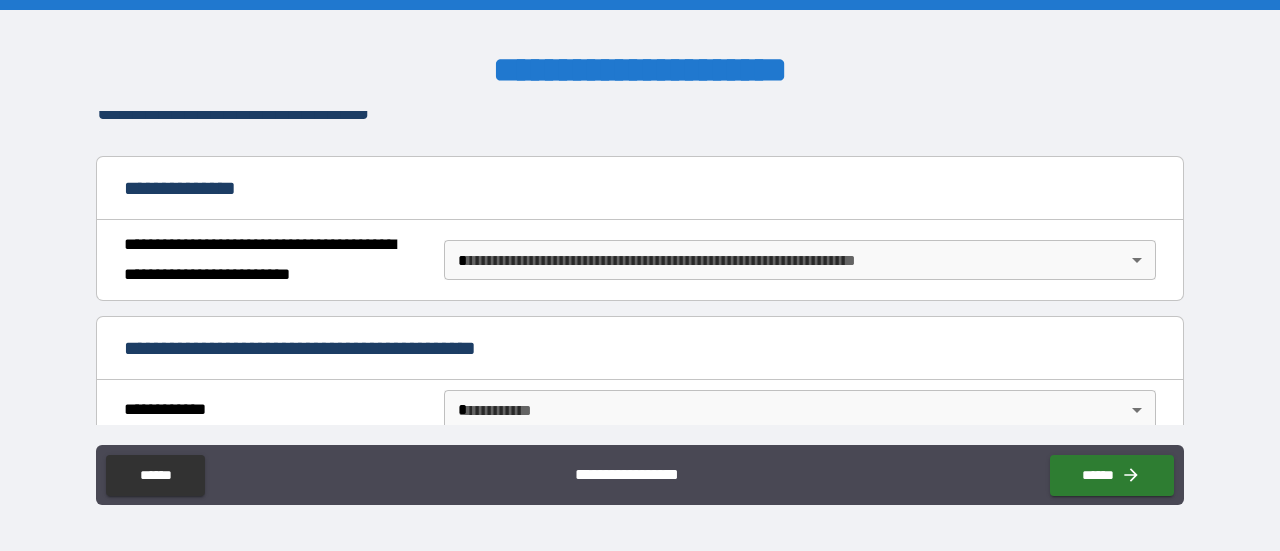 click on "**********" at bounding box center [640, 275] 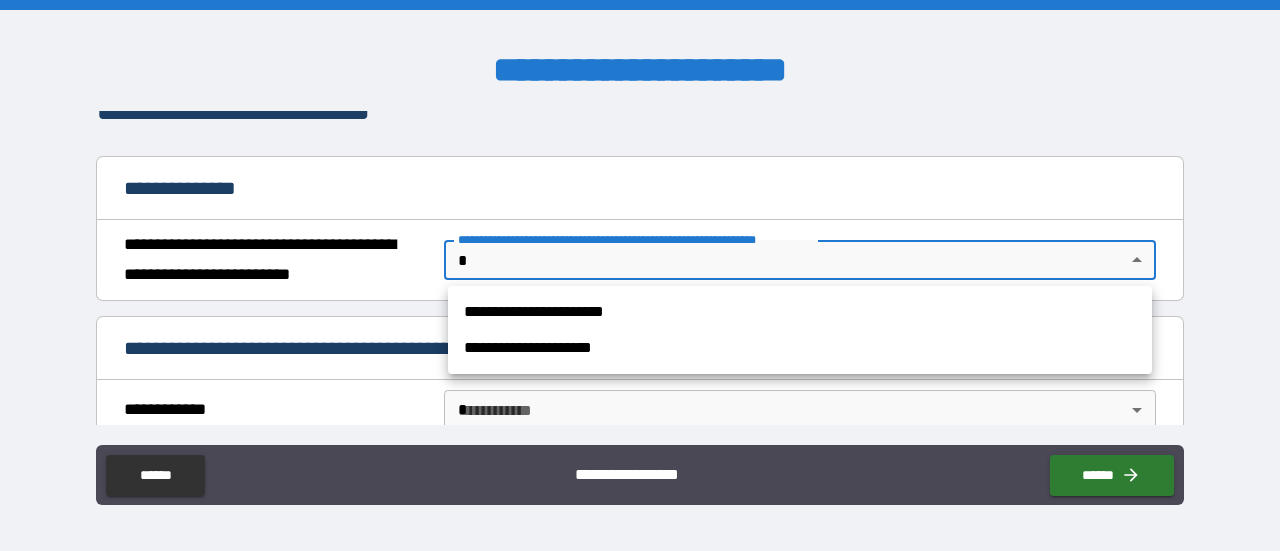 click on "**********" at bounding box center (800, 348) 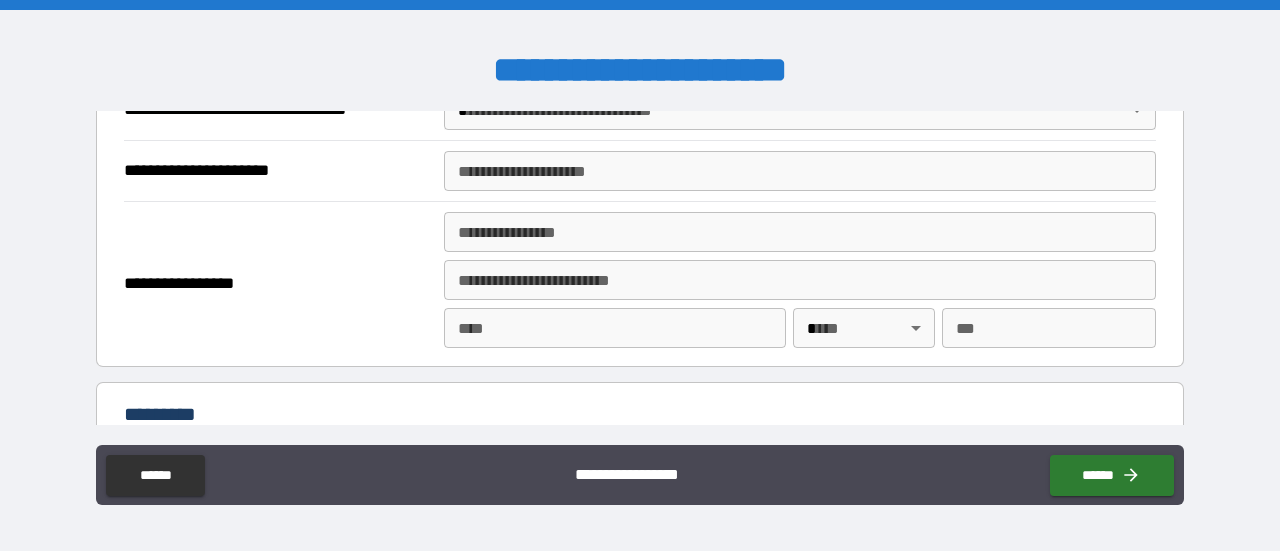 scroll, scrollTop: 2738, scrollLeft: 0, axis: vertical 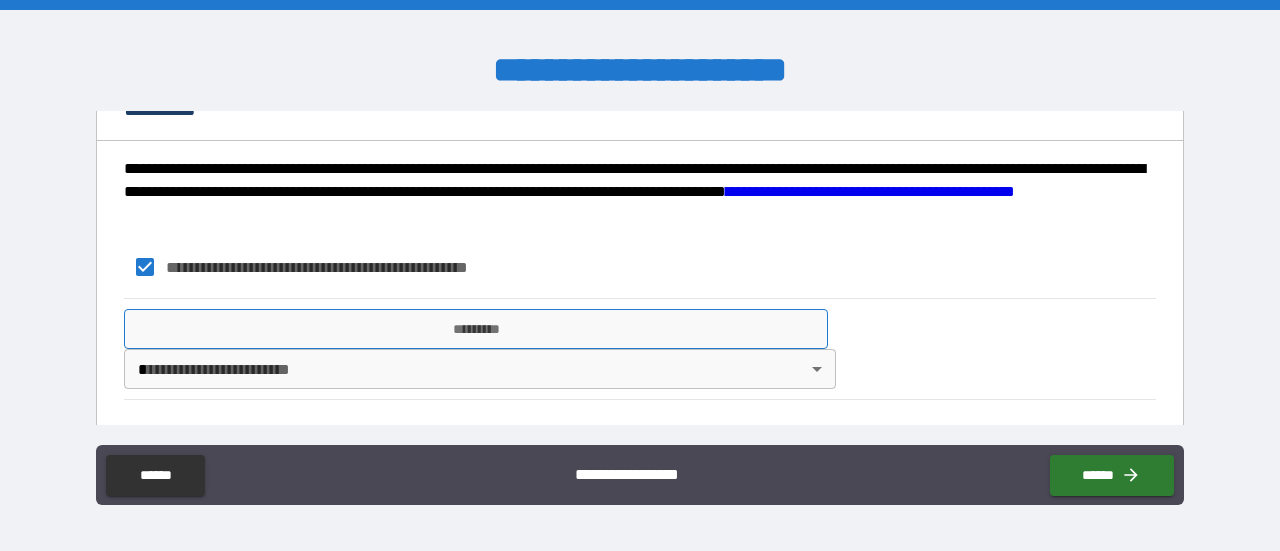click on "*********" at bounding box center (476, 329) 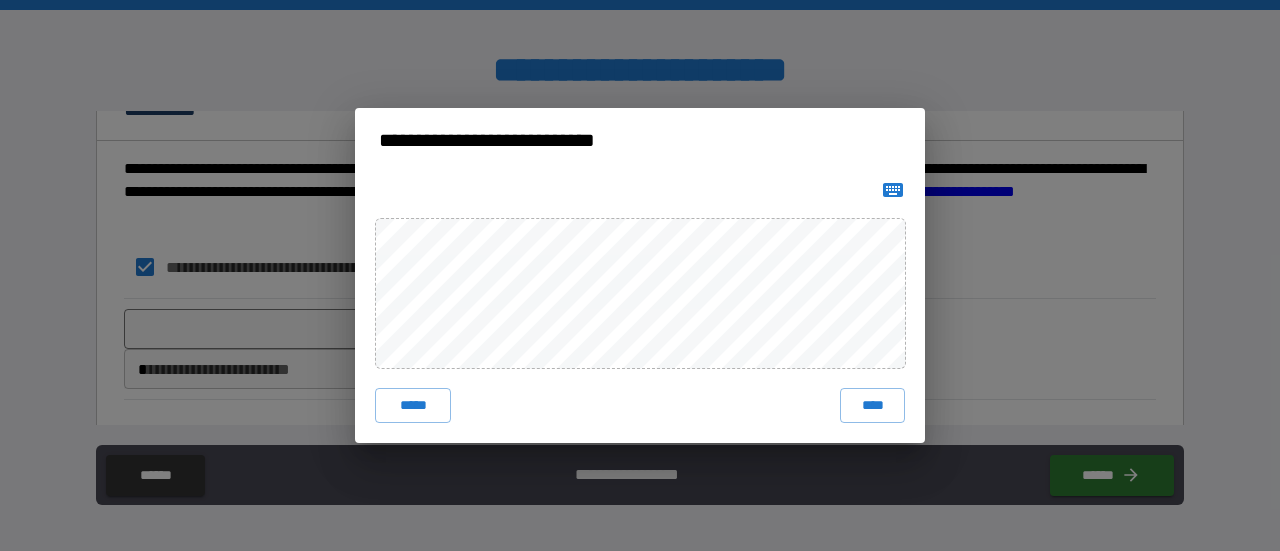 click on "***** ****" at bounding box center [640, 308] 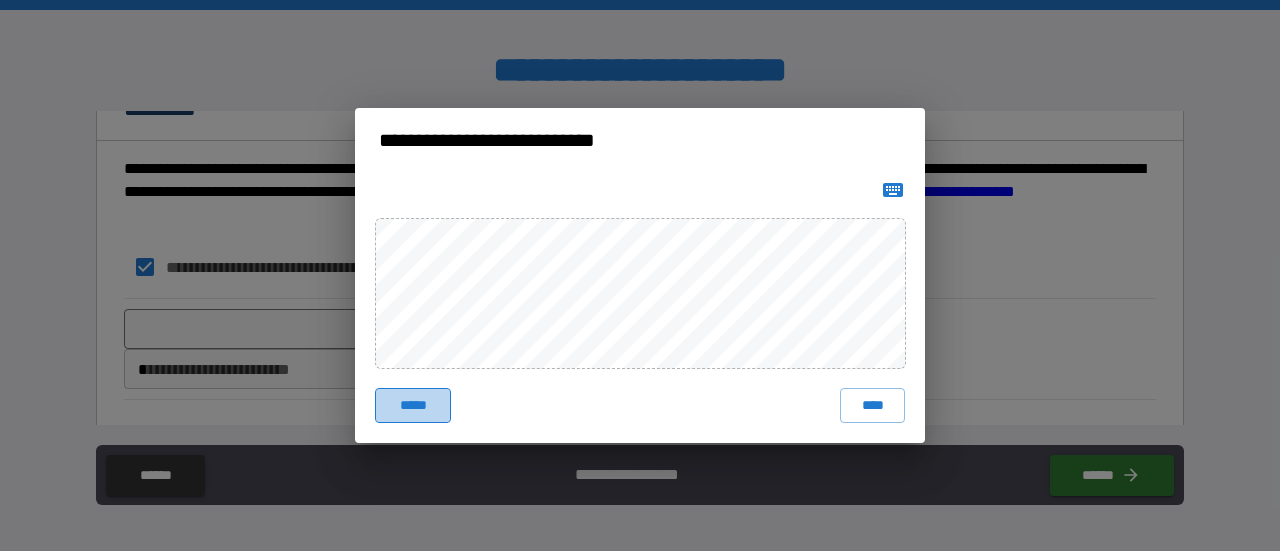 click on "*****" at bounding box center (413, 406) 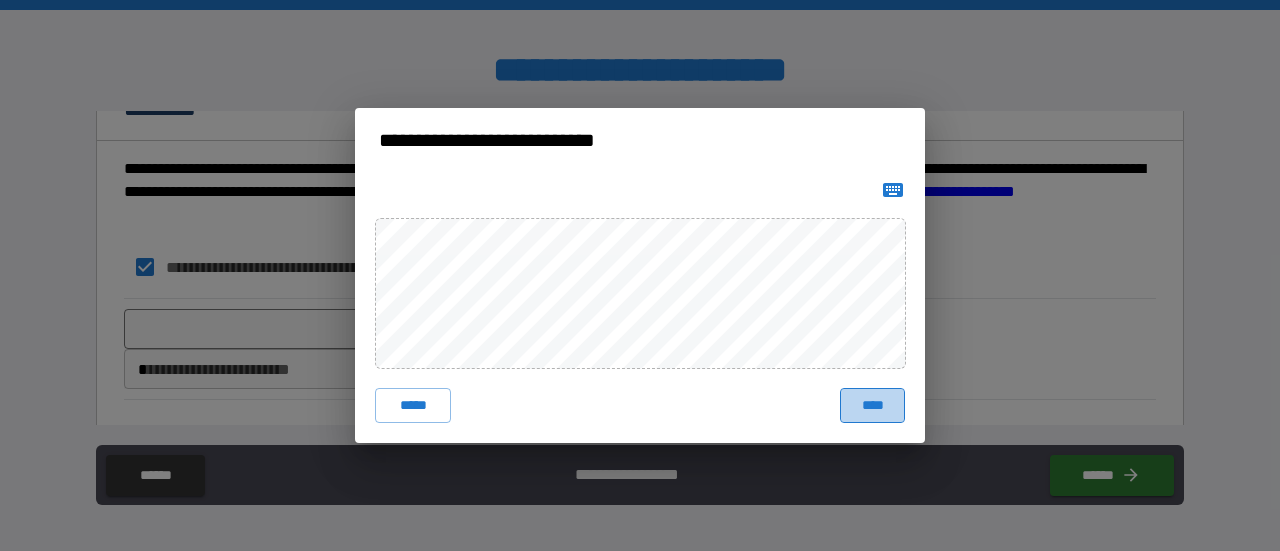 click on "****" at bounding box center [872, 406] 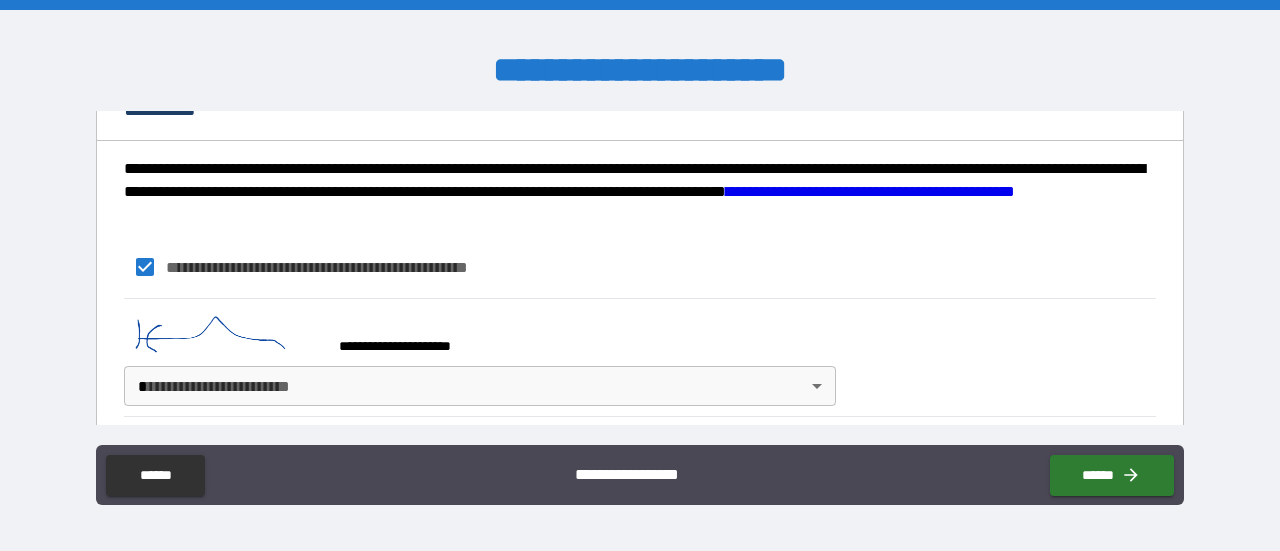 click on "**********" at bounding box center [640, 275] 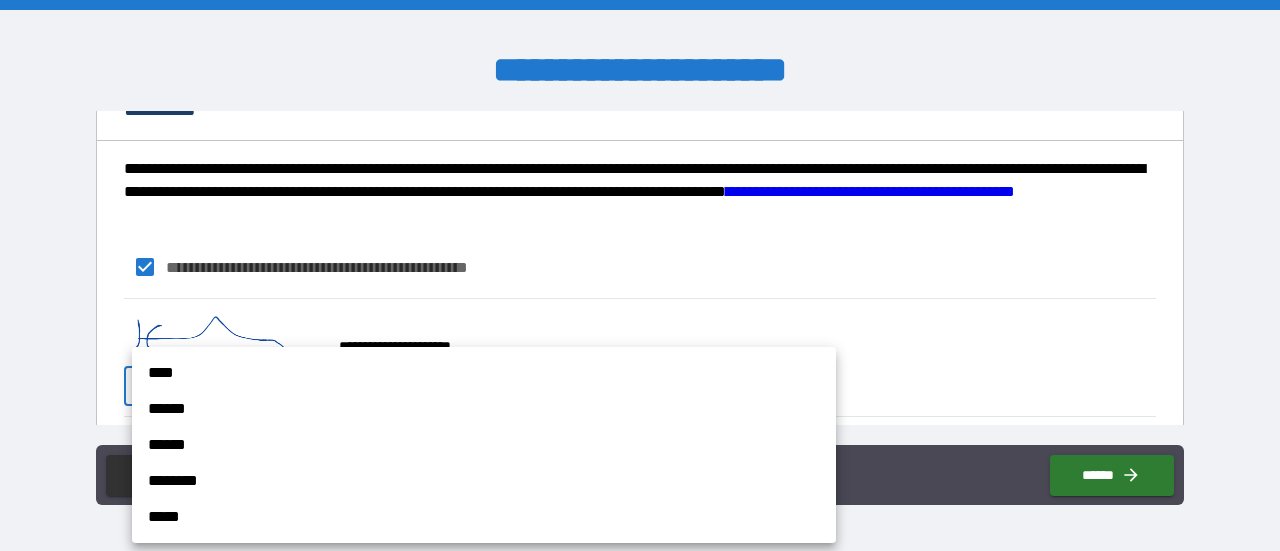 click on "****" at bounding box center [484, 373] 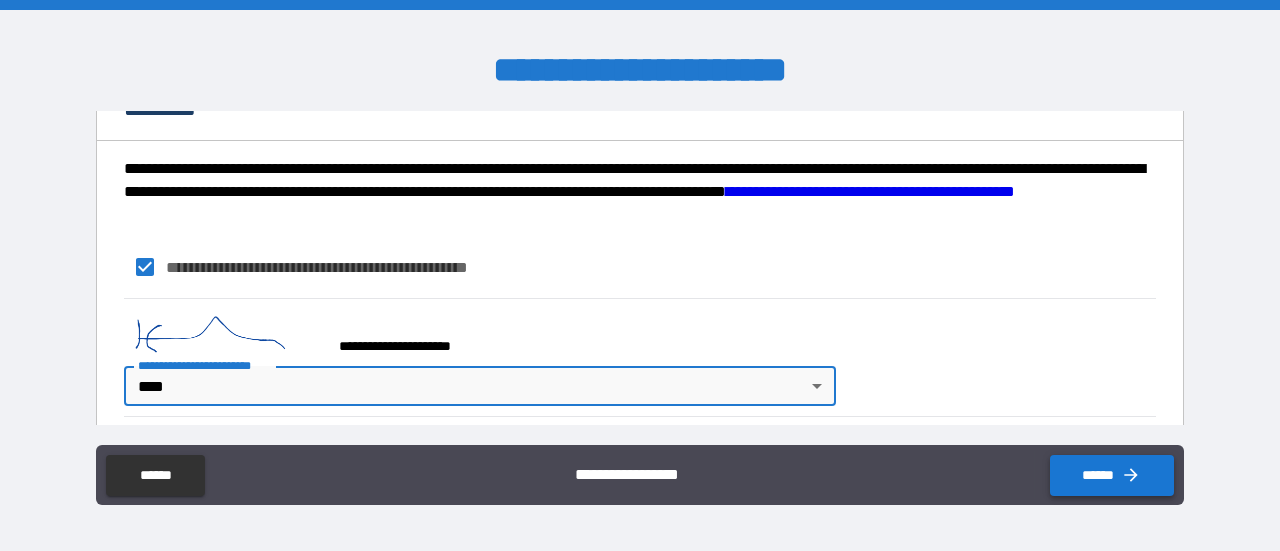 click on "******" at bounding box center [1112, 475] 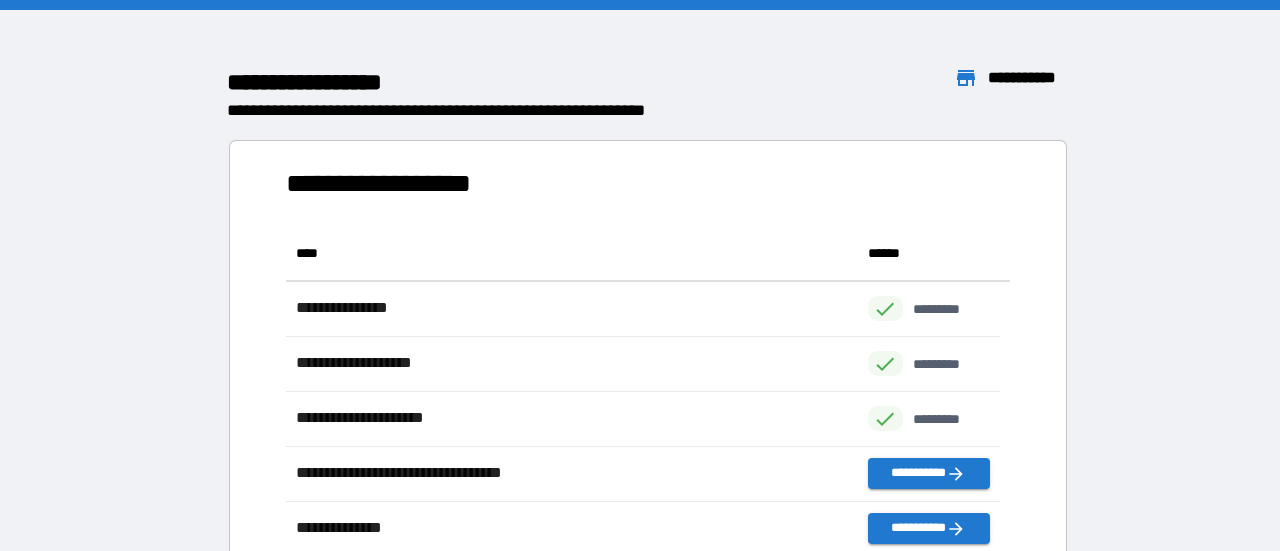 scroll, scrollTop: 16, scrollLeft: 16, axis: both 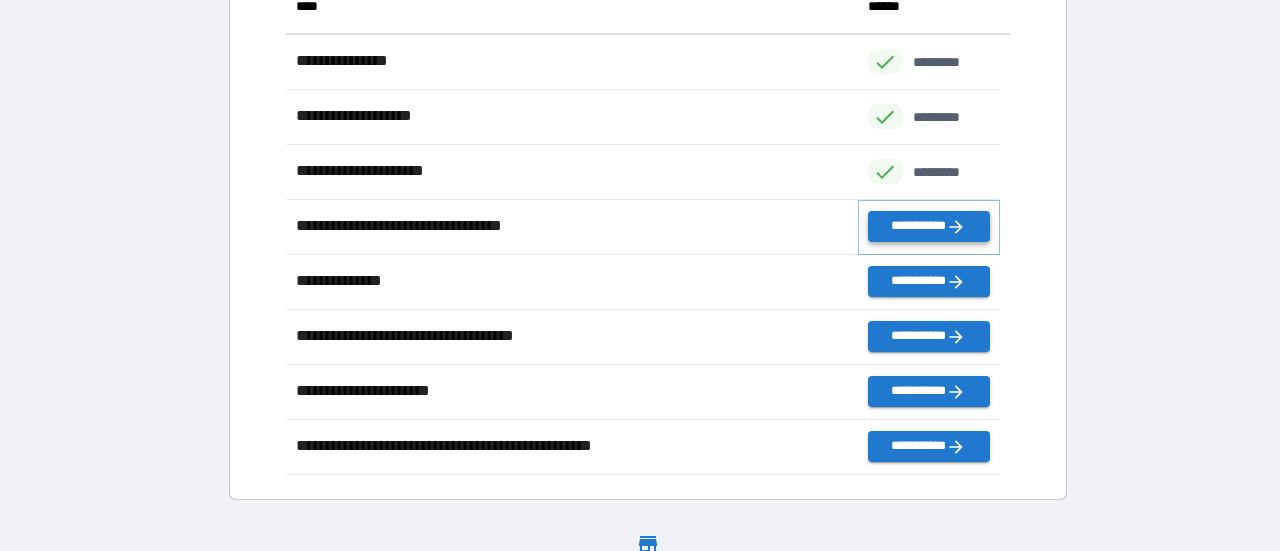 click on "**********" at bounding box center [929, 226] 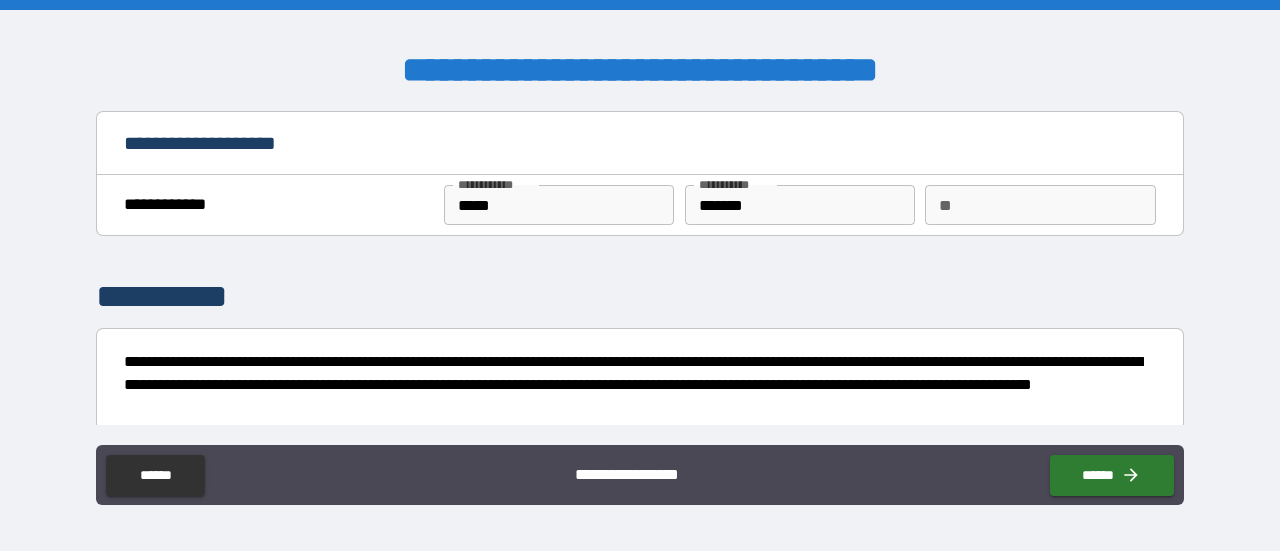 click on "**" at bounding box center [1040, 205] 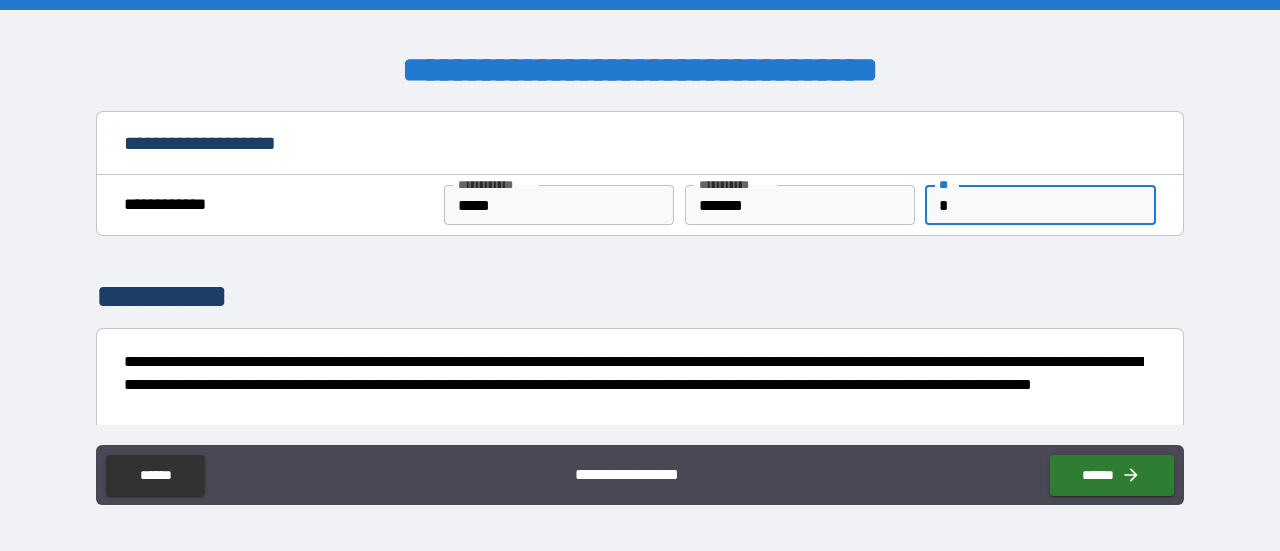 scroll, scrollTop: 243, scrollLeft: 0, axis: vertical 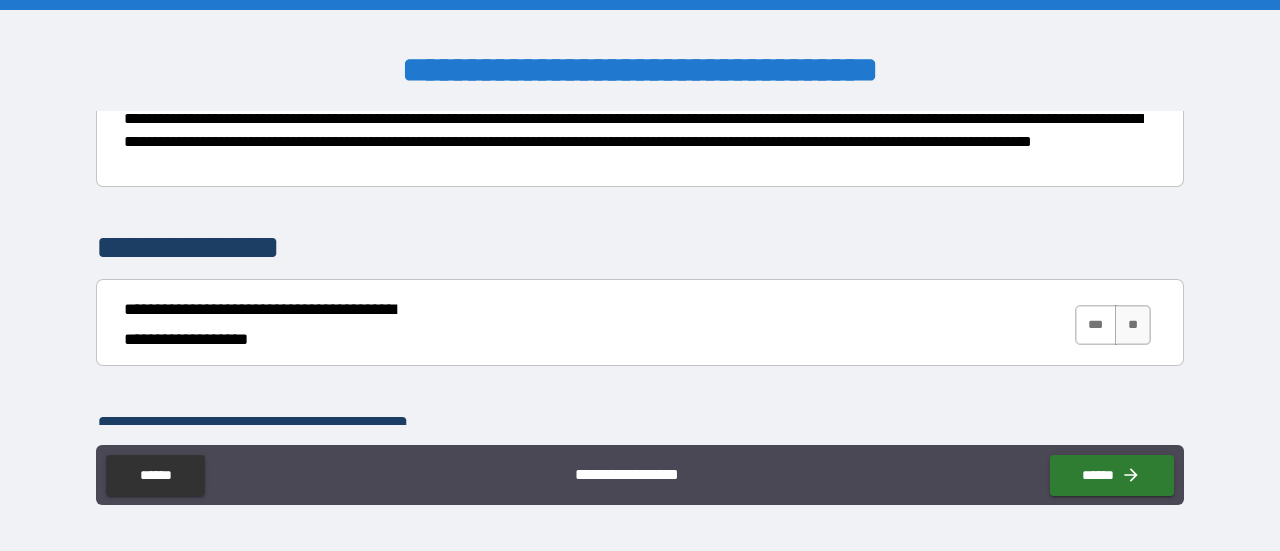type on "*" 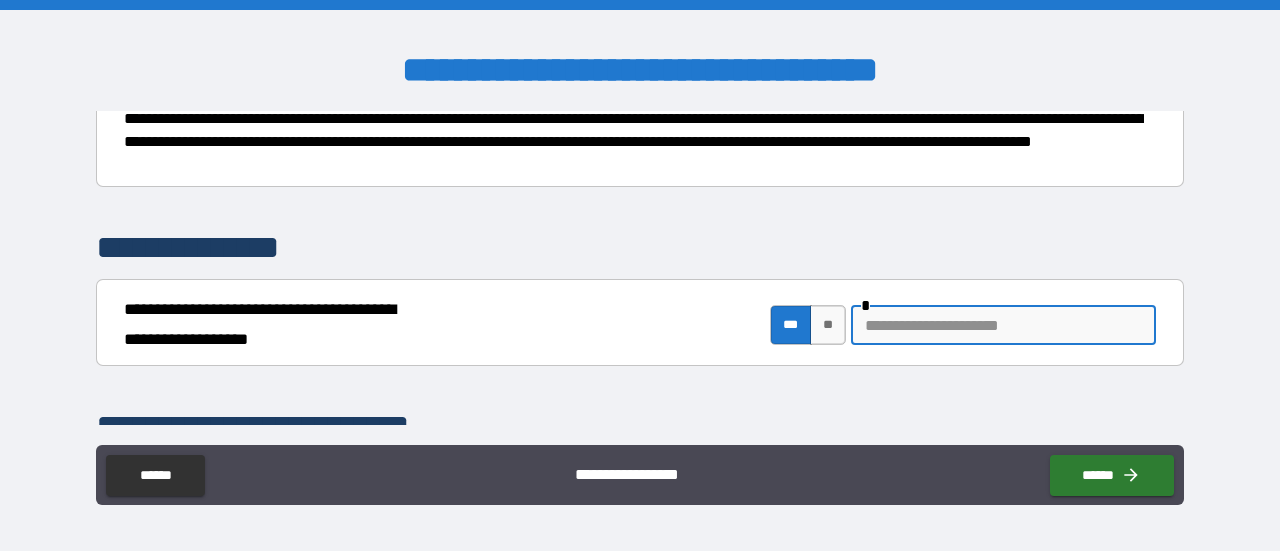 click at bounding box center (1003, 325) 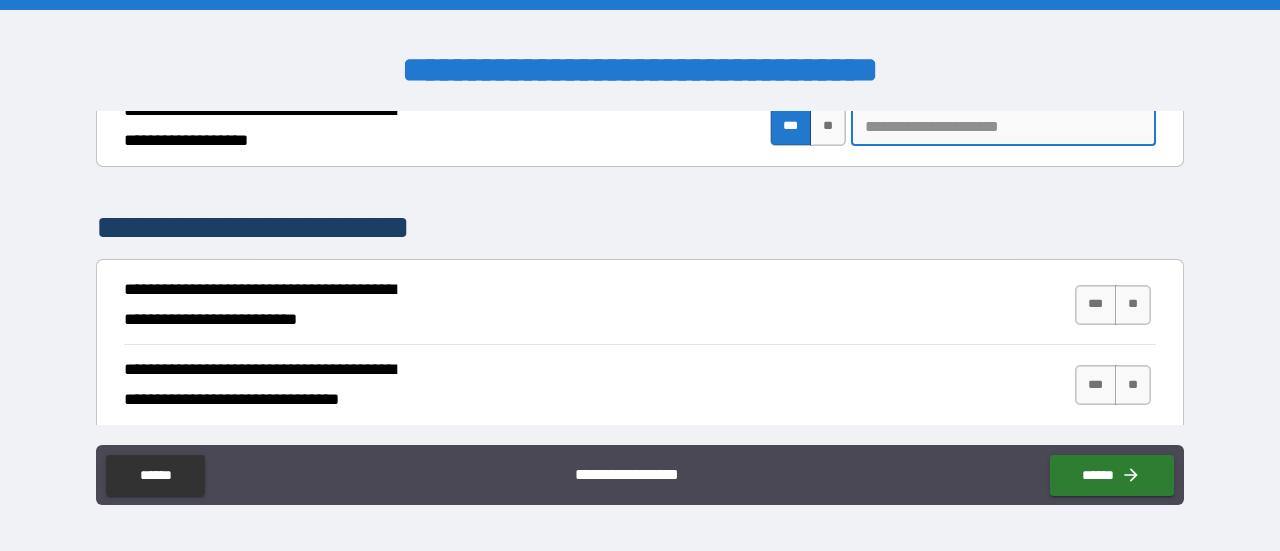 scroll, scrollTop: 289, scrollLeft: 0, axis: vertical 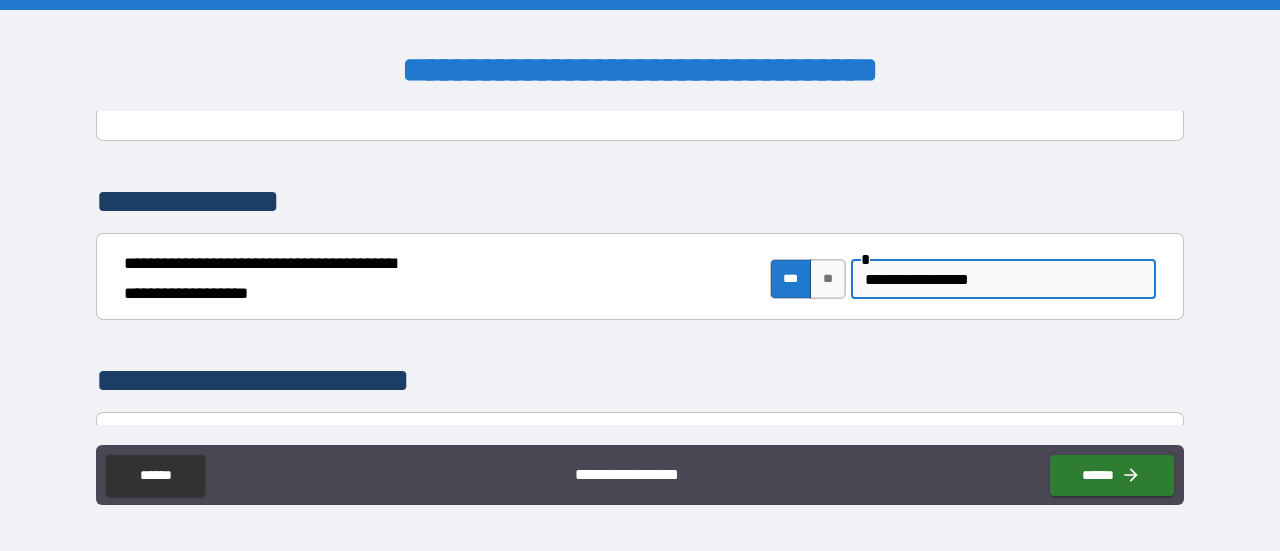 paste on "**********" 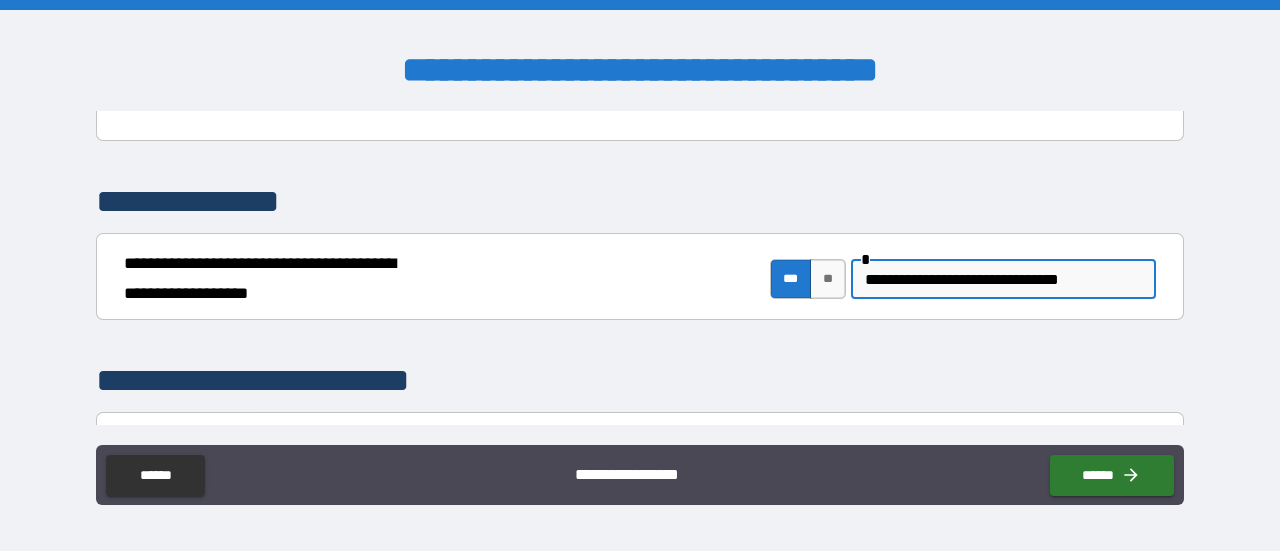 scroll, scrollTop: 533, scrollLeft: 0, axis: vertical 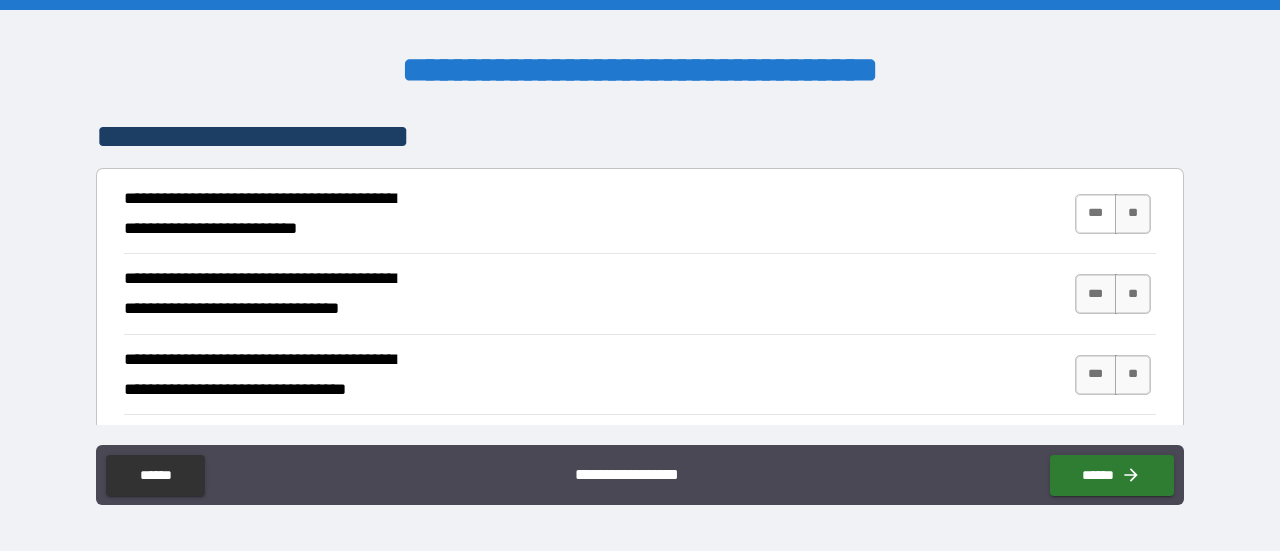 type on "**********" 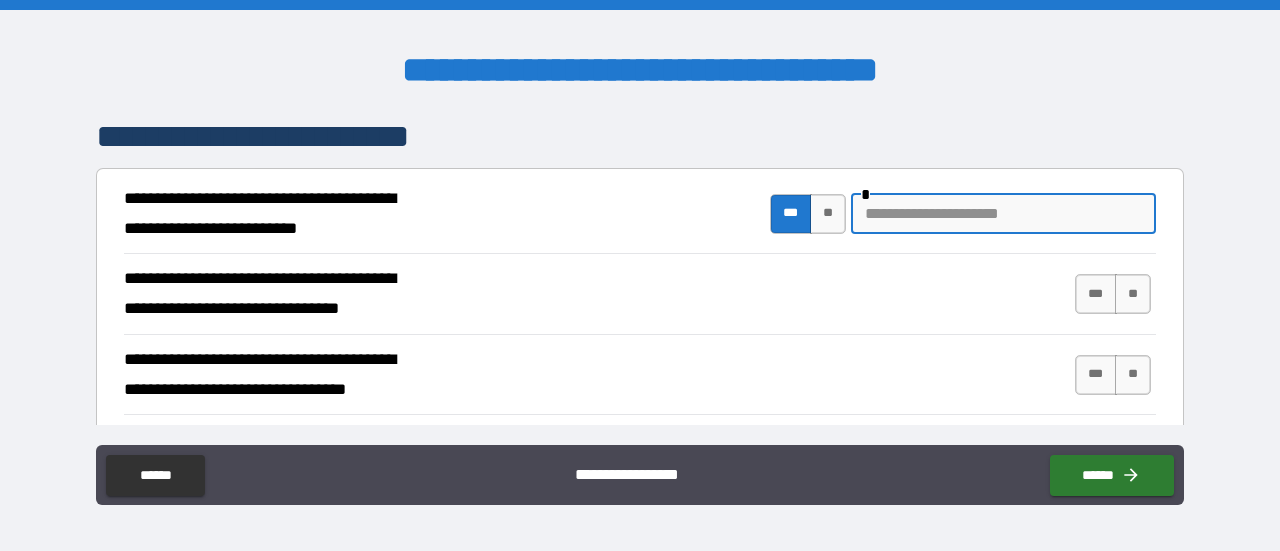 click at bounding box center (1003, 214) 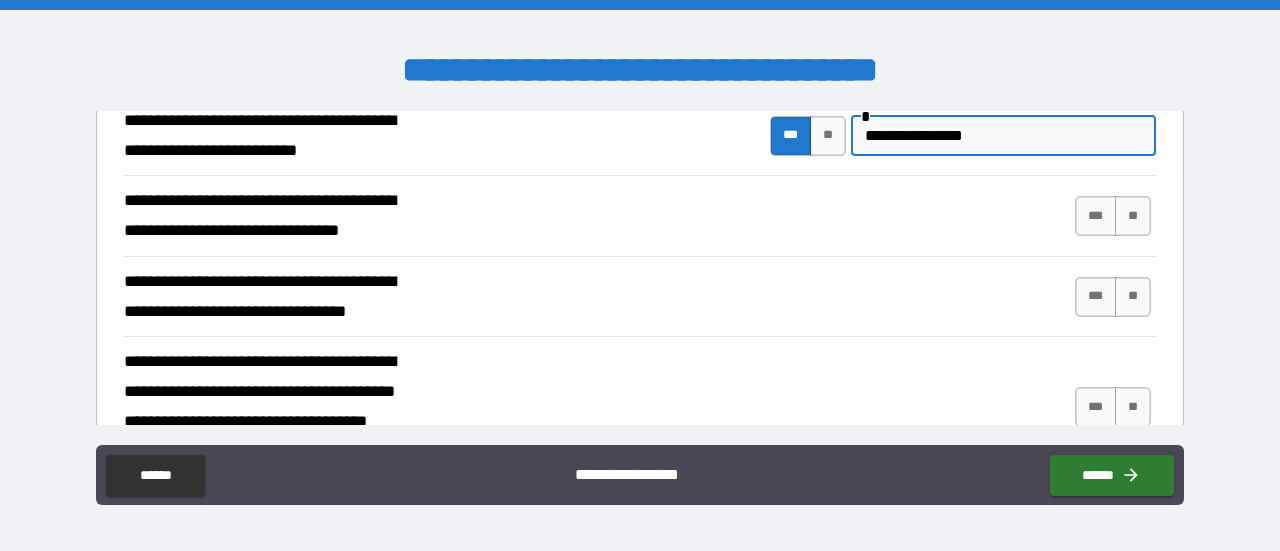scroll, scrollTop: 612, scrollLeft: 0, axis: vertical 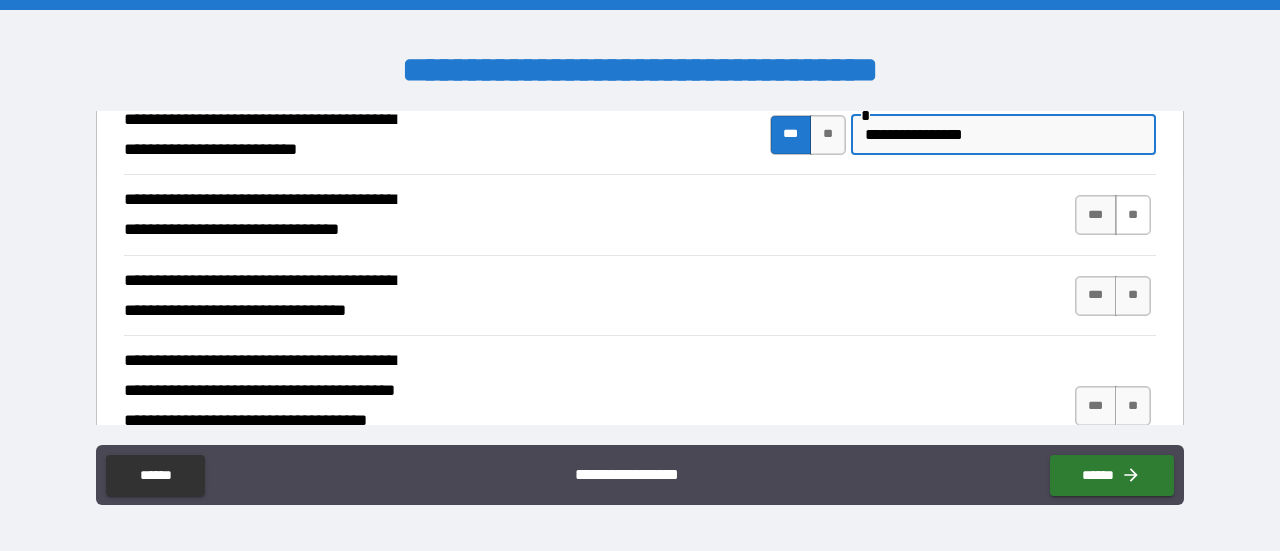 type on "**********" 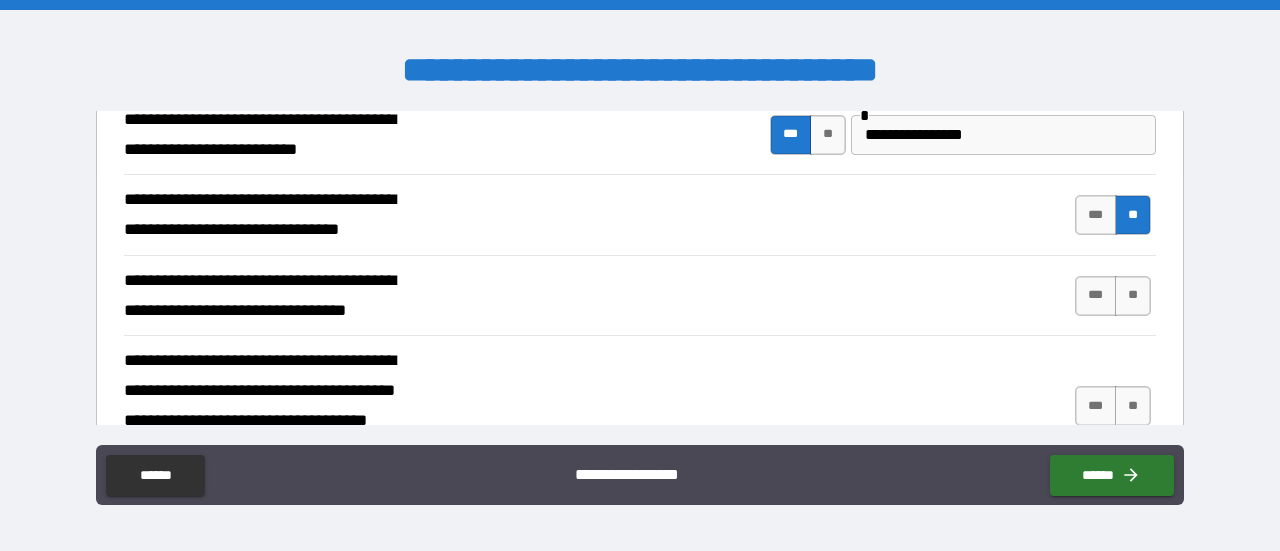 scroll, scrollTop: 730, scrollLeft: 0, axis: vertical 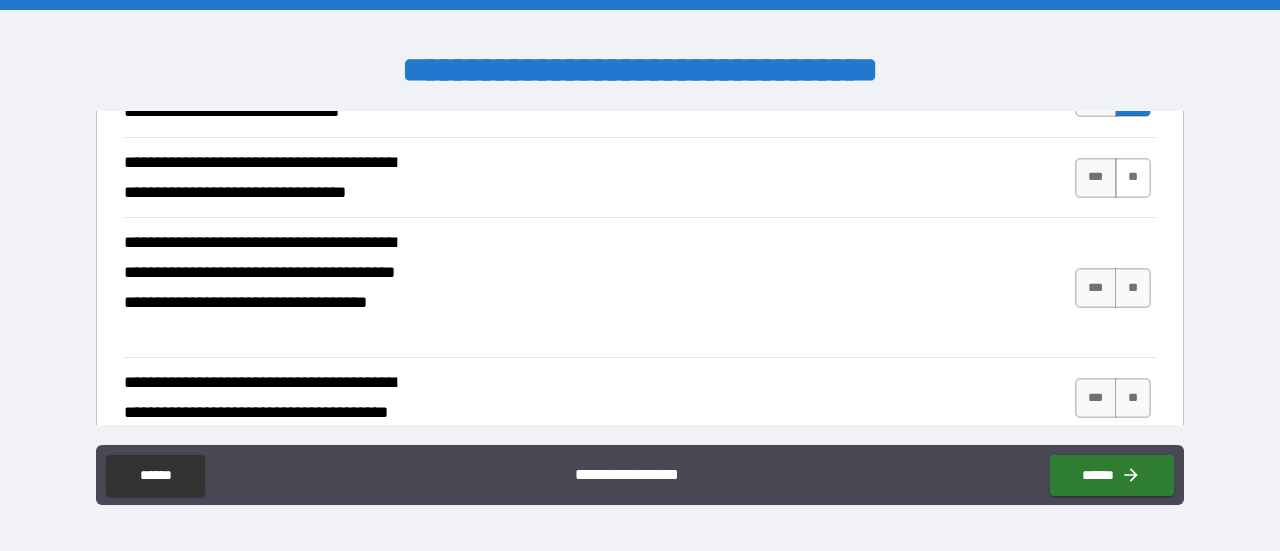 click on "**" at bounding box center [1133, 178] 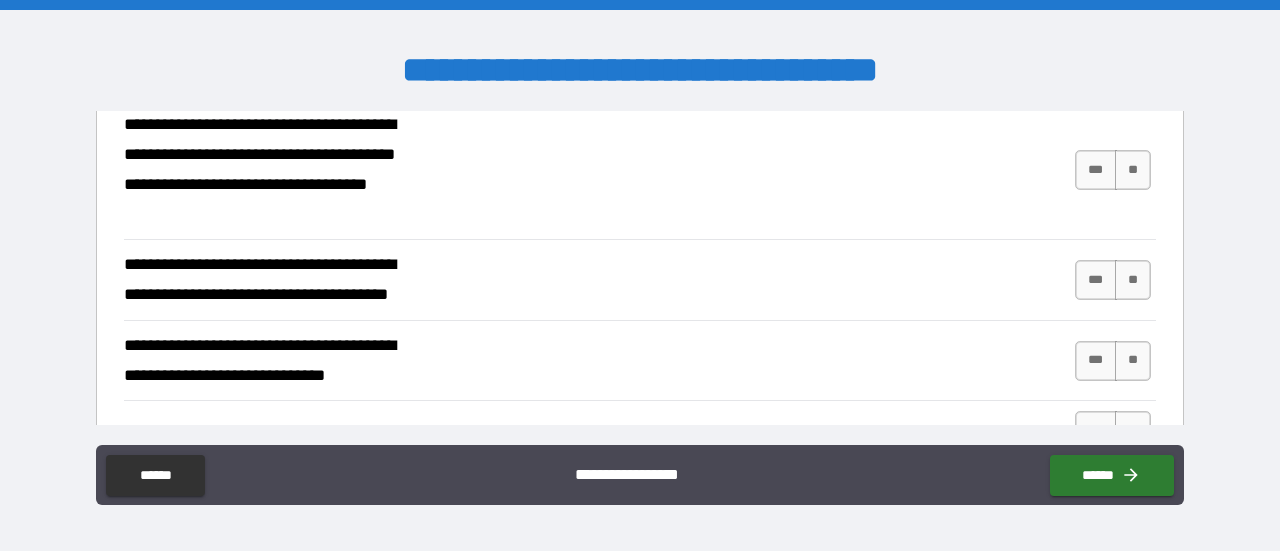 scroll, scrollTop: 852, scrollLeft: 0, axis: vertical 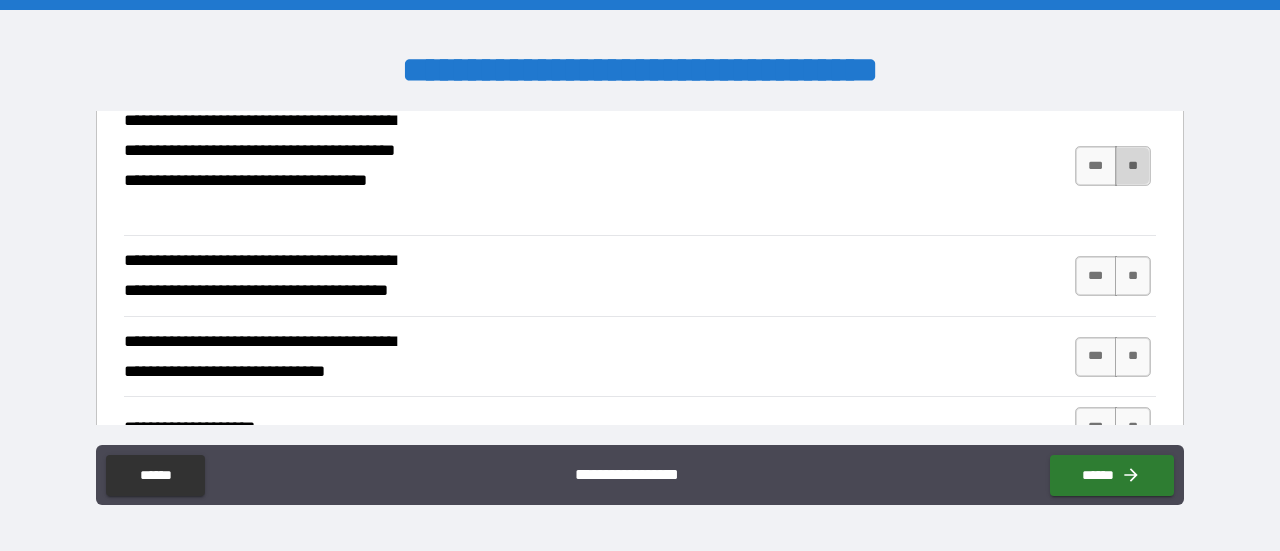 click on "**" at bounding box center [1133, 166] 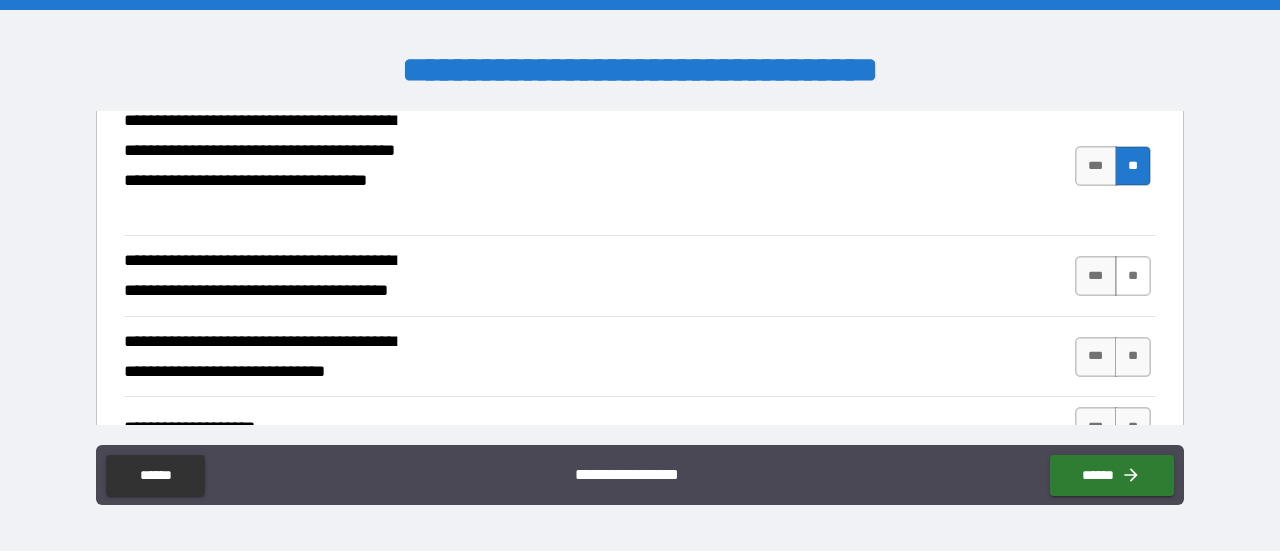 click on "**" at bounding box center [1133, 276] 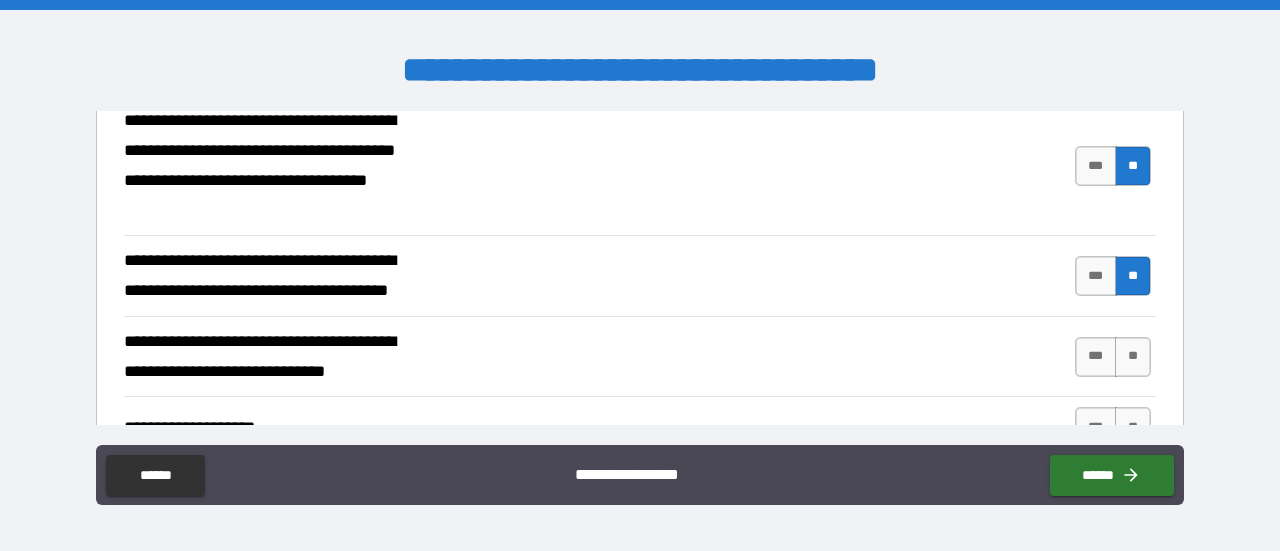scroll, scrollTop: 1000, scrollLeft: 0, axis: vertical 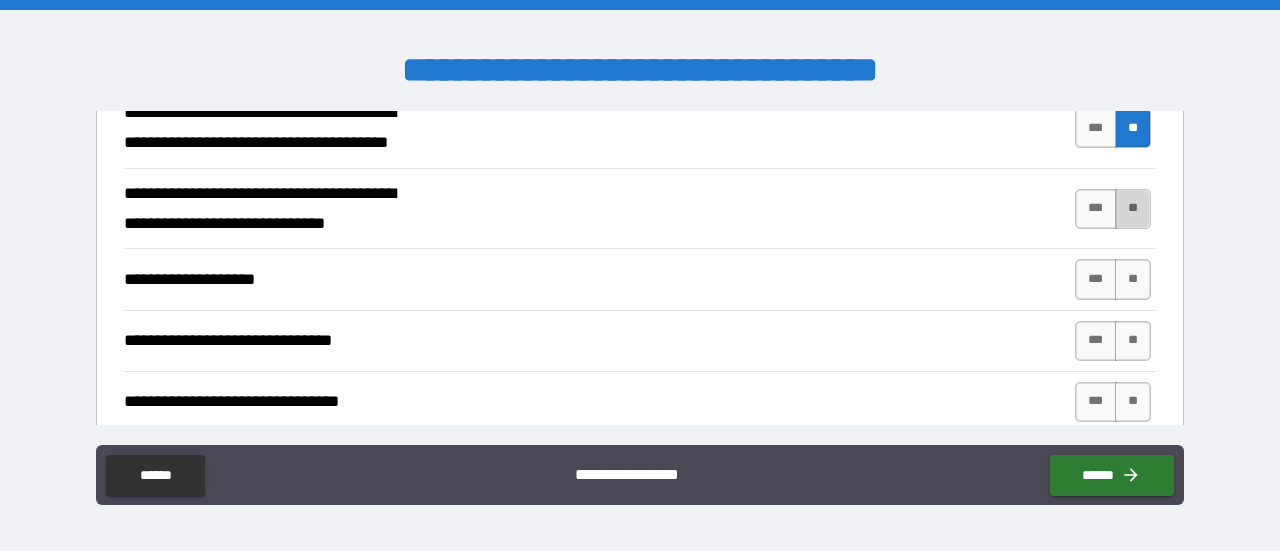 click on "**" at bounding box center (1133, 209) 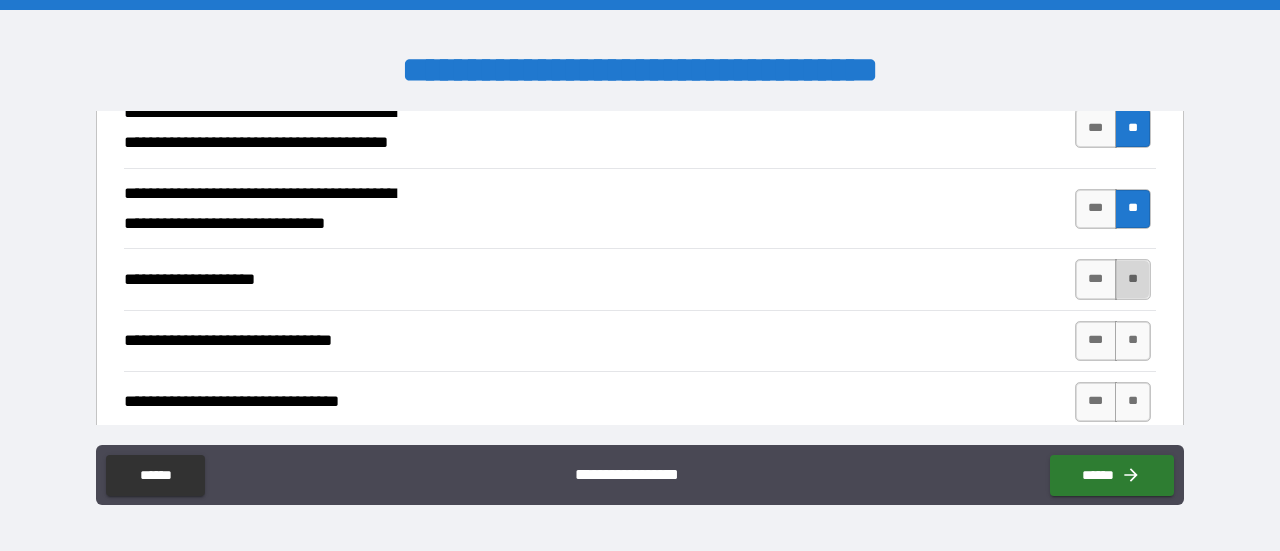 click on "**" at bounding box center (1133, 279) 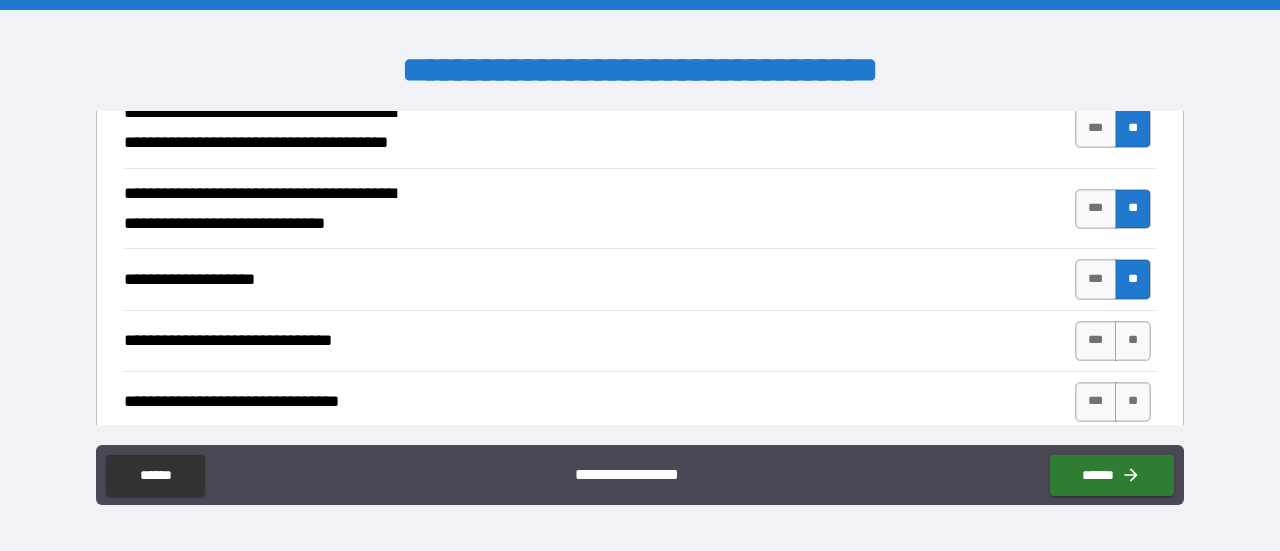 click on "**" at bounding box center (1133, 279) 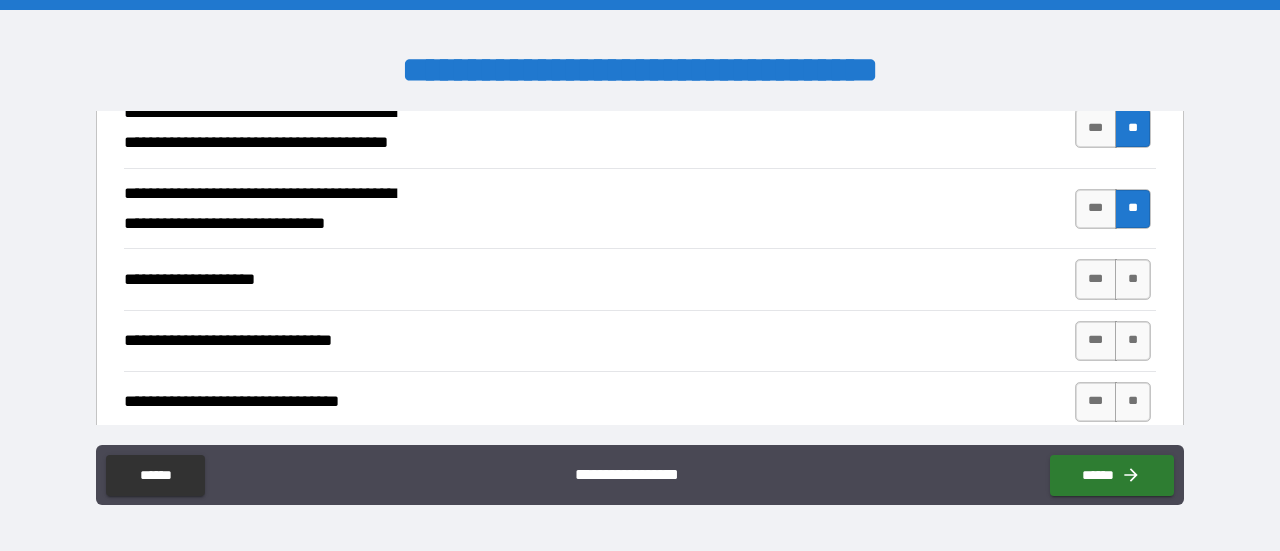 scroll, scrollTop: 1016, scrollLeft: 0, axis: vertical 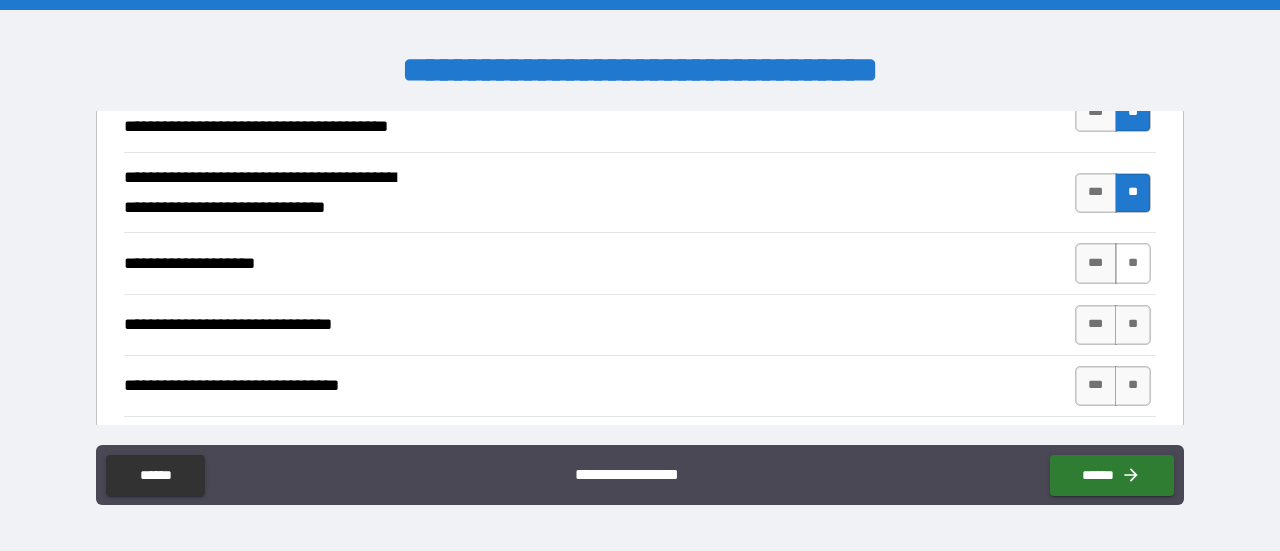 click on "**" at bounding box center (1133, 263) 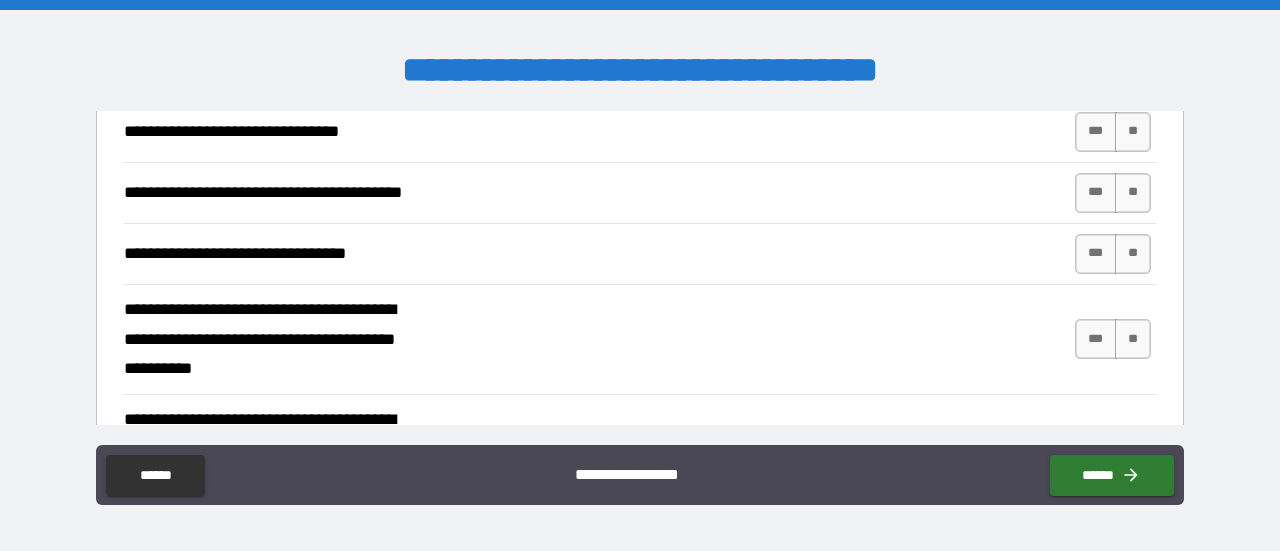 scroll, scrollTop: 1271, scrollLeft: 0, axis: vertical 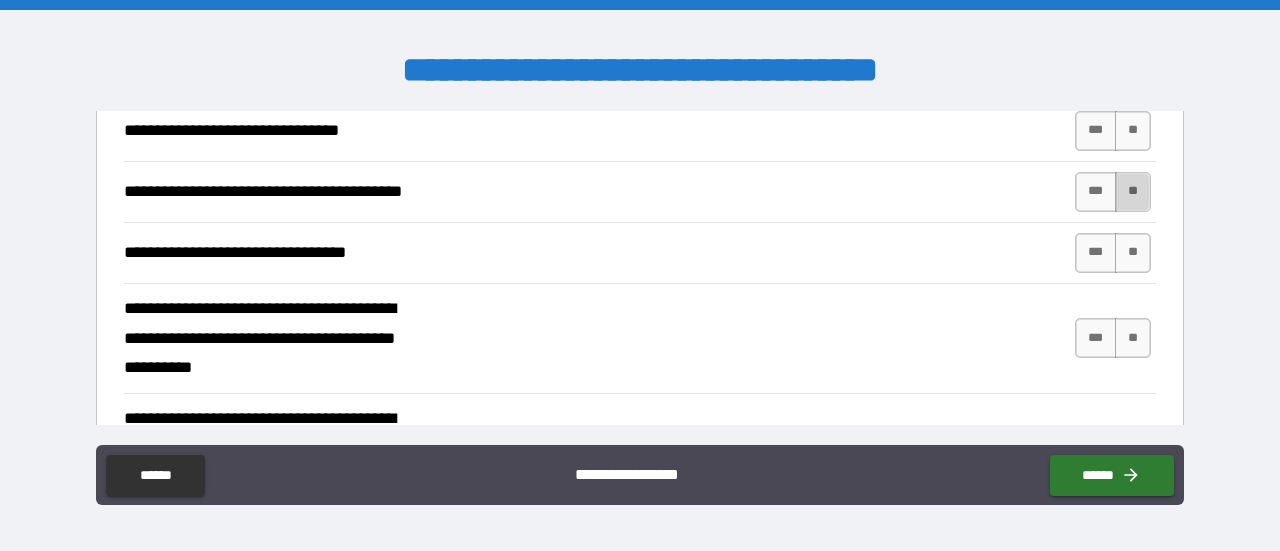 click on "**" at bounding box center [1133, 192] 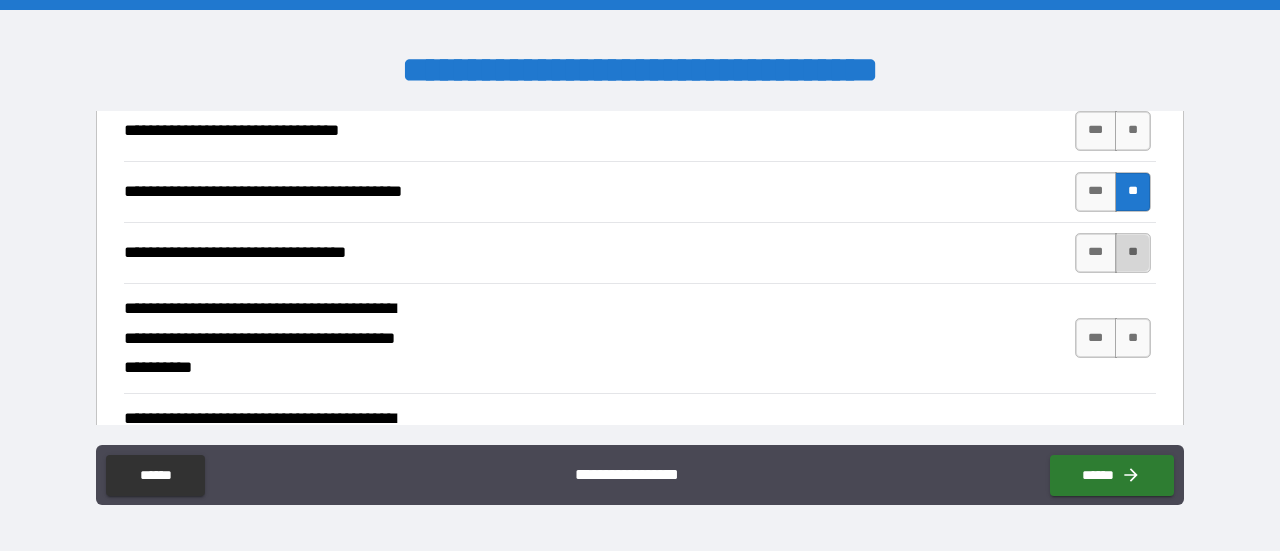 click on "**" at bounding box center (1133, 253) 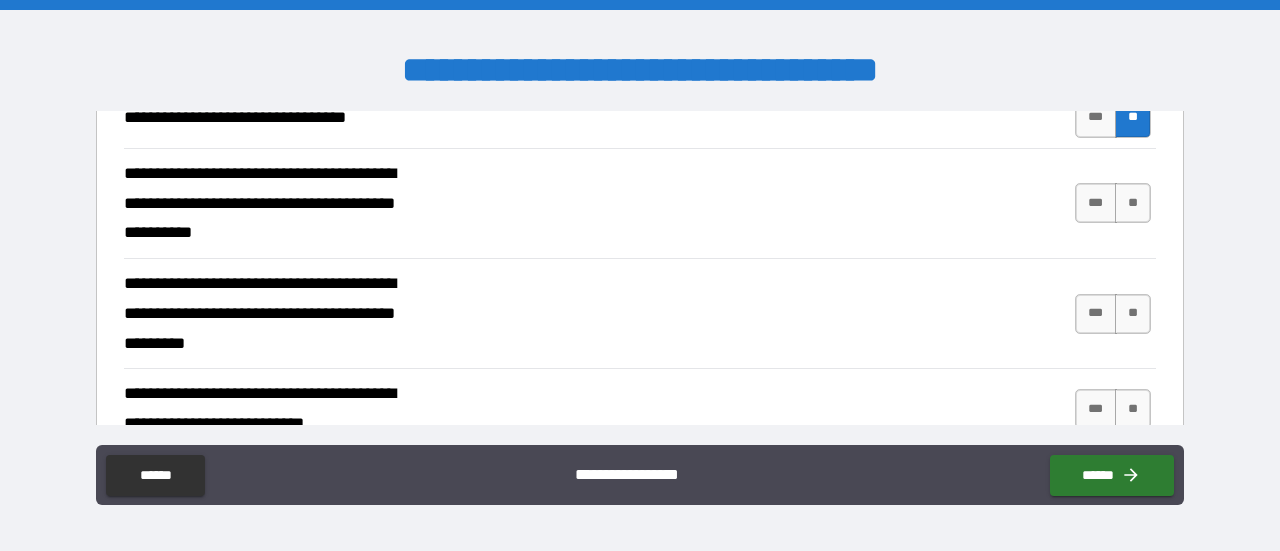 scroll, scrollTop: 1407, scrollLeft: 0, axis: vertical 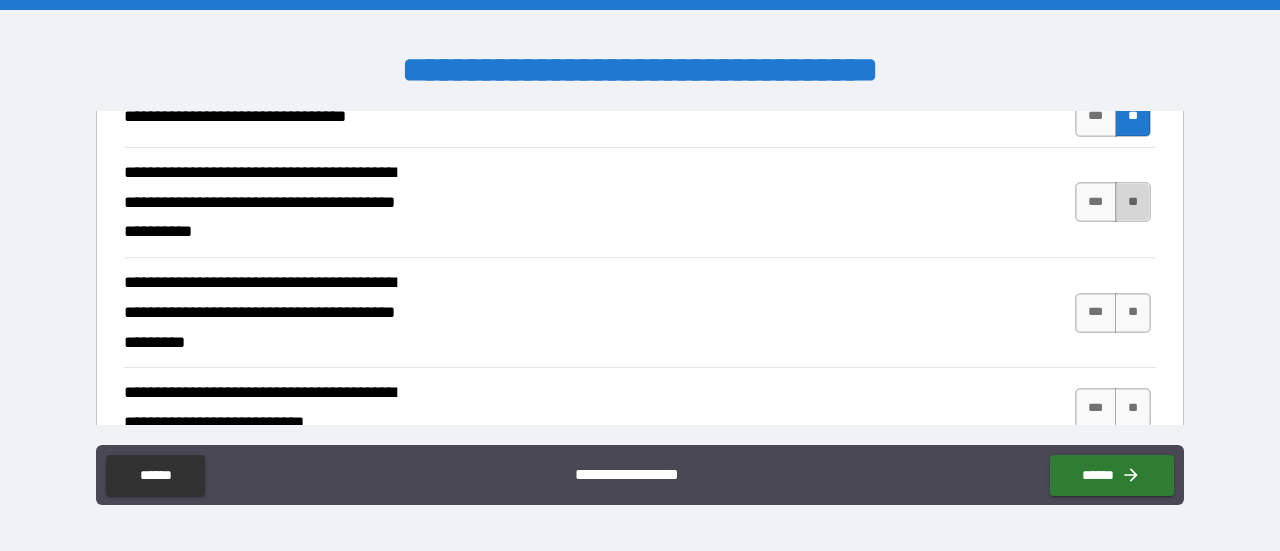 click on "**" at bounding box center (1133, 202) 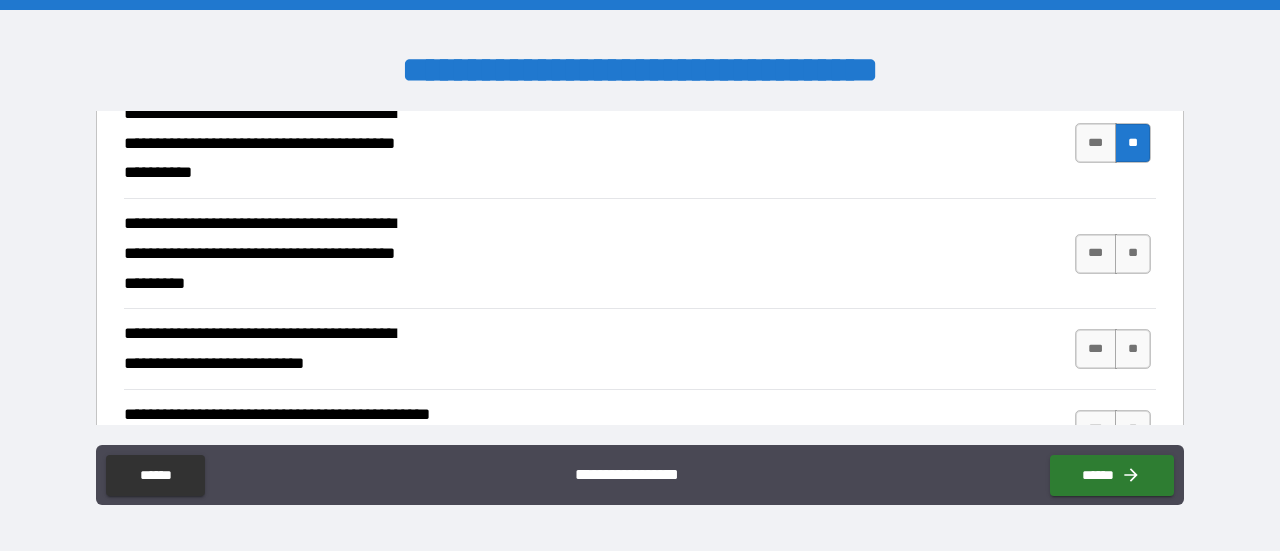 scroll, scrollTop: 1467, scrollLeft: 0, axis: vertical 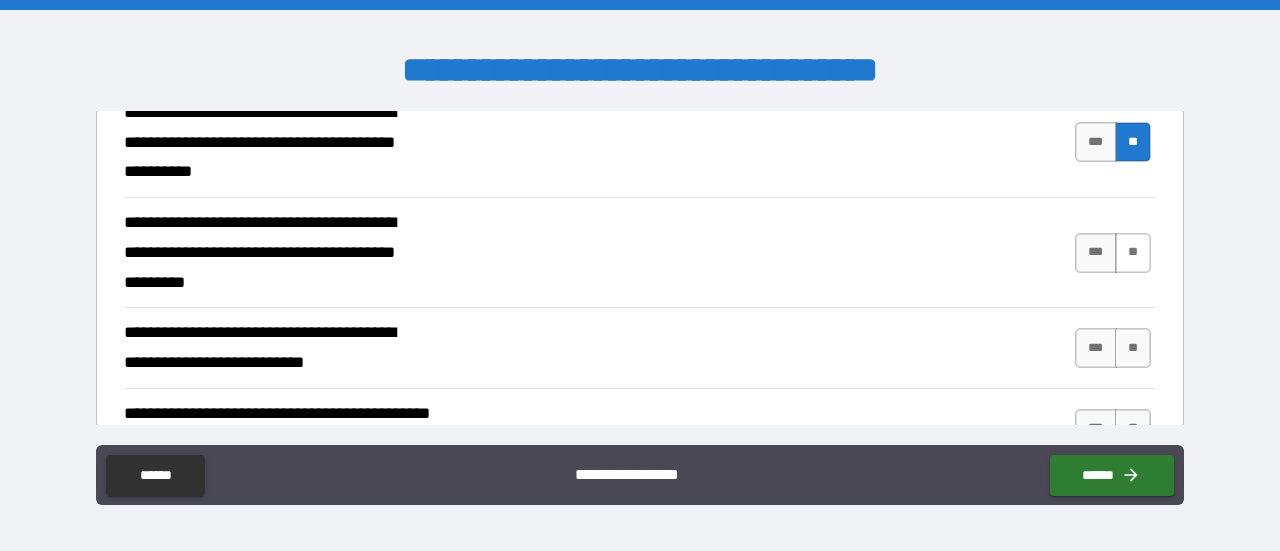 click on "**" at bounding box center [1133, 253] 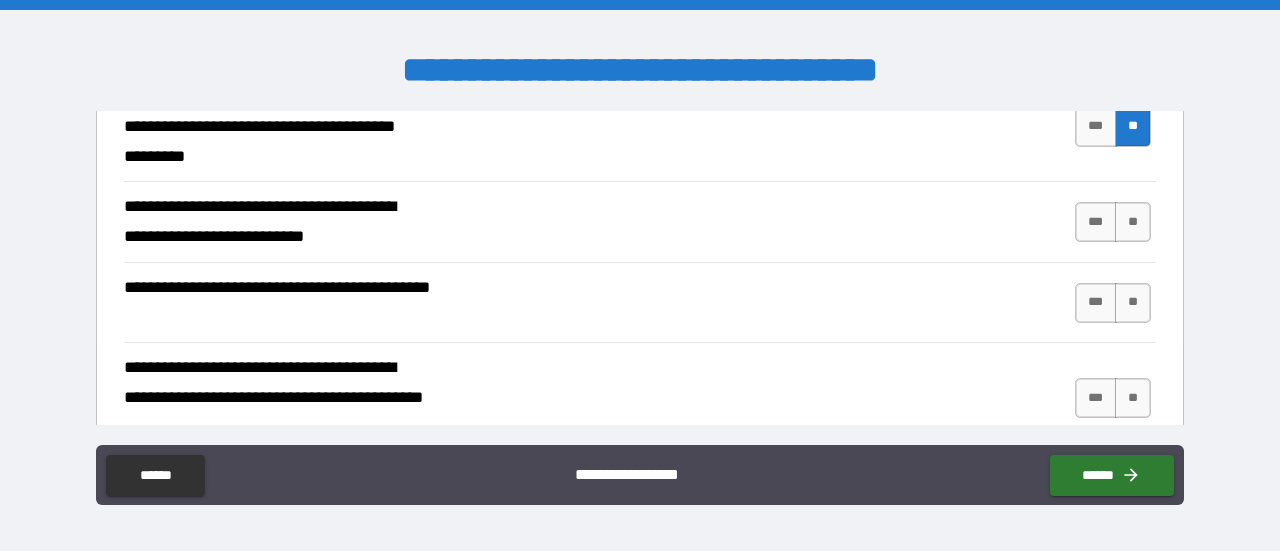 scroll, scrollTop: 1594, scrollLeft: 0, axis: vertical 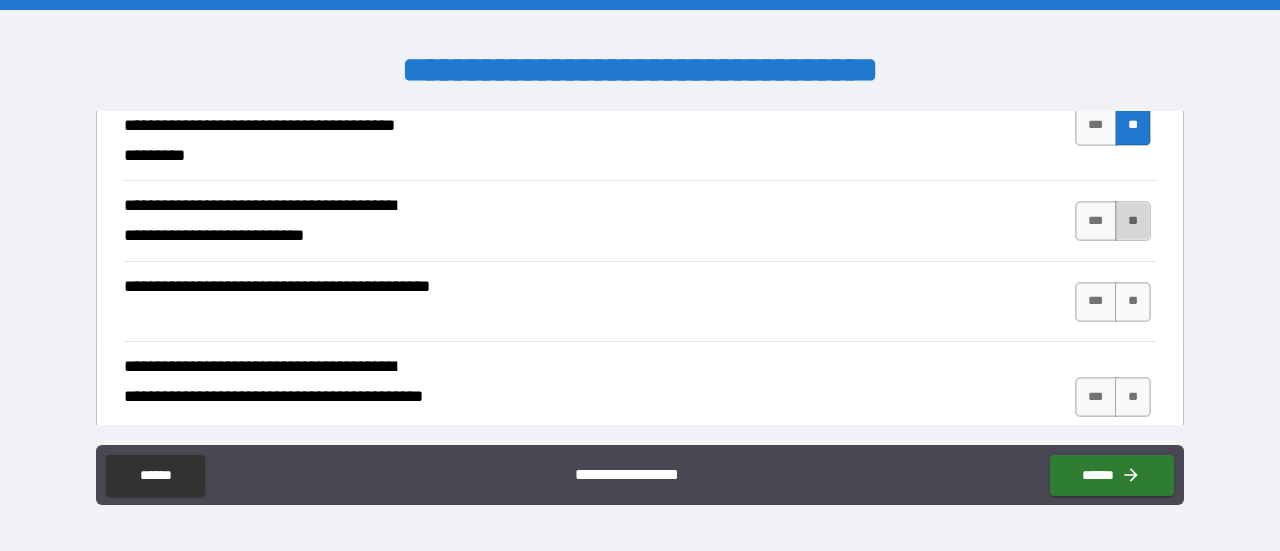 click on "**" at bounding box center [1133, 221] 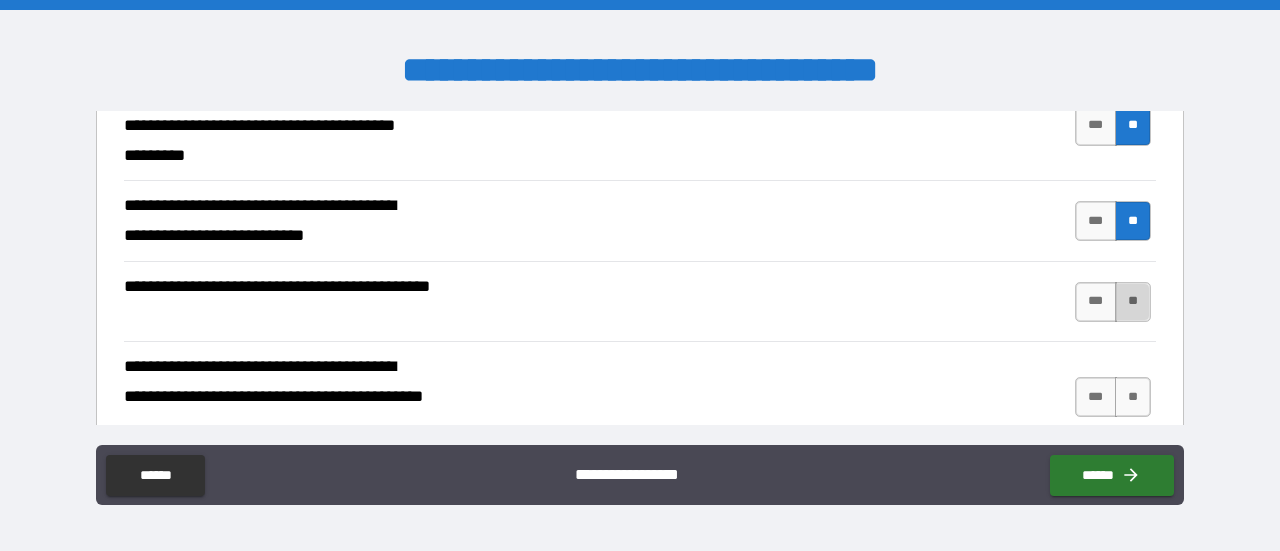 click on "**" at bounding box center [1133, 302] 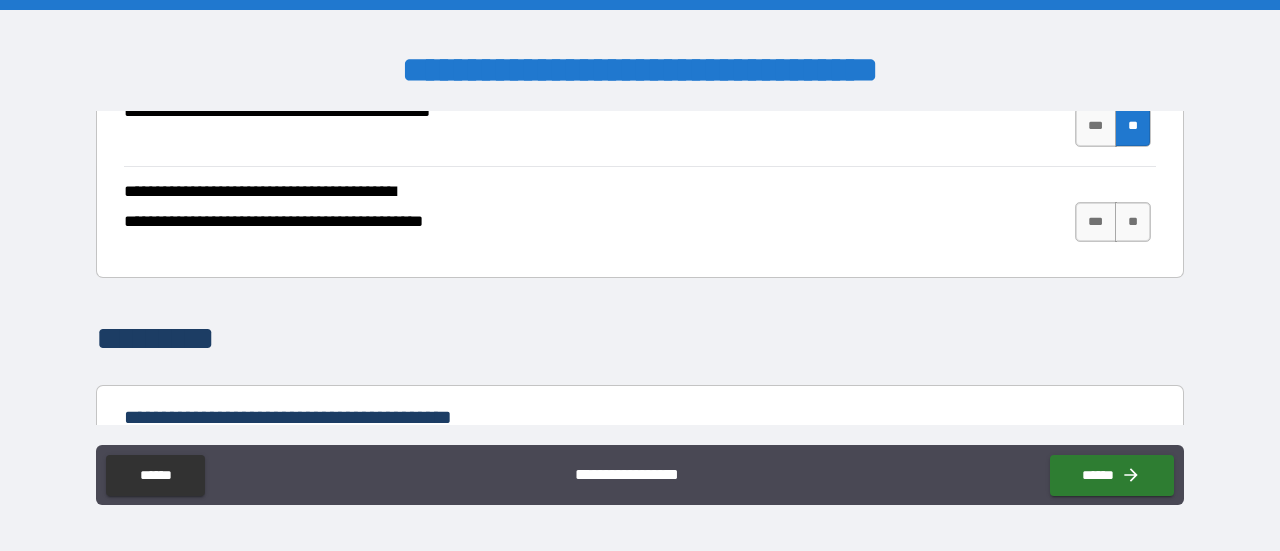scroll, scrollTop: 1774, scrollLeft: 0, axis: vertical 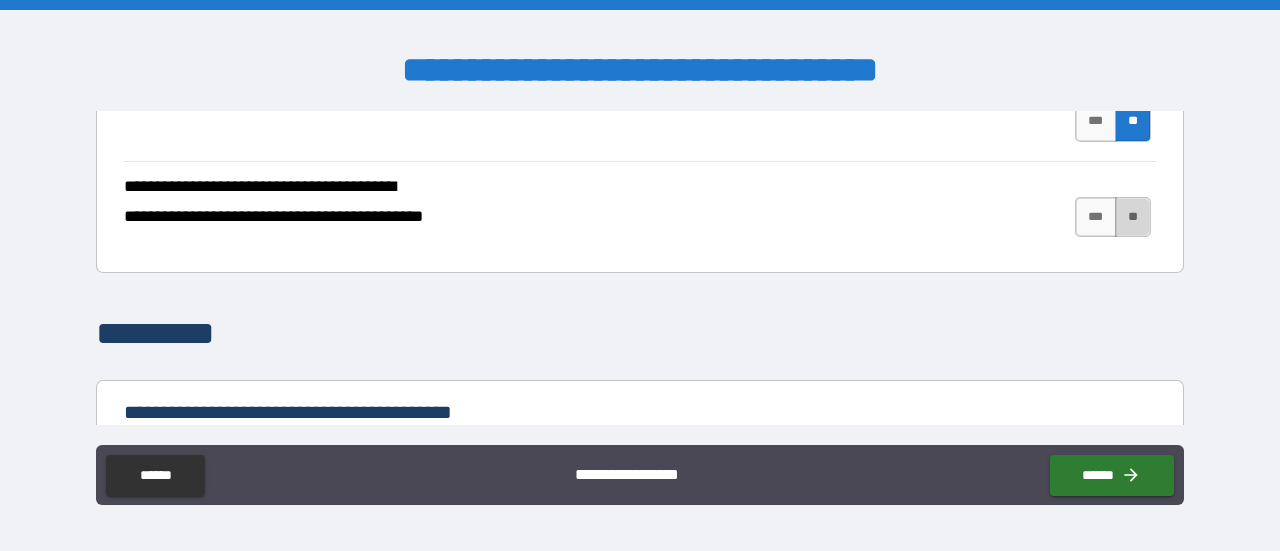 click on "**" at bounding box center (1133, 217) 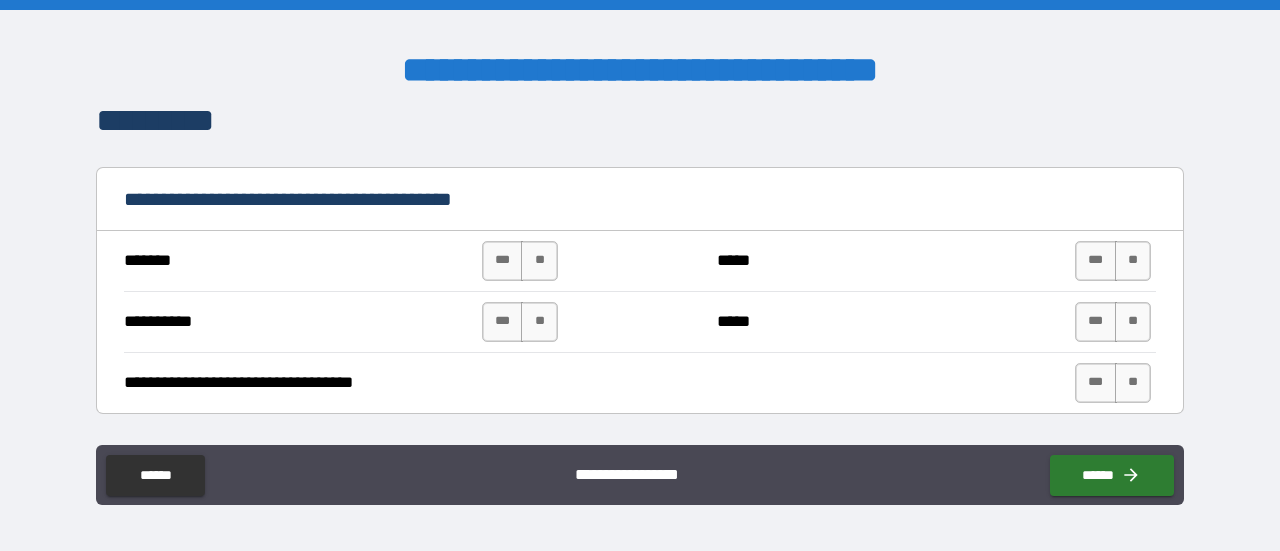 scroll, scrollTop: 1988, scrollLeft: 0, axis: vertical 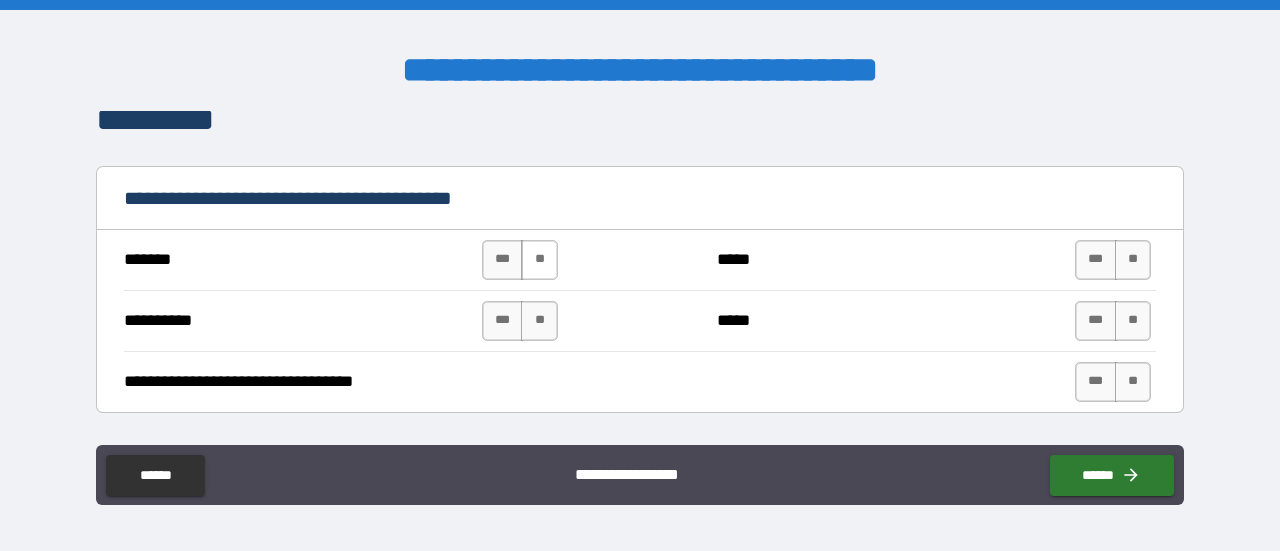 click on "**" at bounding box center [539, 260] 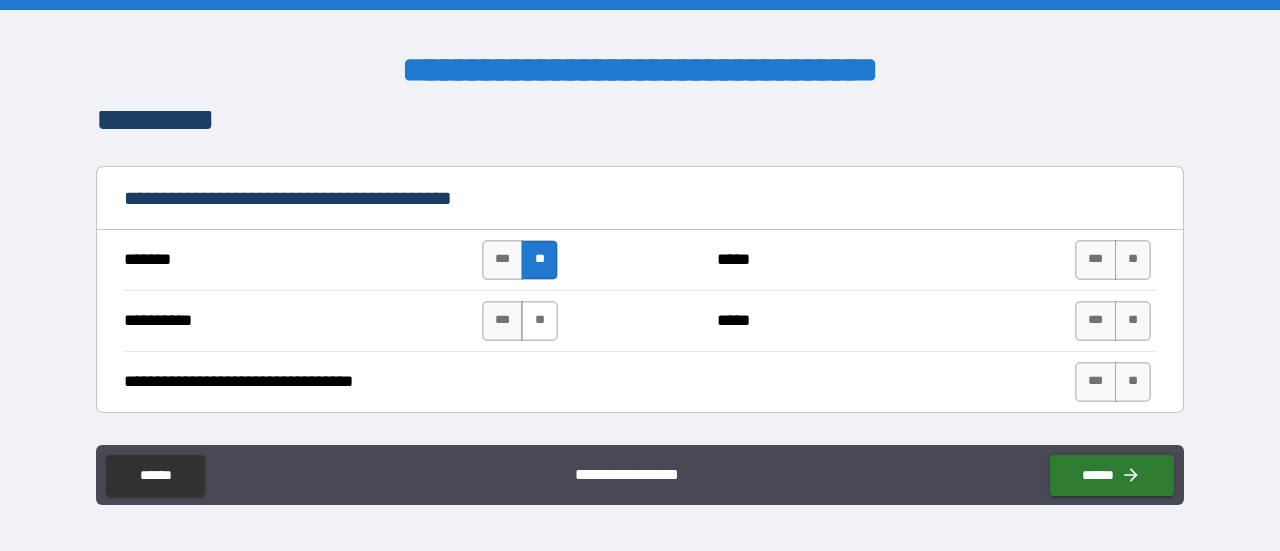 click on "**" at bounding box center (539, 321) 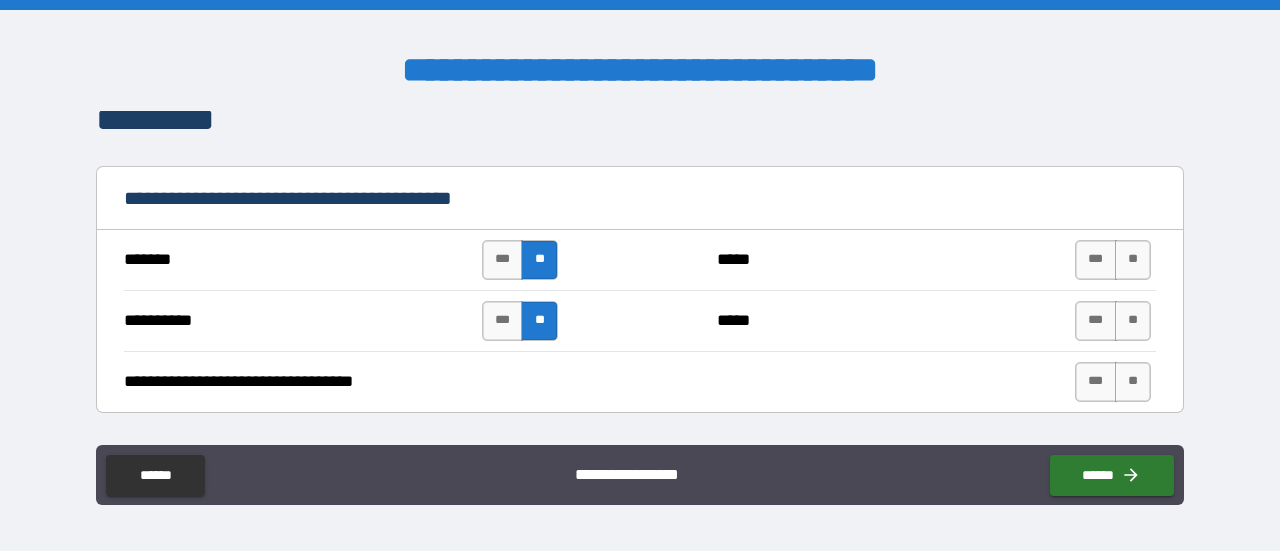 click on "******* *** ** ***** *** **" at bounding box center [640, 260] 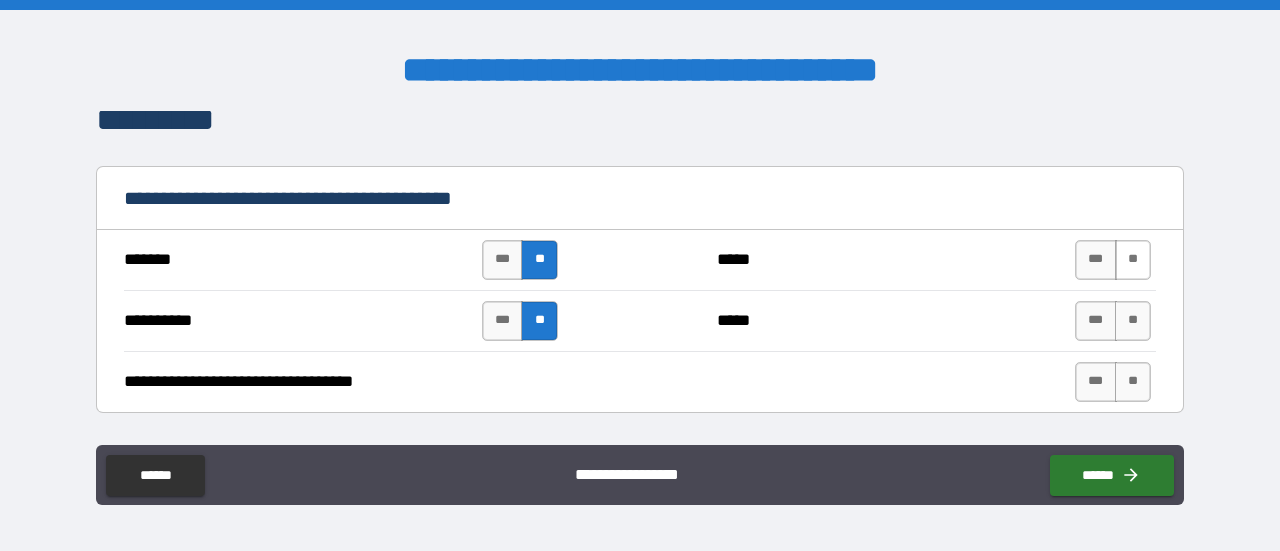 click on "**" at bounding box center [1133, 260] 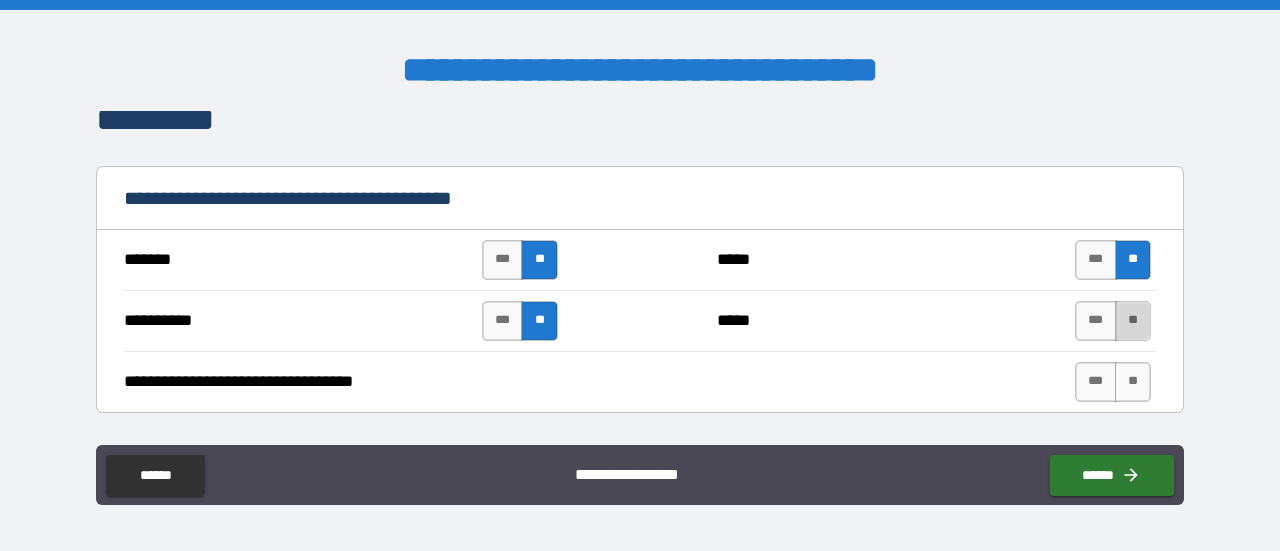 click on "**" at bounding box center (1133, 321) 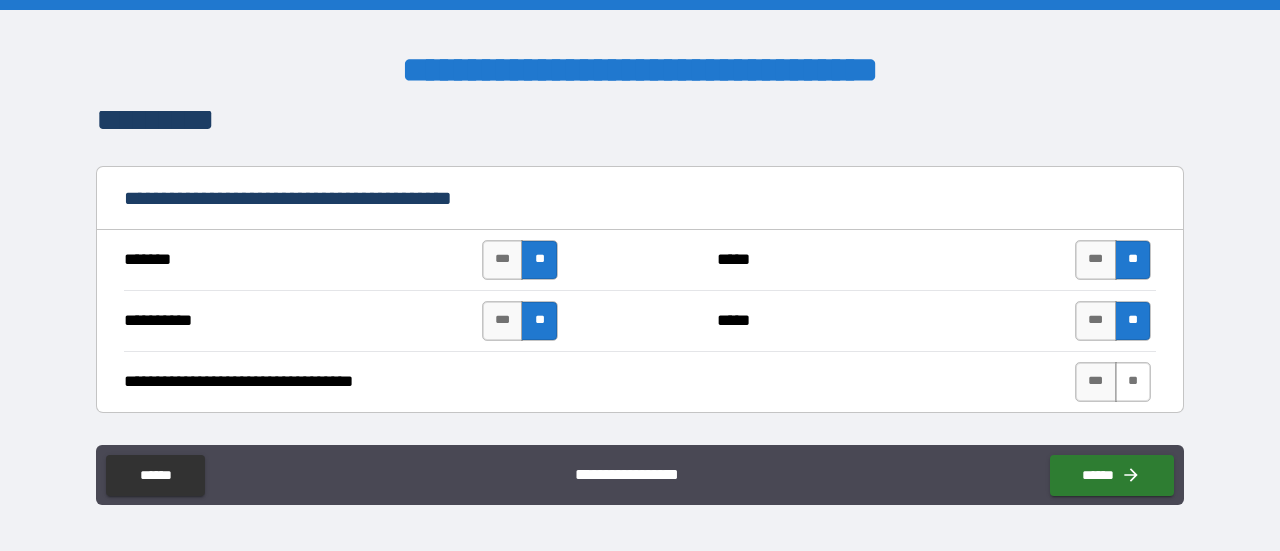 click on "**" at bounding box center (1133, 382) 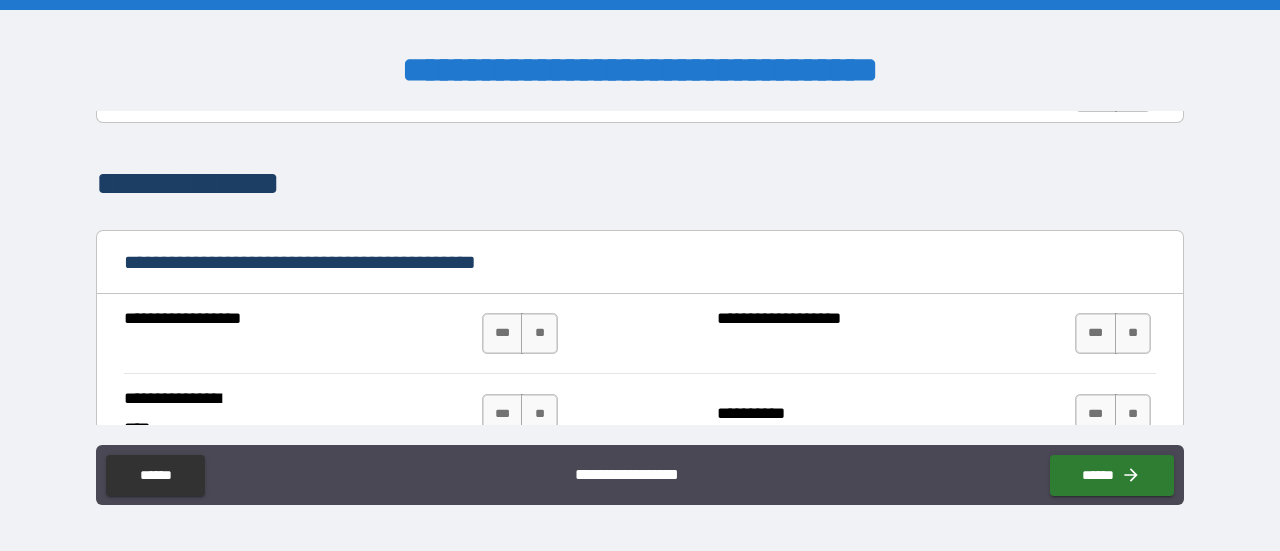 scroll, scrollTop: 2414, scrollLeft: 0, axis: vertical 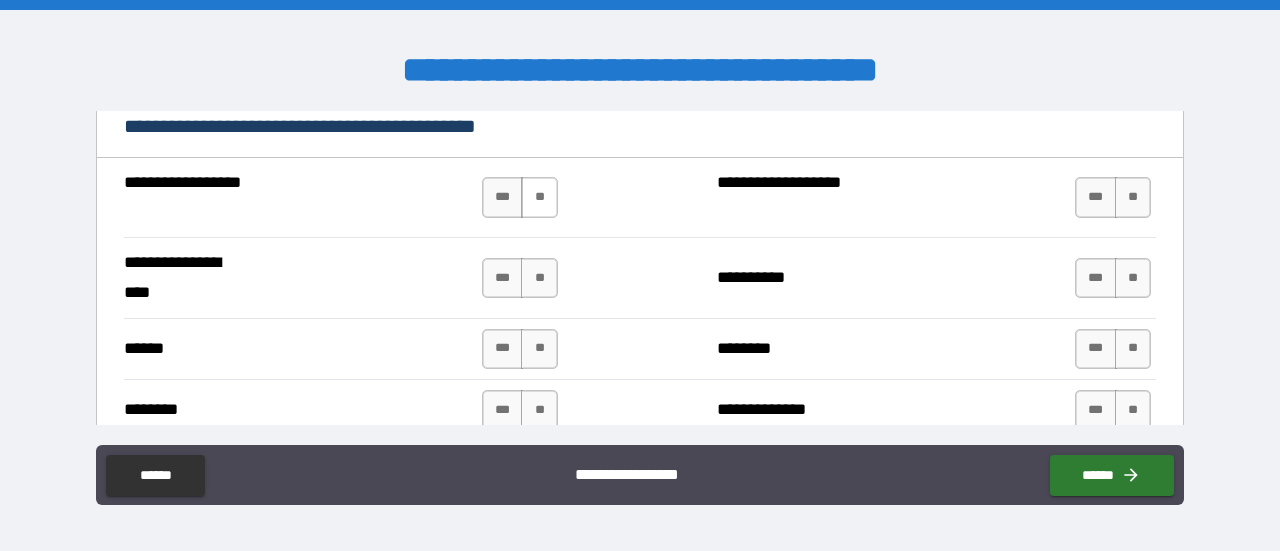 click on "**" at bounding box center [539, 197] 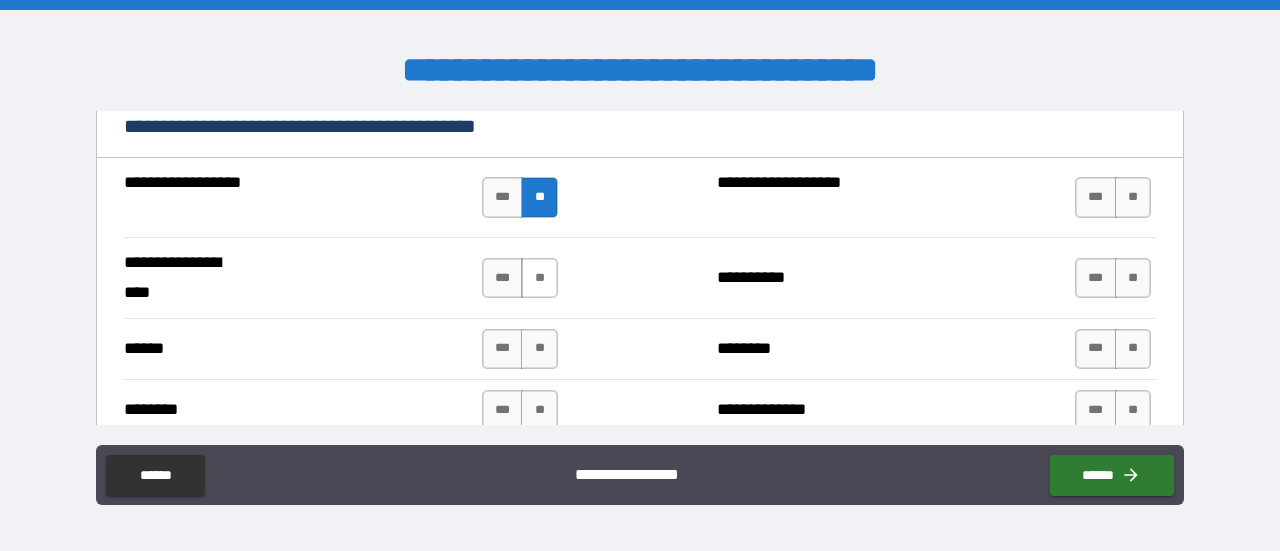 click on "**" at bounding box center [539, 278] 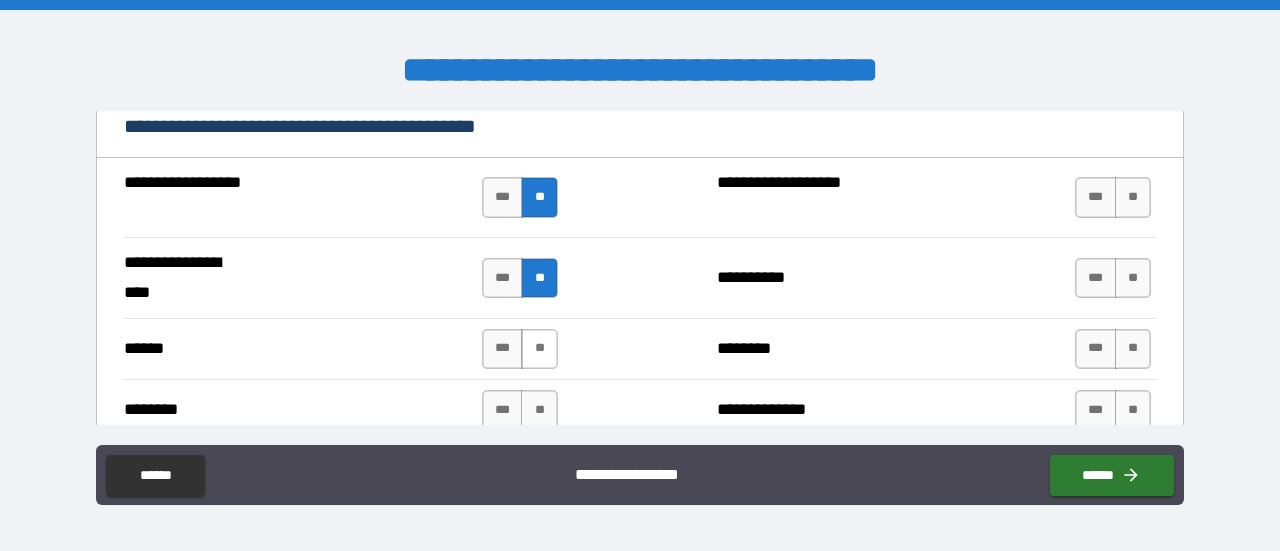 click on "**" at bounding box center [539, 349] 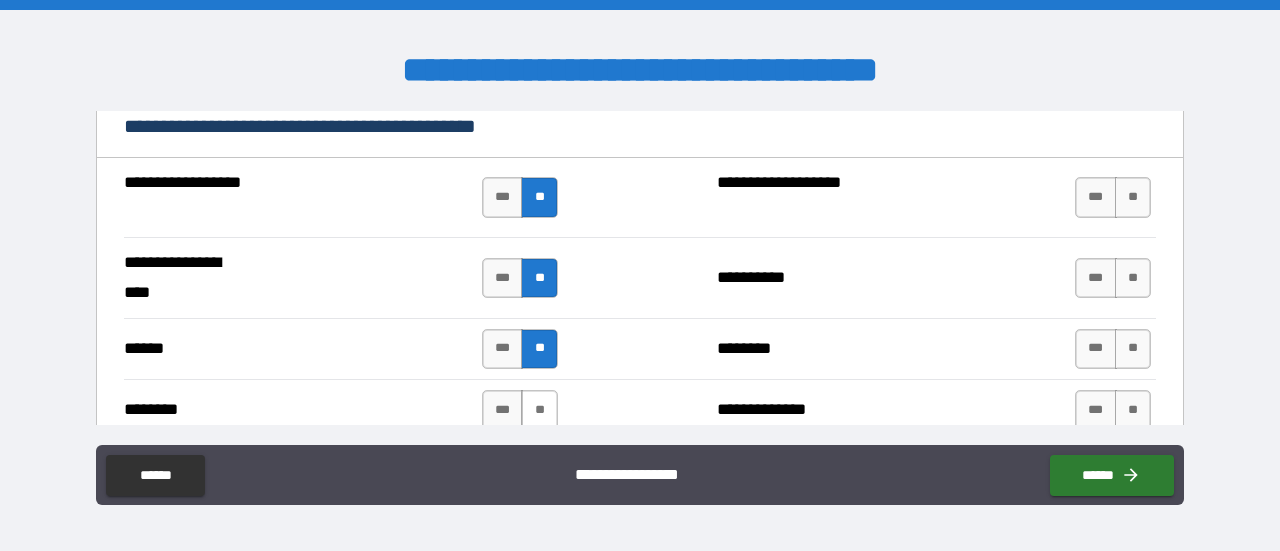 click on "**" at bounding box center [539, 410] 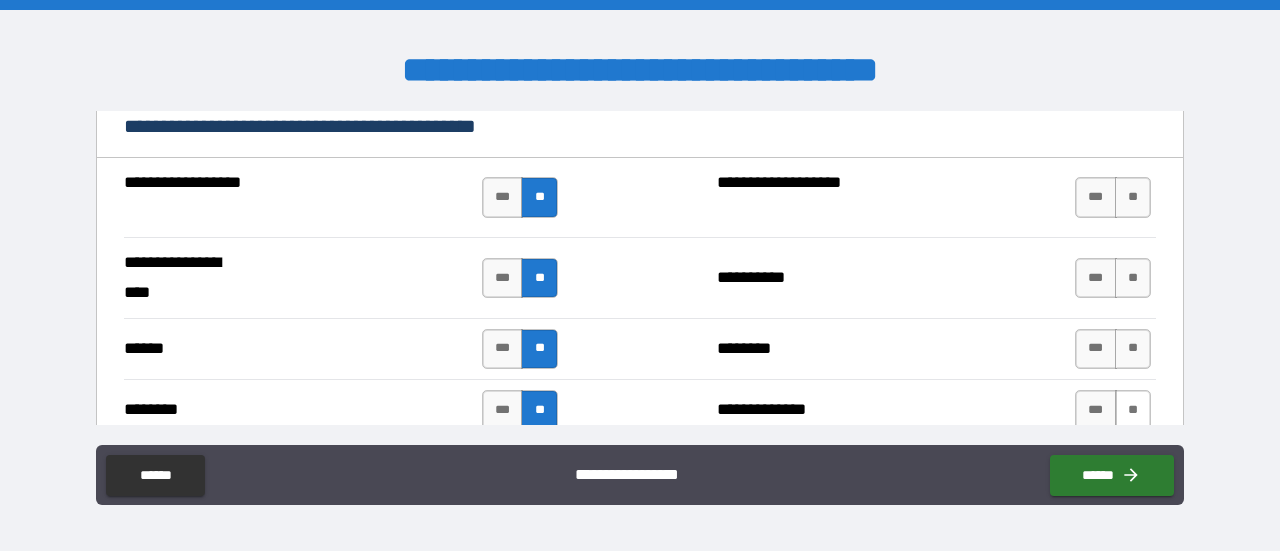 click on "**" at bounding box center [1133, 410] 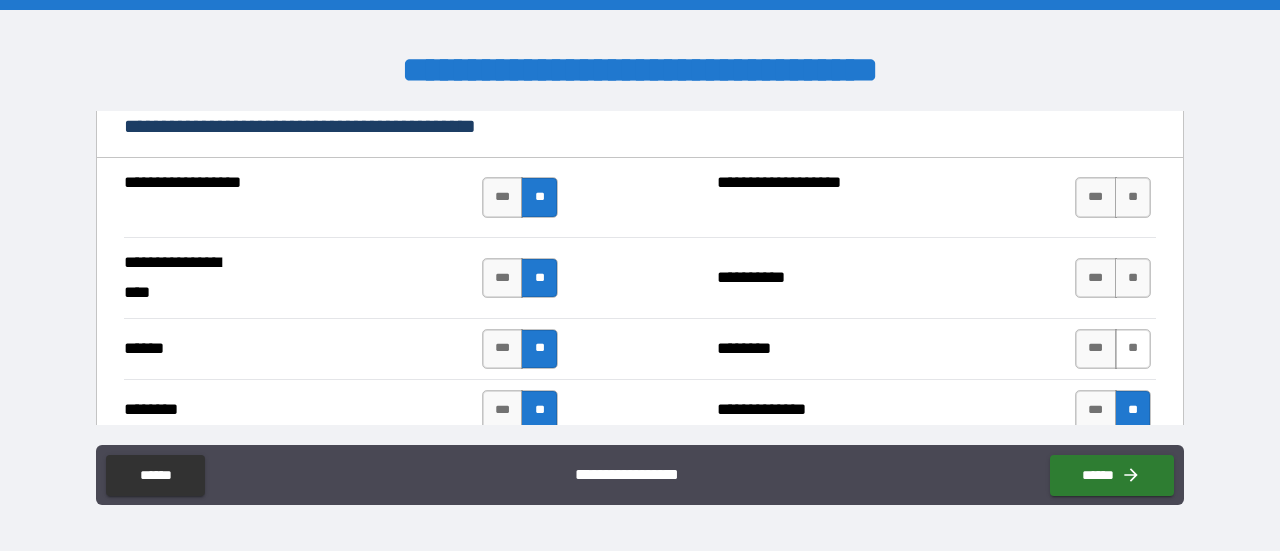 click on "**" at bounding box center [1133, 349] 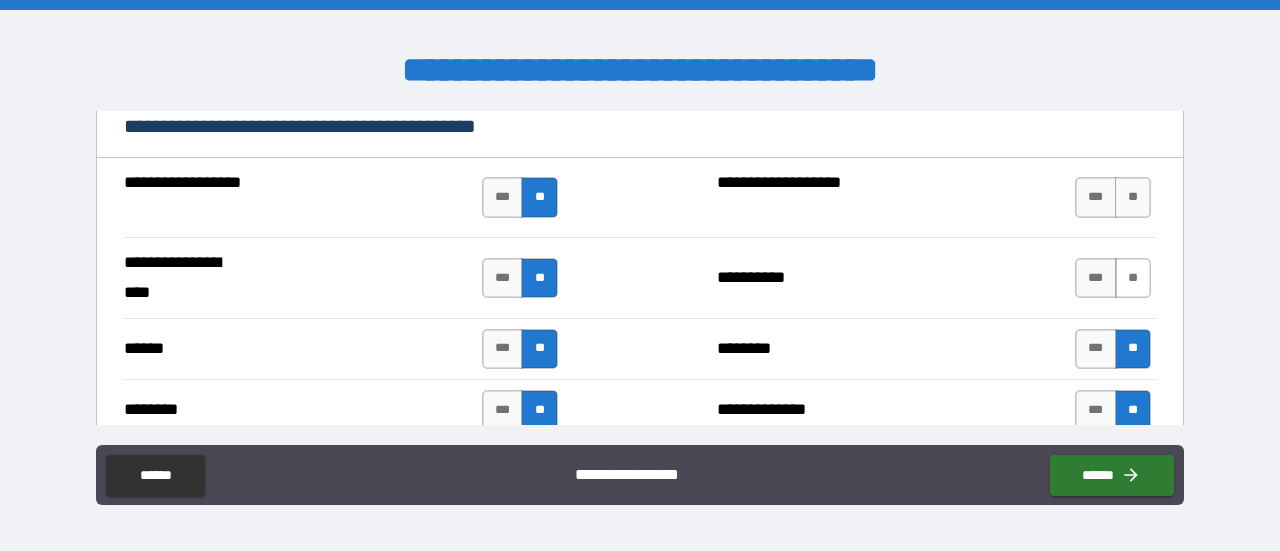 click on "**" at bounding box center (1133, 278) 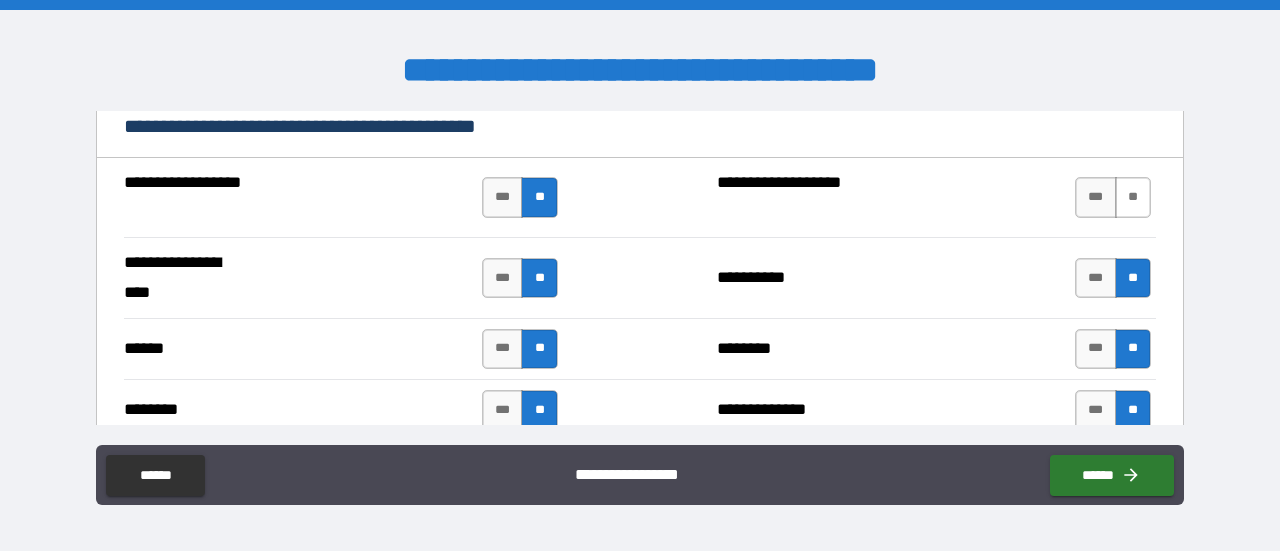click on "**" at bounding box center (1133, 197) 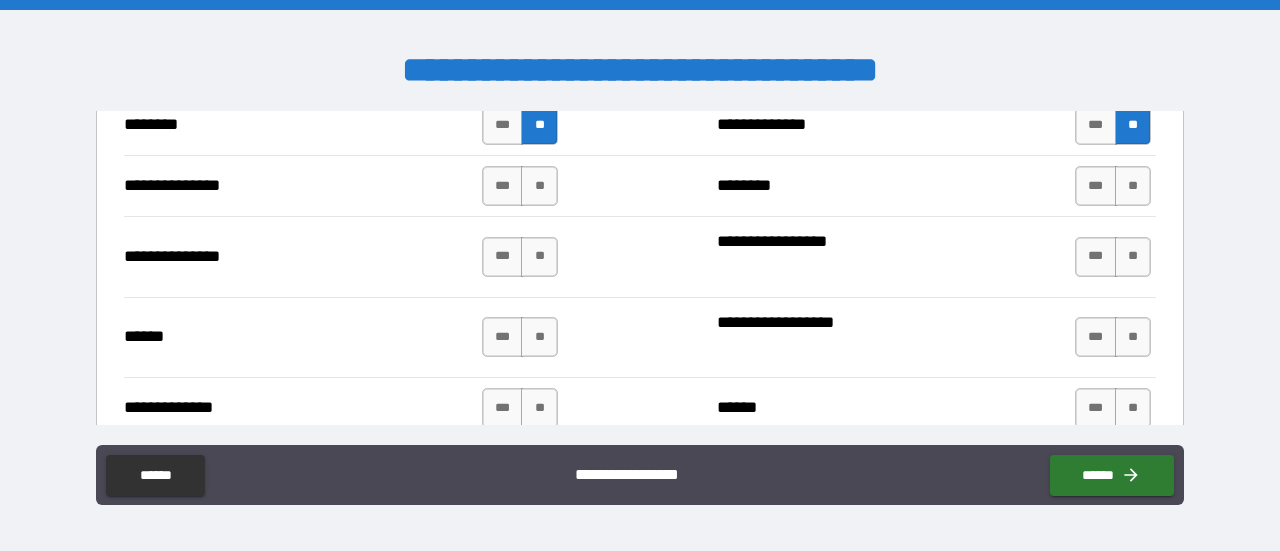 scroll, scrollTop: 2705, scrollLeft: 0, axis: vertical 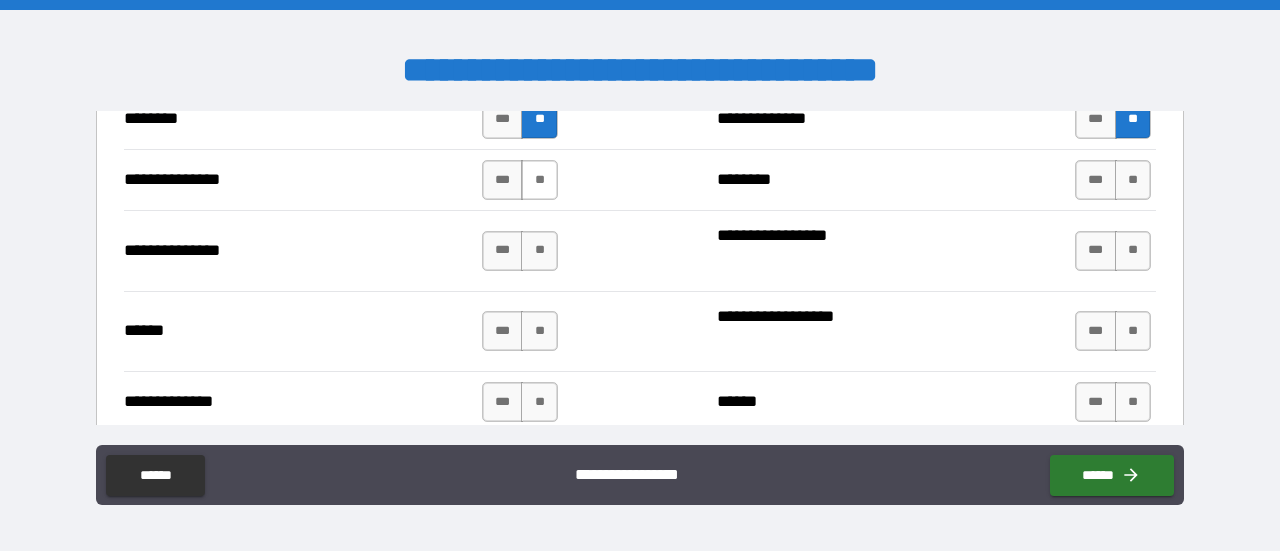 click on "**" at bounding box center [539, 180] 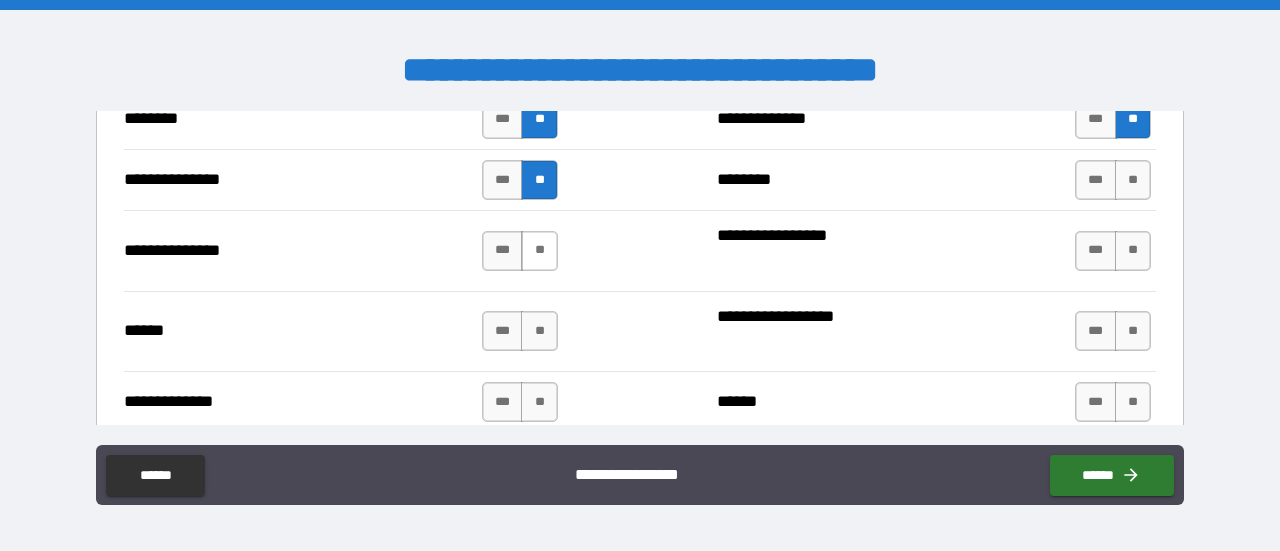 click on "**" at bounding box center [539, 251] 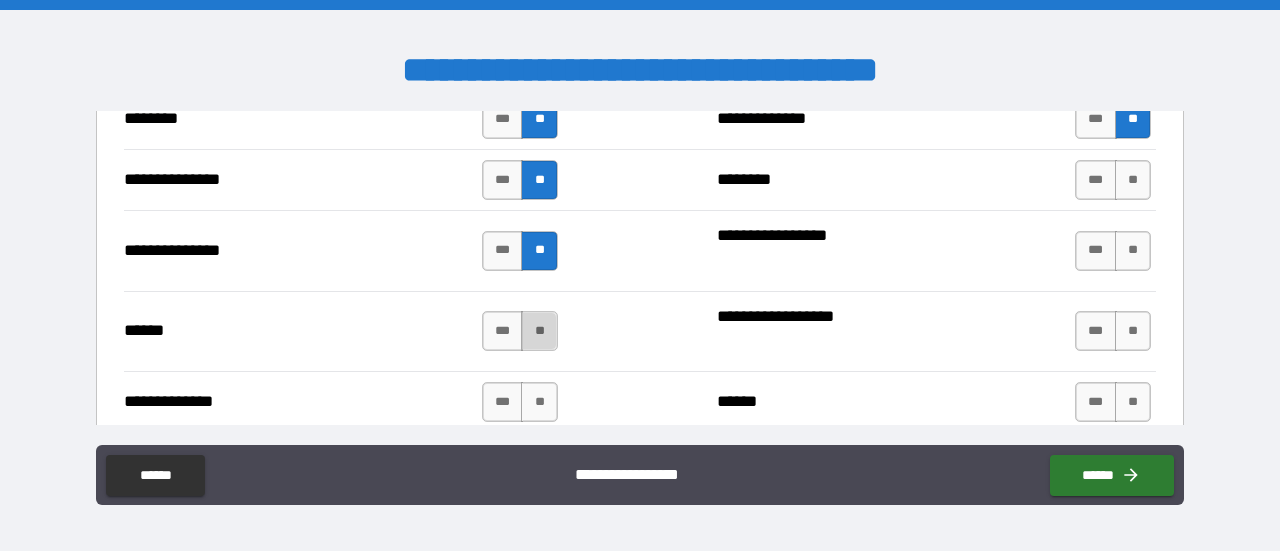 click on "**" at bounding box center [539, 331] 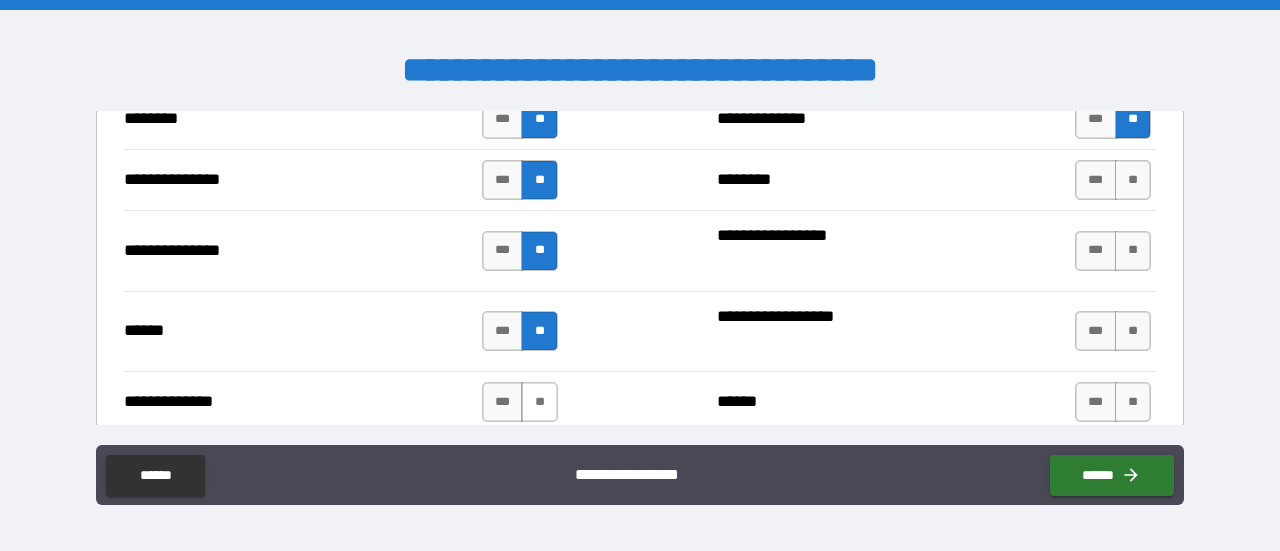 click on "**" at bounding box center [539, 402] 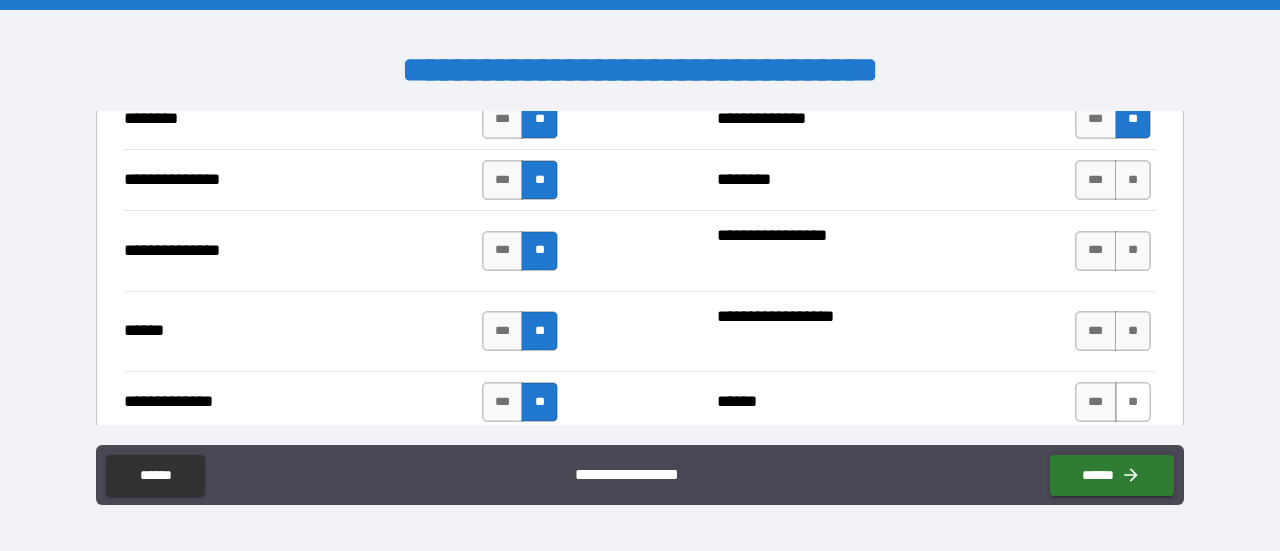 click on "**" at bounding box center (1133, 402) 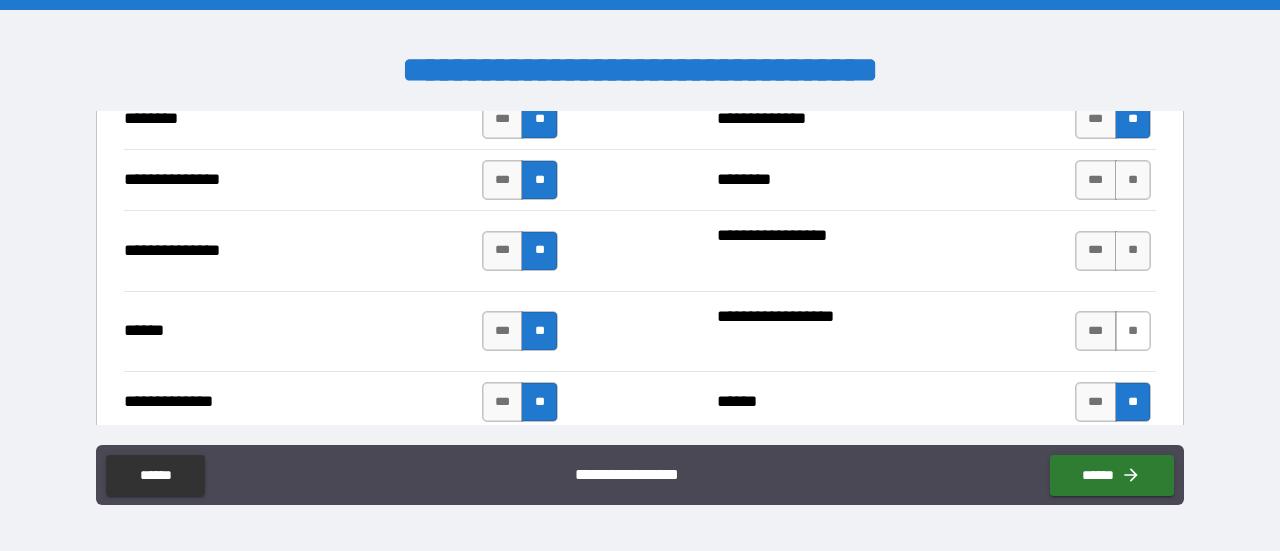 click on "**" at bounding box center [1133, 331] 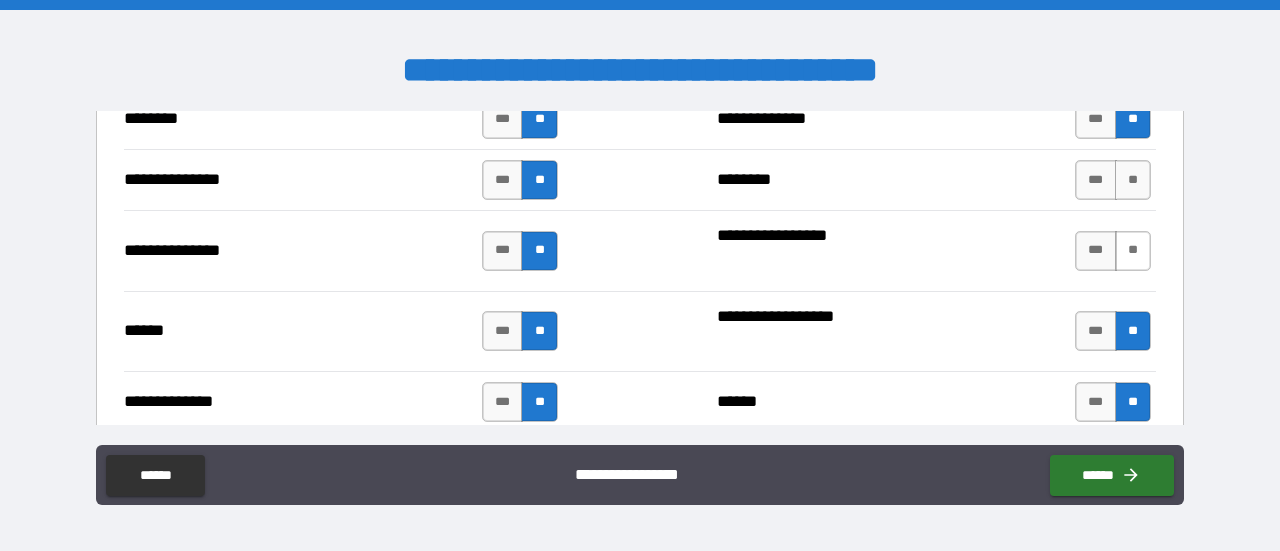 click on "**" at bounding box center (1133, 251) 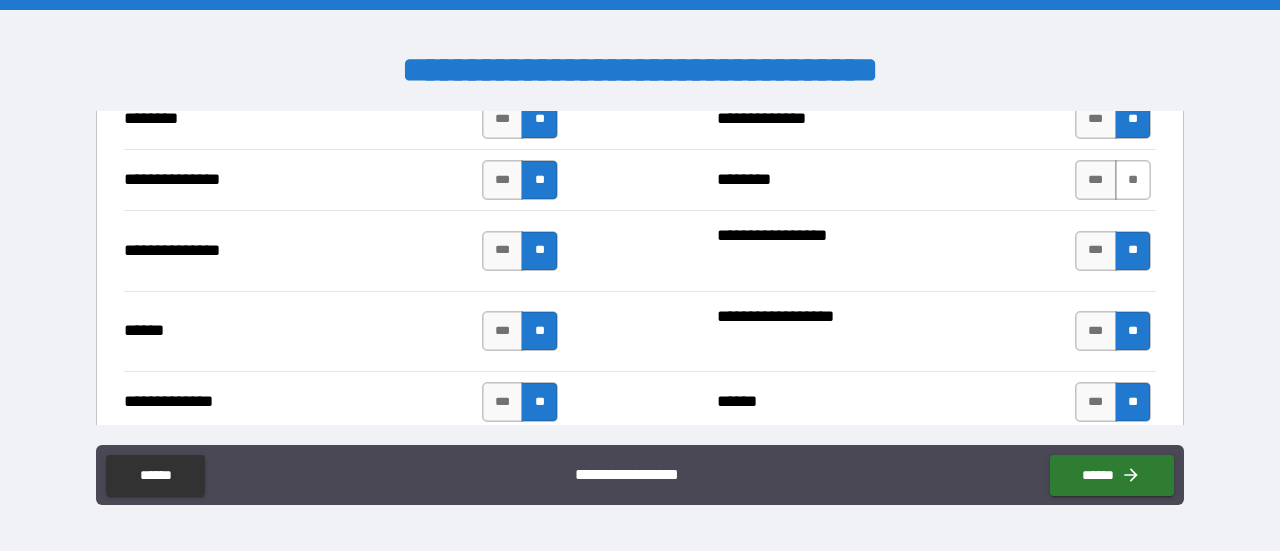 click on "**" at bounding box center (1133, 180) 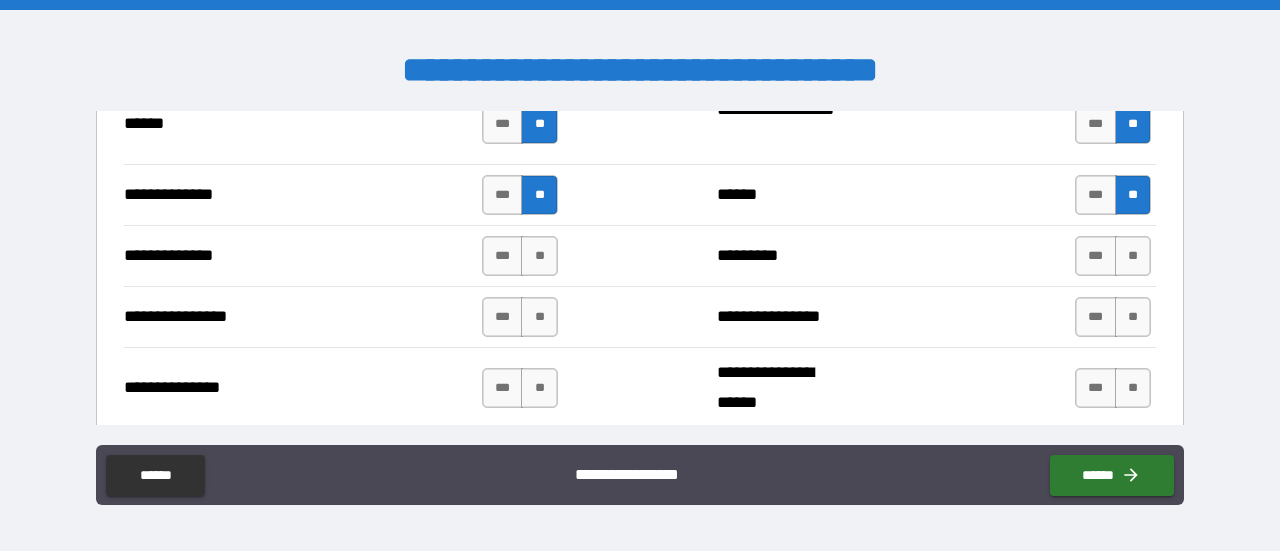 scroll, scrollTop: 2933, scrollLeft: 0, axis: vertical 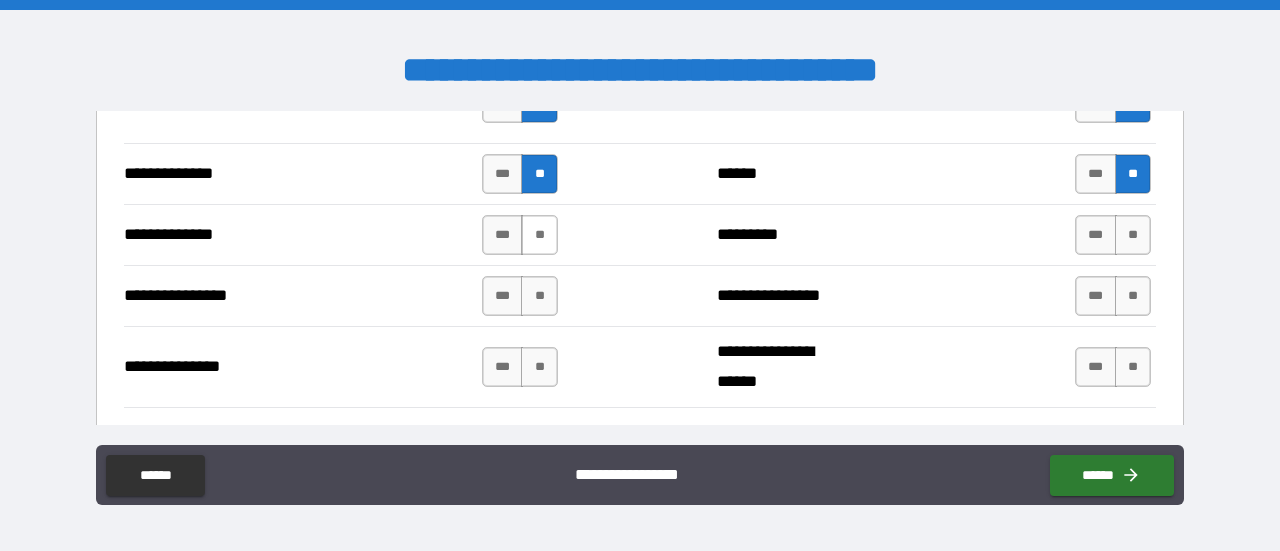 click on "**" at bounding box center (539, 235) 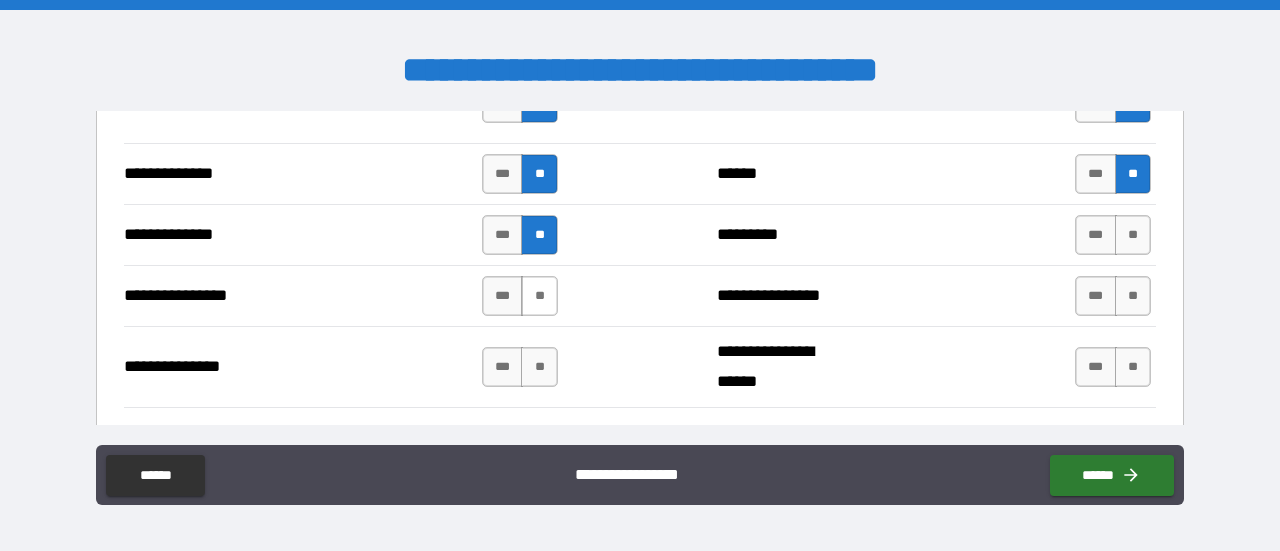 click on "**" at bounding box center (539, 296) 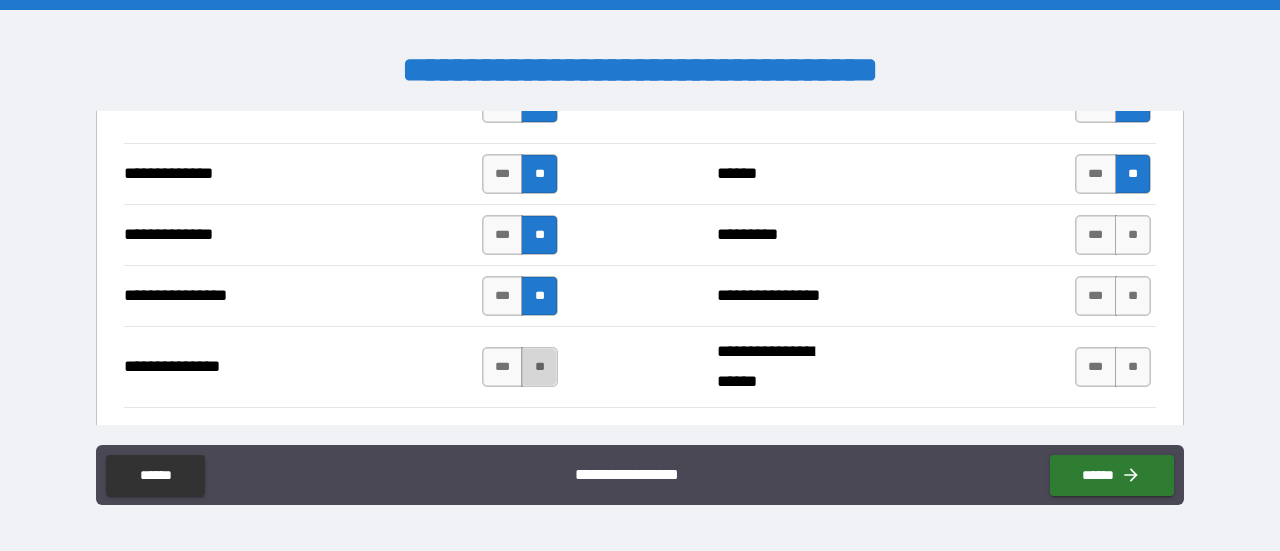 click on "**" at bounding box center (539, 367) 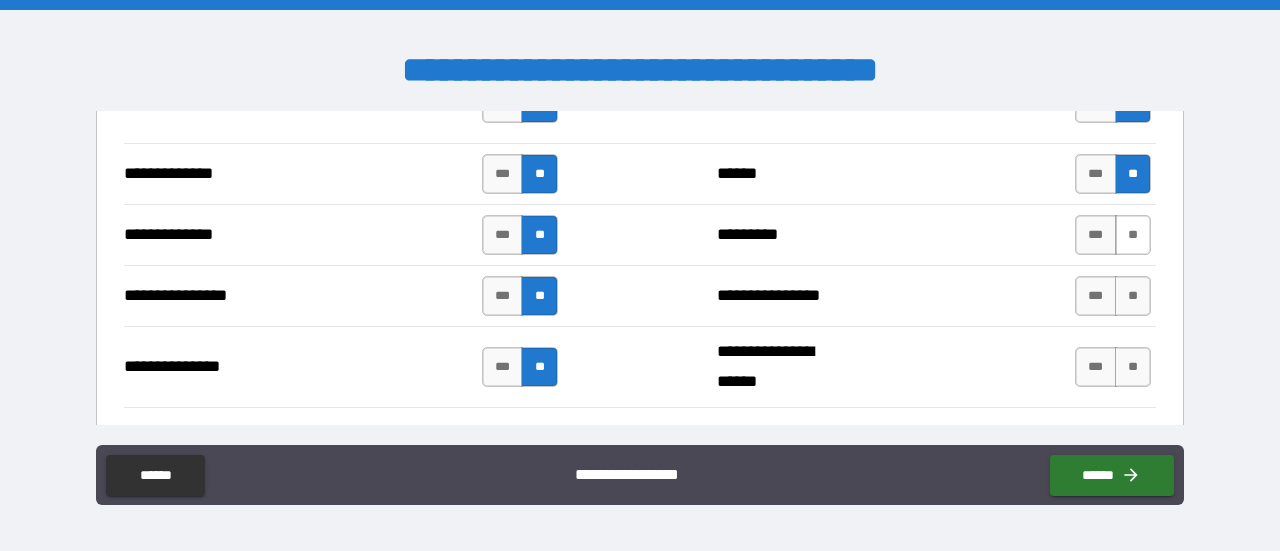 click on "**" at bounding box center (1133, 235) 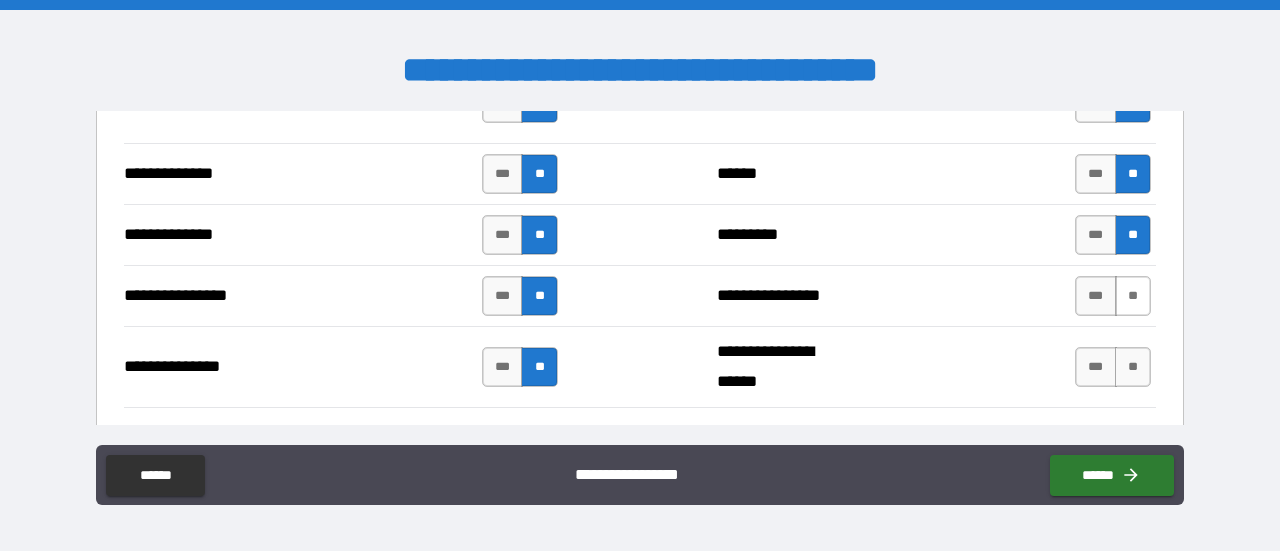 click on "**" at bounding box center [1133, 296] 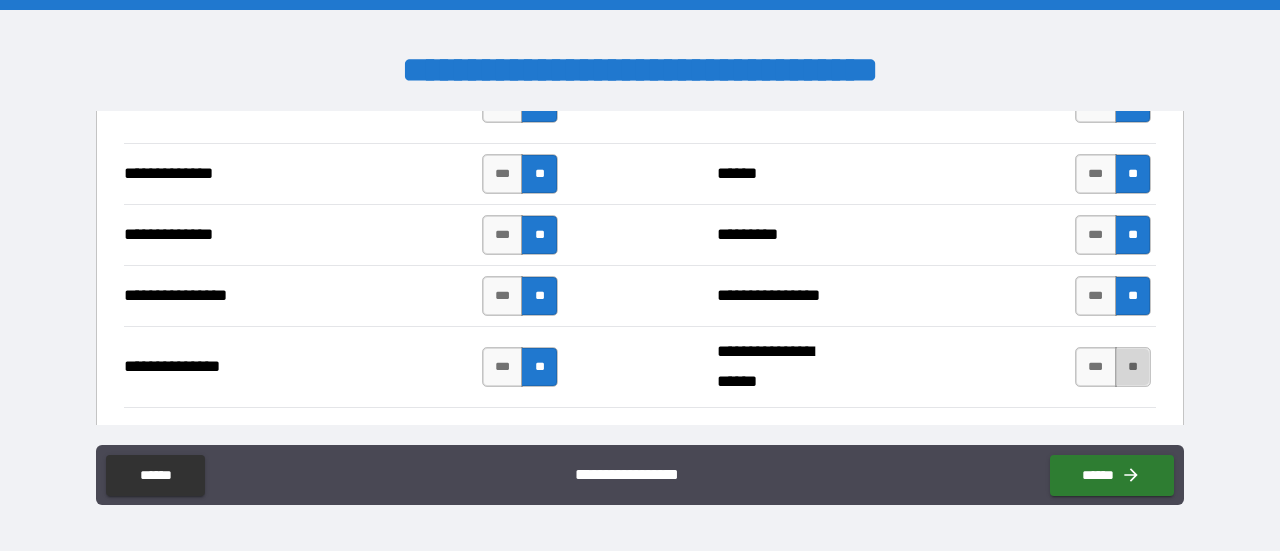 click on "**" at bounding box center (1133, 367) 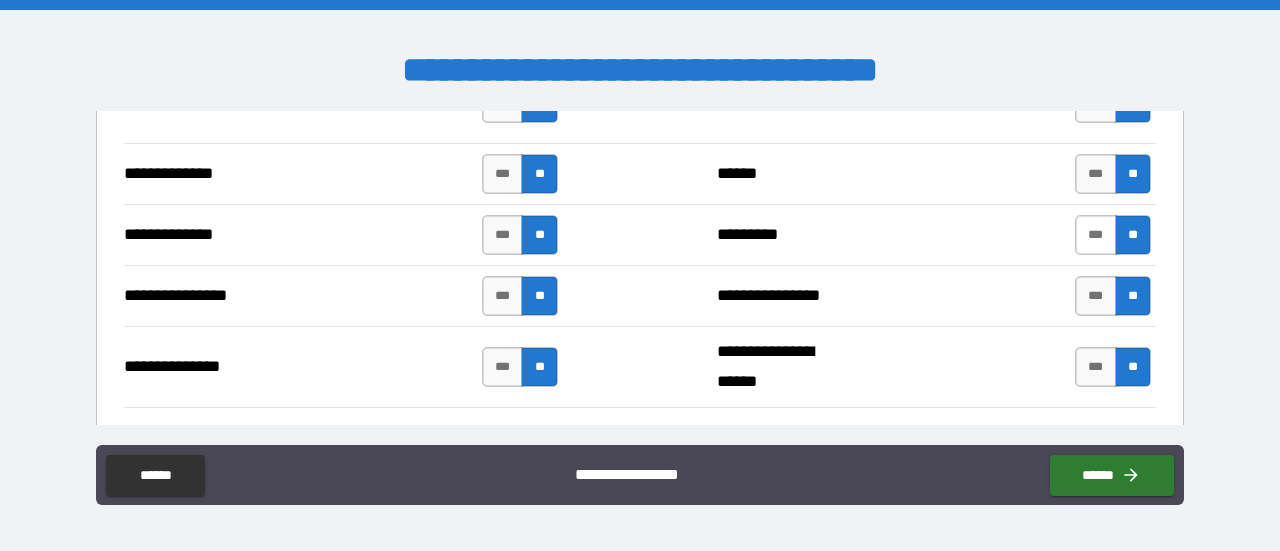 click on "***" at bounding box center (1096, 235) 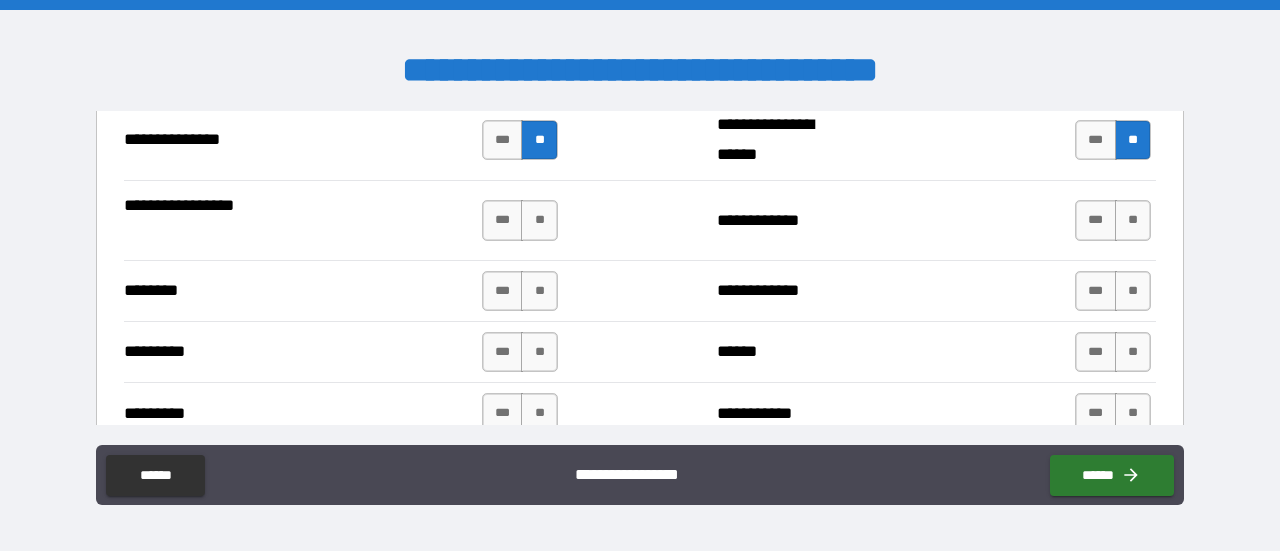 scroll, scrollTop: 3161, scrollLeft: 0, axis: vertical 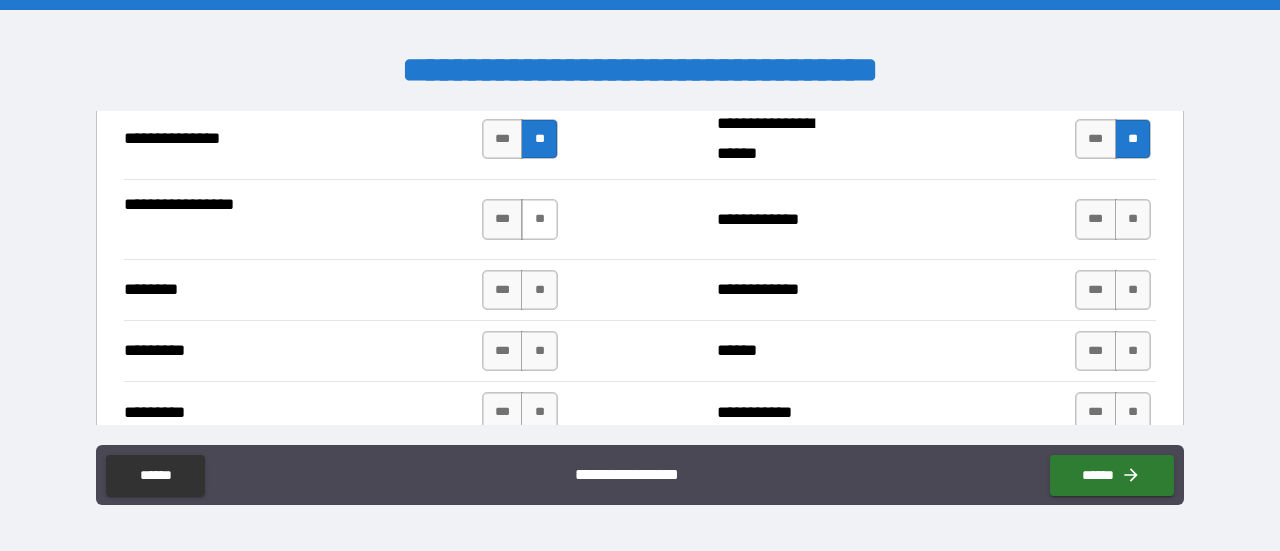 click on "**" at bounding box center [539, 219] 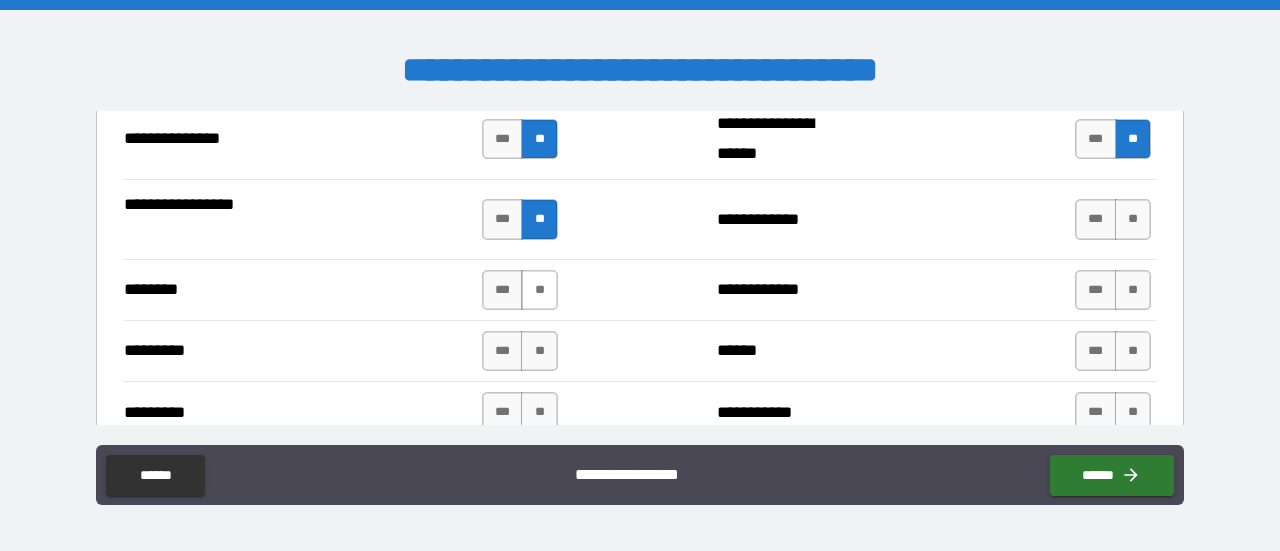 click on "**" at bounding box center (539, 290) 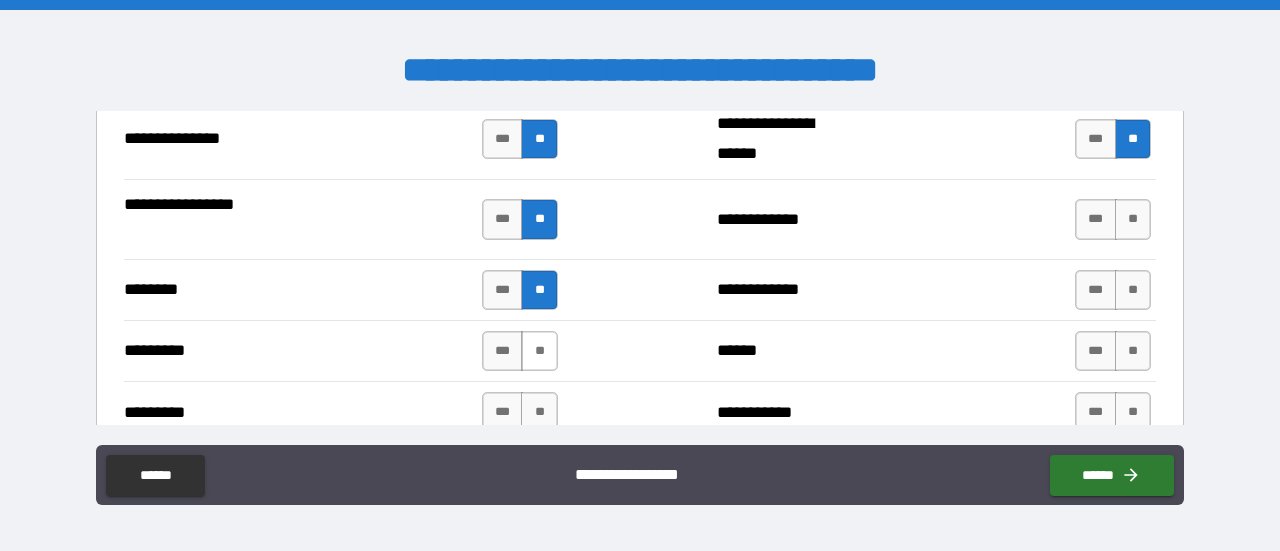 click on "**" at bounding box center (539, 351) 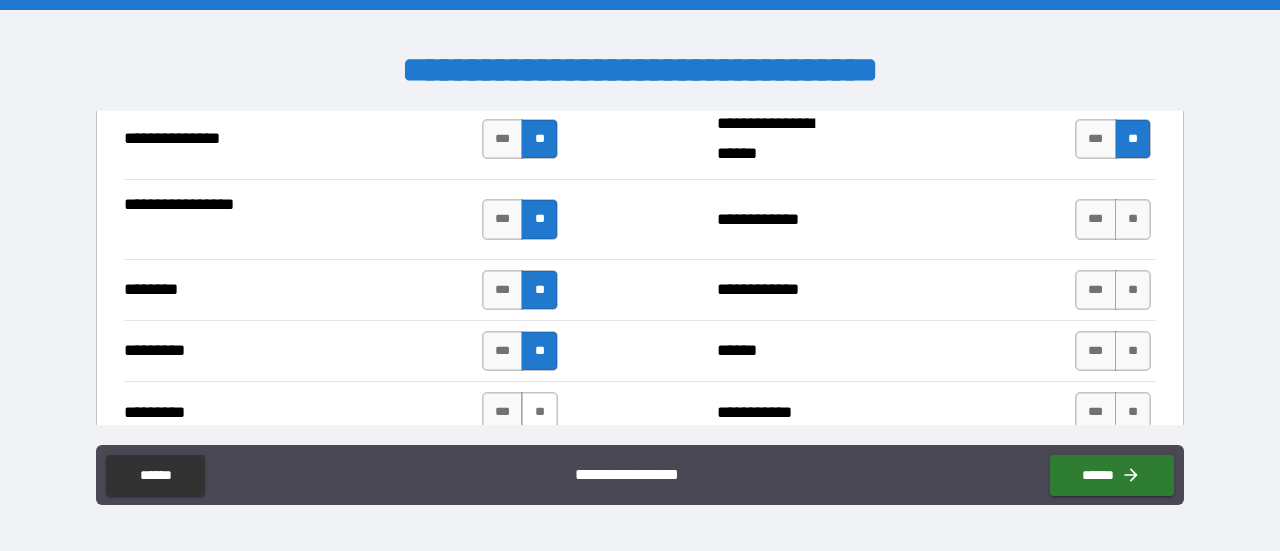 click on "**" at bounding box center (539, 412) 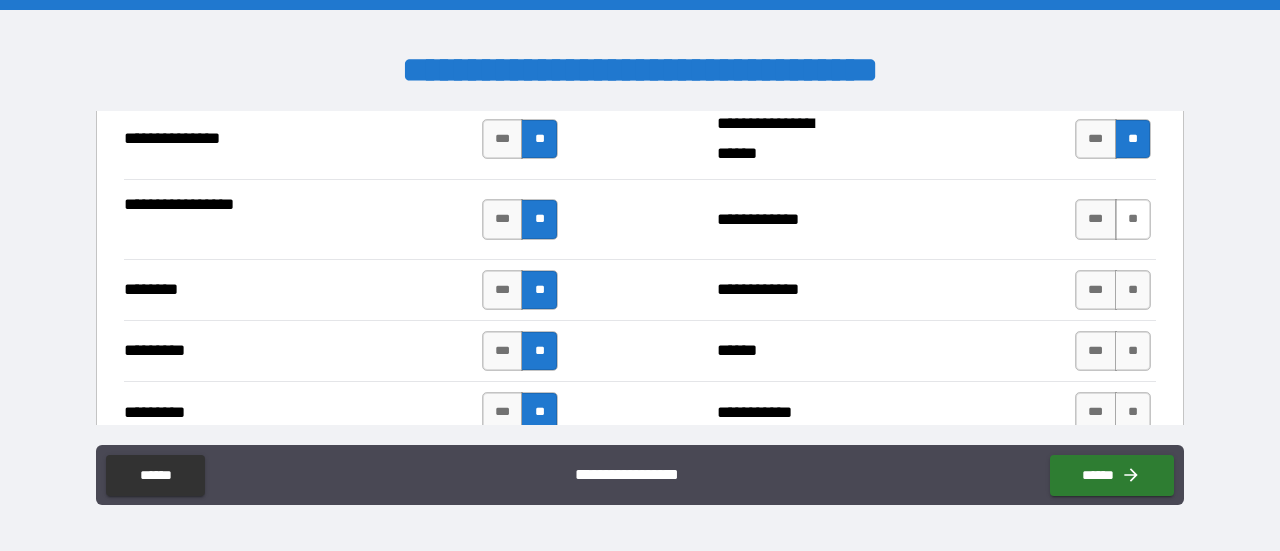 click on "**" at bounding box center (1133, 219) 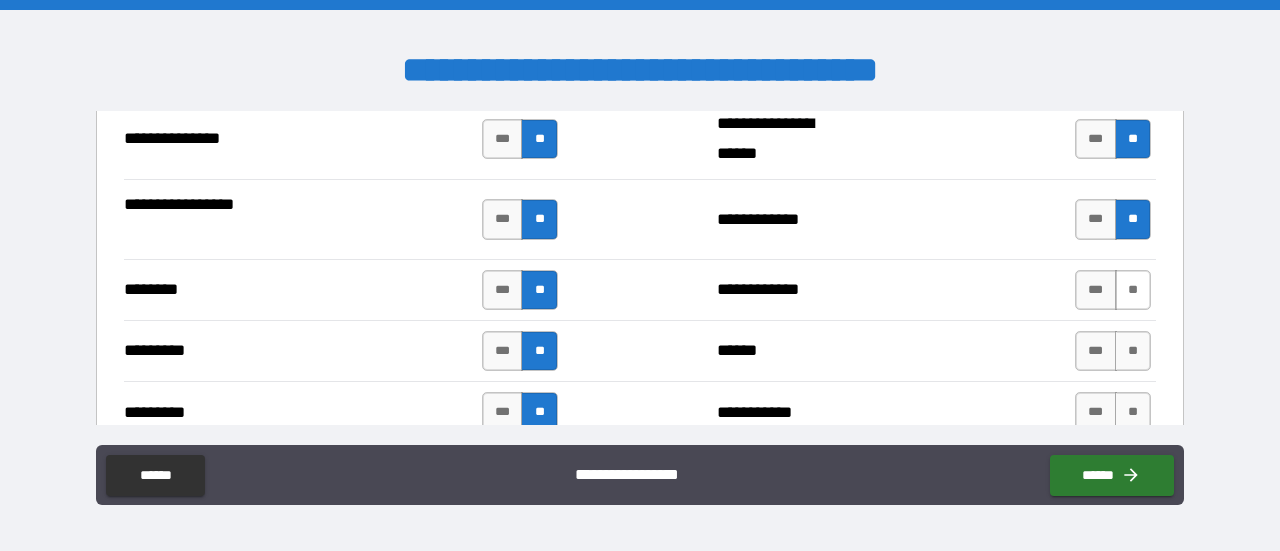 click on "**" at bounding box center (1133, 290) 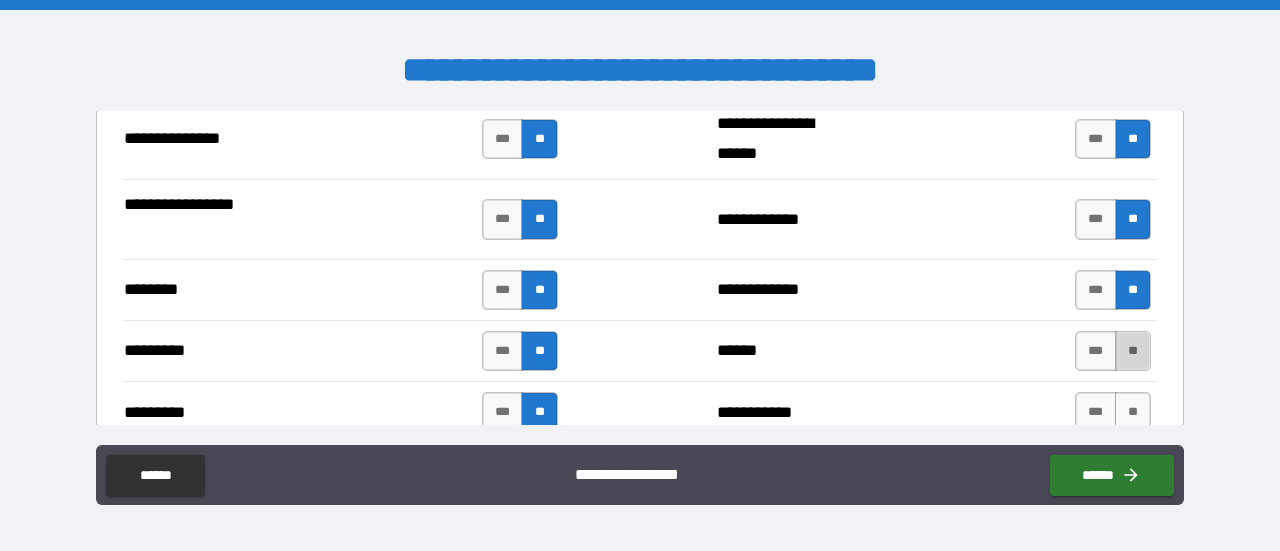 click on "**" at bounding box center [1133, 351] 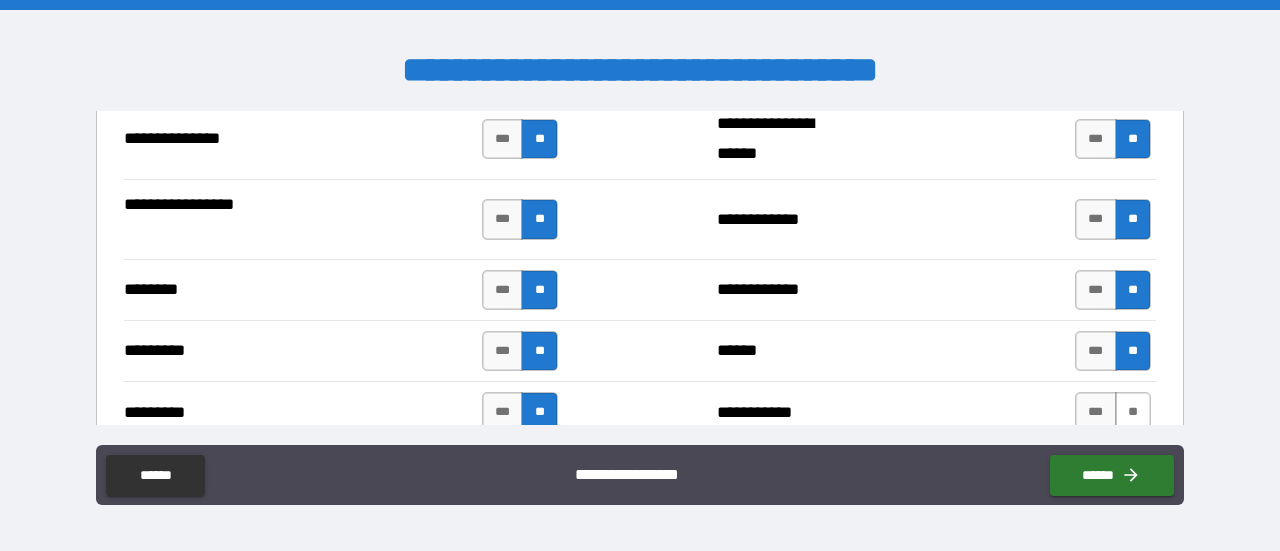 click on "**" at bounding box center (1133, 412) 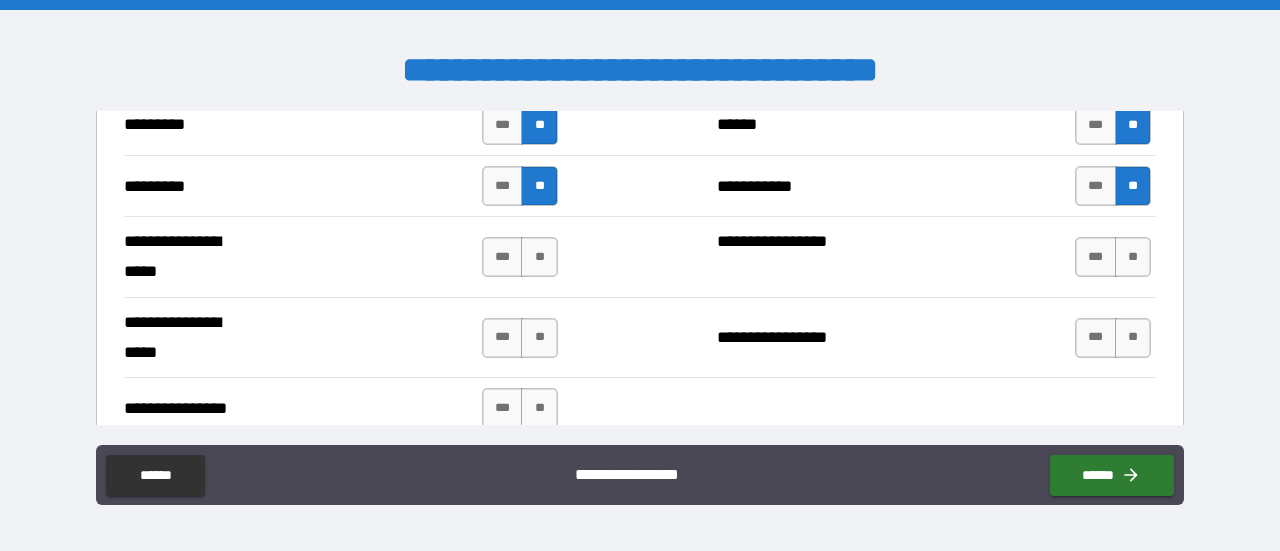 scroll, scrollTop: 3391, scrollLeft: 0, axis: vertical 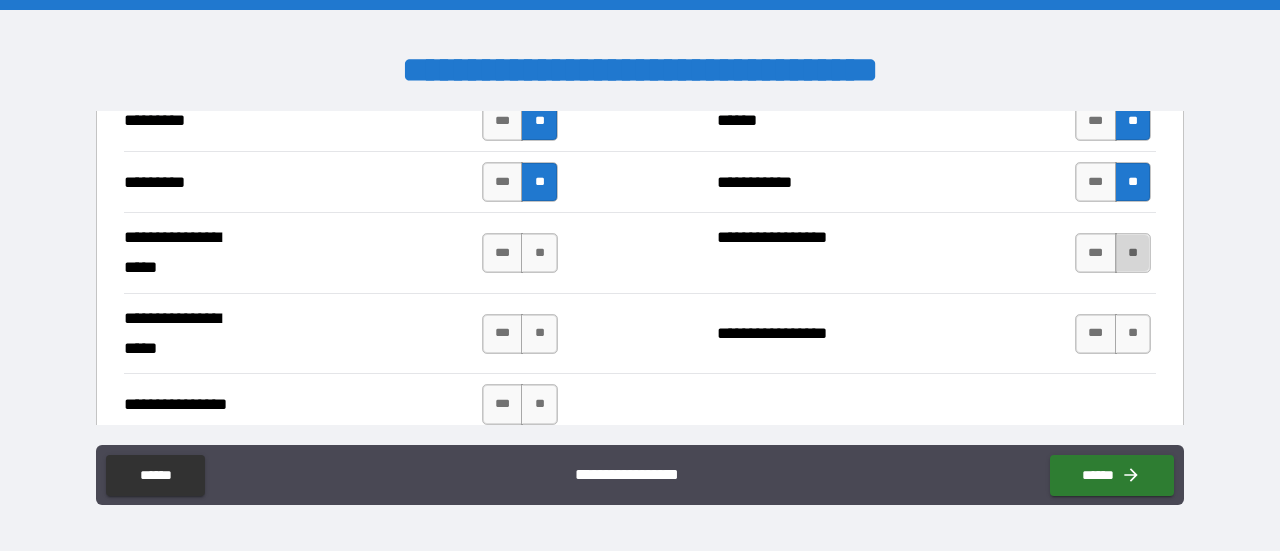 click on "**" at bounding box center [1133, 253] 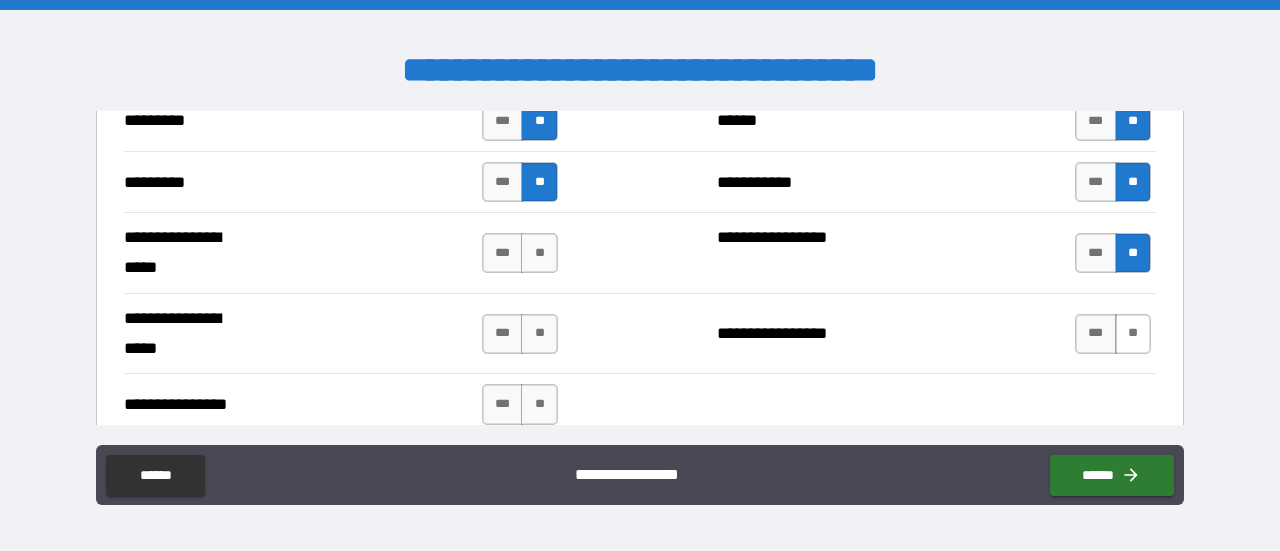 click on "**" at bounding box center (1133, 334) 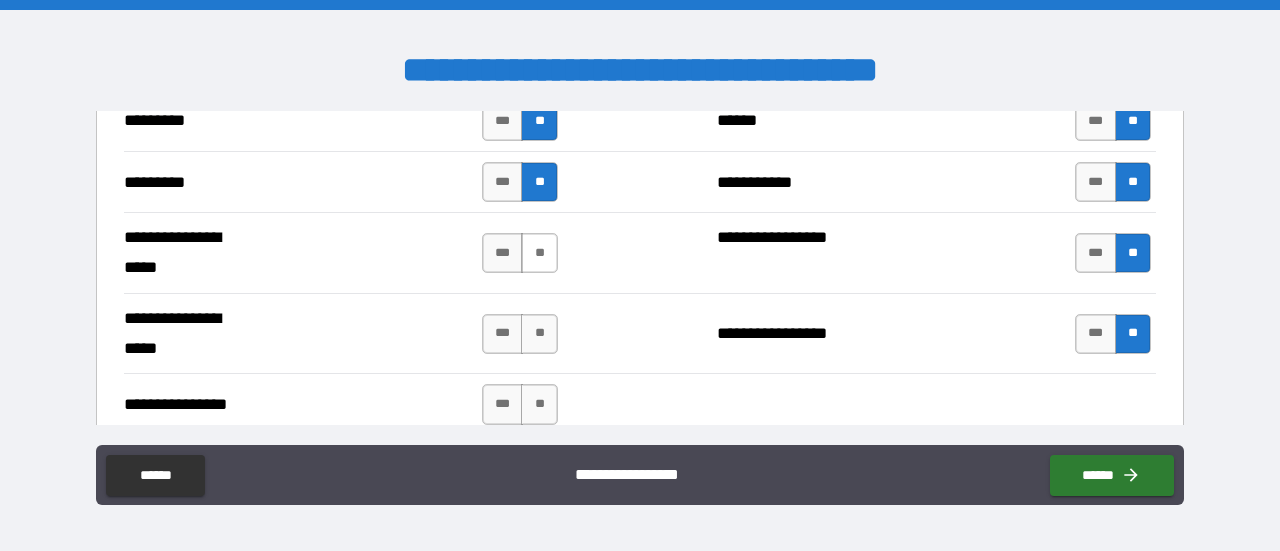 click on "**" at bounding box center (539, 253) 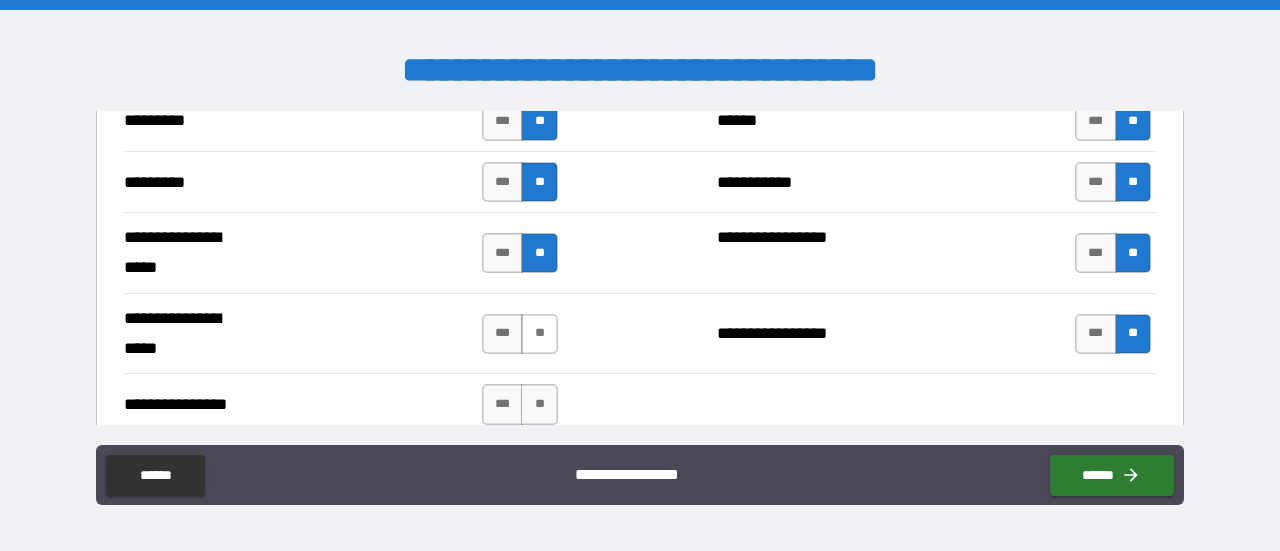 click on "**" at bounding box center [539, 334] 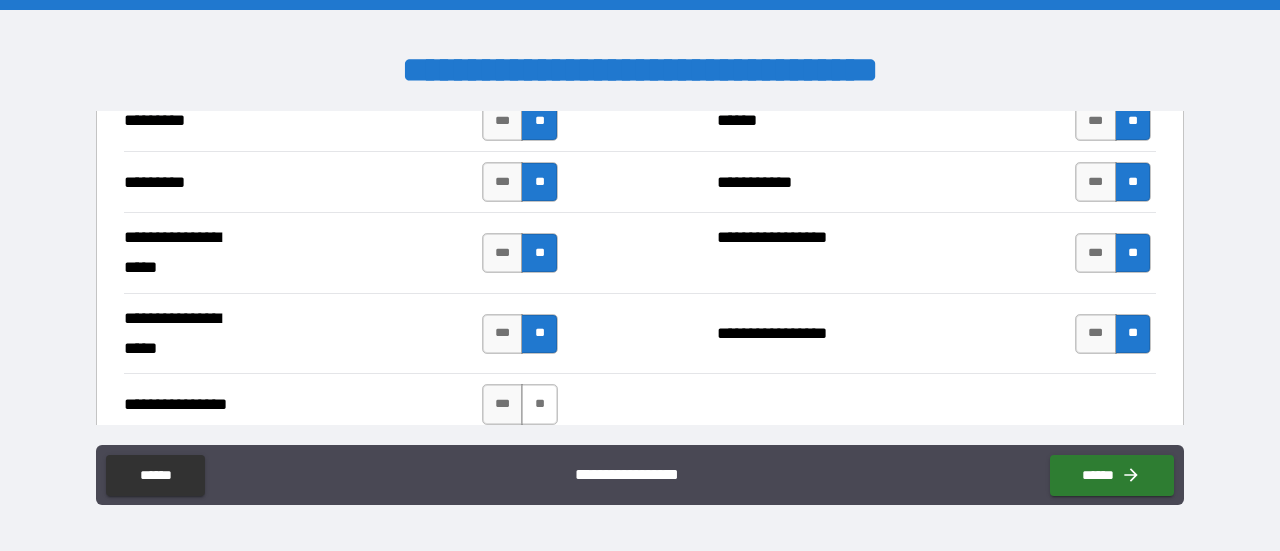 click on "**" at bounding box center (539, 404) 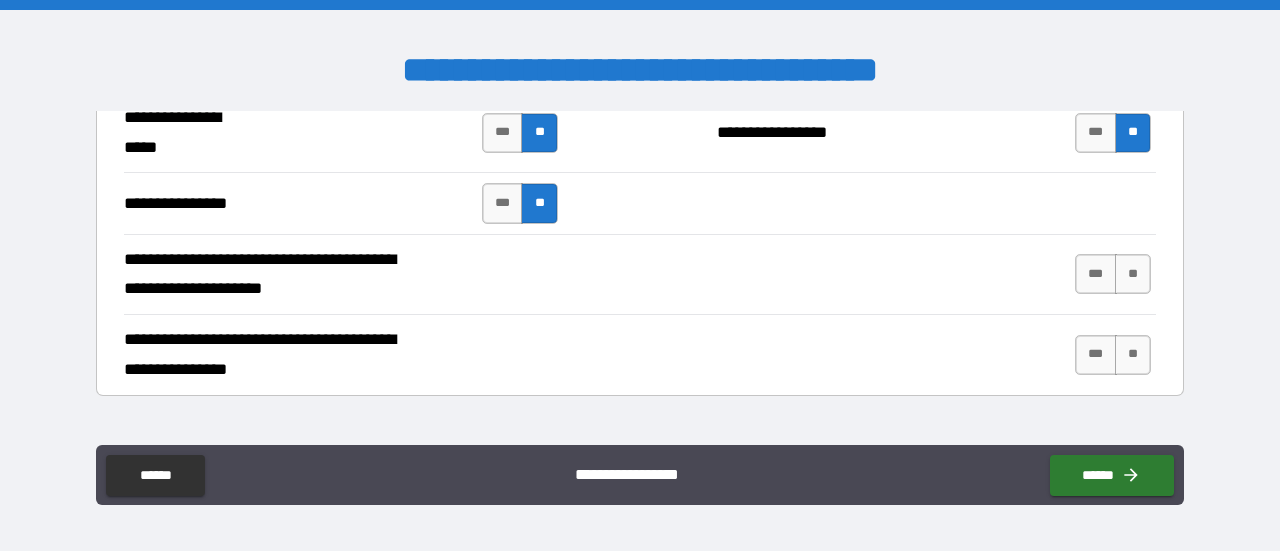 scroll, scrollTop: 3593, scrollLeft: 0, axis: vertical 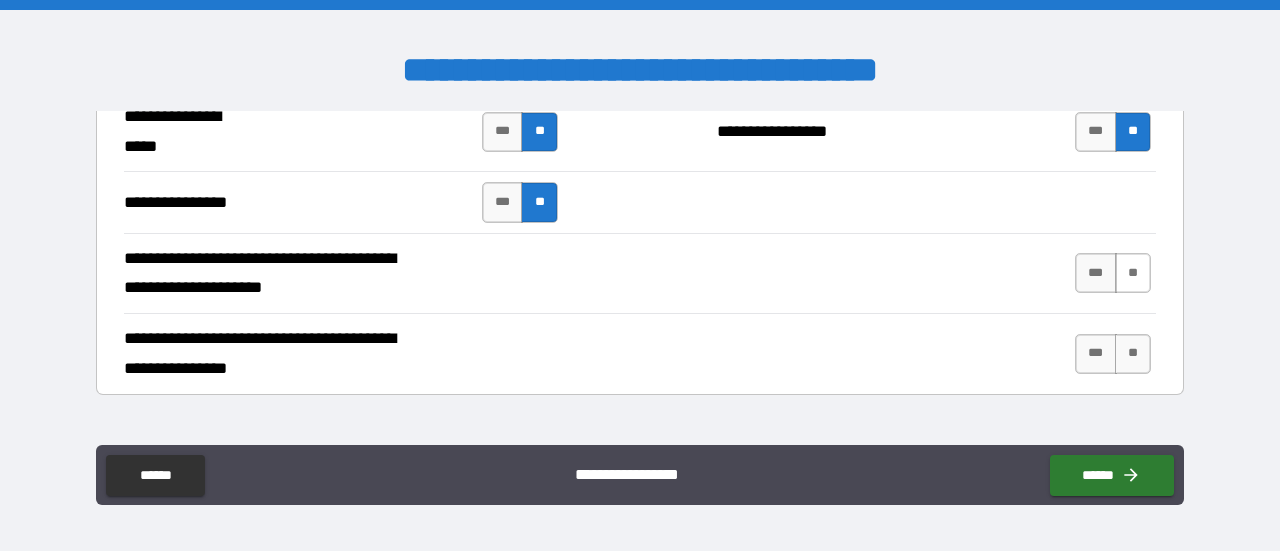 click on "**" at bounding box center (1133, 273) 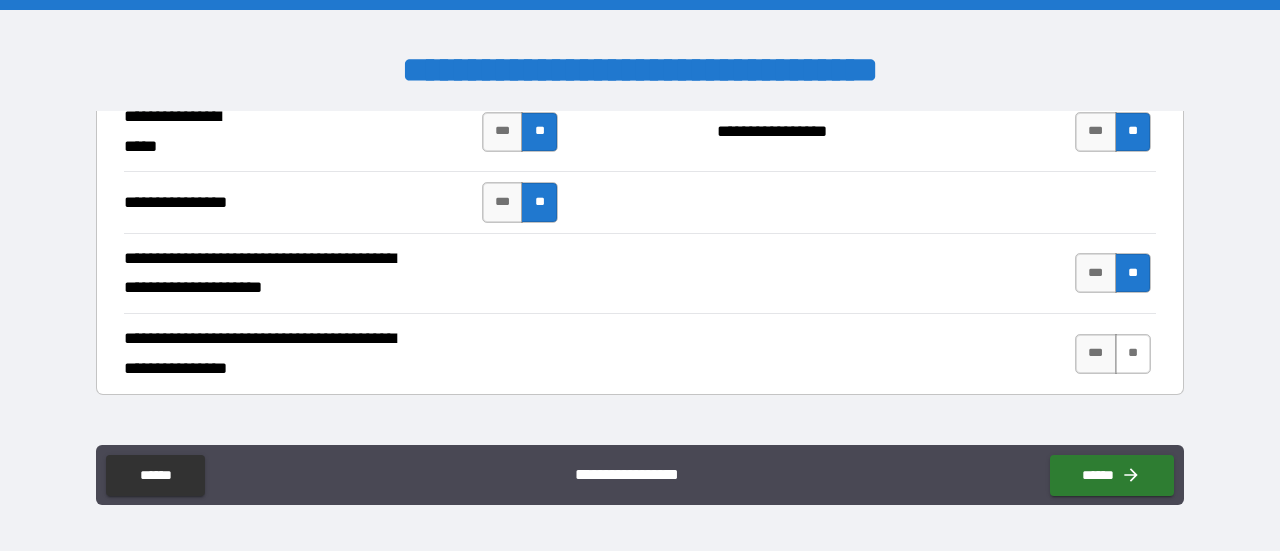 click on "**" at bounding box center [1133, 354] 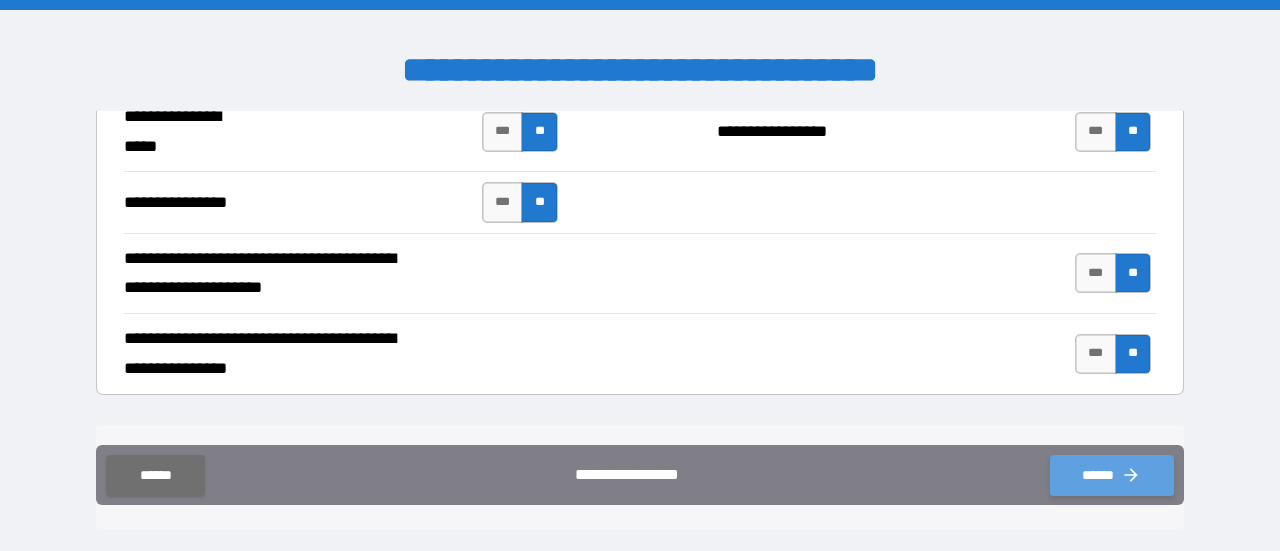 click on "******" at bounding box center [1112, 475] 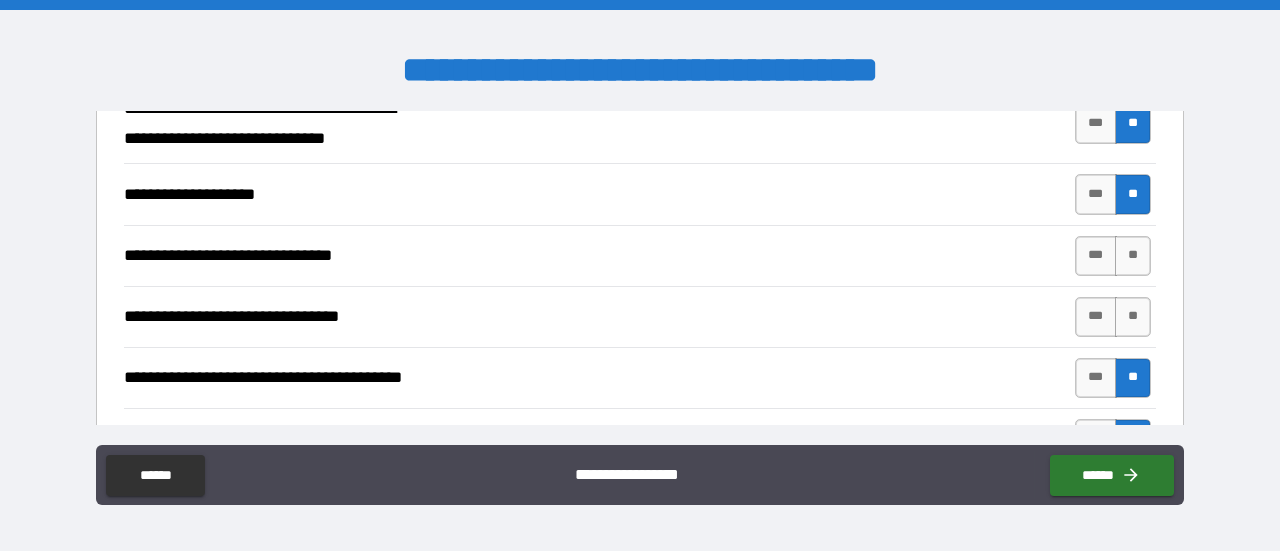 scroll, scrollTop: 1171, scrollLeft: 0, axis: vertical 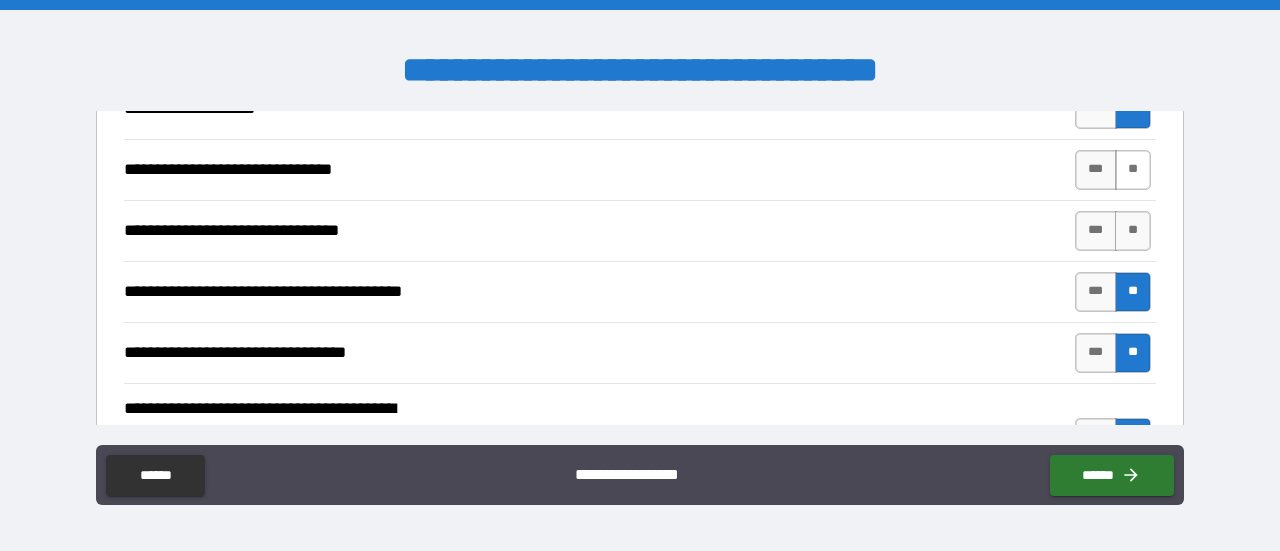 click on "**" at bounding box center (1133, 170) 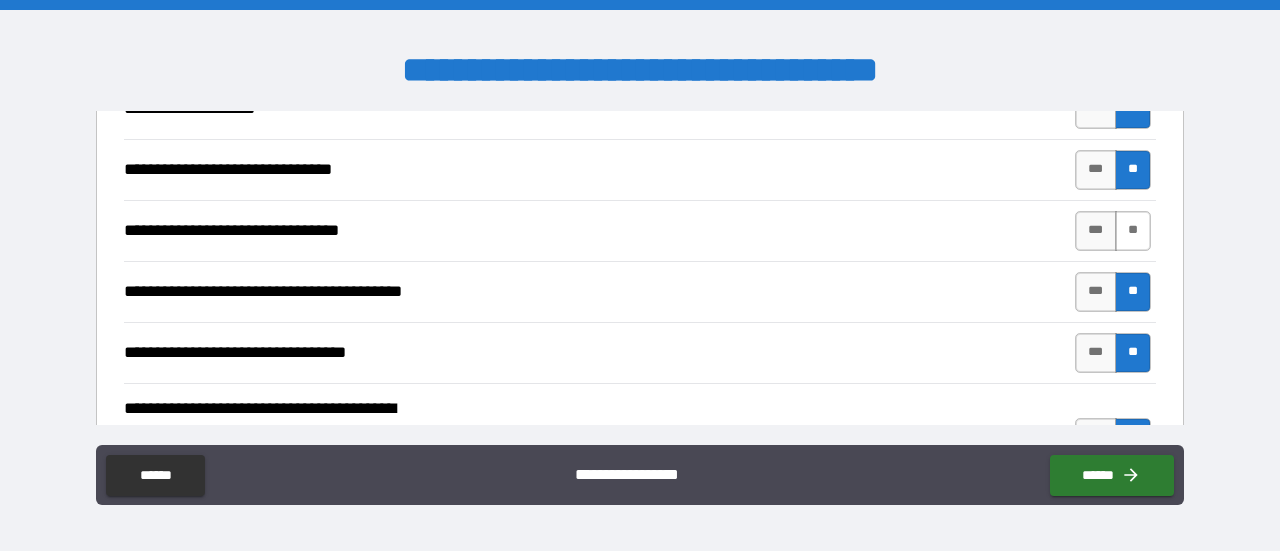 click on "**" at bounding box center (1133, 231) 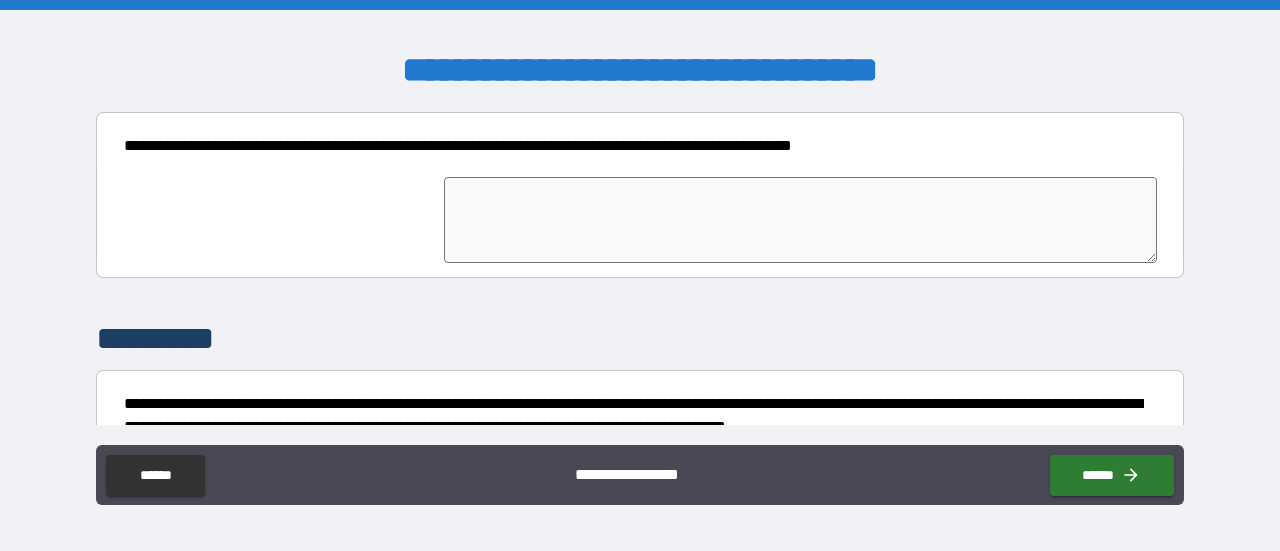 scroll, scrollTop: 3969, scrollLeft: 0, axis: vertical 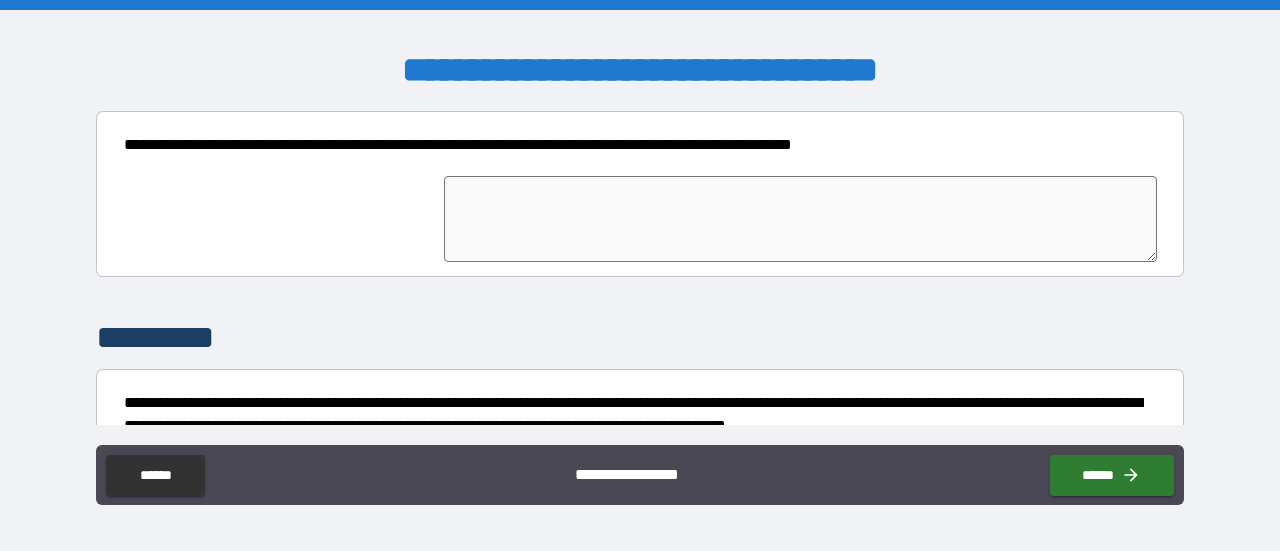 click at bounding box center (800, 219) 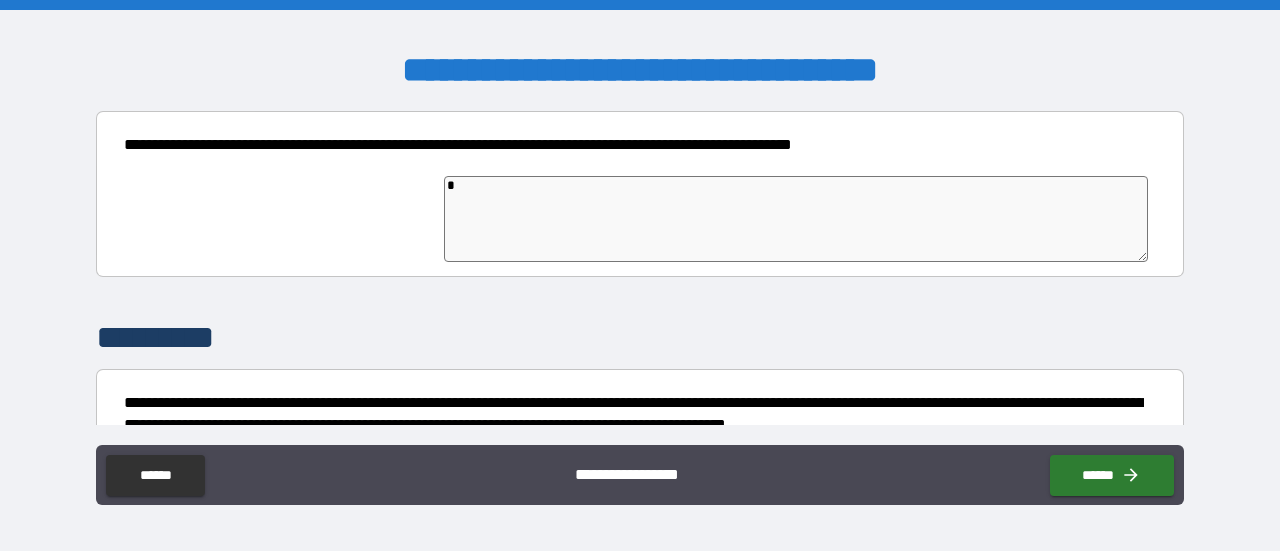 type on "*" 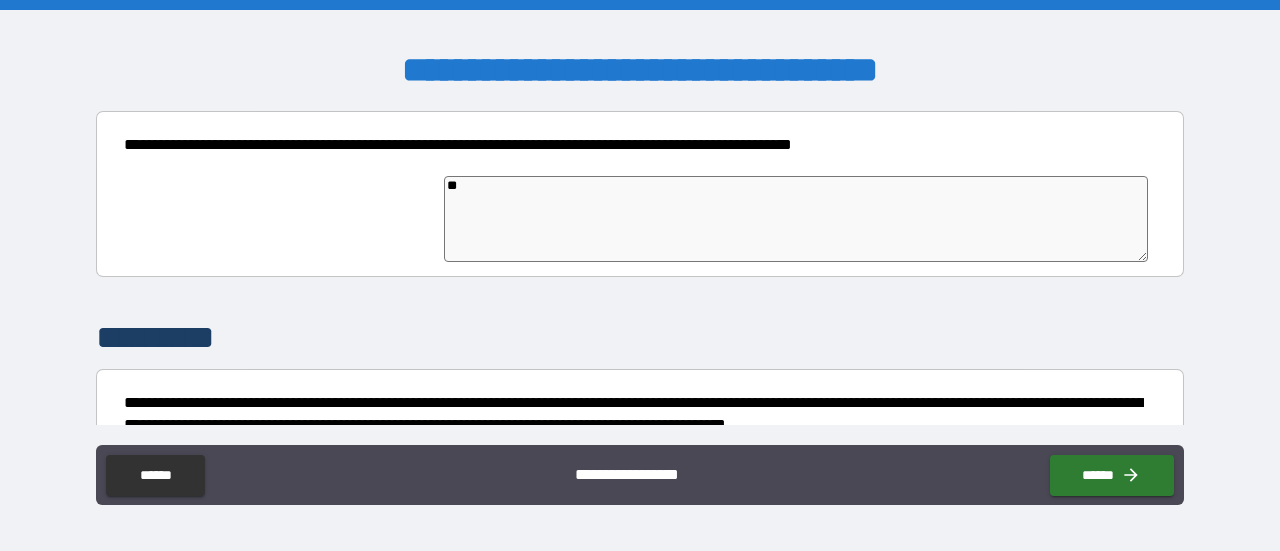type on "***" 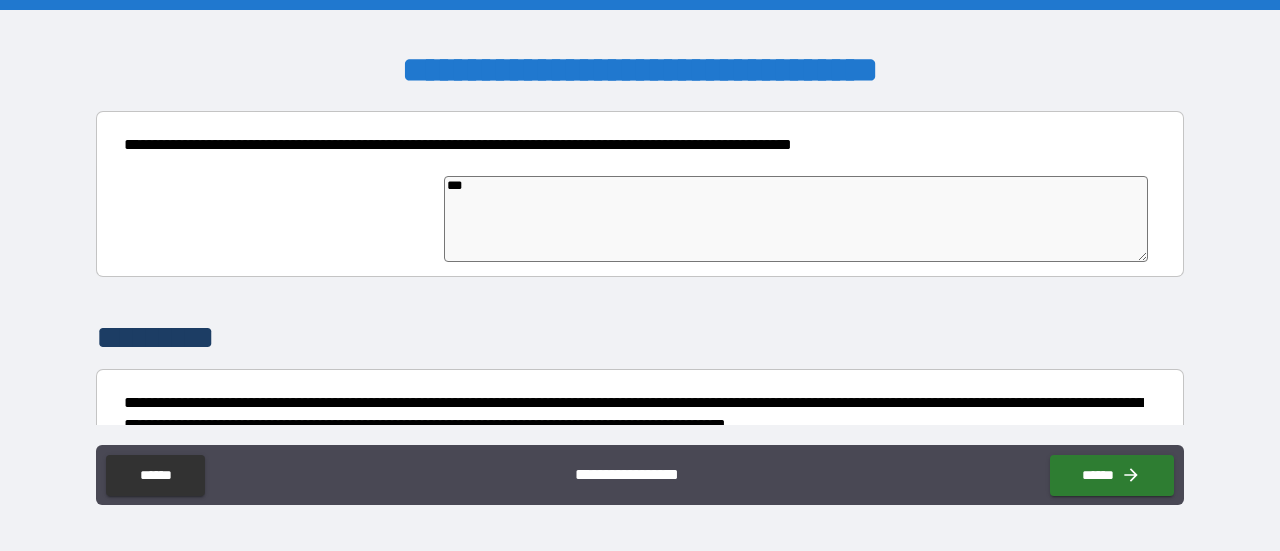 type on "*" 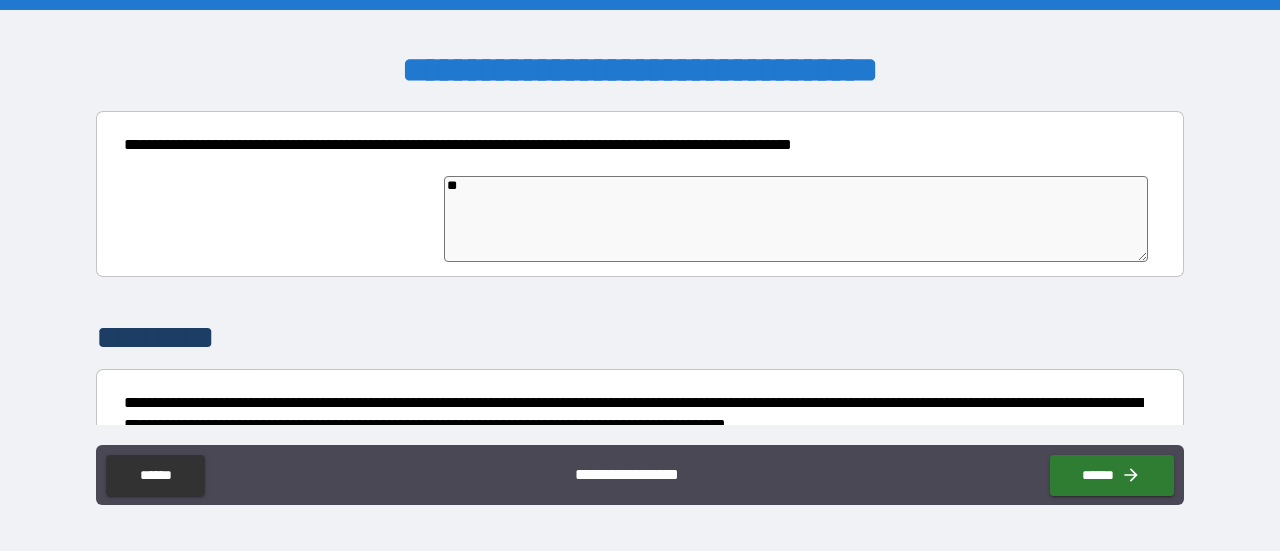type on "*" 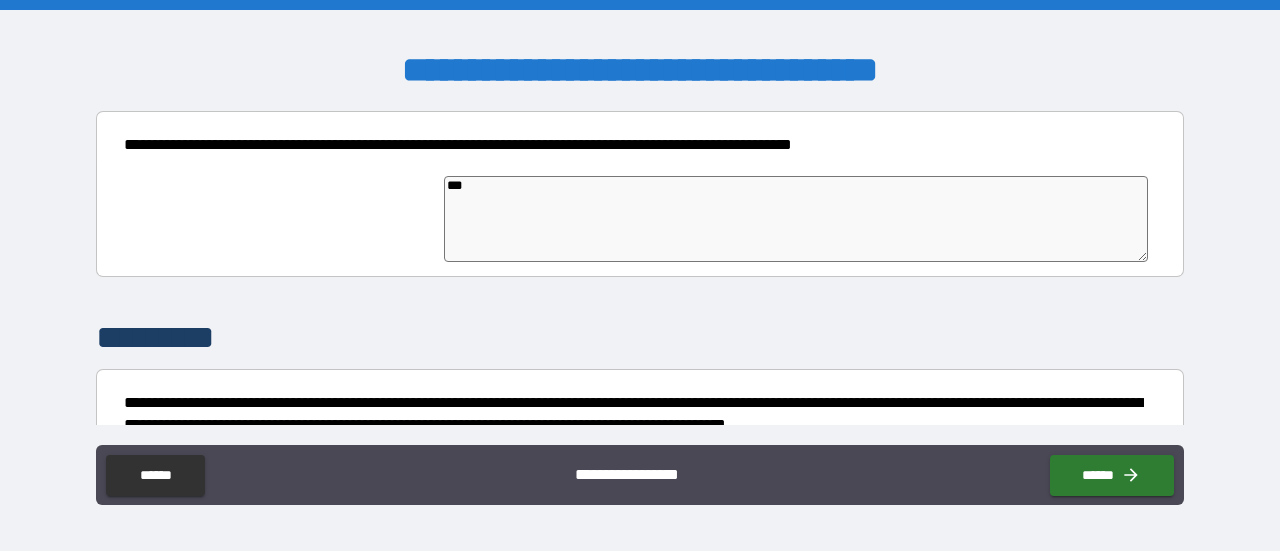 type on "*" 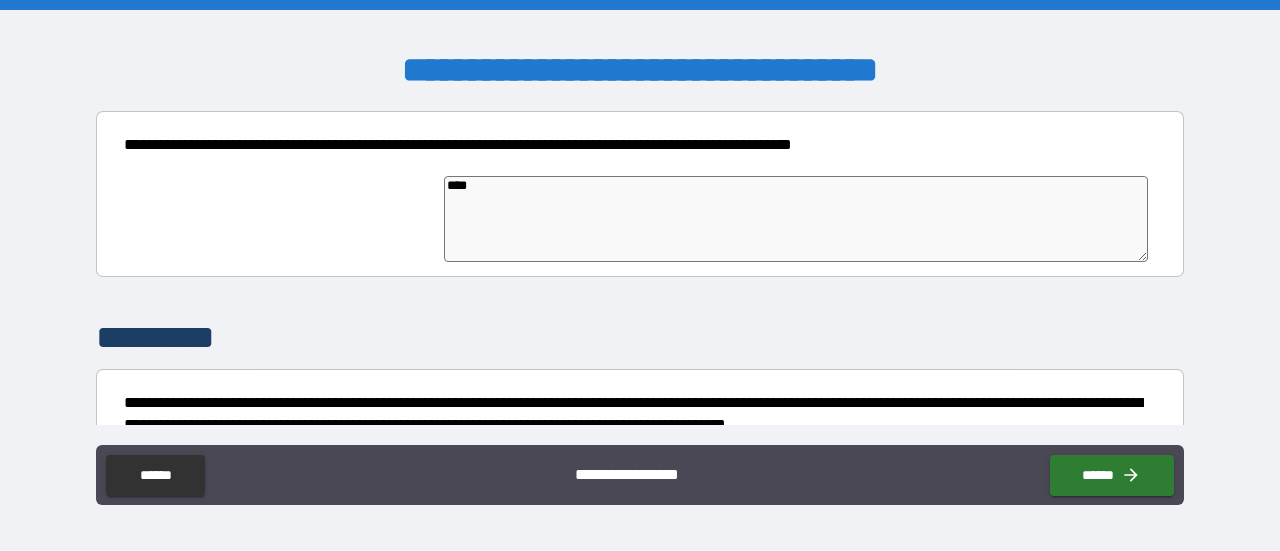 type on "*" 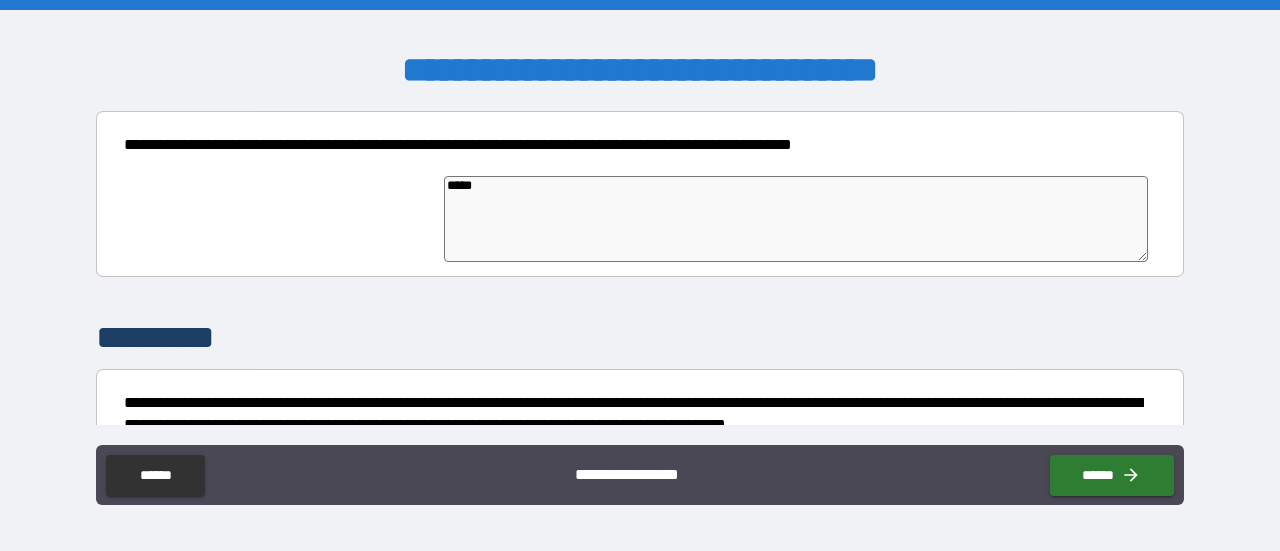 type on "*" 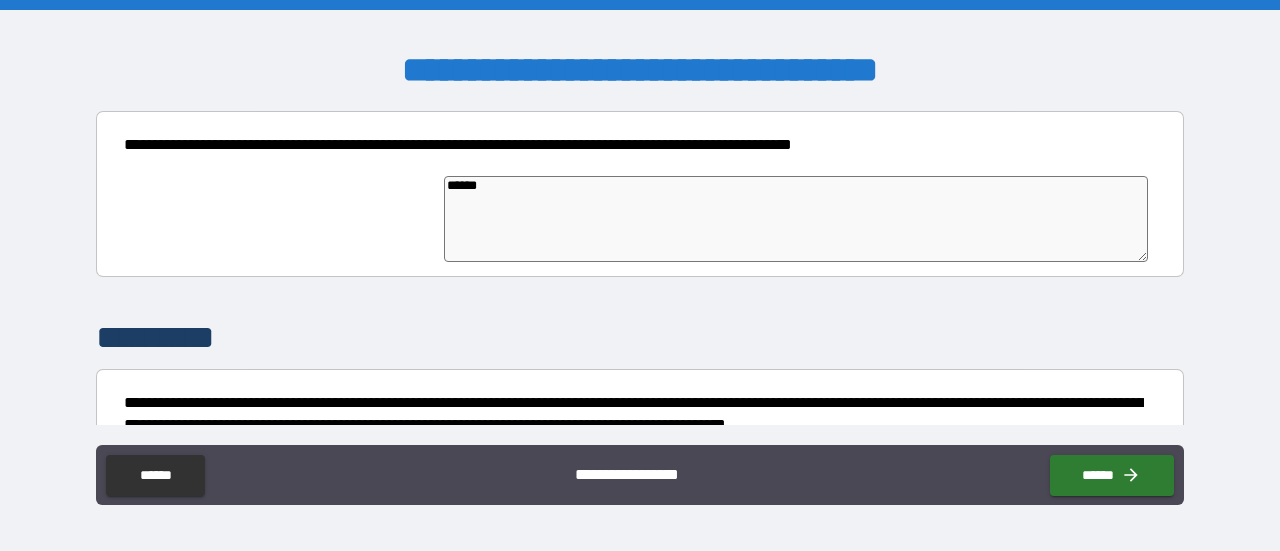 type on "*" 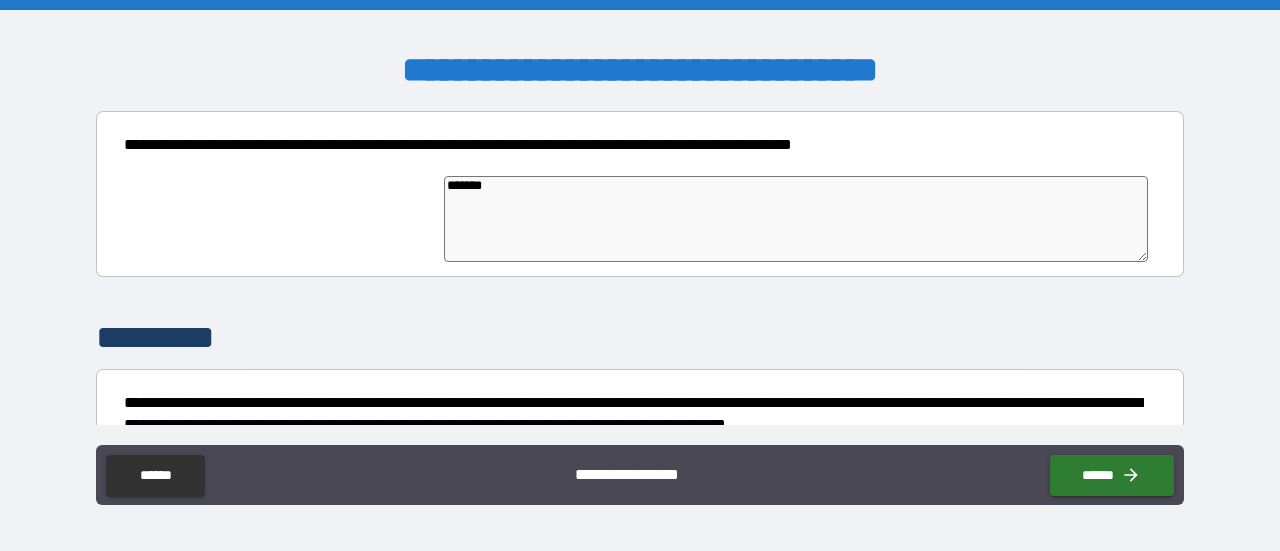type on "*" 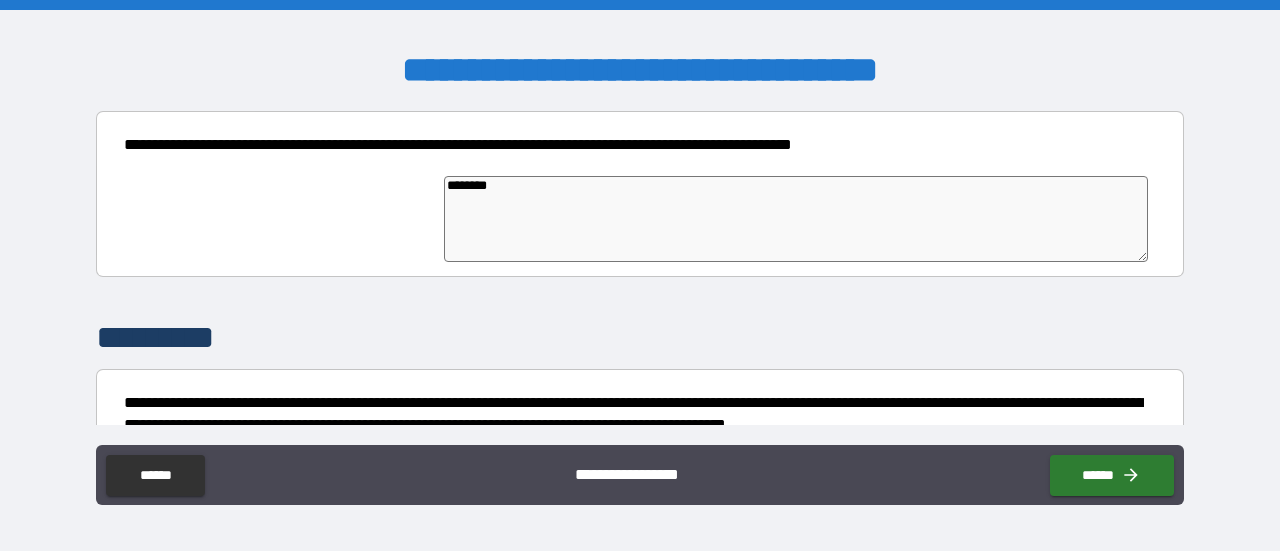 type on "*" 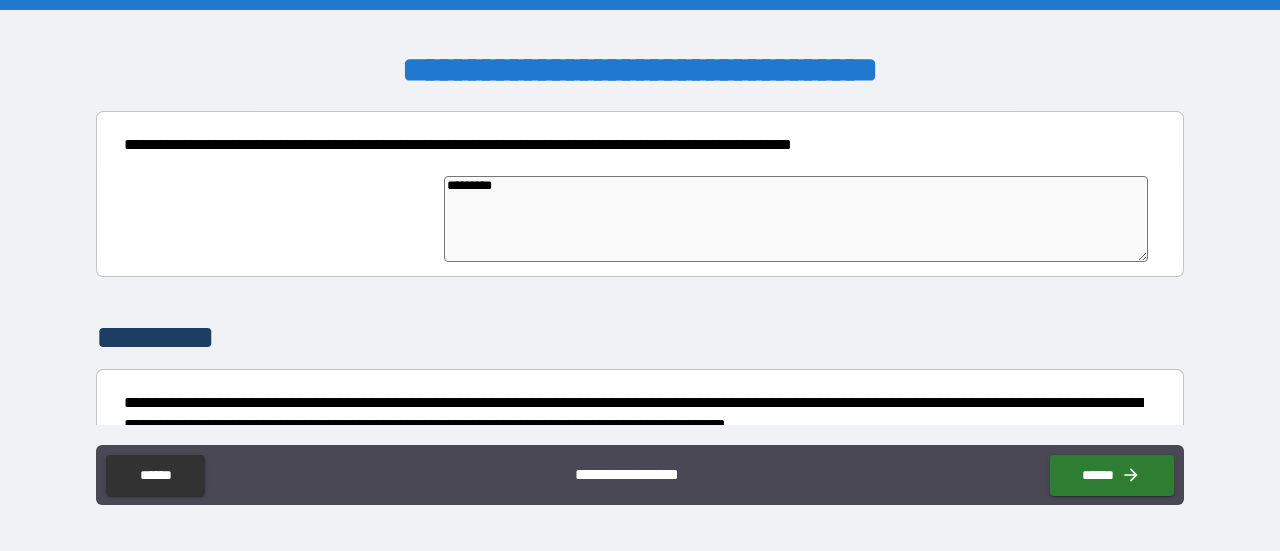 type on "*" 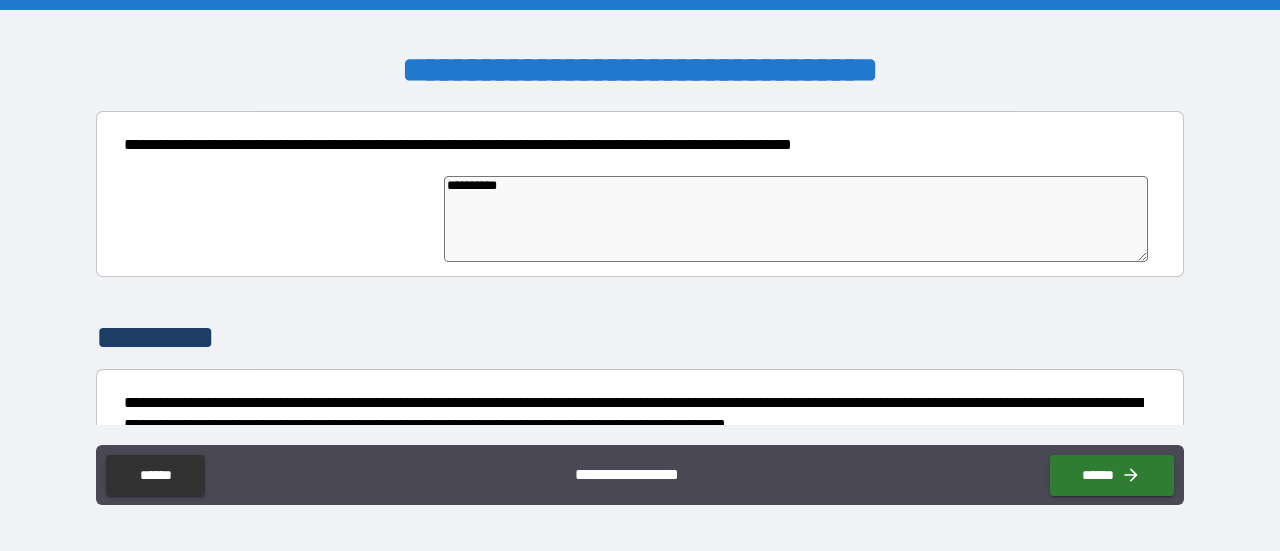type on "*" 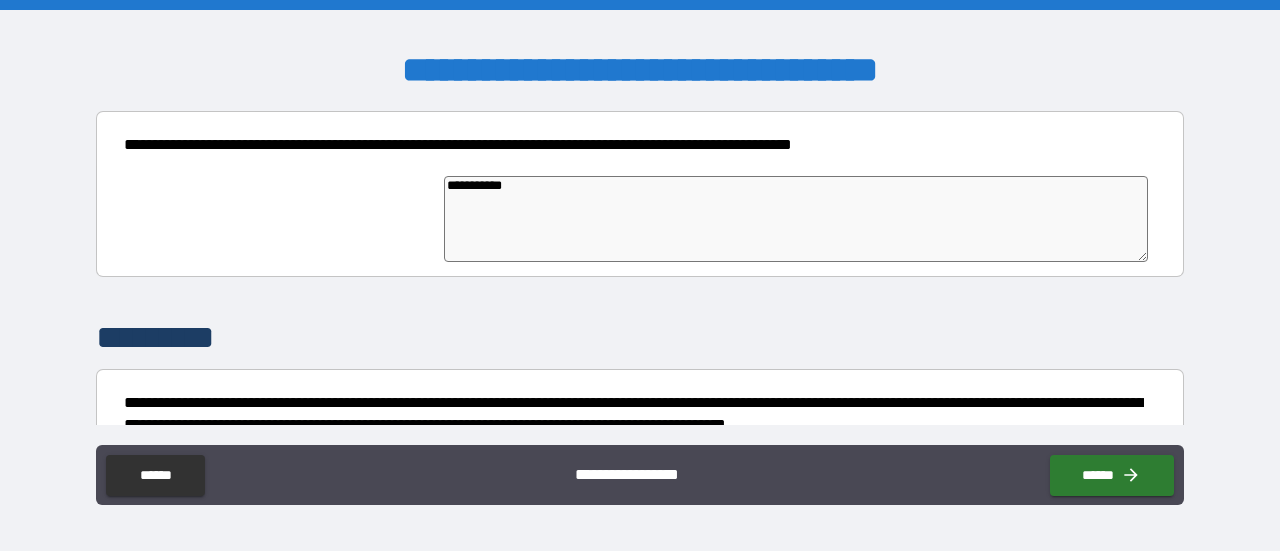 type on "*" 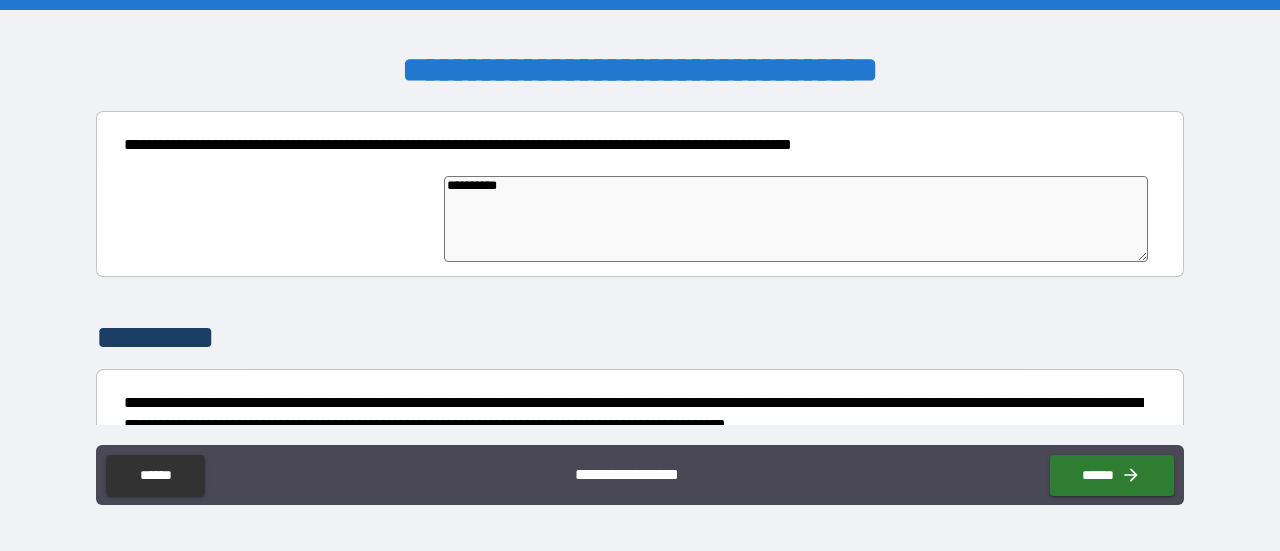 type on "*" 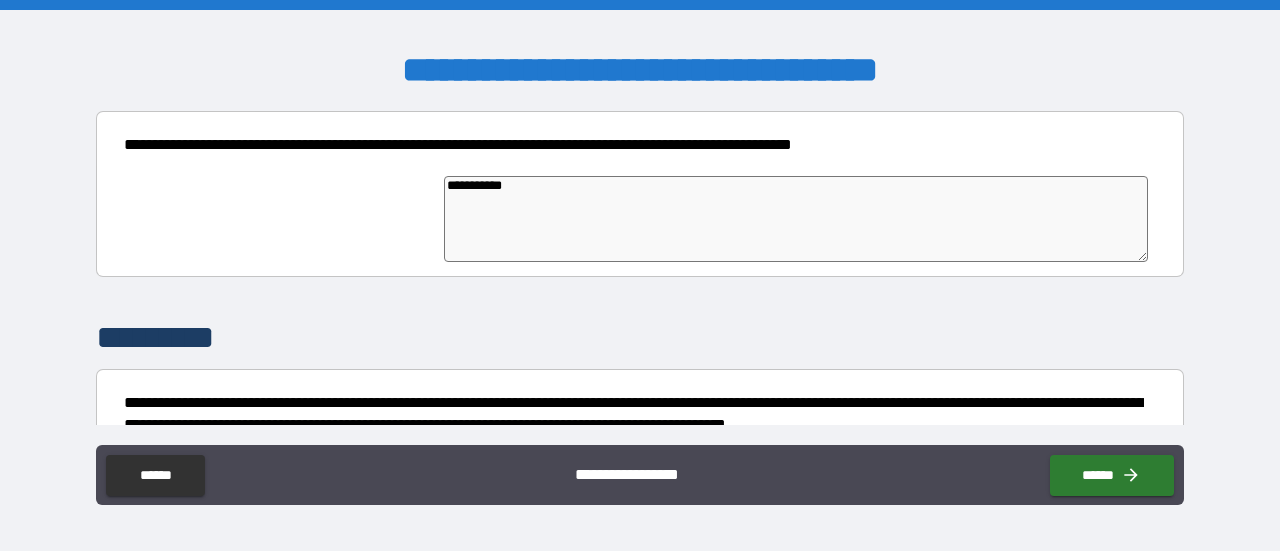 type on "*" 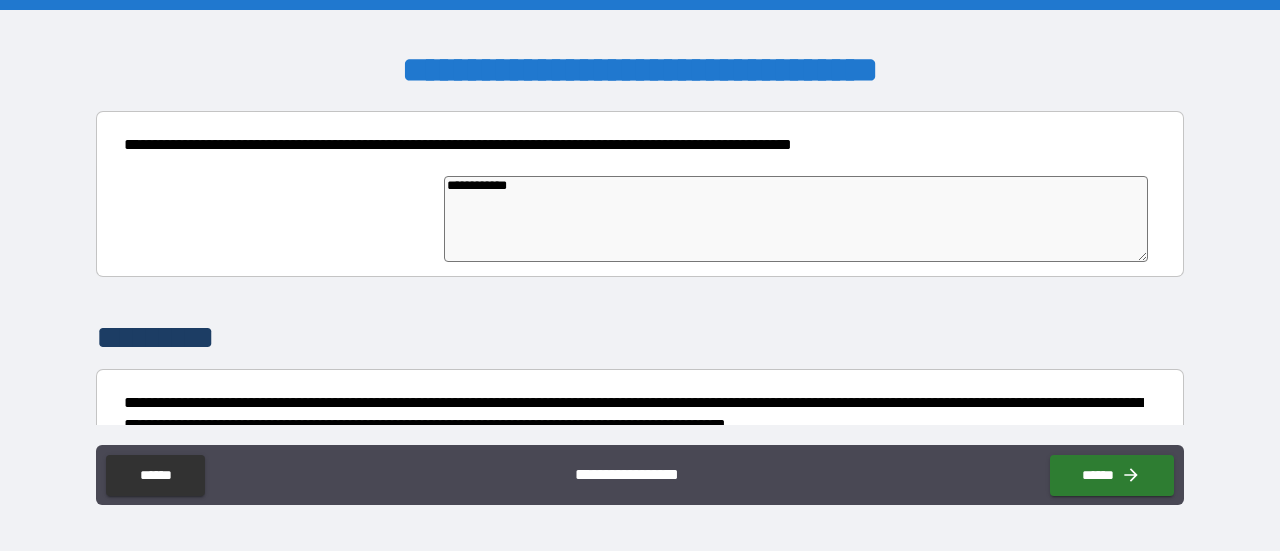 type on "**********" 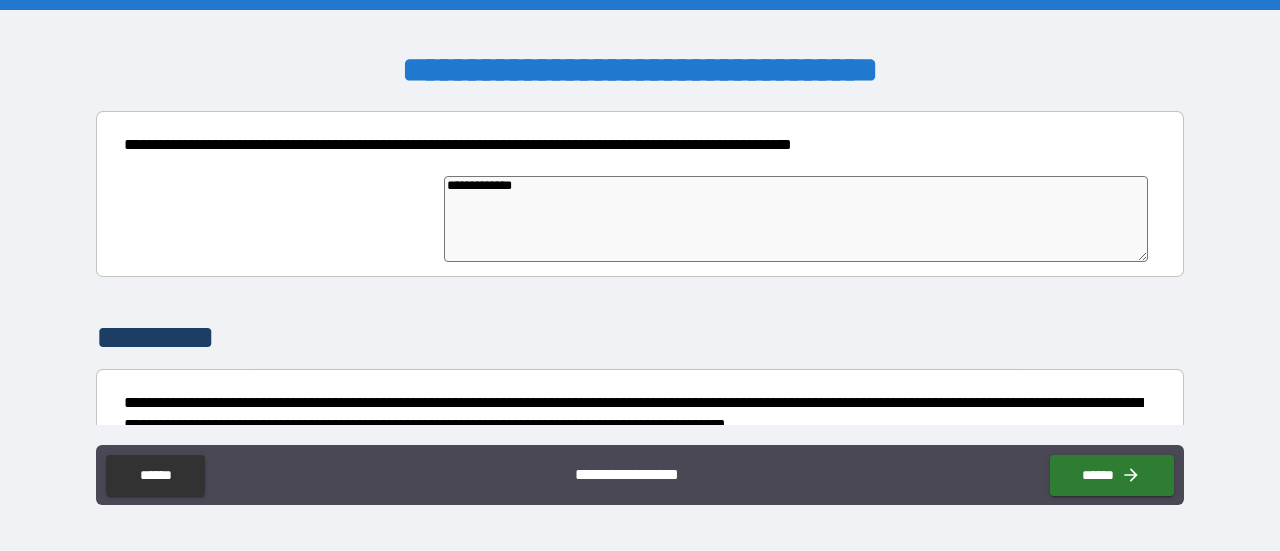 type on "**********" 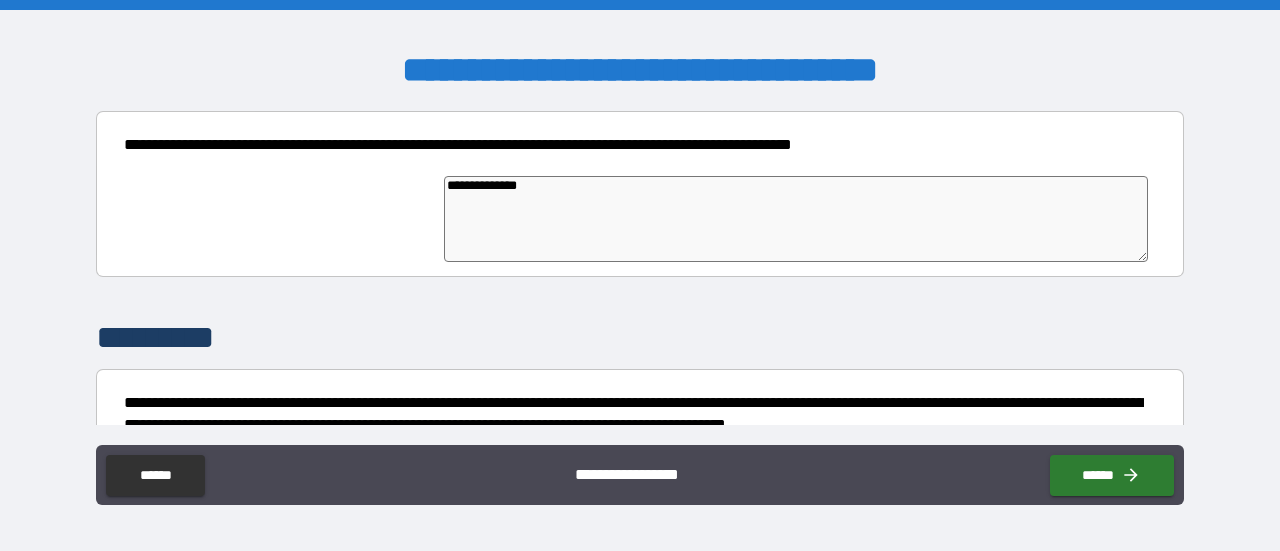 type on "**********" 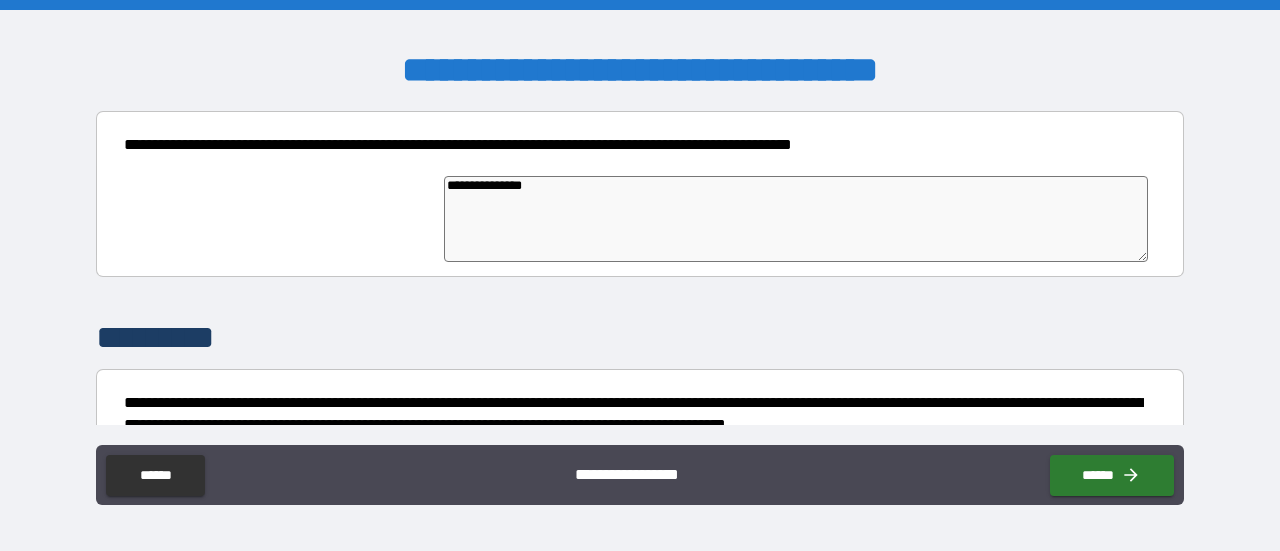 type on "*" 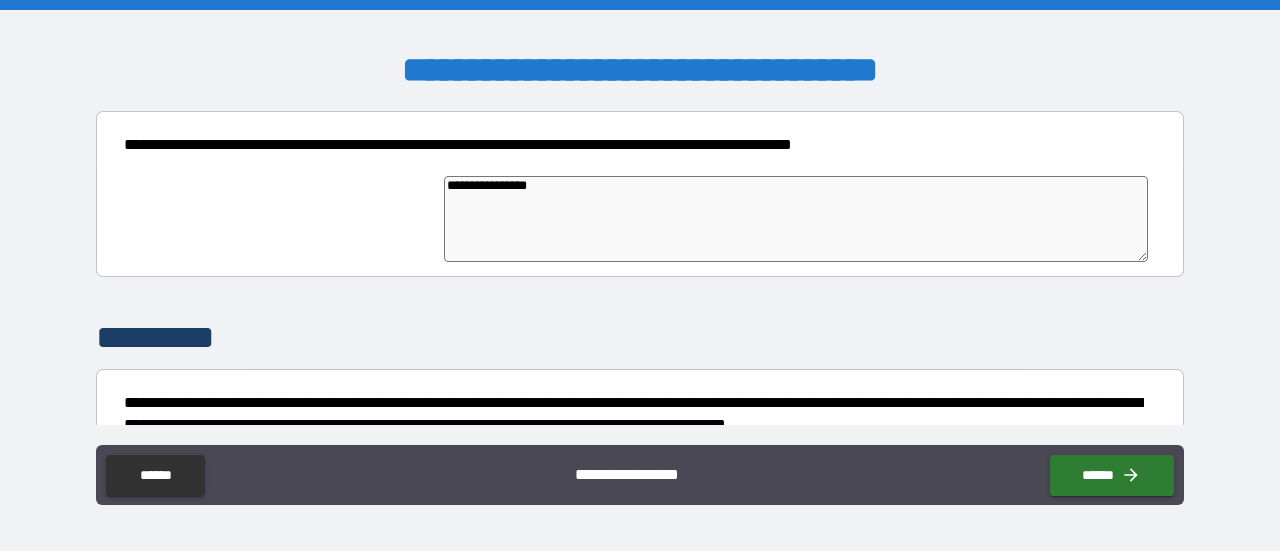 type on "**********" 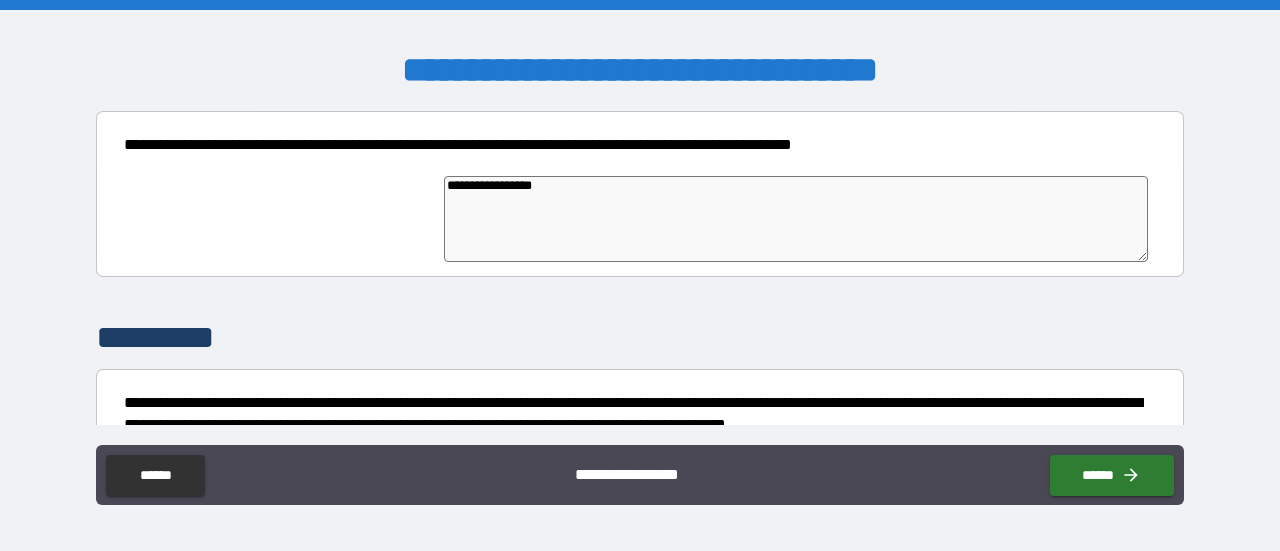 type on "*" 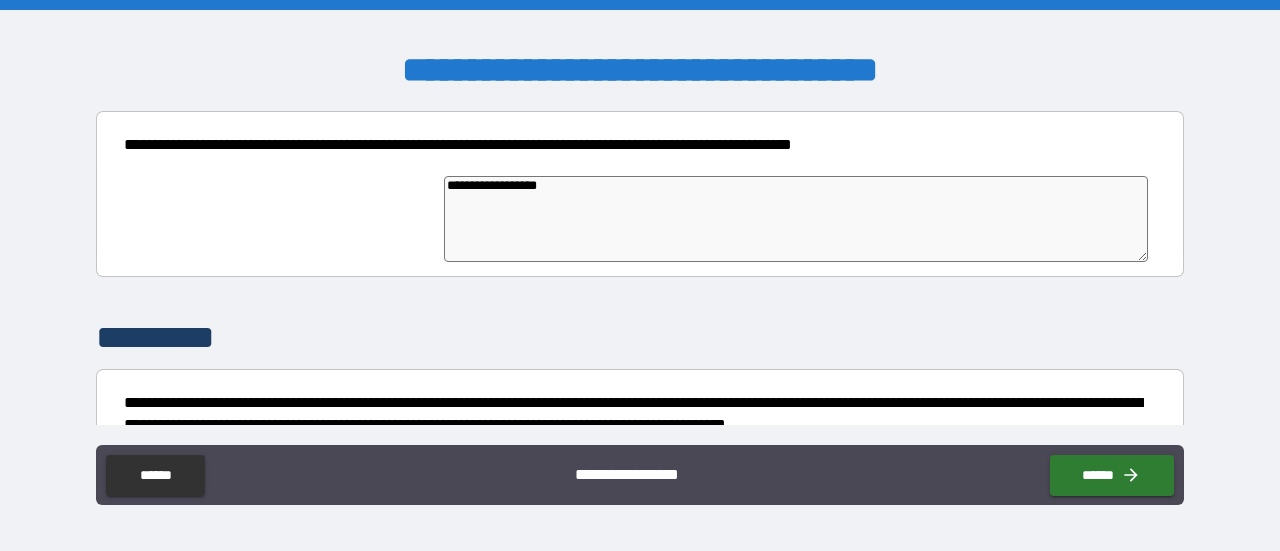 type on "*" 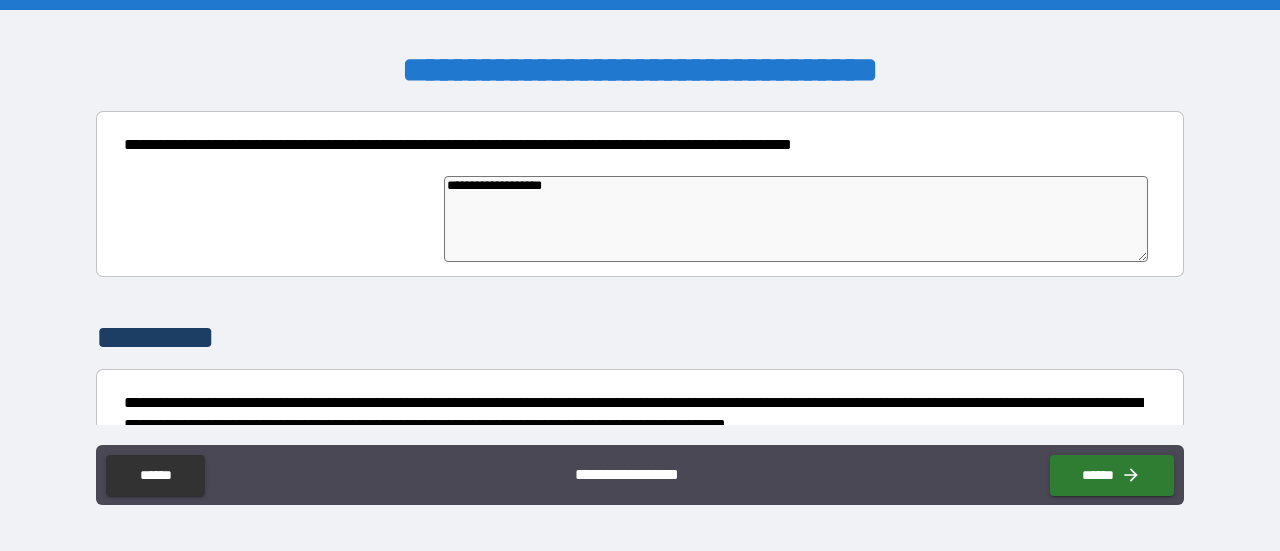 type on "**********" 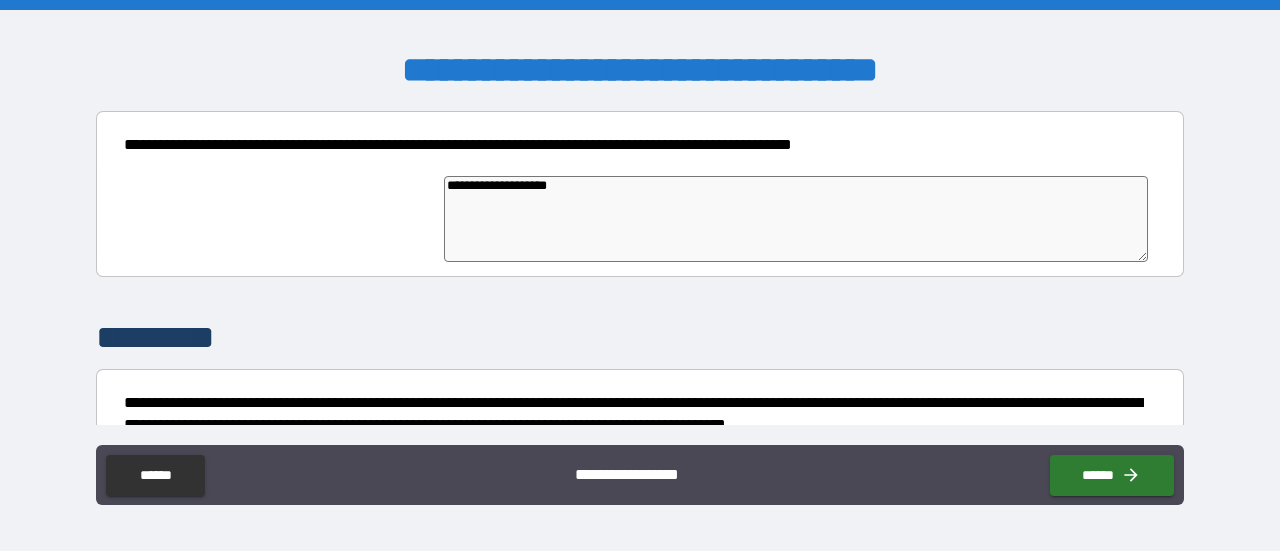 type on "*" 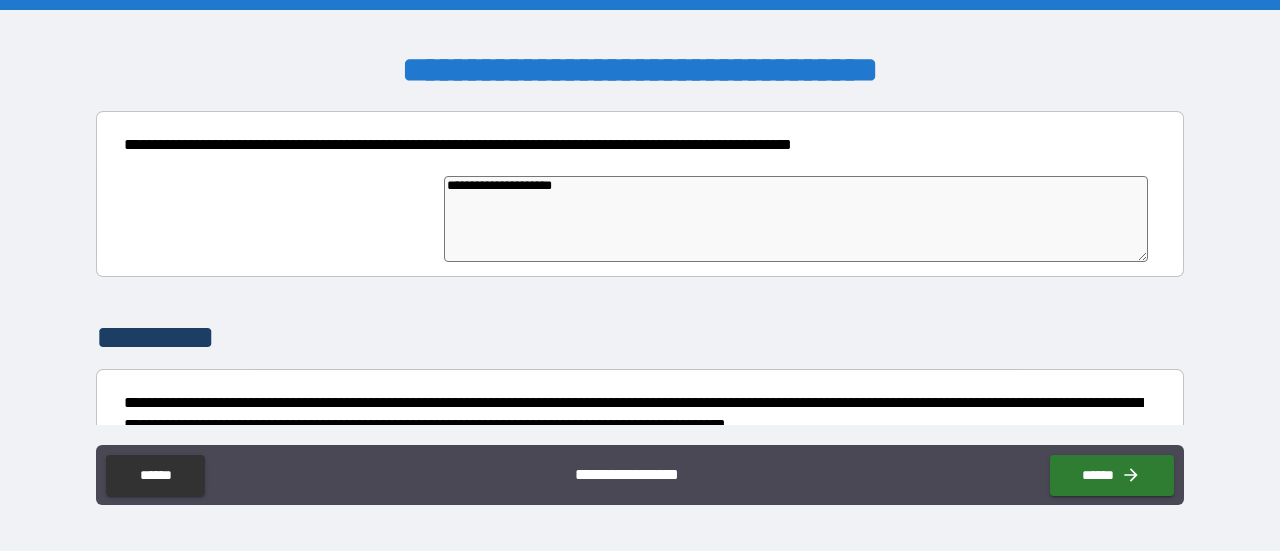 type on "*" 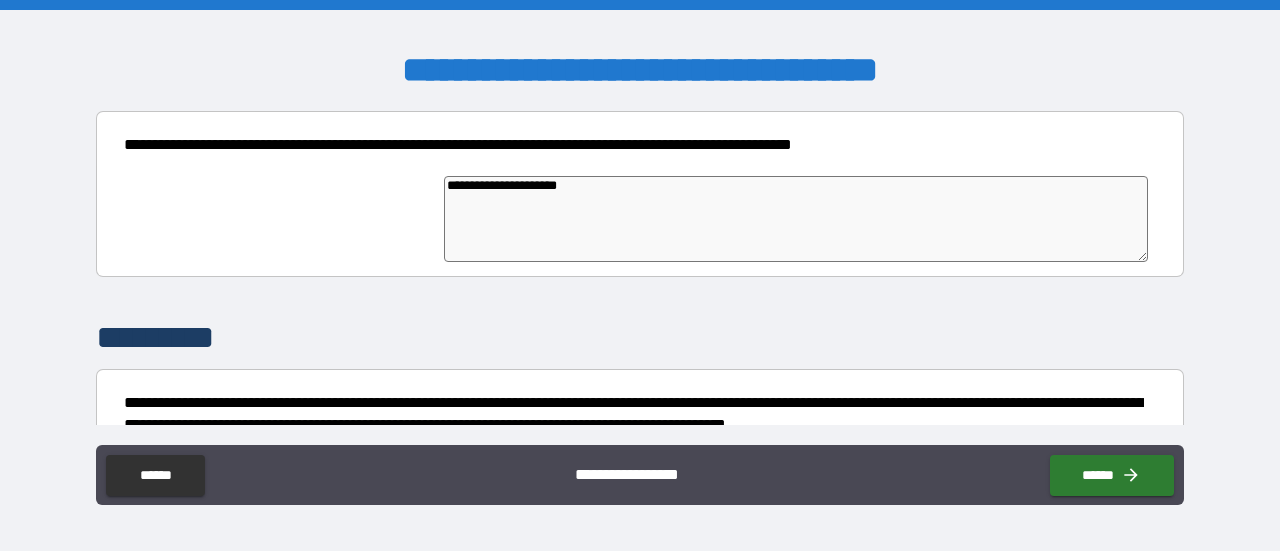 type on "*" 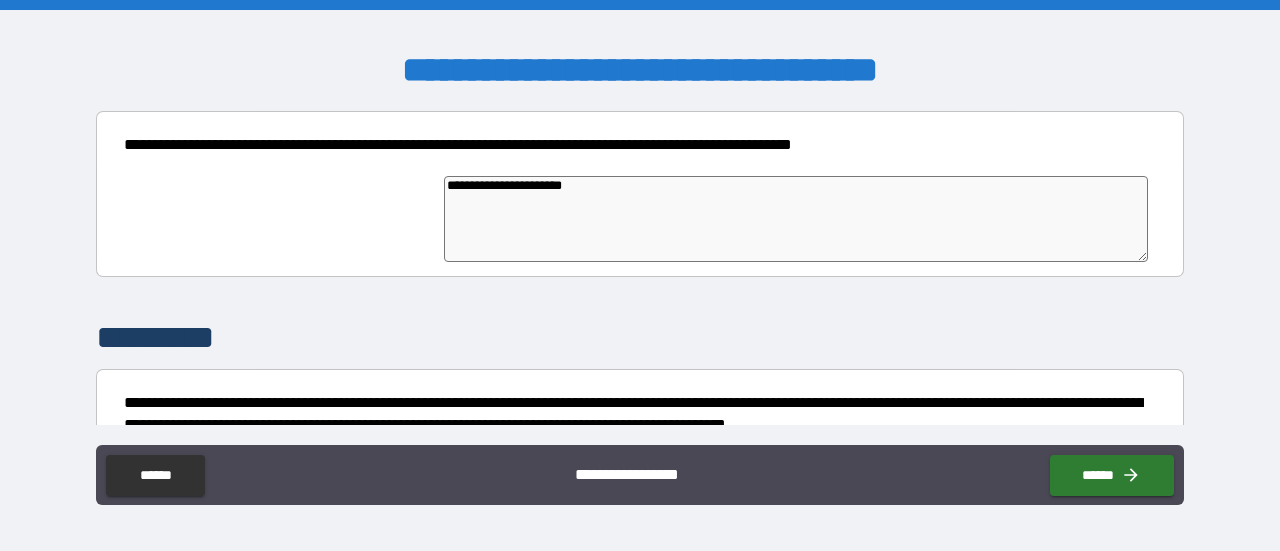 type on "*" 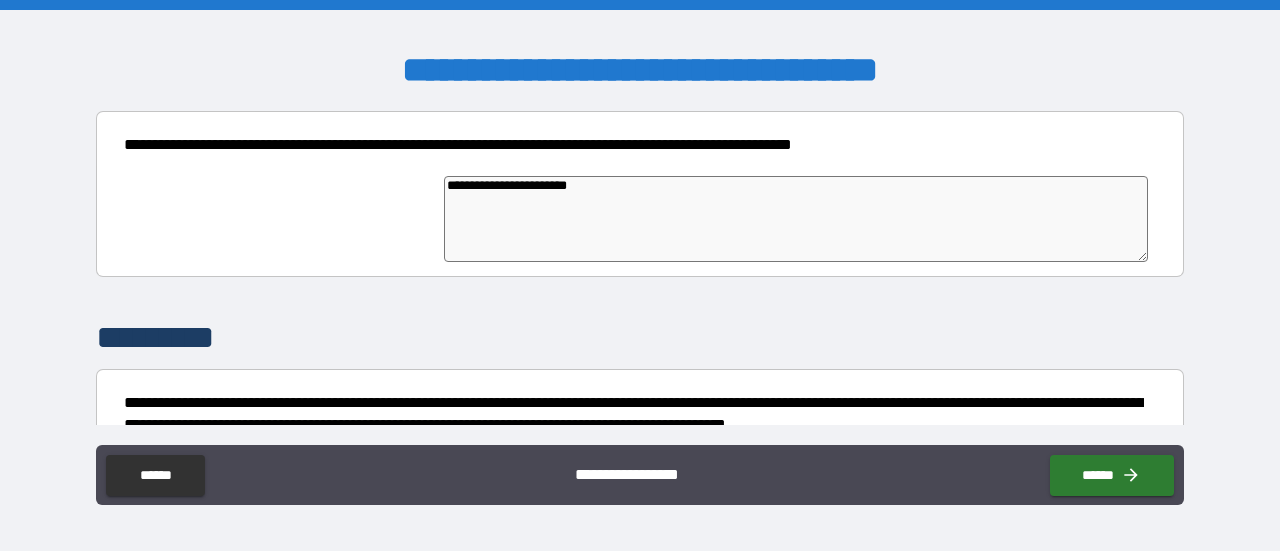 type on "**********" 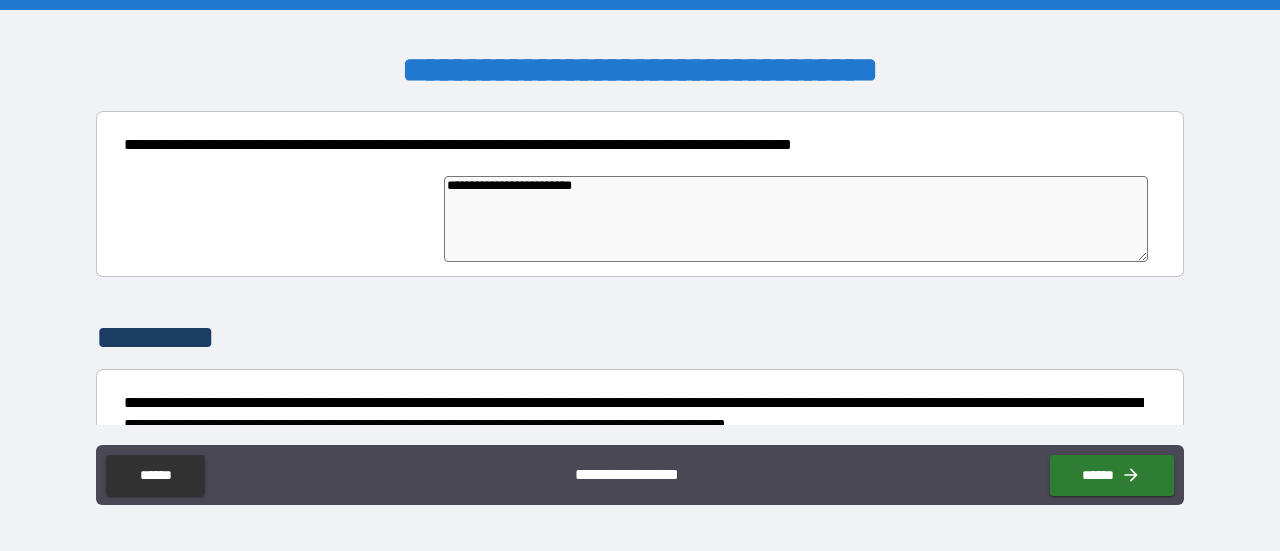 type on "*" 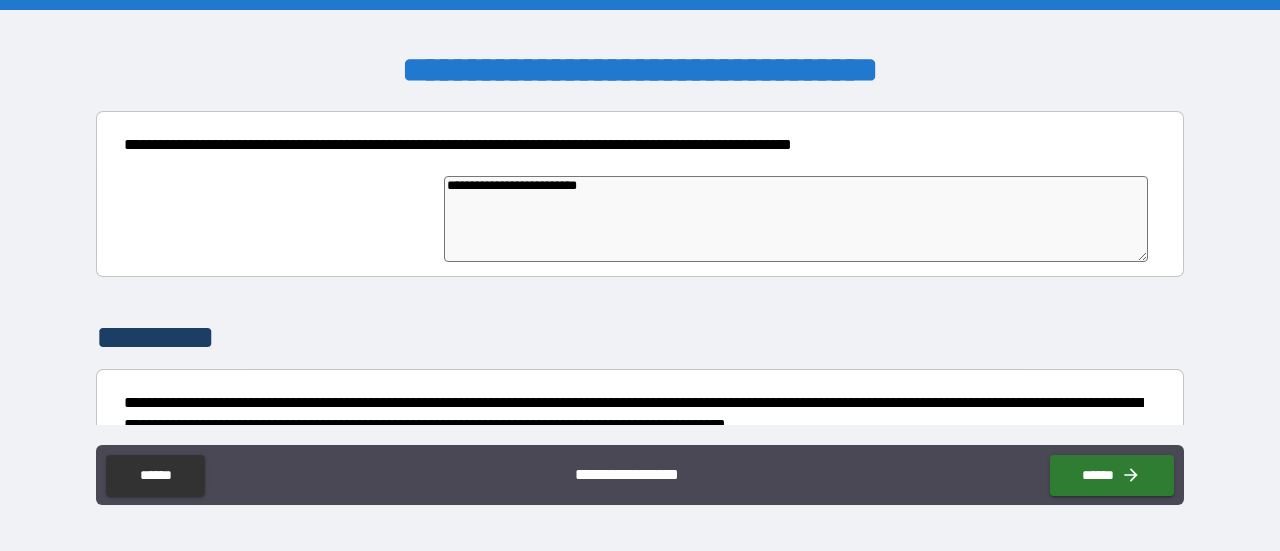 type on "*" 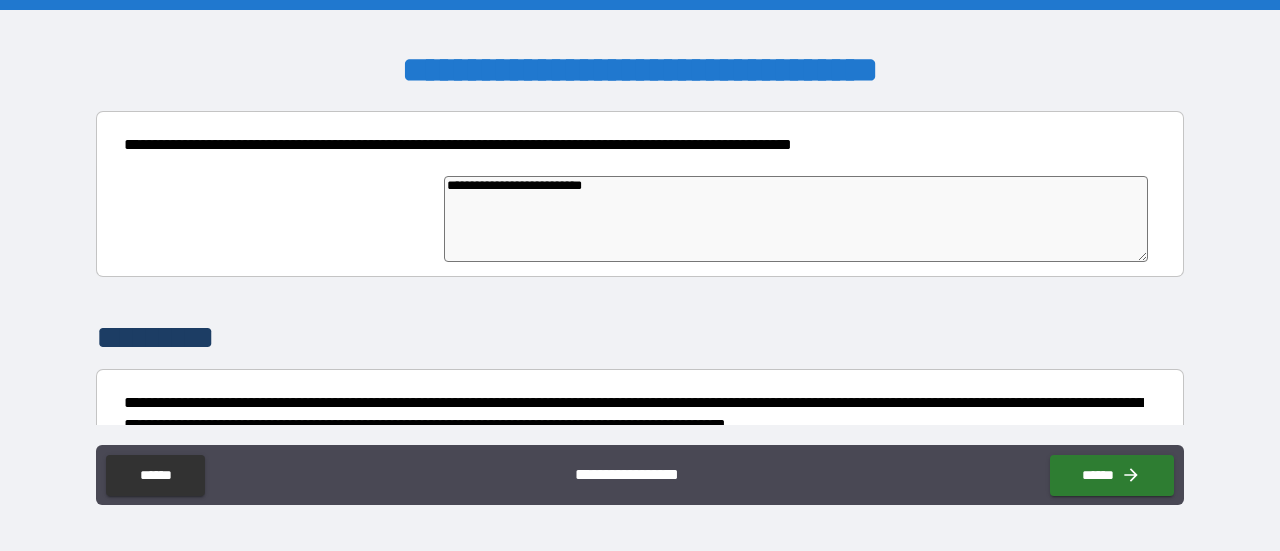 type on "**********" 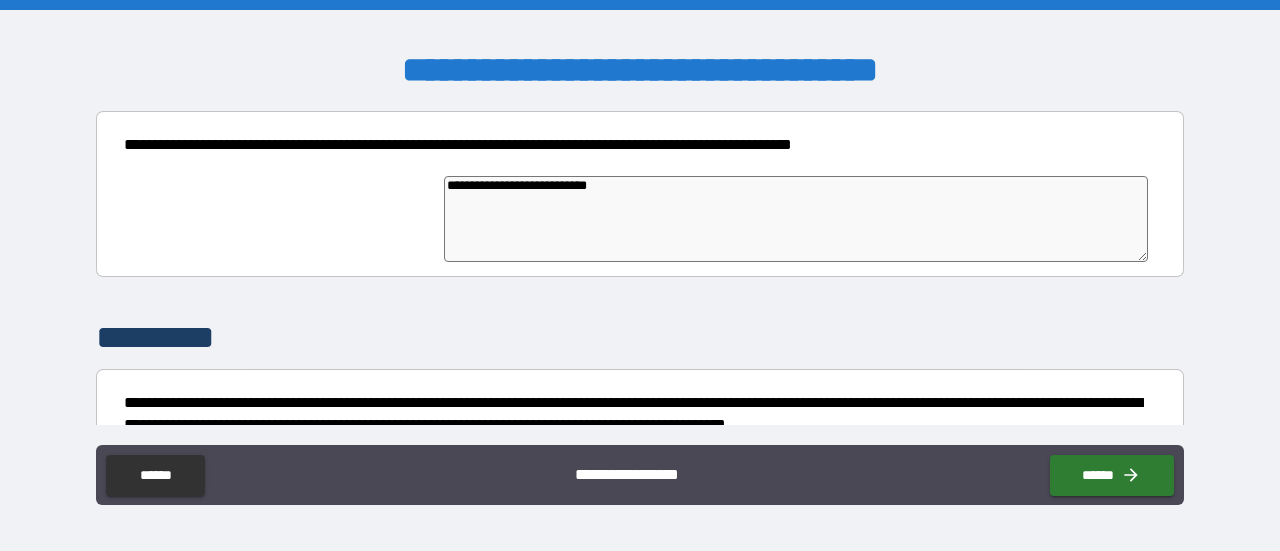 type on "*" 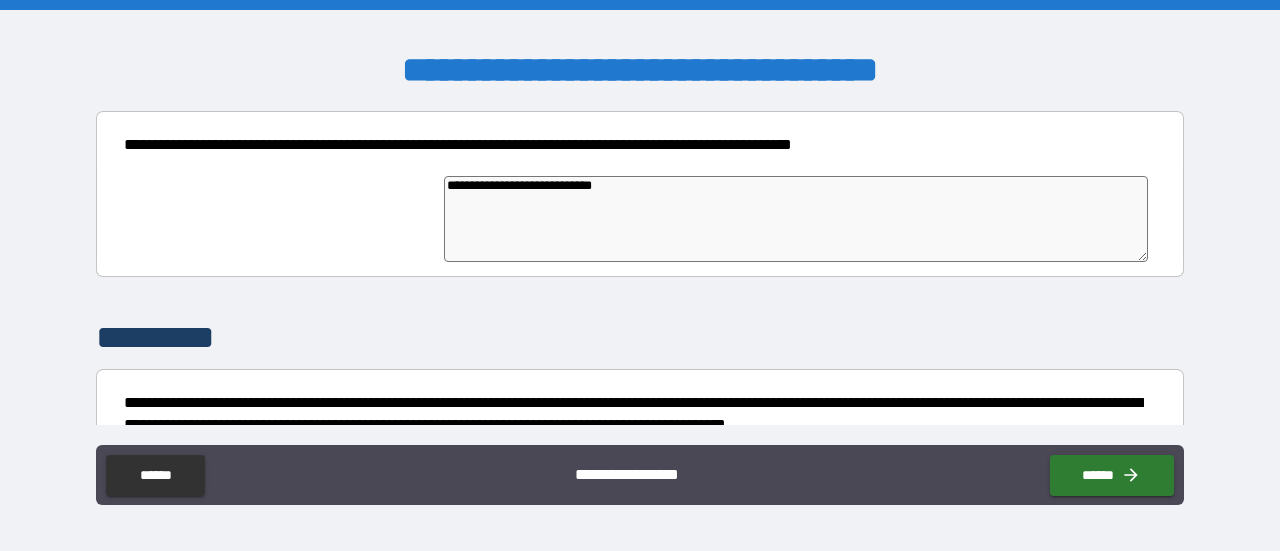 type on "*" 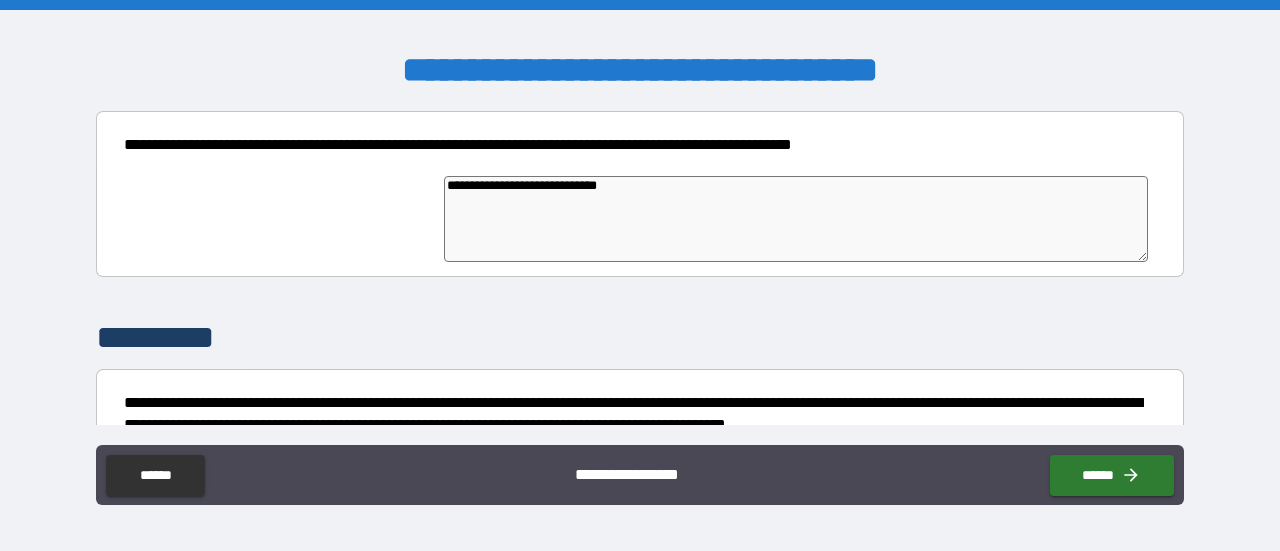 type on "*" 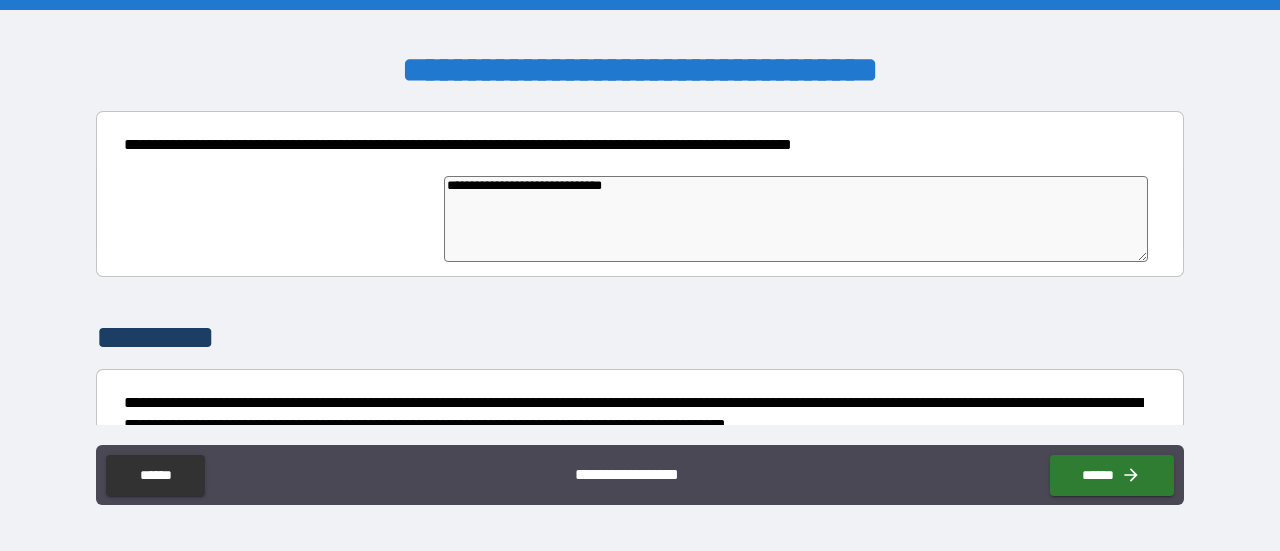 type on "*" 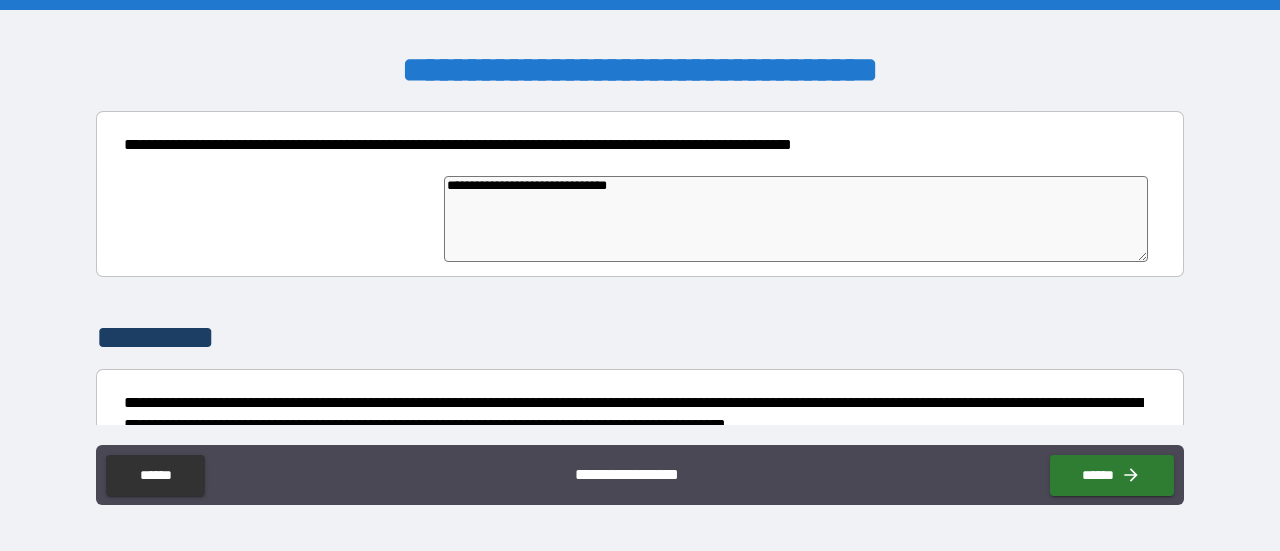 type on "**********" 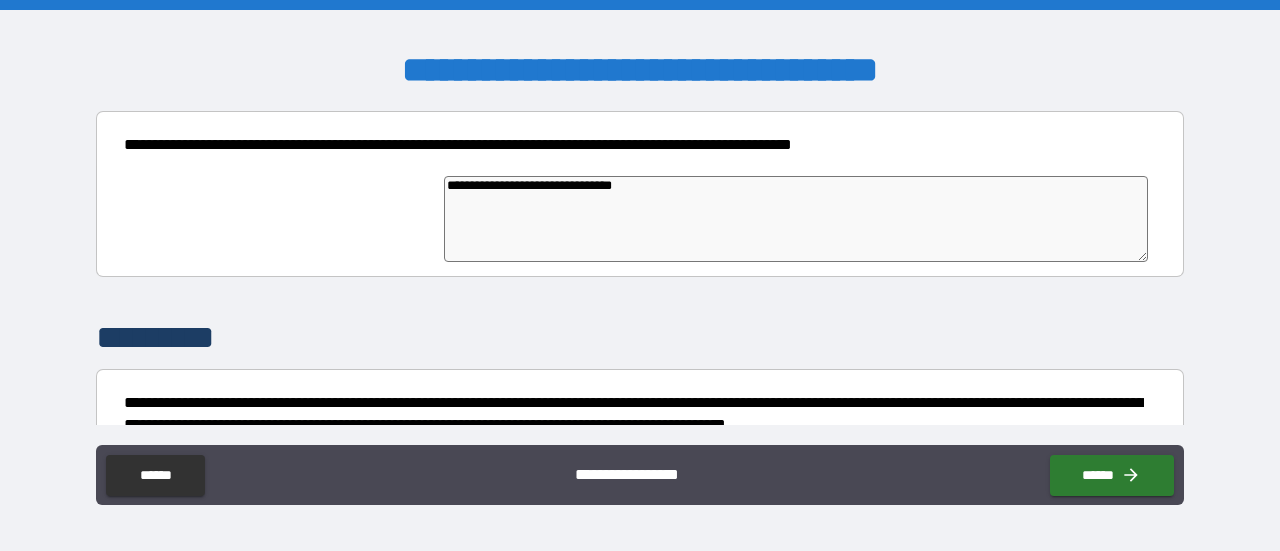 type on "*" 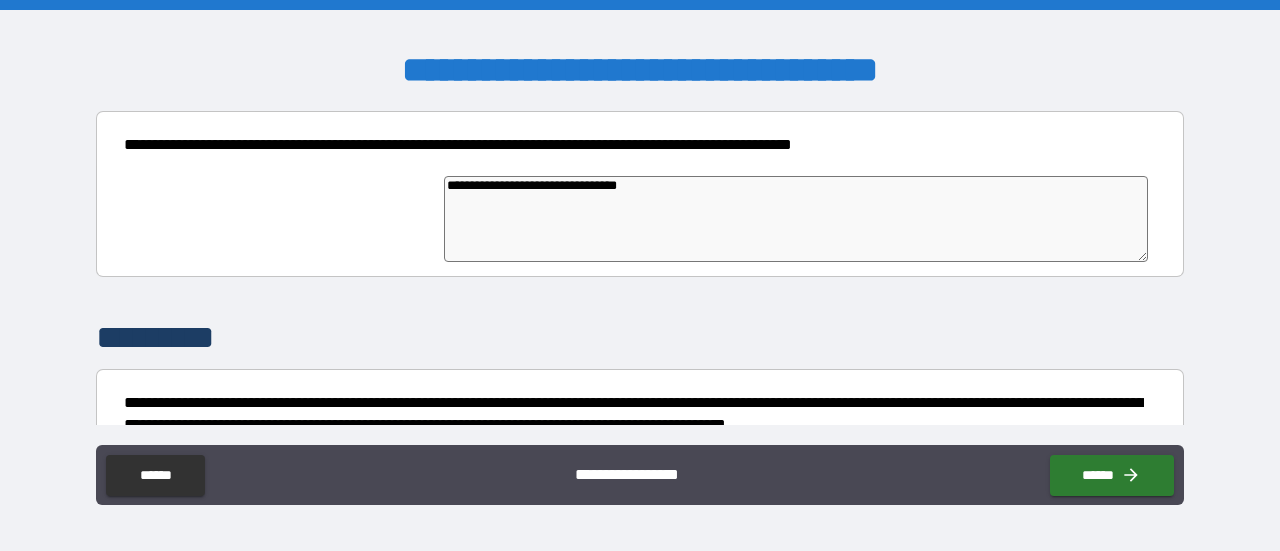 type on "*" 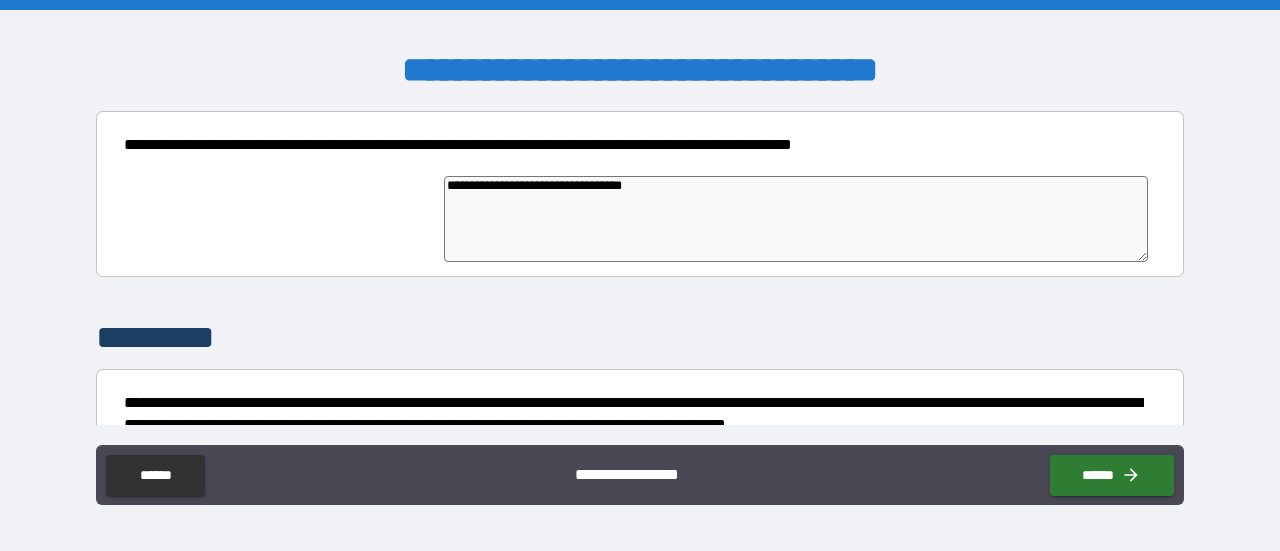 type on "*" 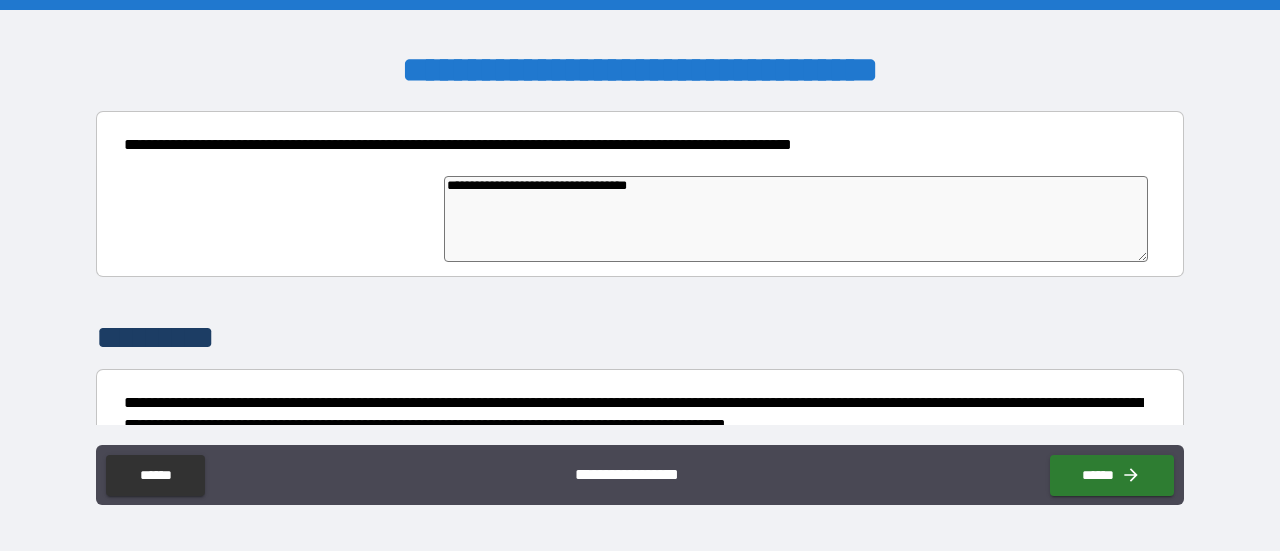 type on "*" 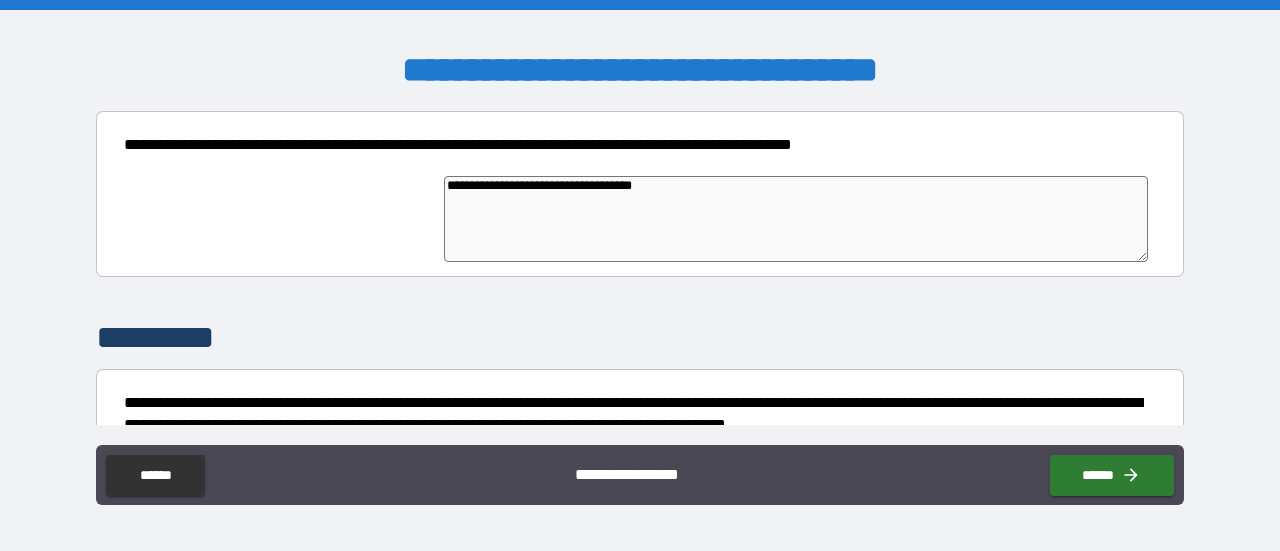 type on "*" 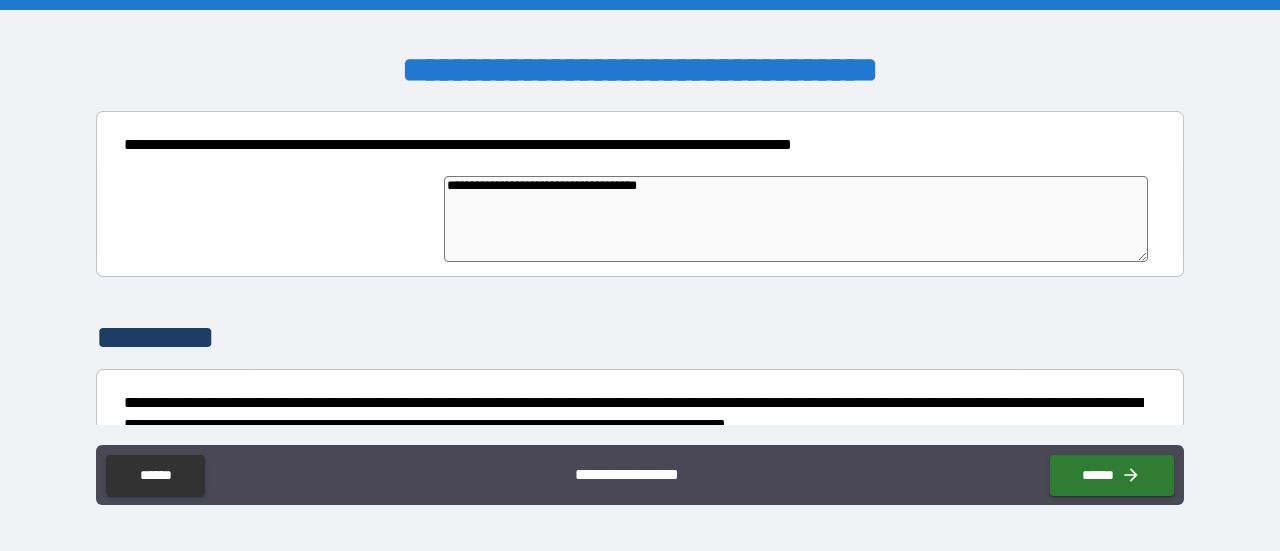 type on "*" 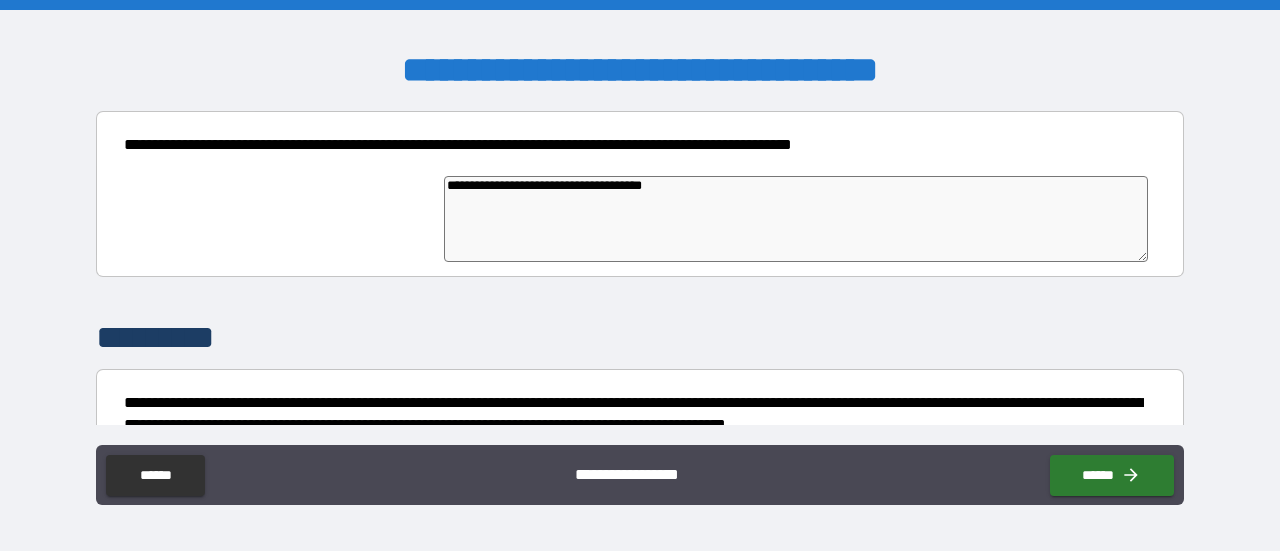 type on "**********" 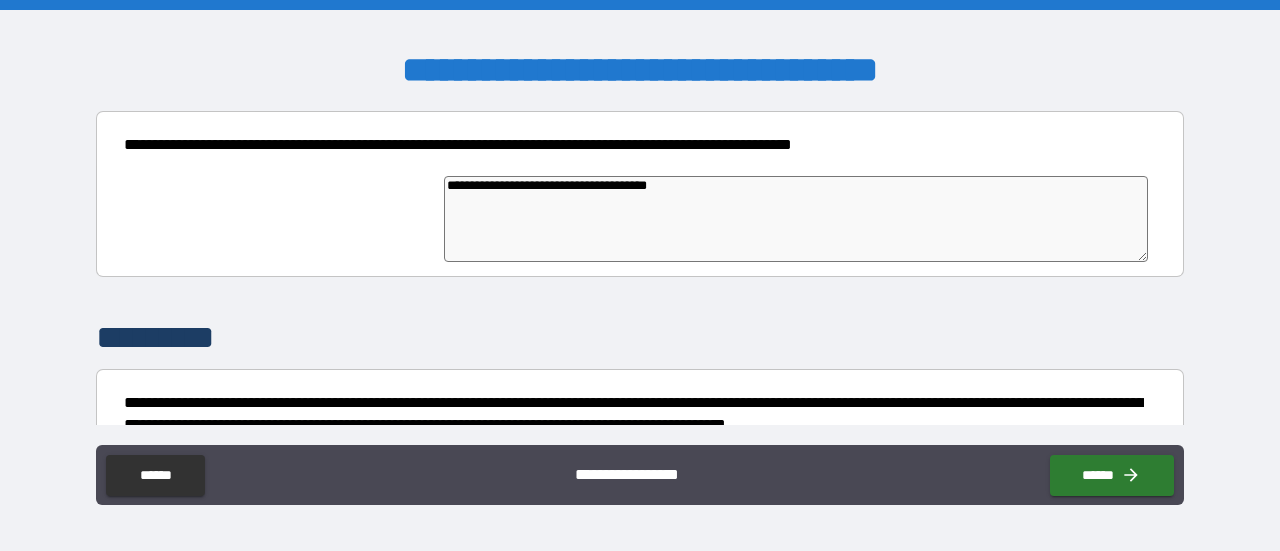 type on "*" 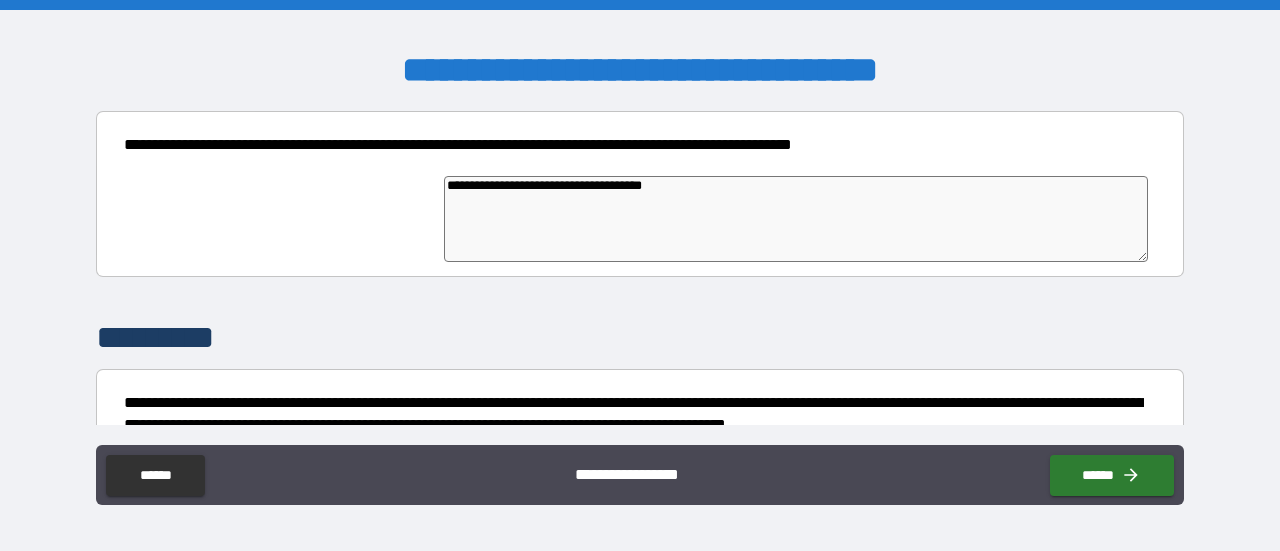type on "**********" 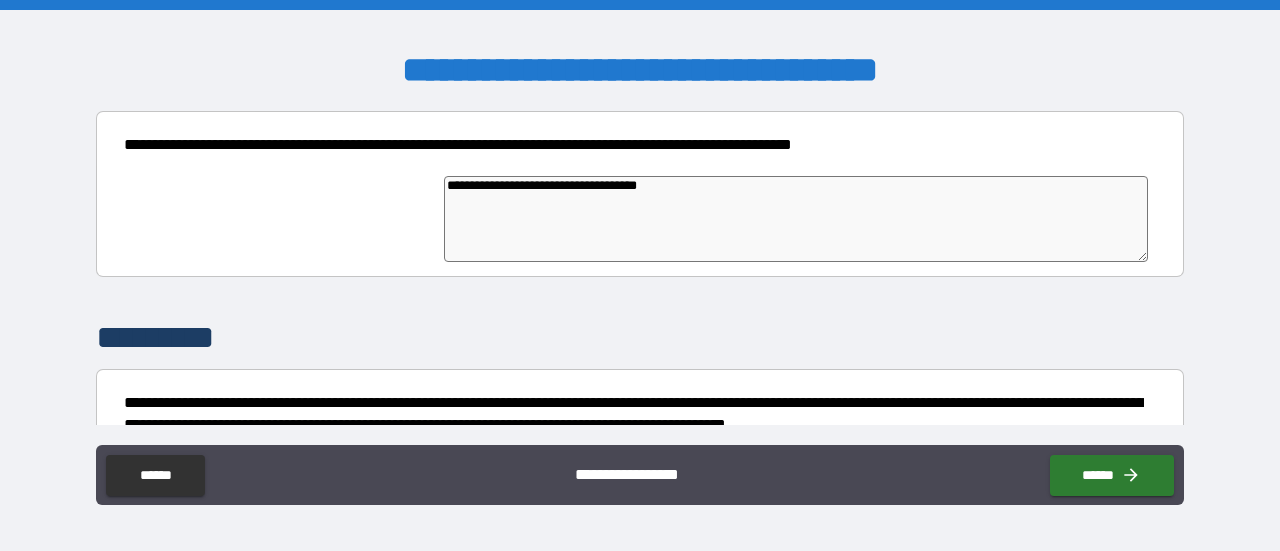 type on "*" 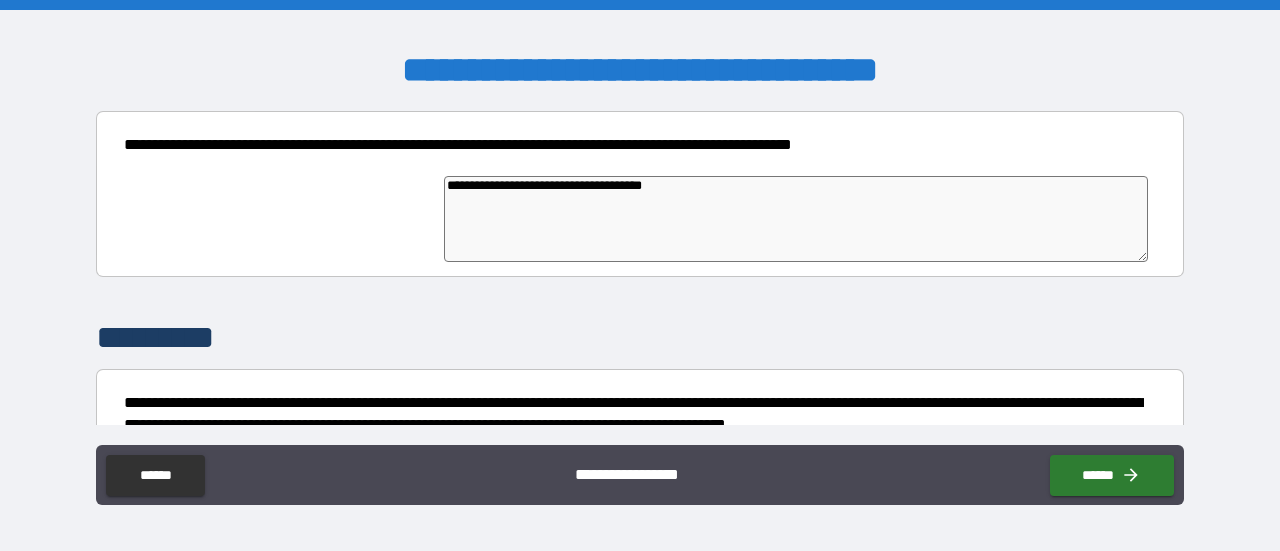 type on "*" 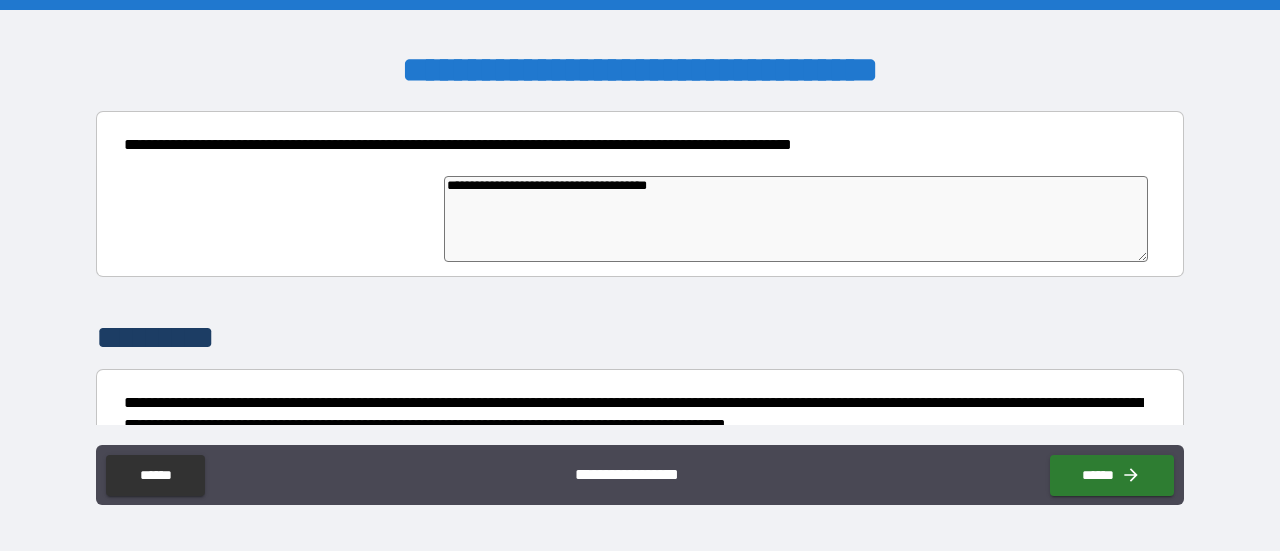 type on "**********" 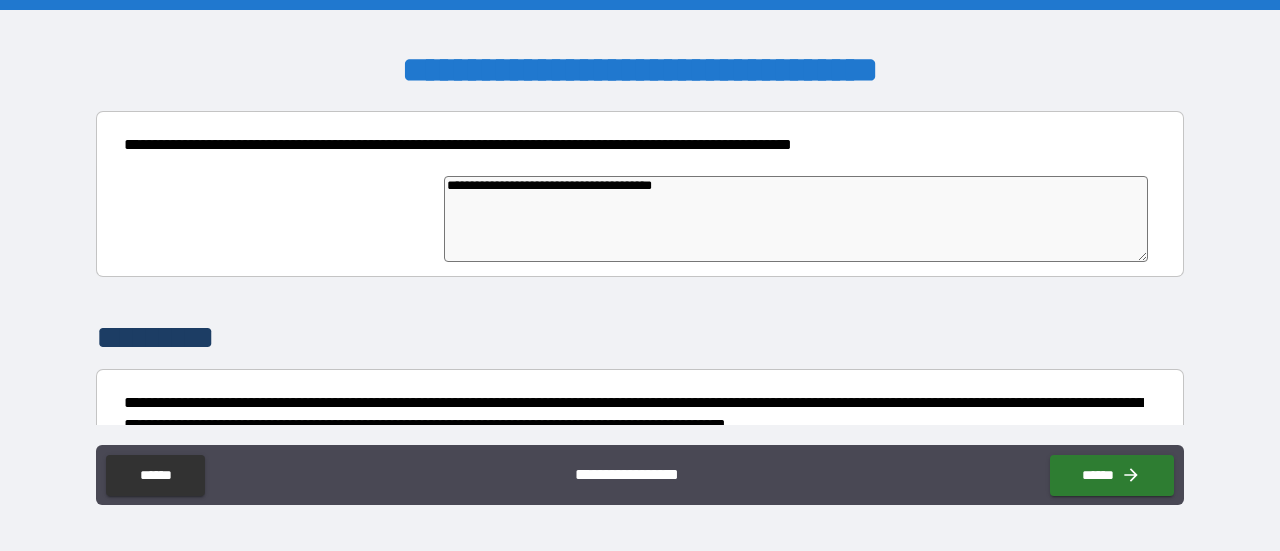 type on "*" 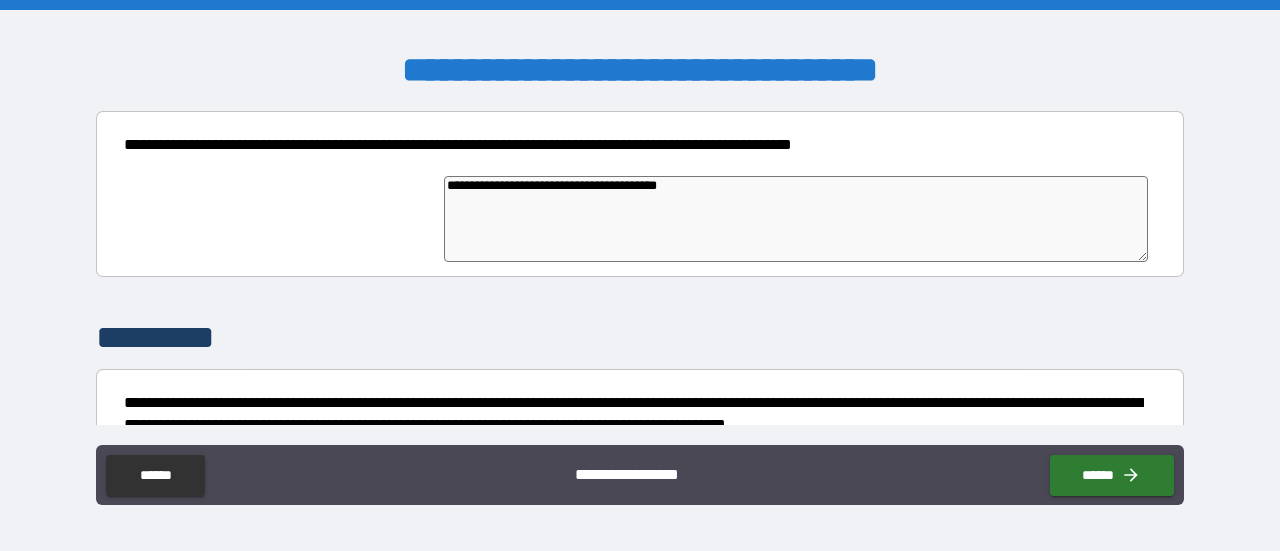 type on "*" 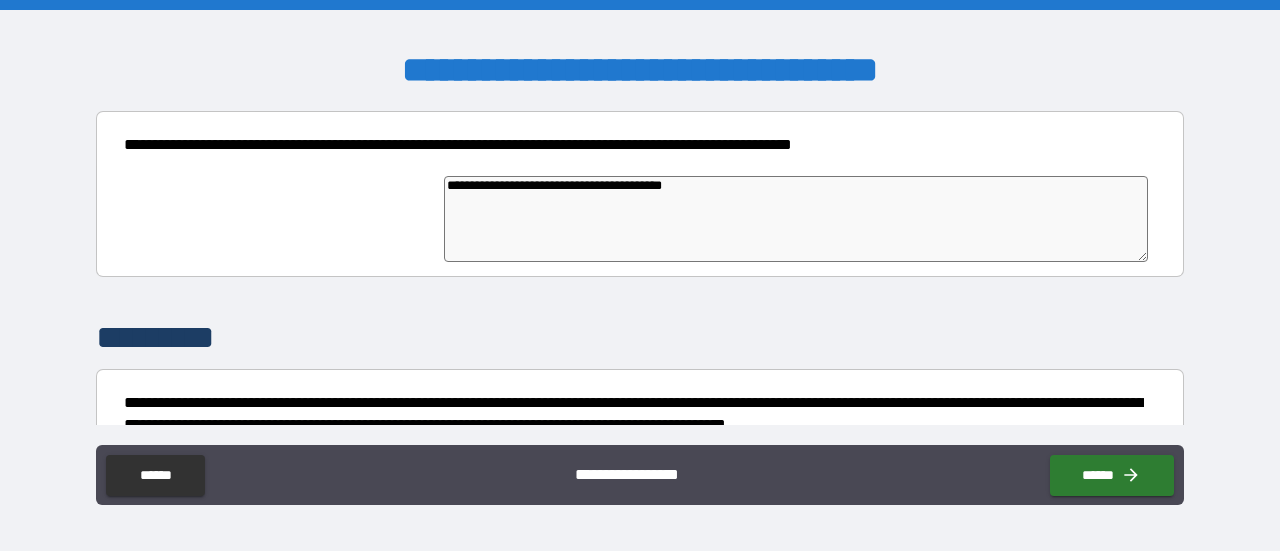 type on "**********" 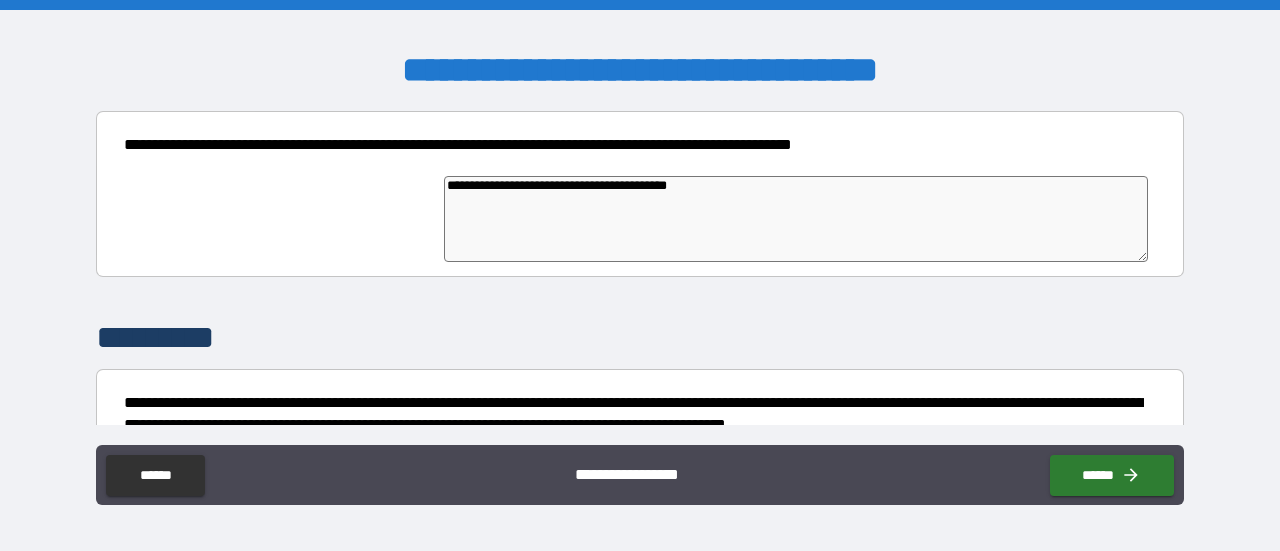 type on "*" 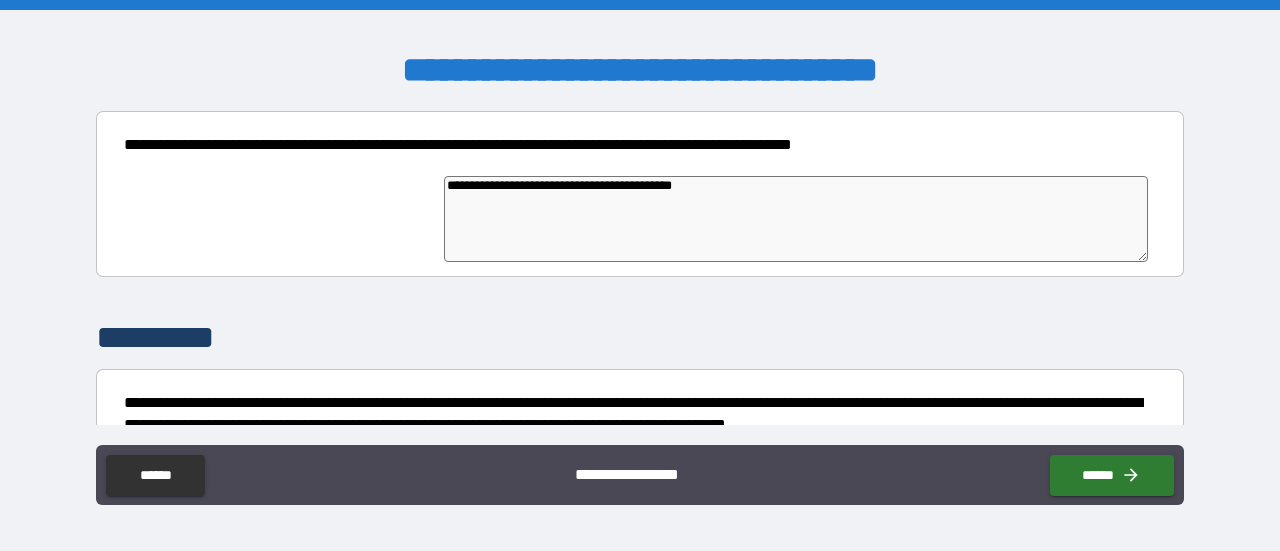 type on "**********" 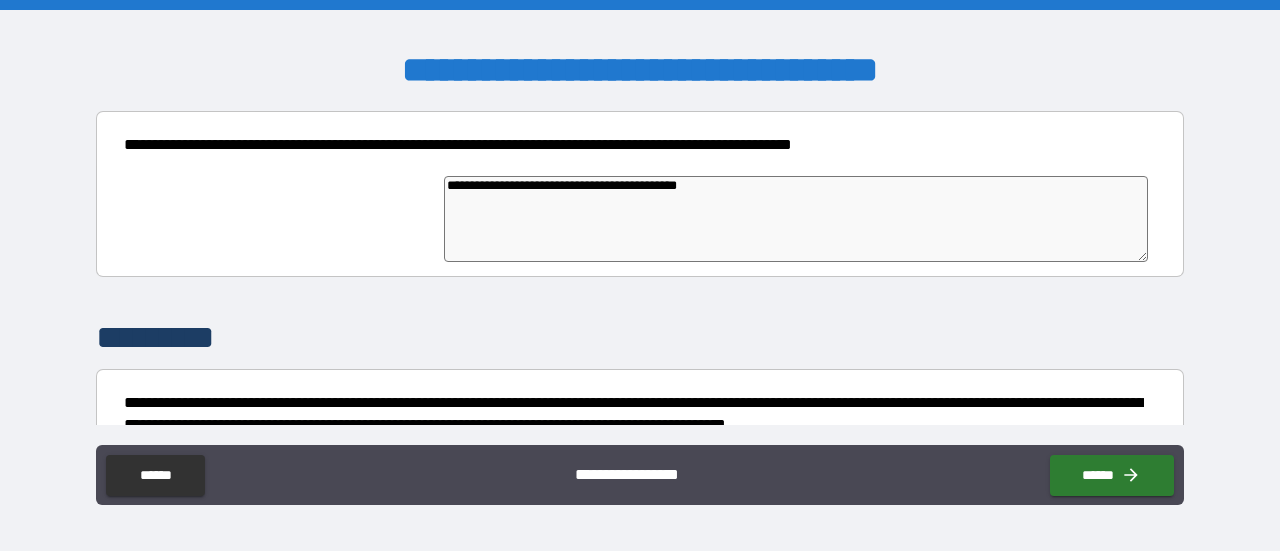 type on "*" 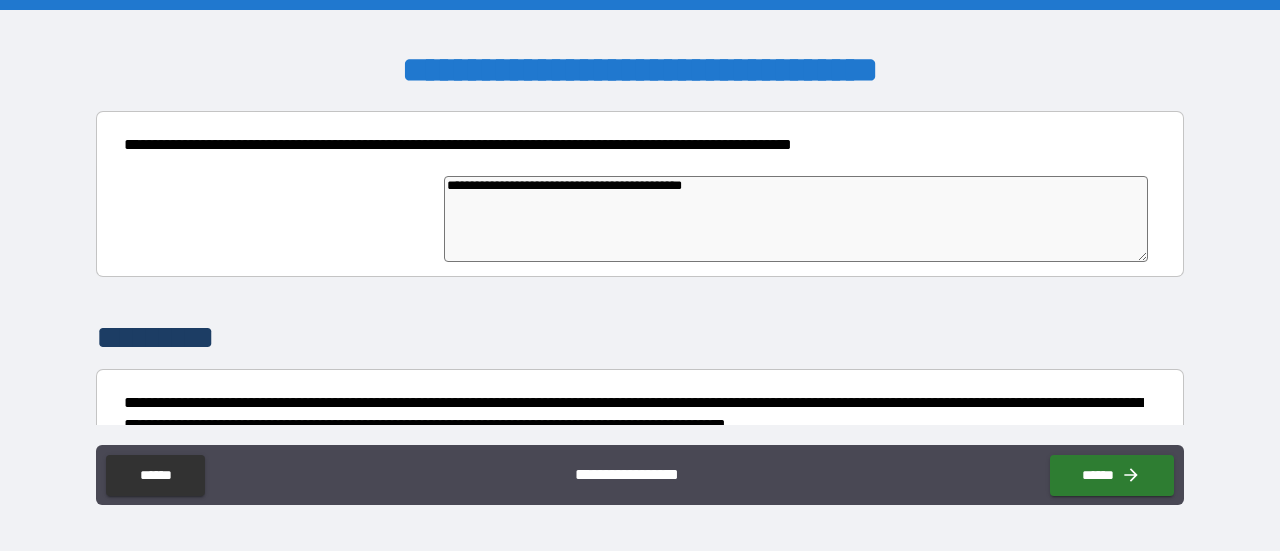 type on "*" 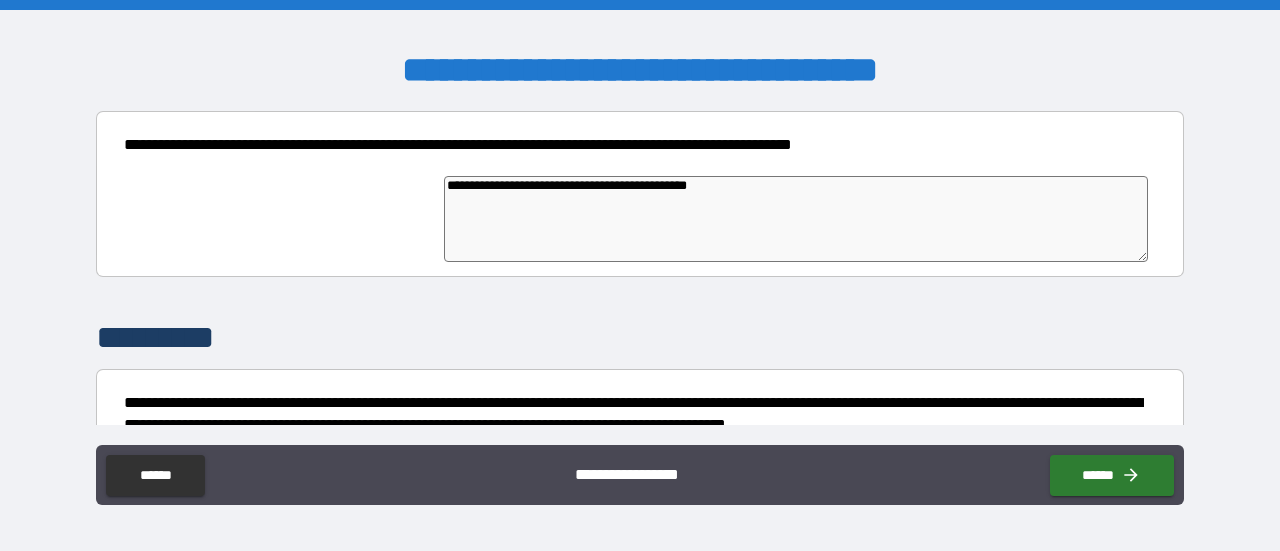type on "**********" 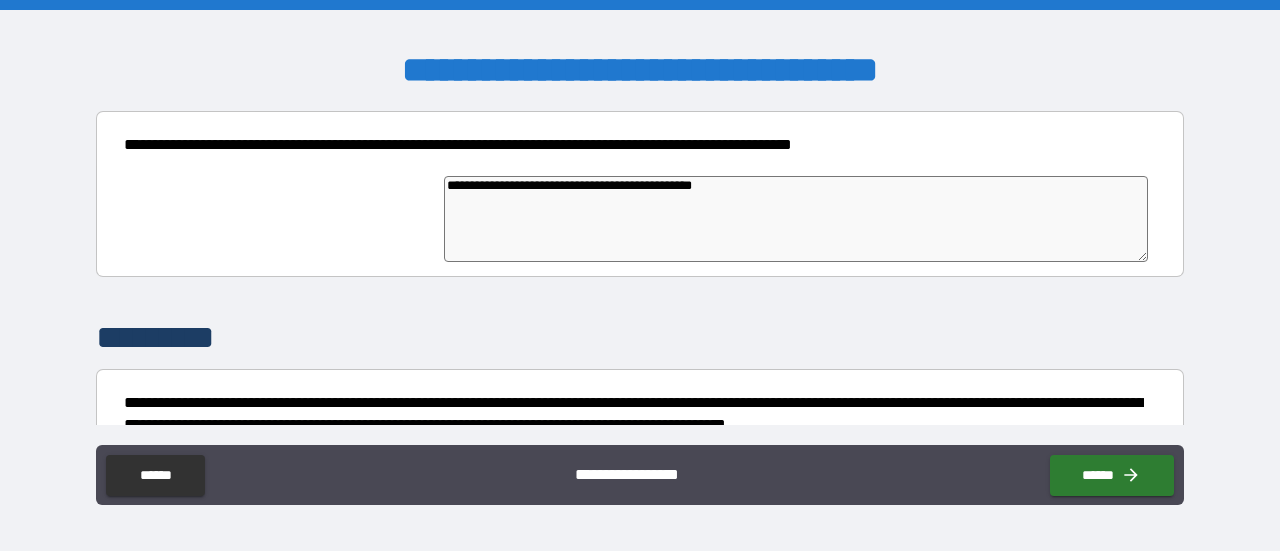 type on "*" 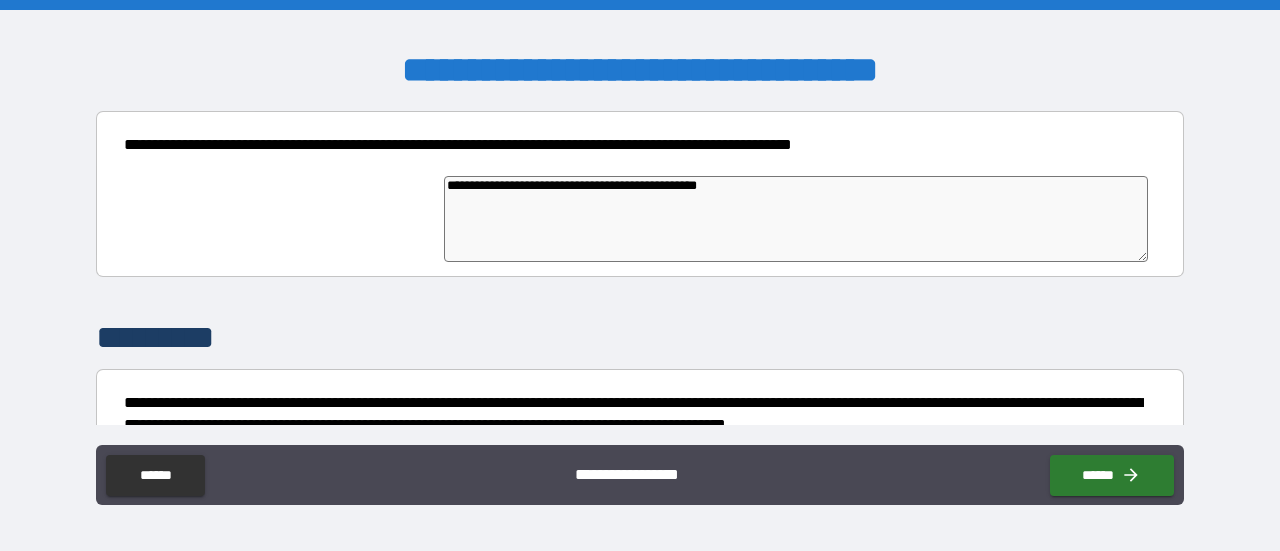 type on "*" 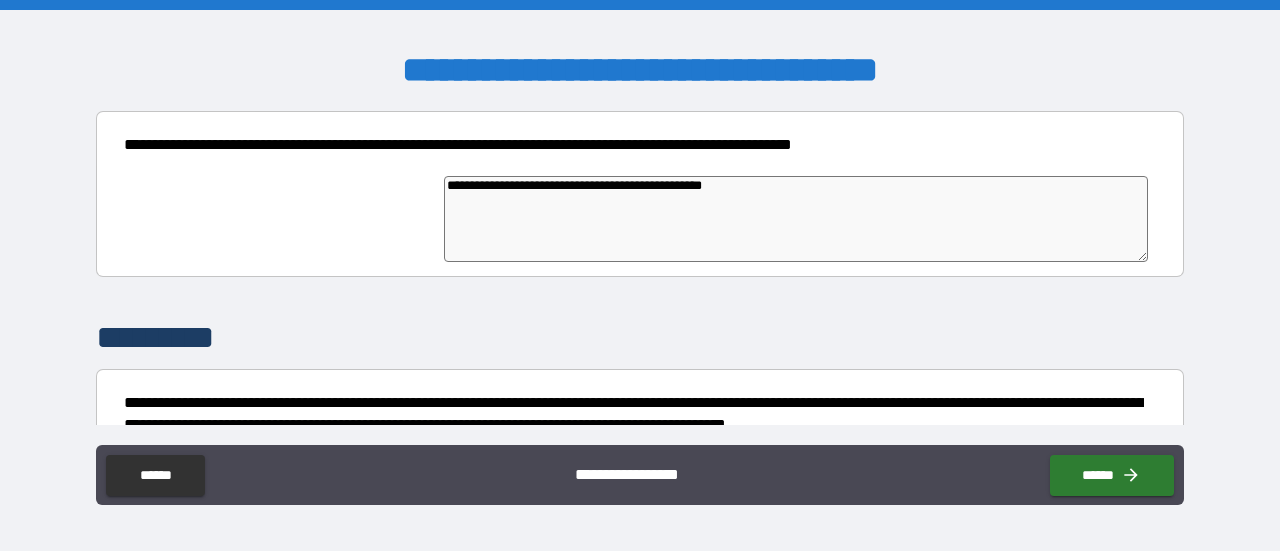 type on "**********" 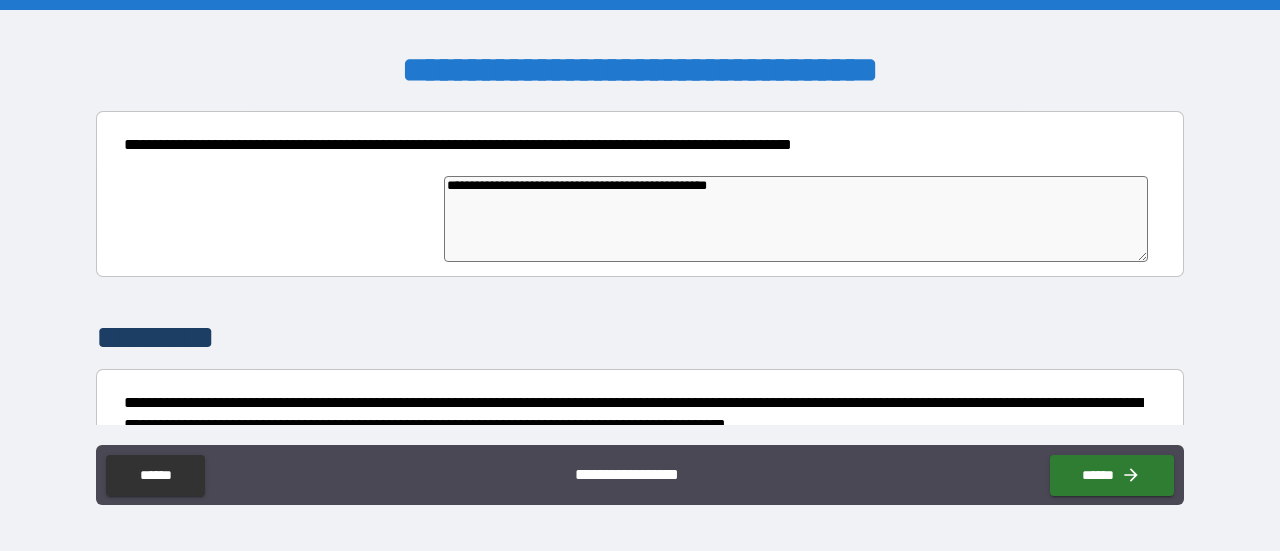 type on "**********" 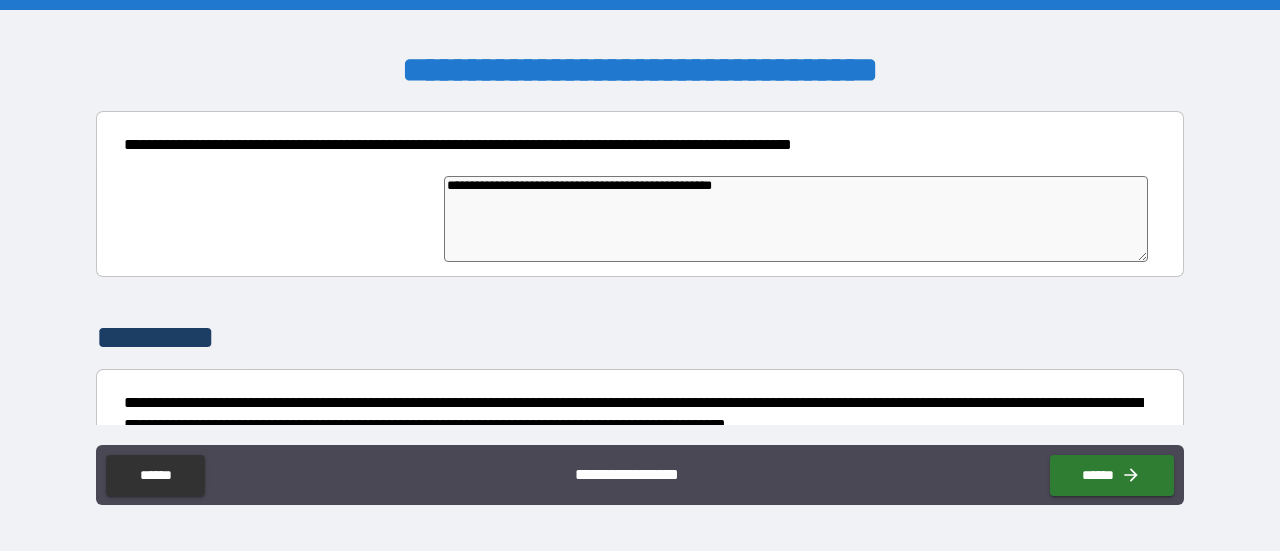 type on "*" 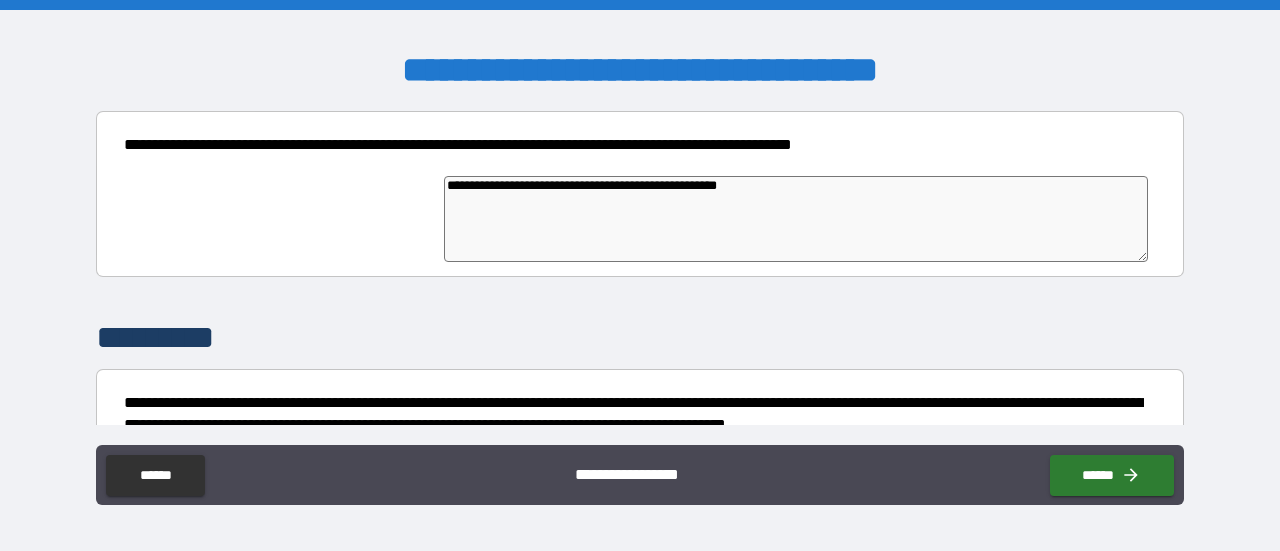 type on "**********" 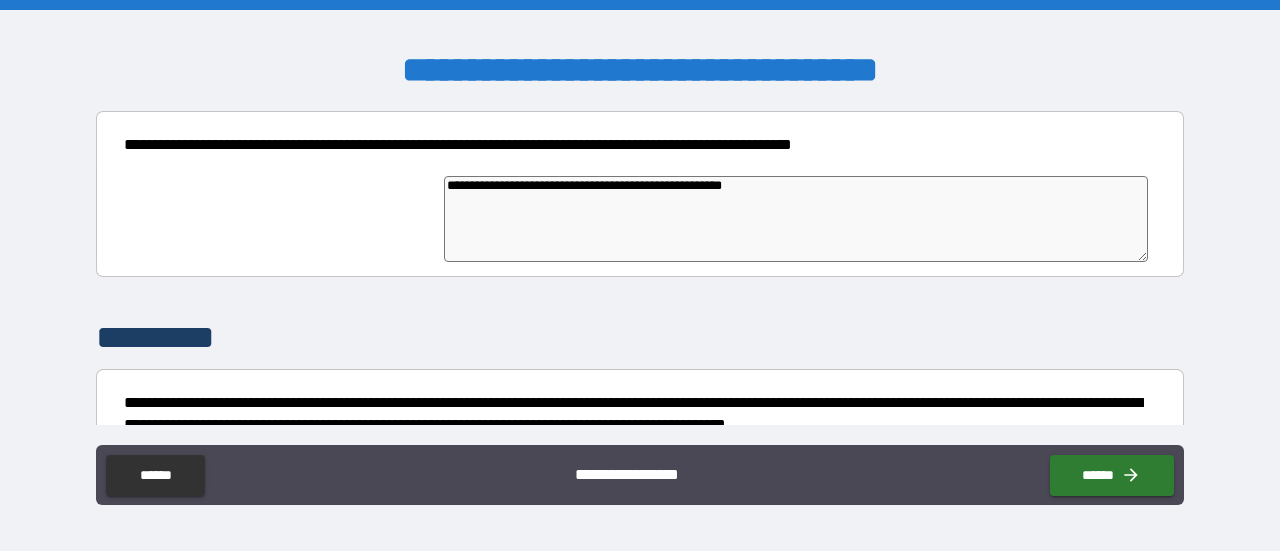type on "**********" 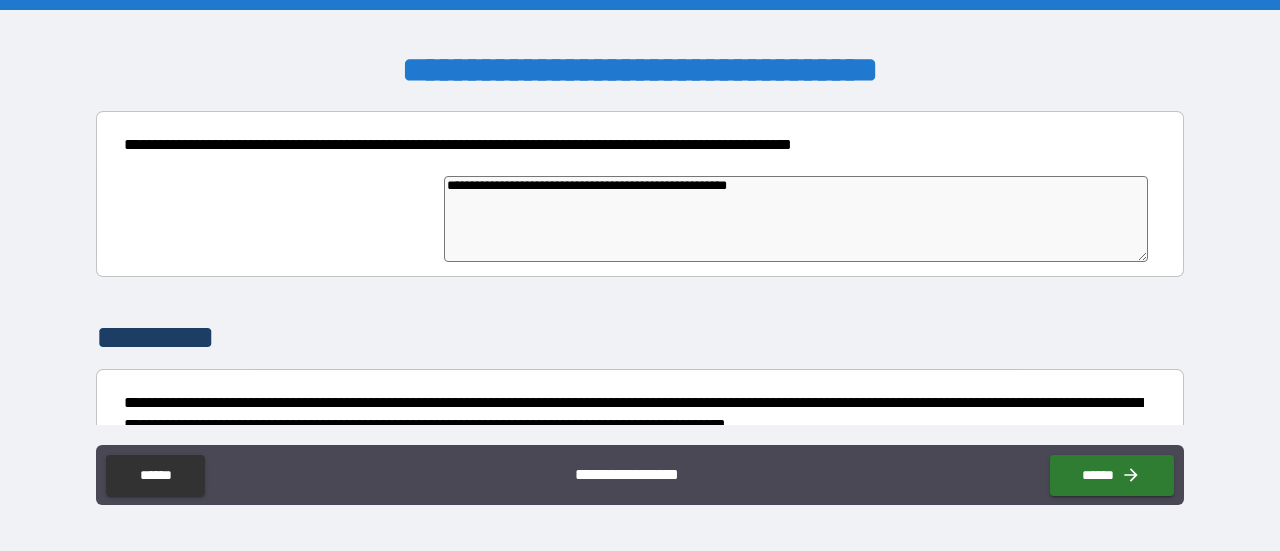 type on "*" 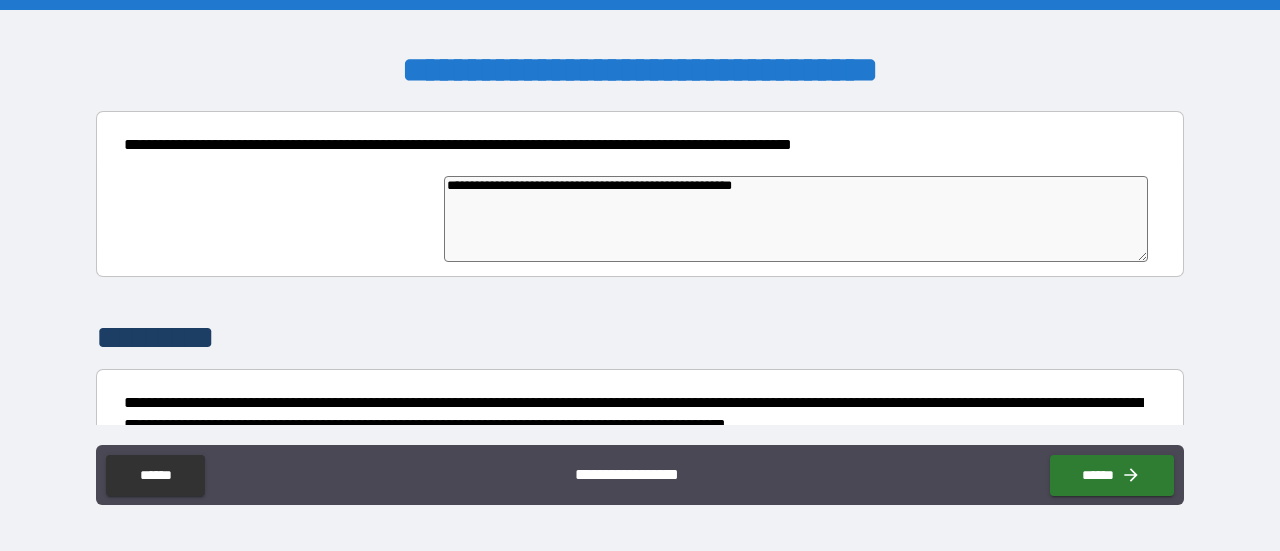 type on "*" 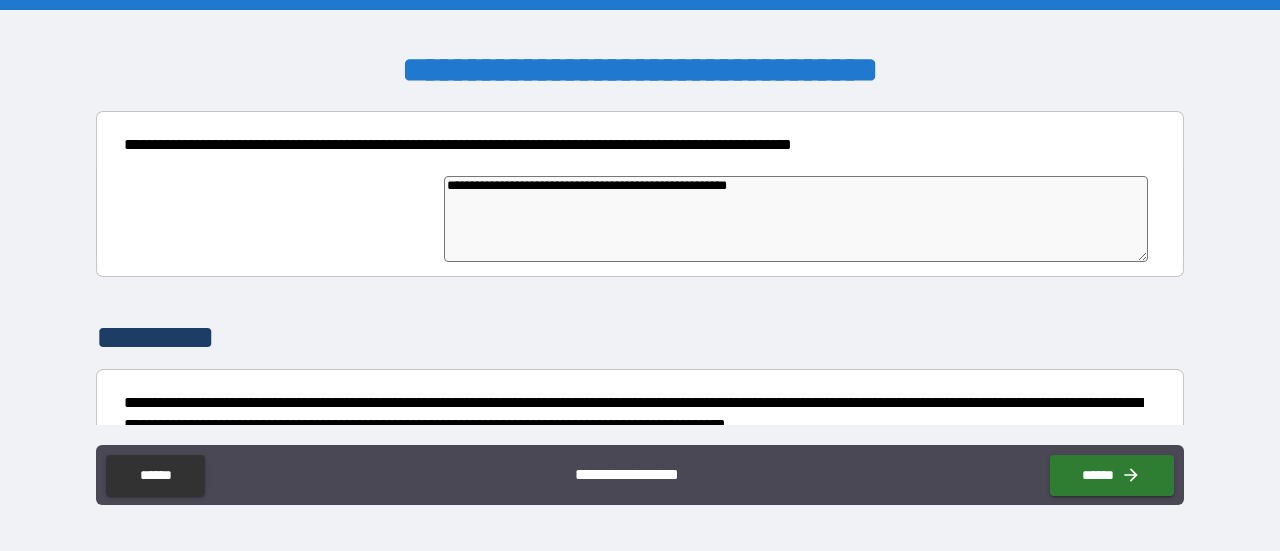 type on "**********" 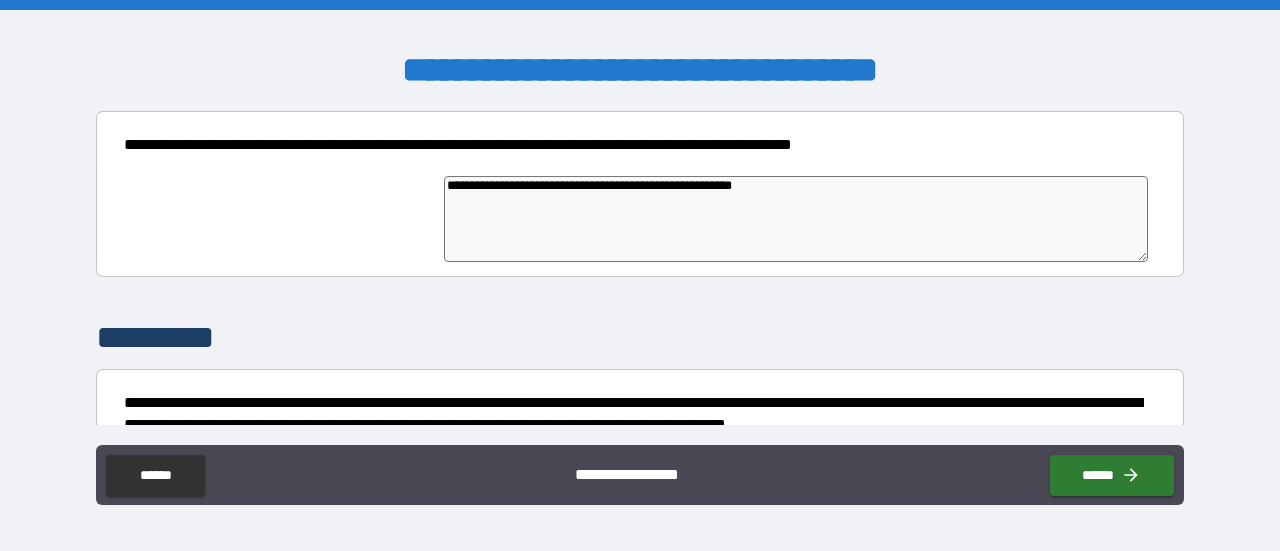 type on "*" 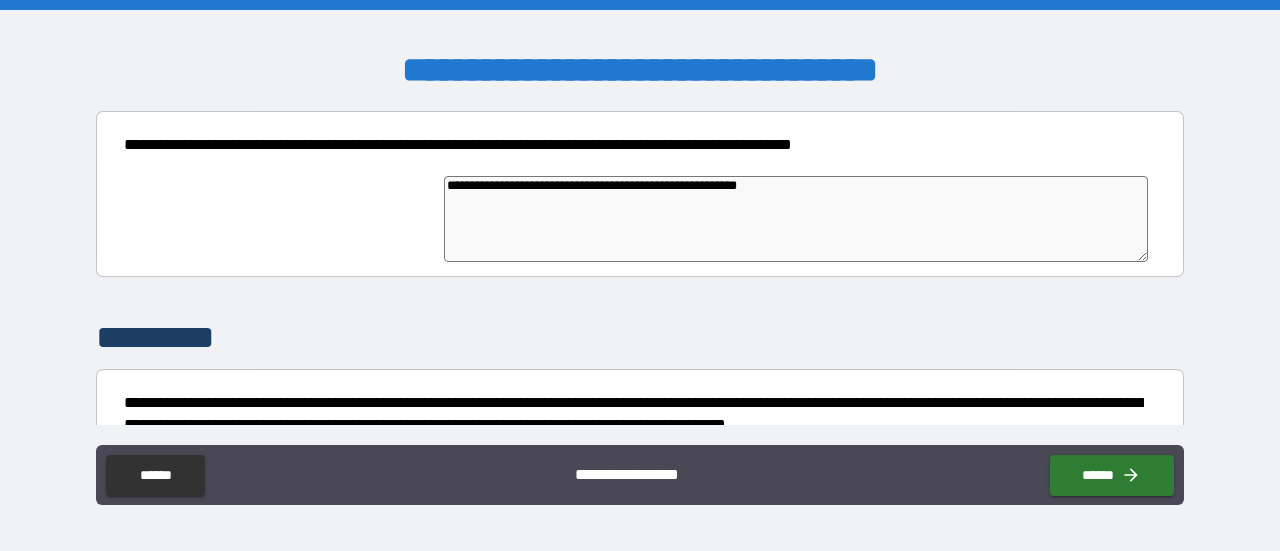 type on "**********" 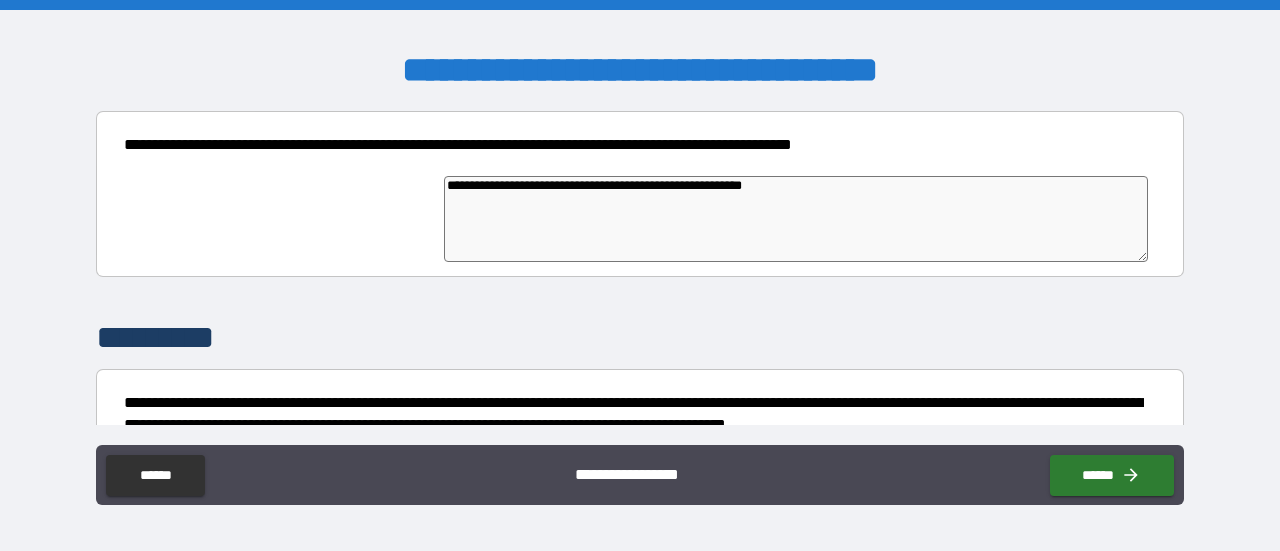 type on "*" 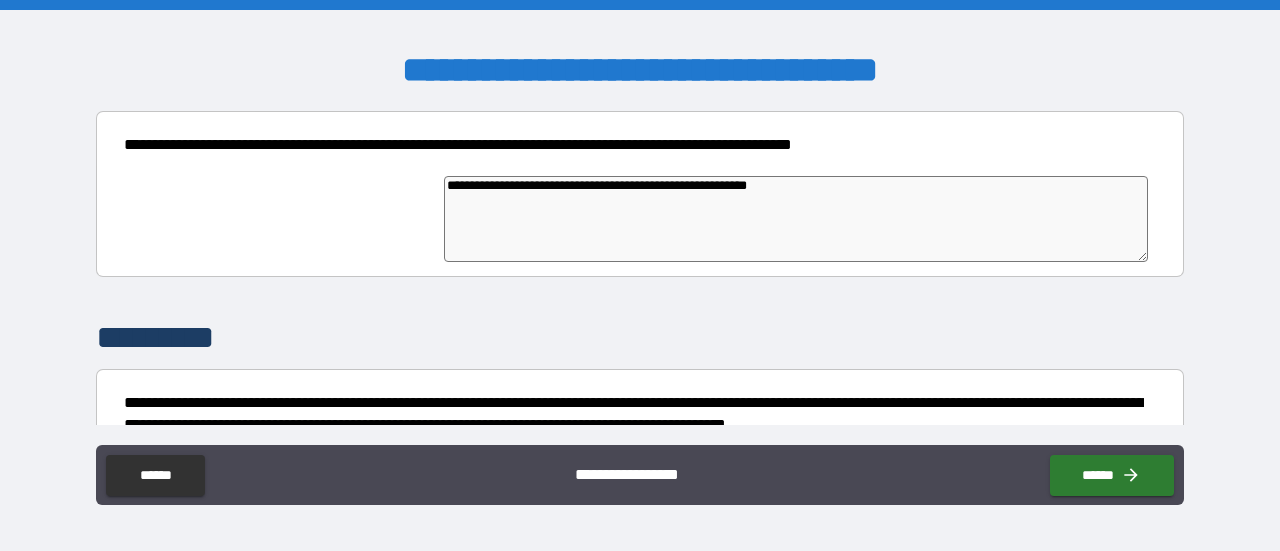 type on "*" 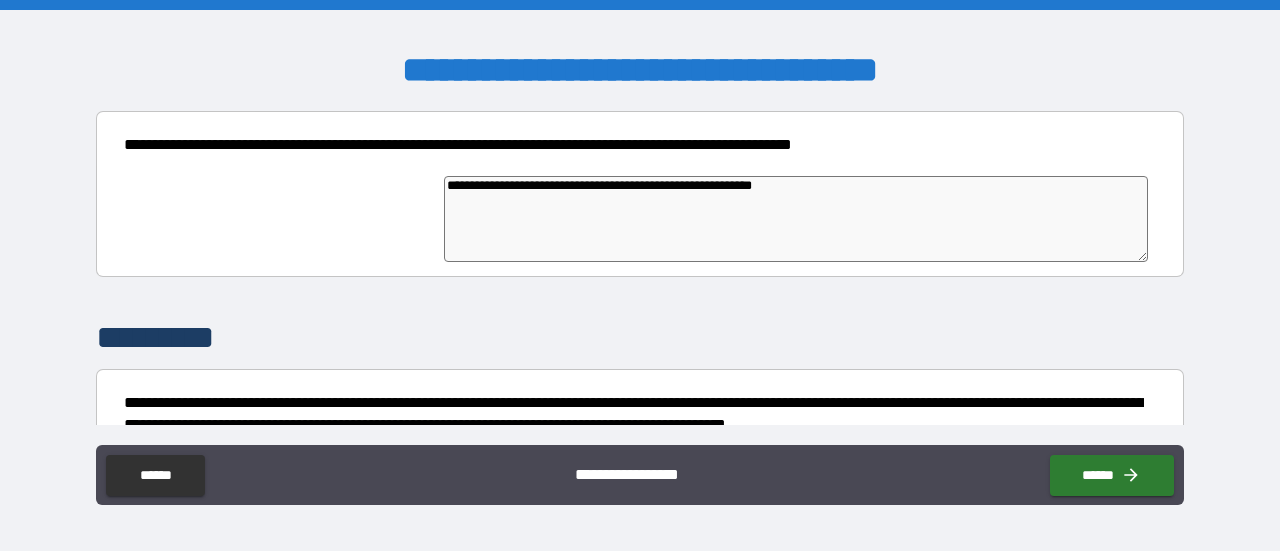 type on "**********" 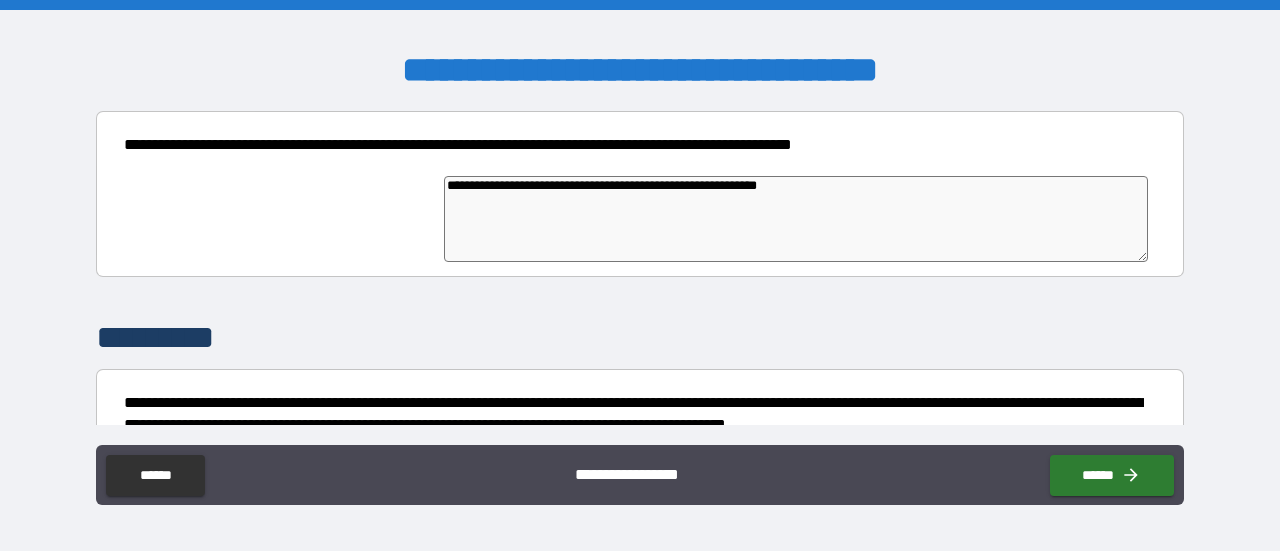 type on "*" 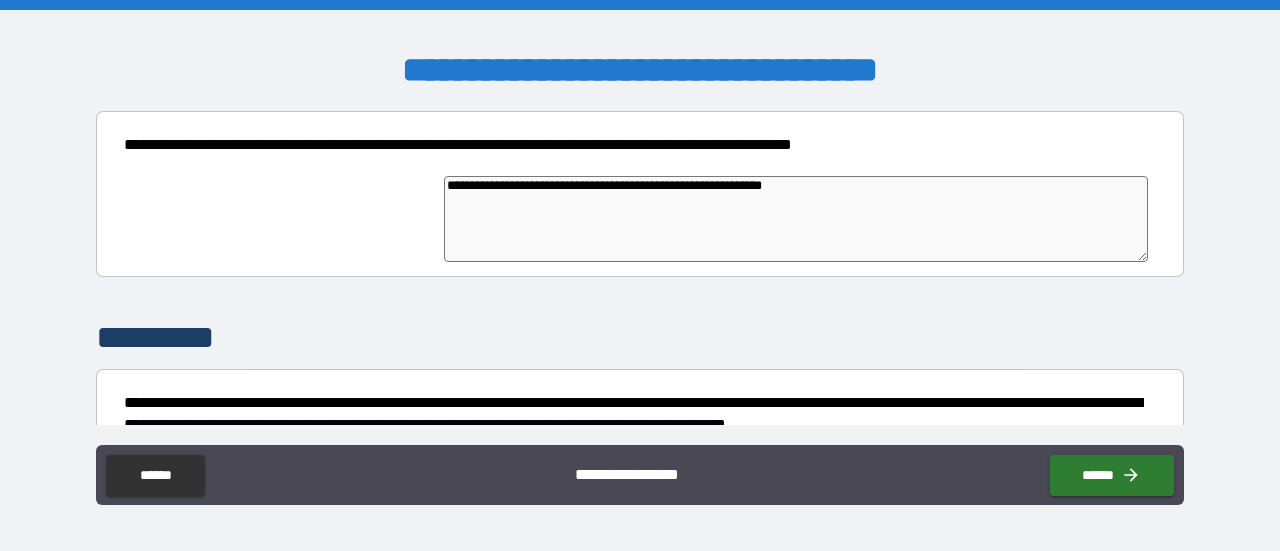 type on "**********" 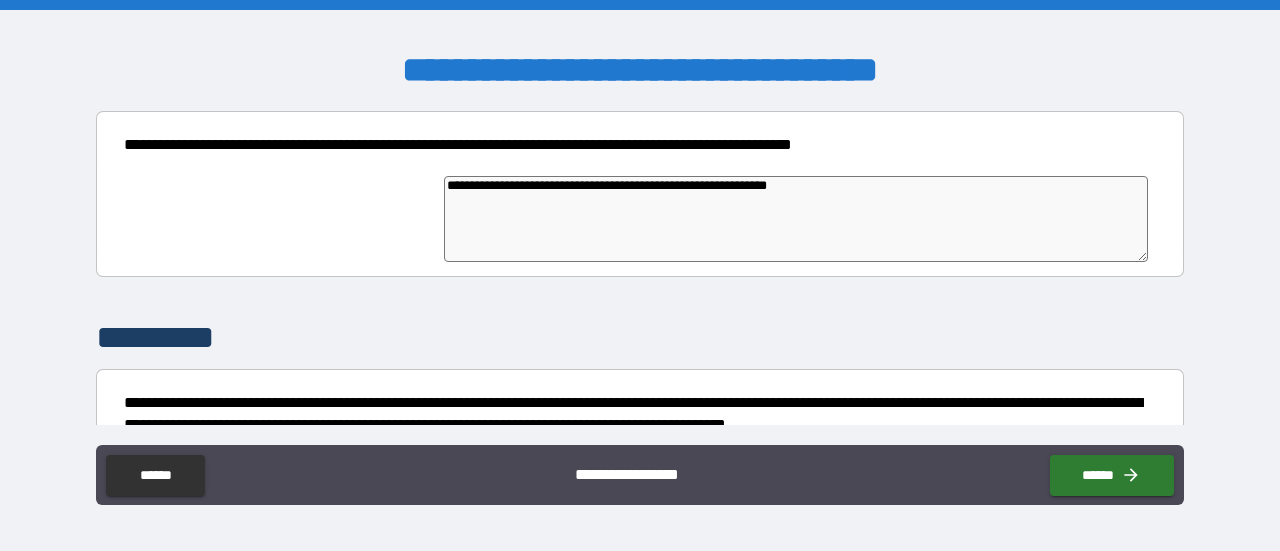 type on "*" 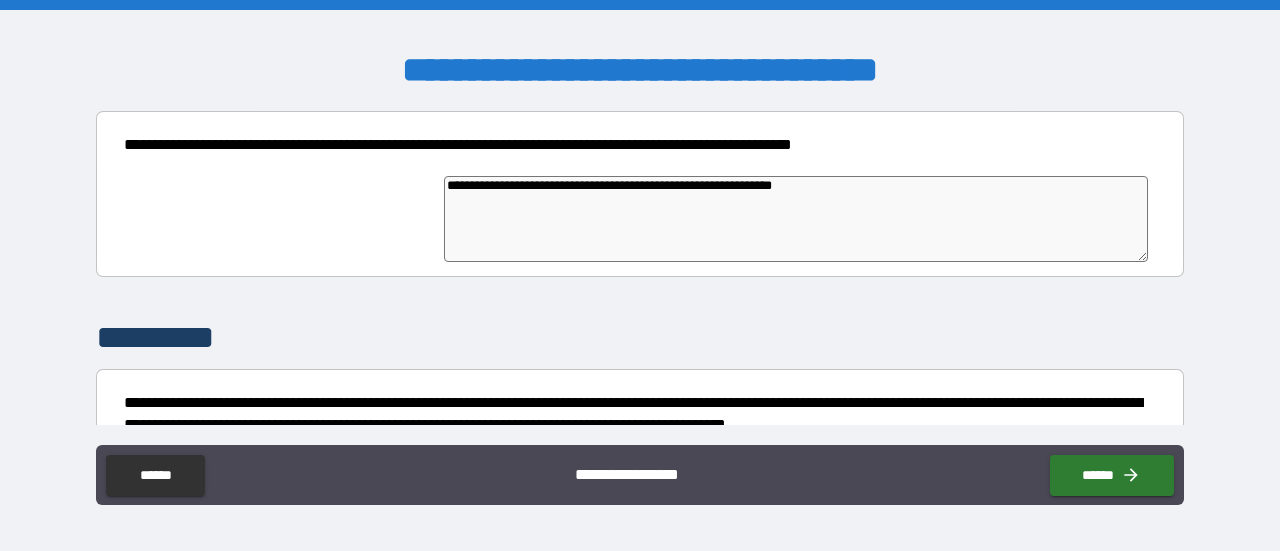type on "*" 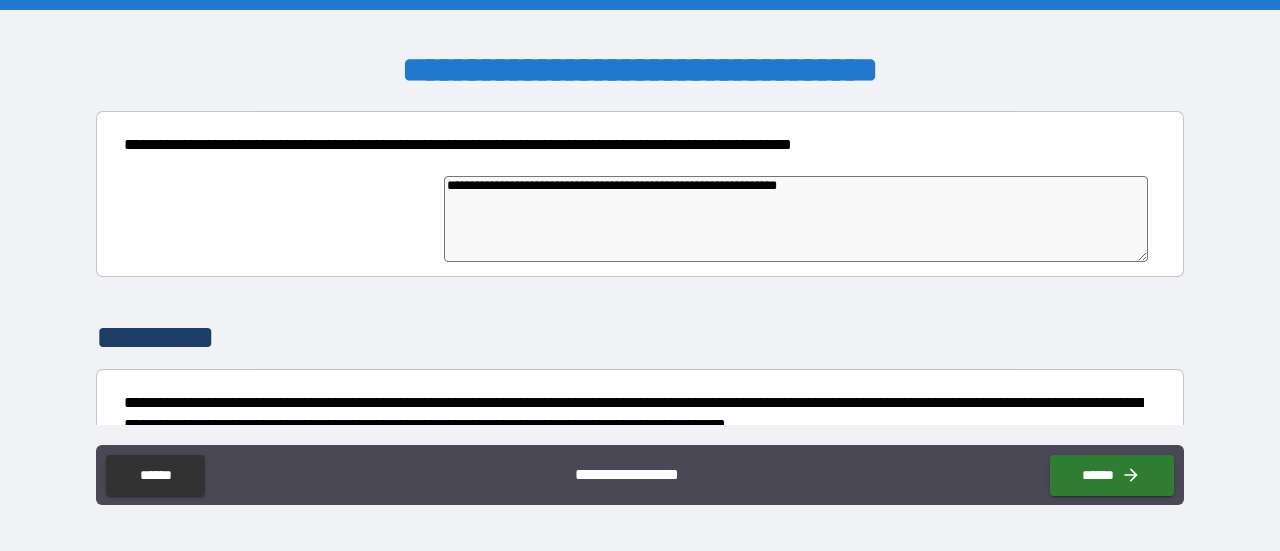 type on "*" 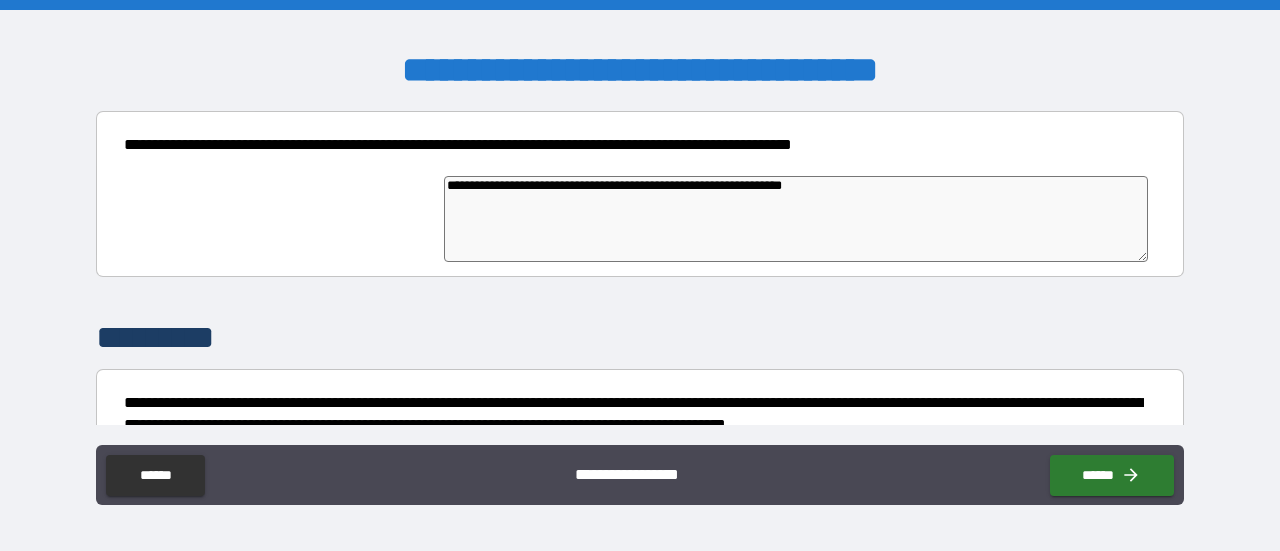 type on "*" 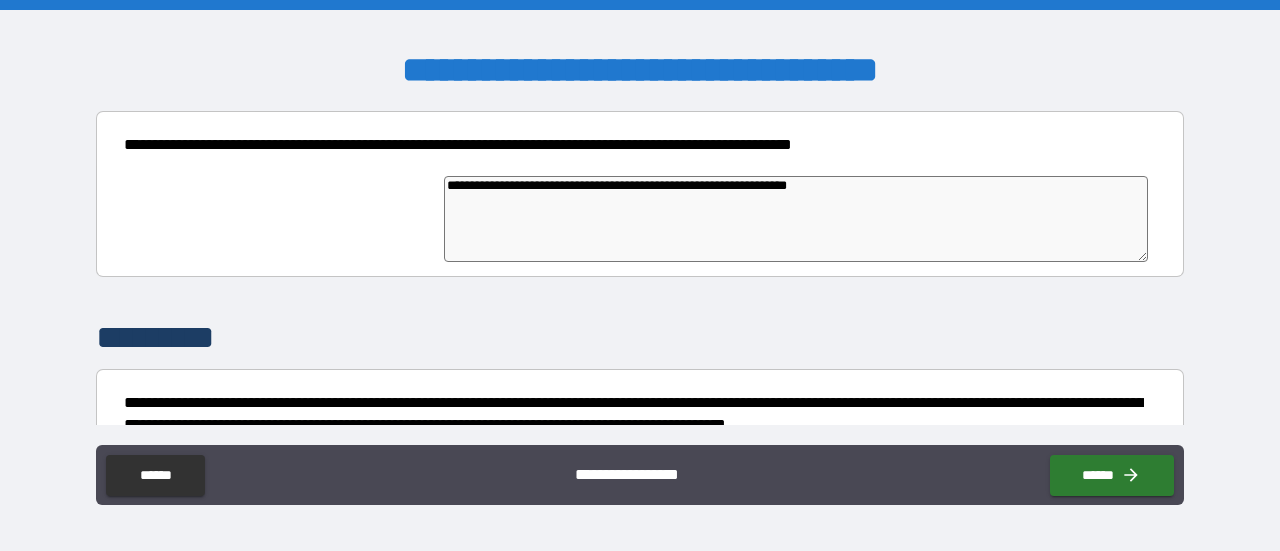 type on "*" 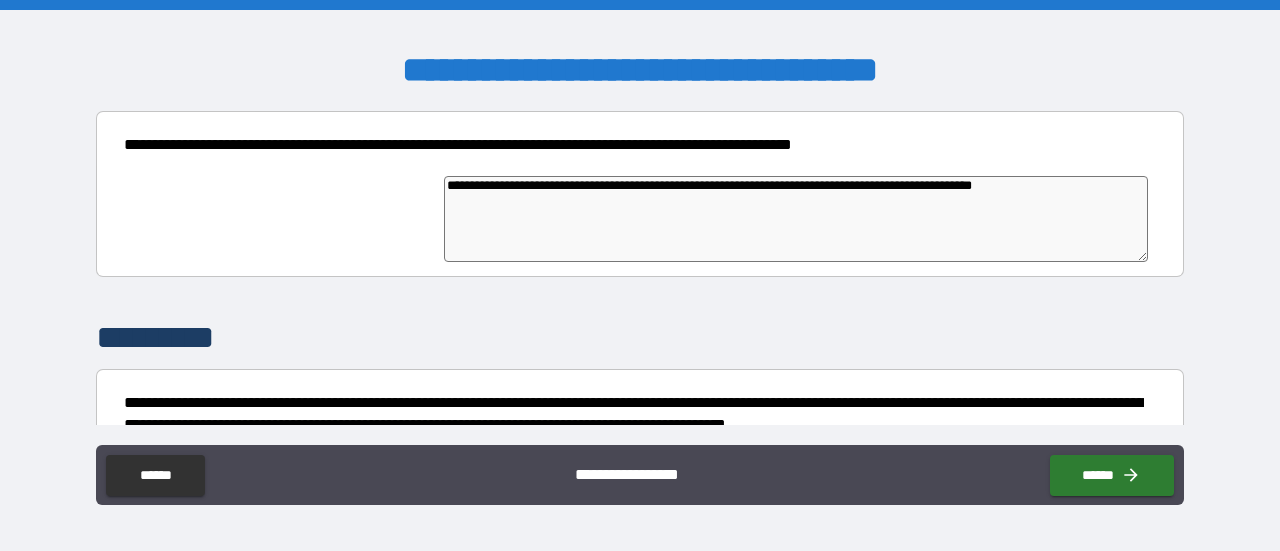 scroll, scrollTop: 4053, scrollLeft: 0, axis: vertical 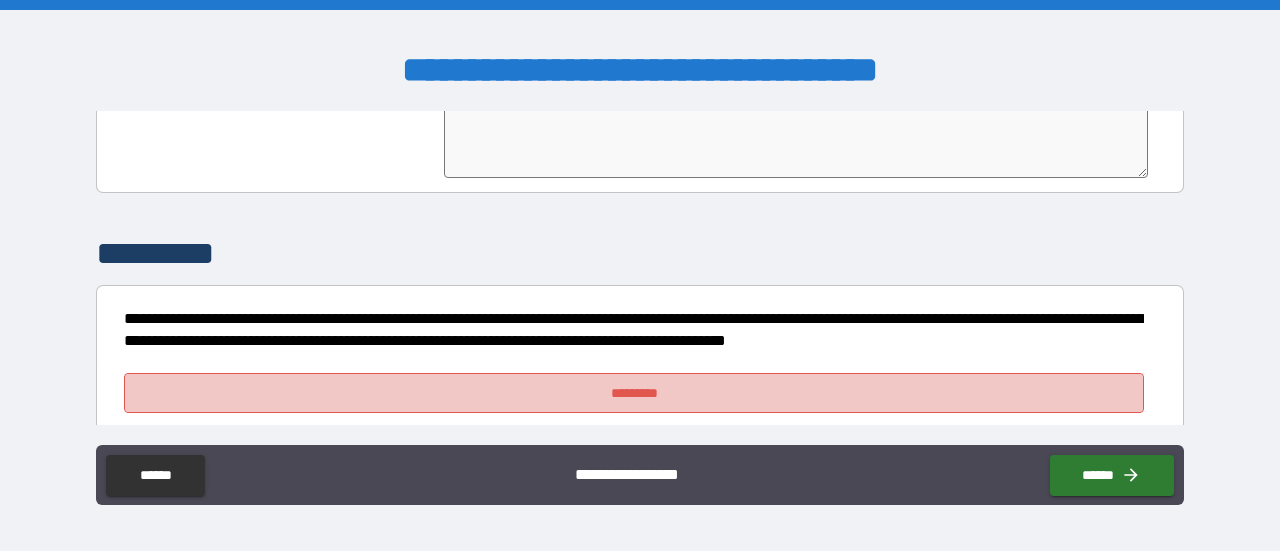 click on "*********" at bounding box center [634, 393] 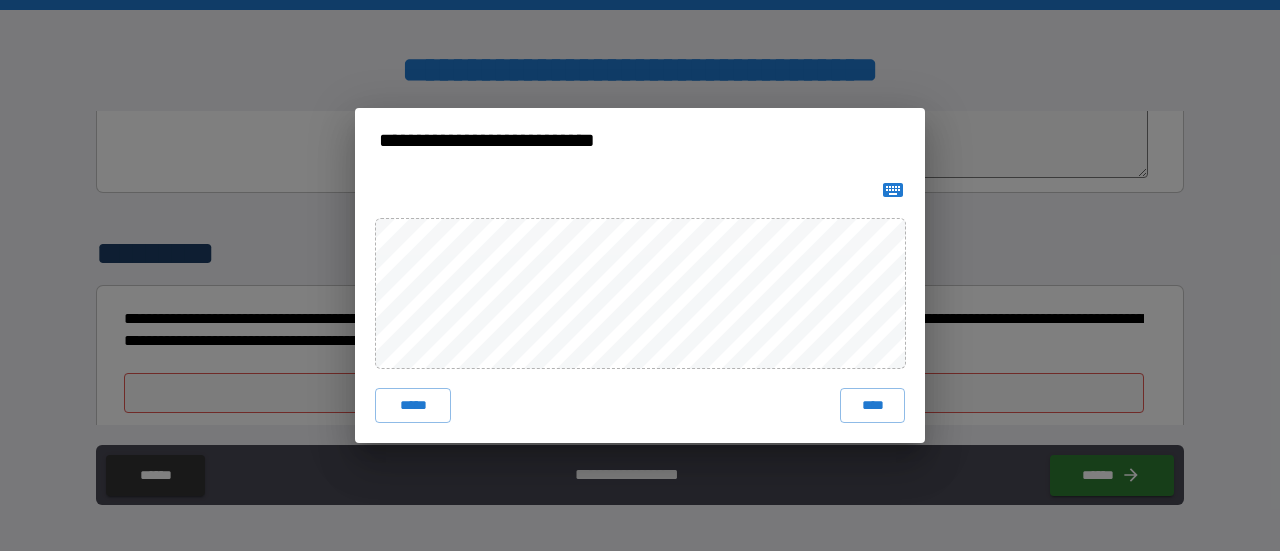 click on "**********" at bounding box center [640, 275] 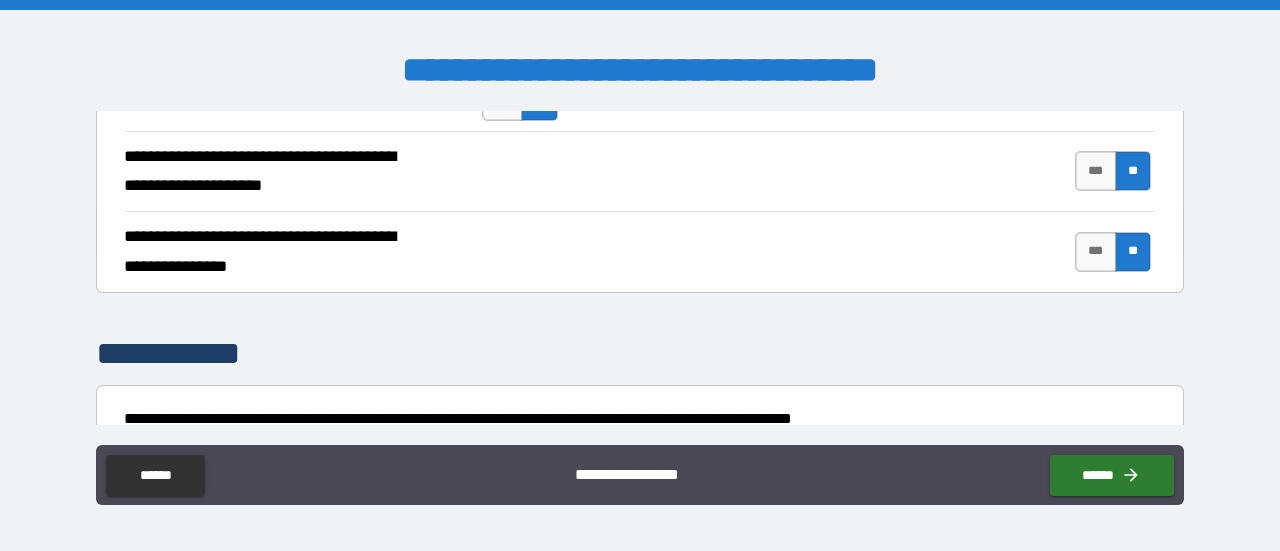 scroll, scrollTop: 4053, scrollLeft: 0, axis: vertical 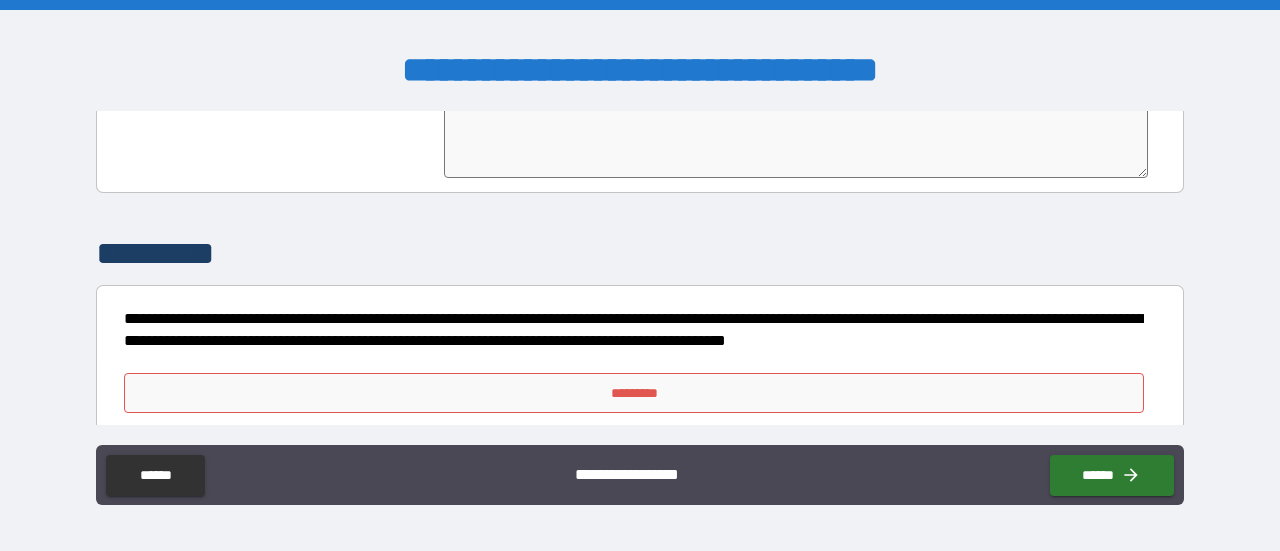 click on "*********" at bounding box center [634, 393] 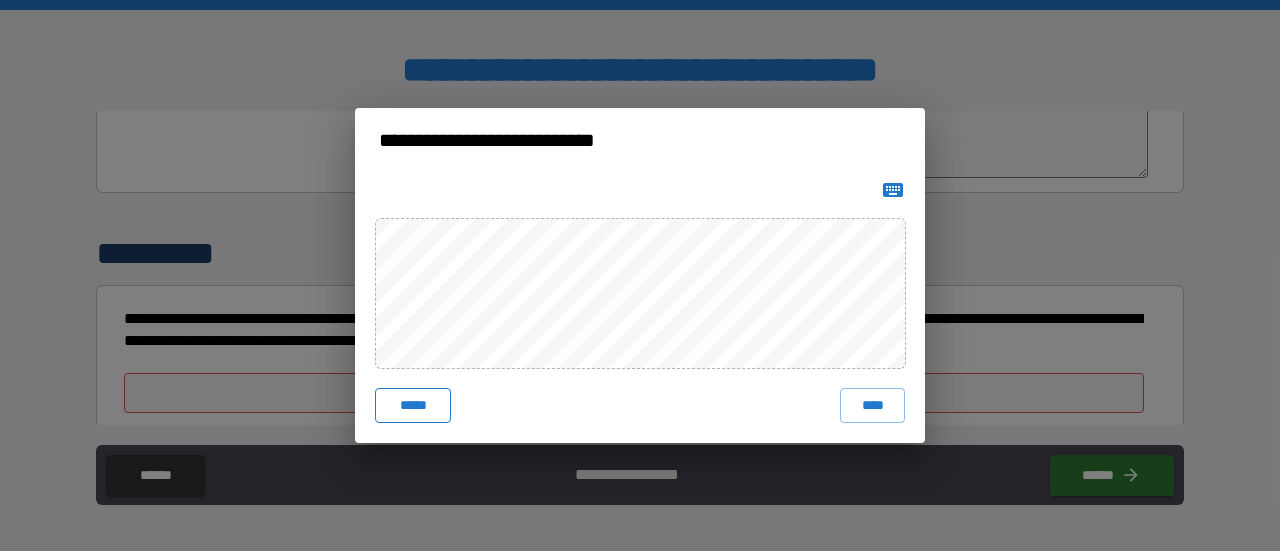 click on "***** ****" at bounding box center (640, 308) 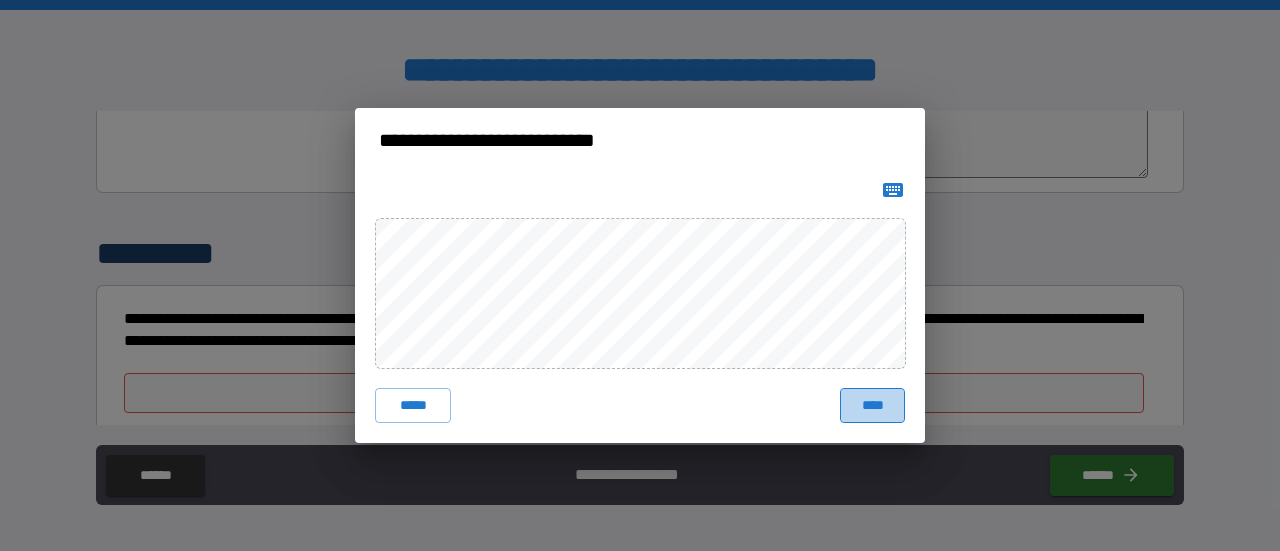 click on "****" at bounding box center [872, 406] 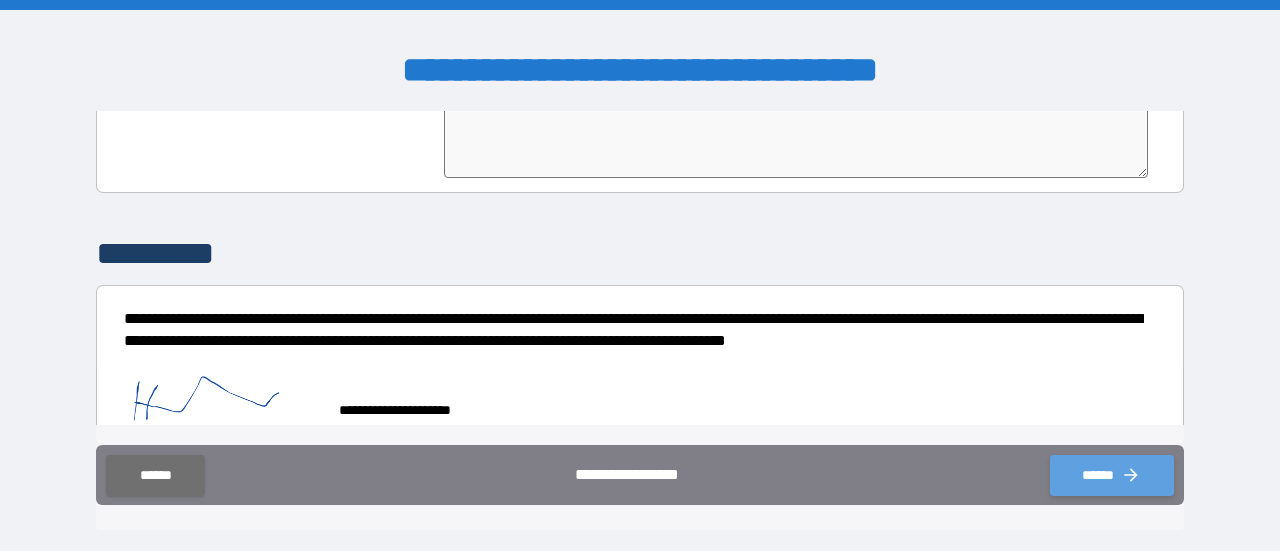 click on "******" at bounding box center (1112, 475) 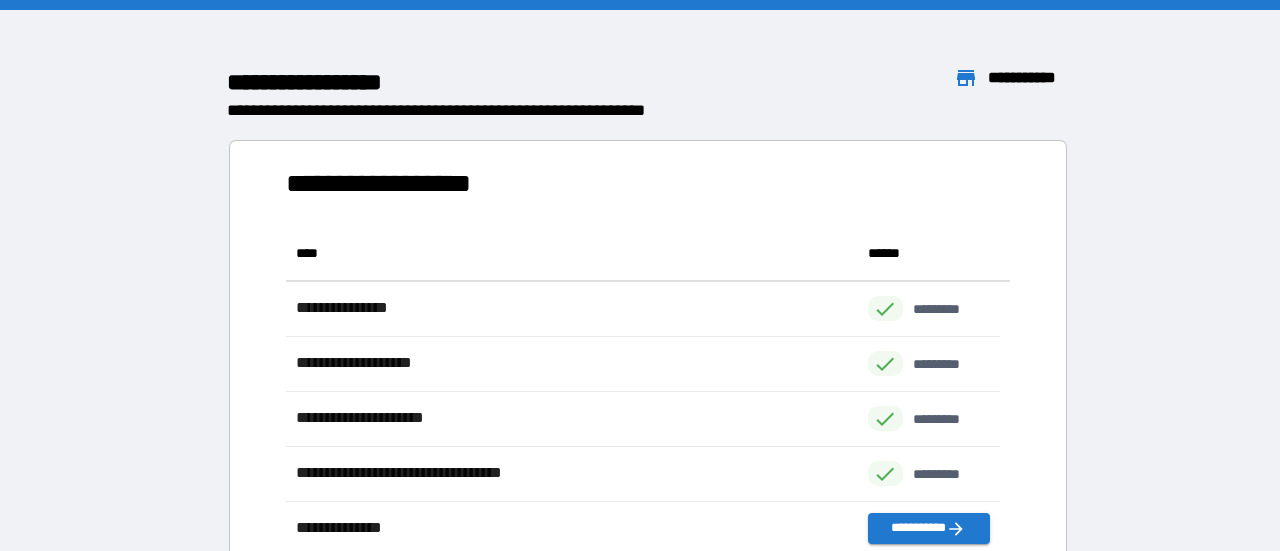 scroll, scrollTop: 16, scrollLeft: 16, axis: both 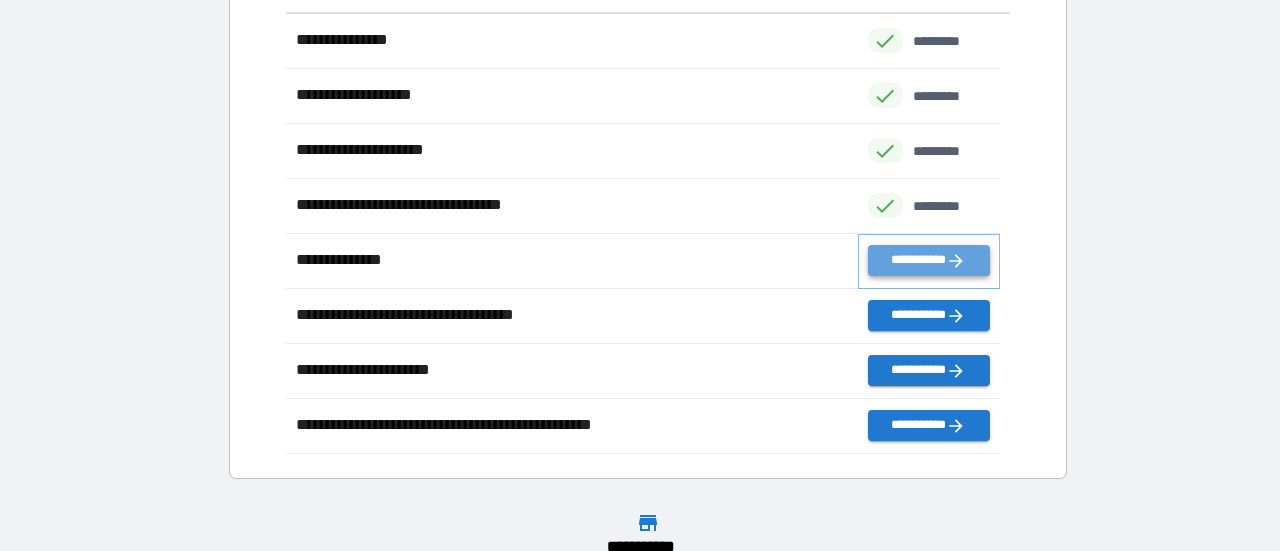 click on "**********" at bounding box center [929, 260] 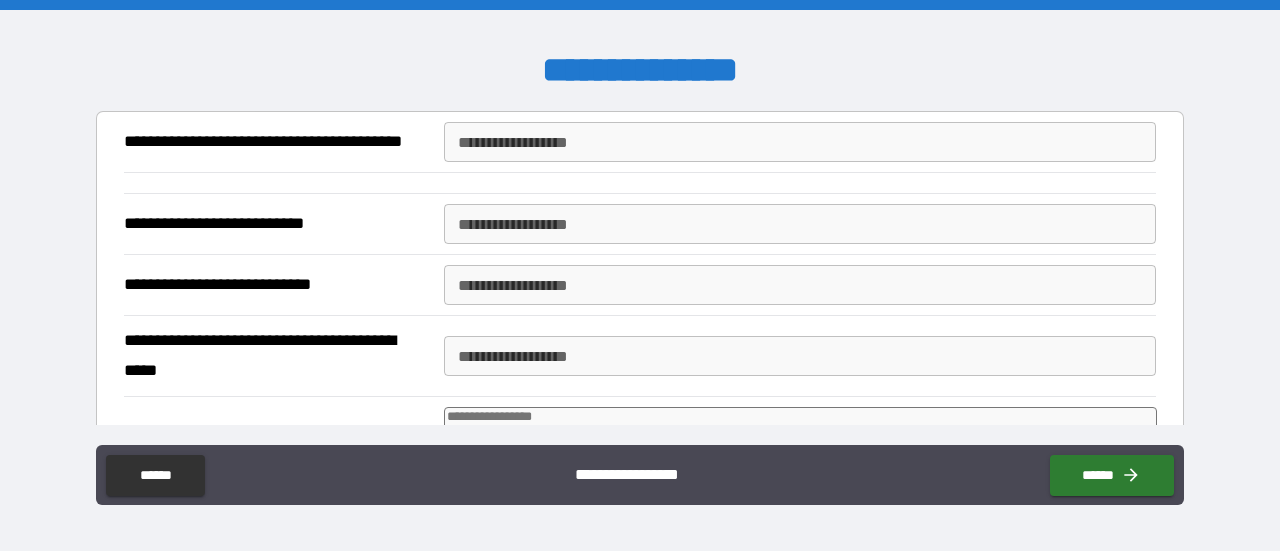 click on "**********" at bounding box center (800, 142) 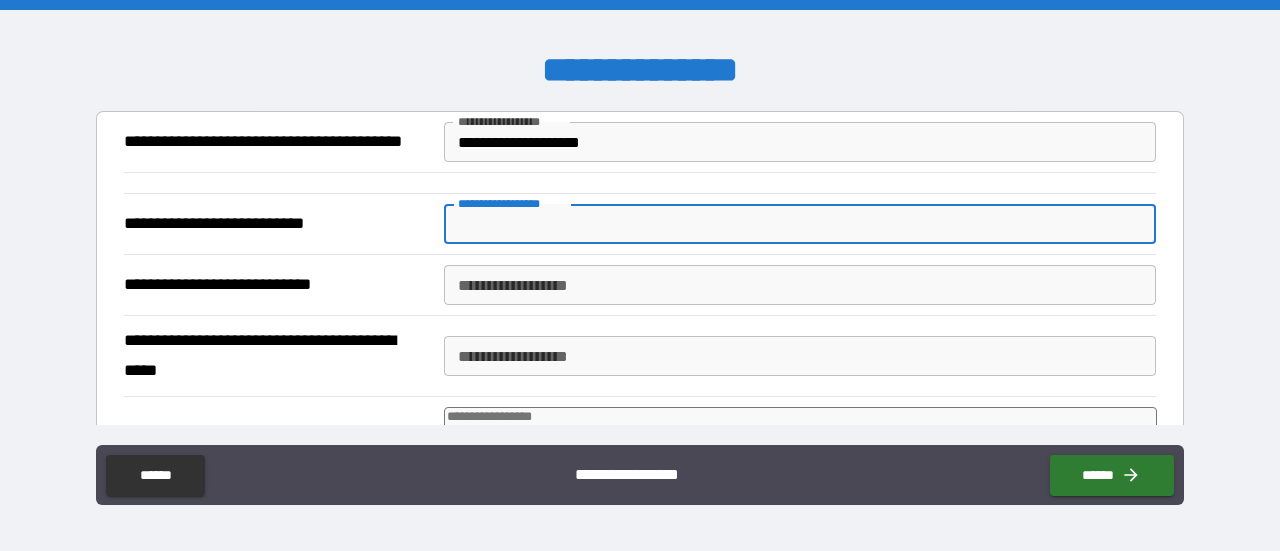 click on "**********" at bounding box center (800, 224) 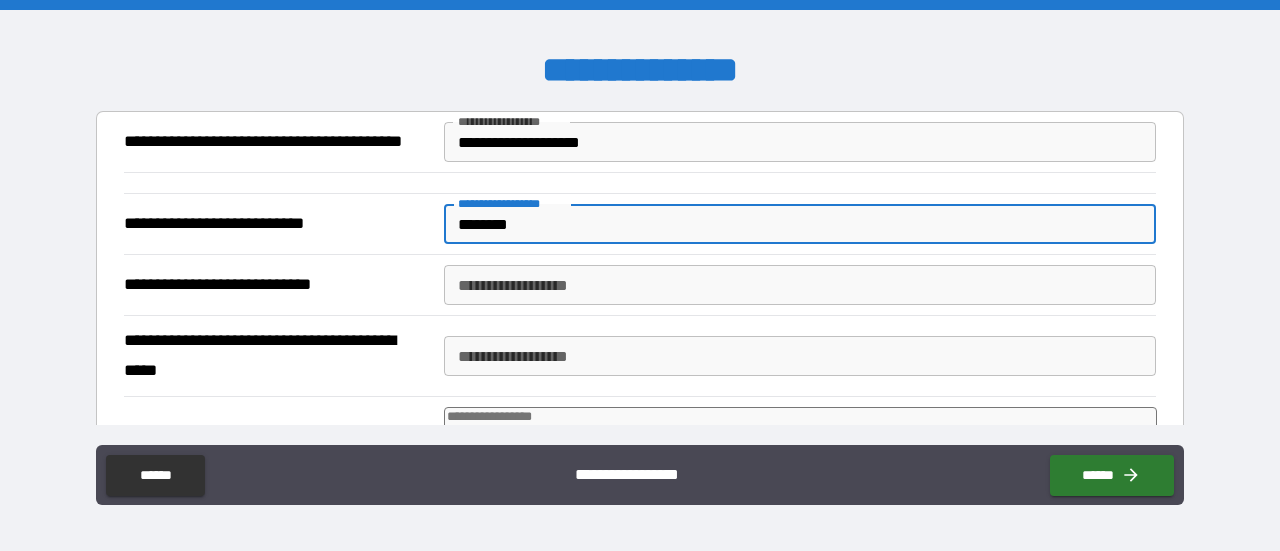 click on "**********" at bounding box center [800, 285] 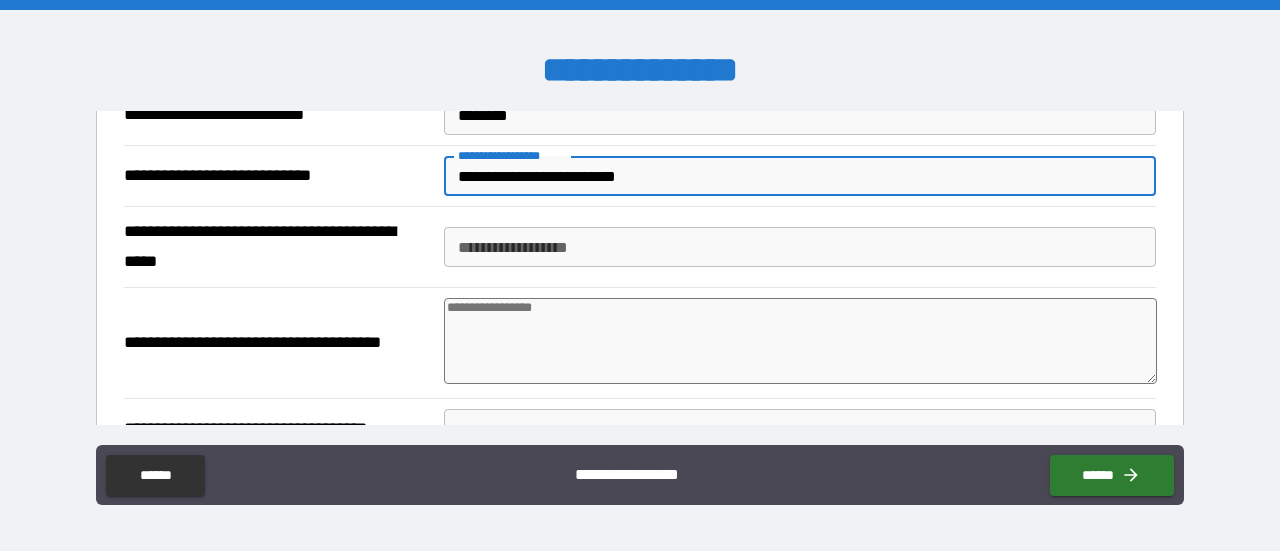 scroll, scrollTop: 120, scrollLeft: 0, axis: vertical 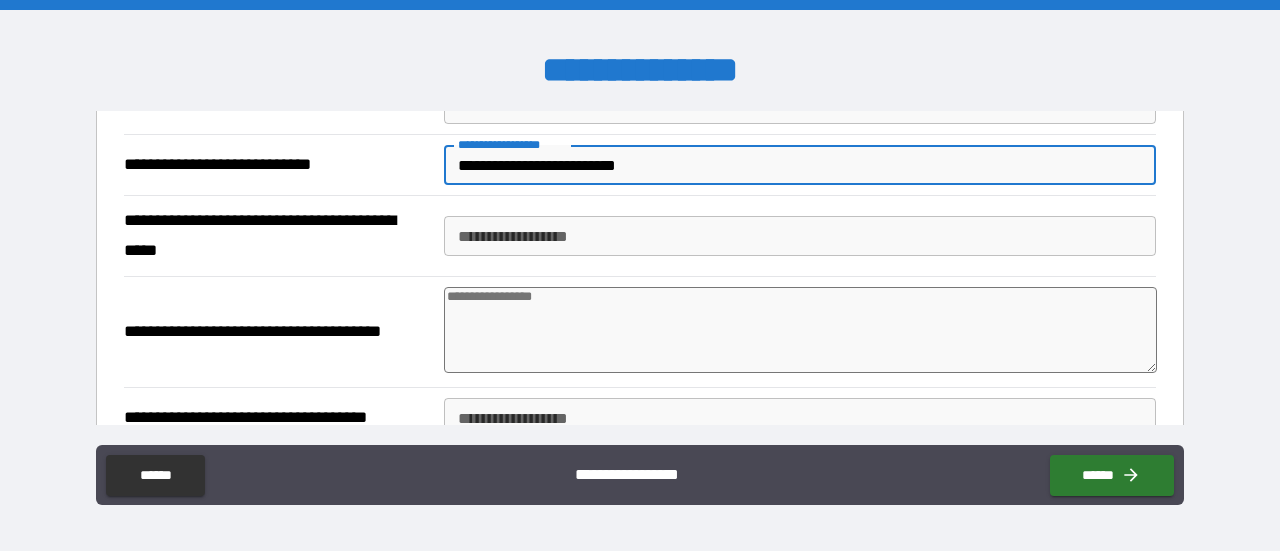 click on "**********" at bounding box center (800, 236) 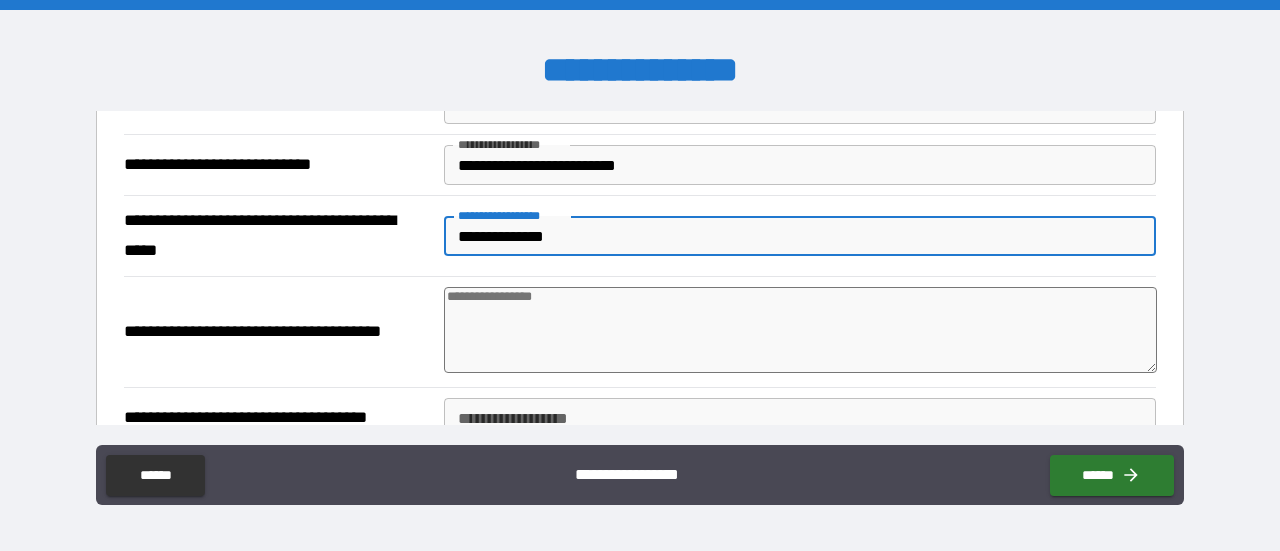 click at bounding box center (800, 330) 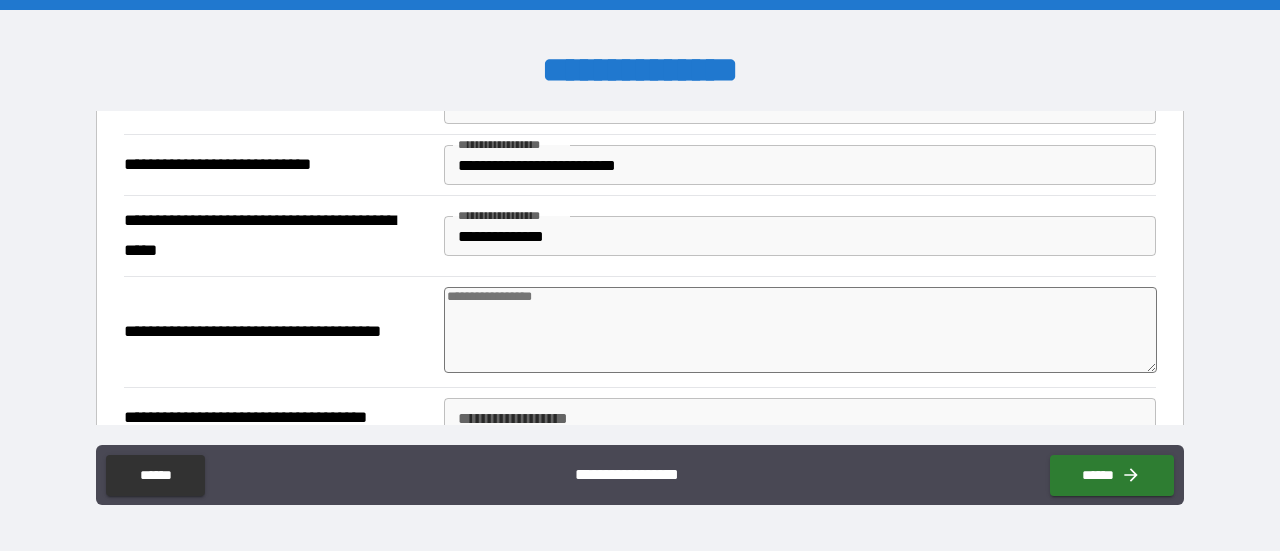 paste on "**********" 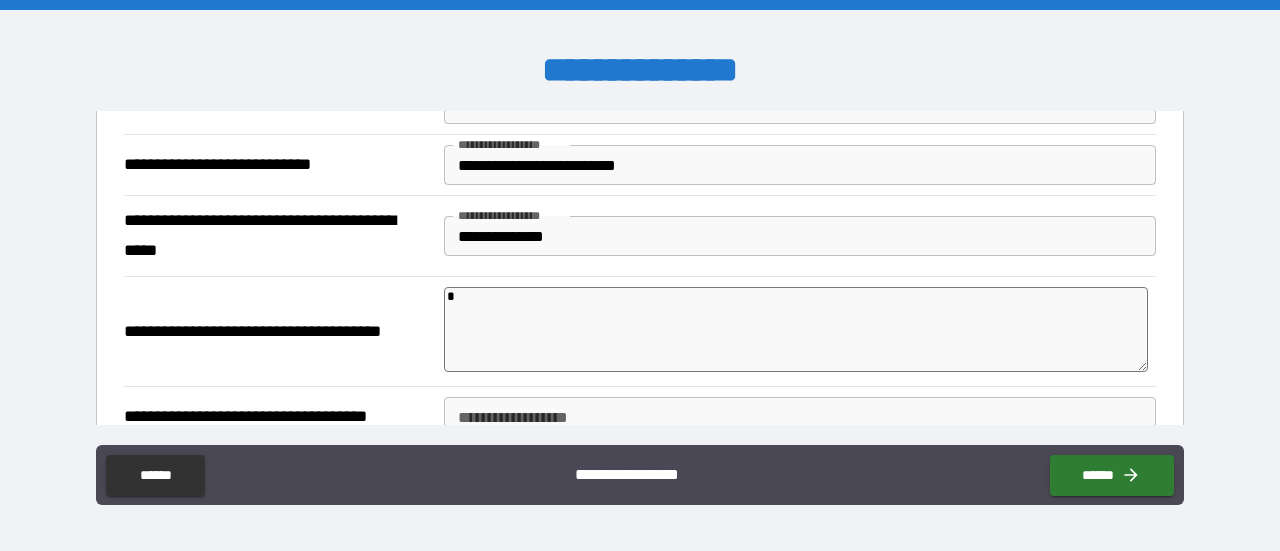 paste on "**********" 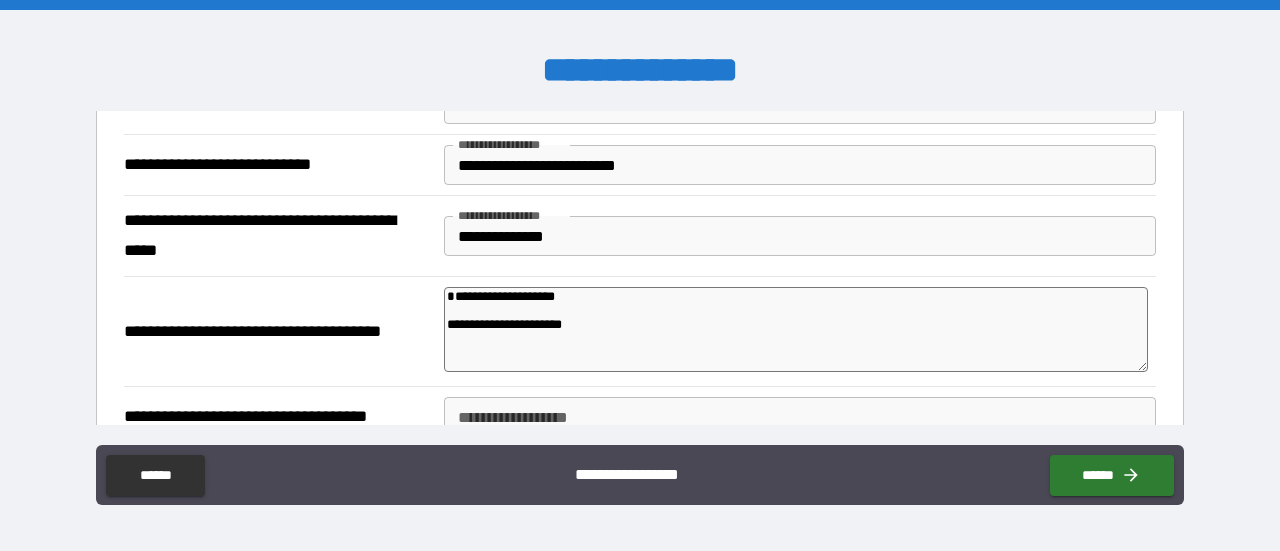 click on "**********" at bounding box center (796, 329) 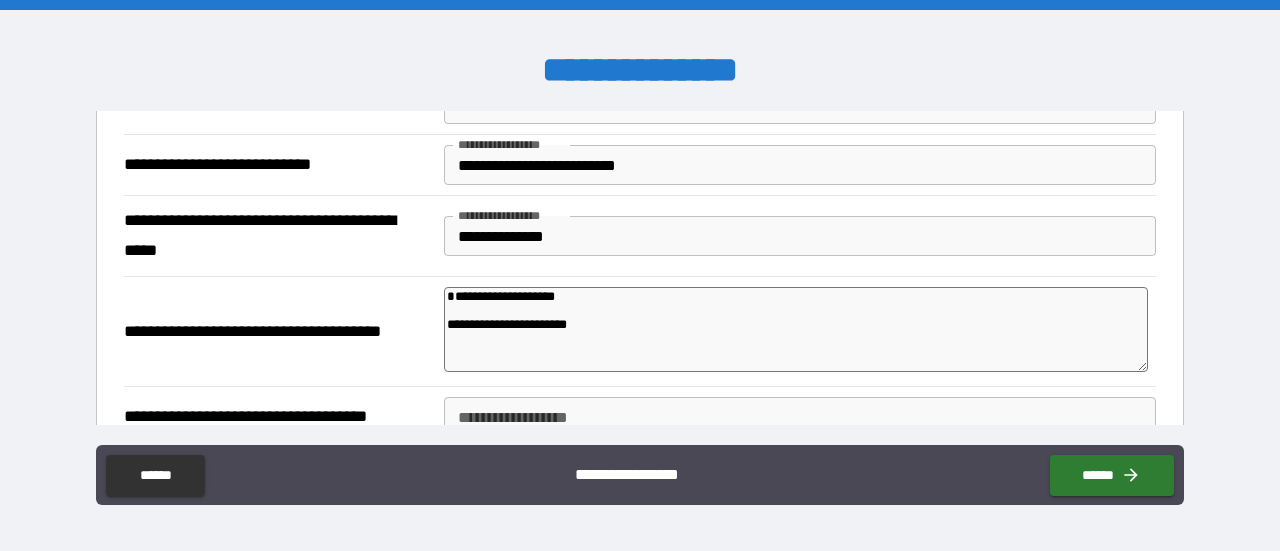 paste on "**********" 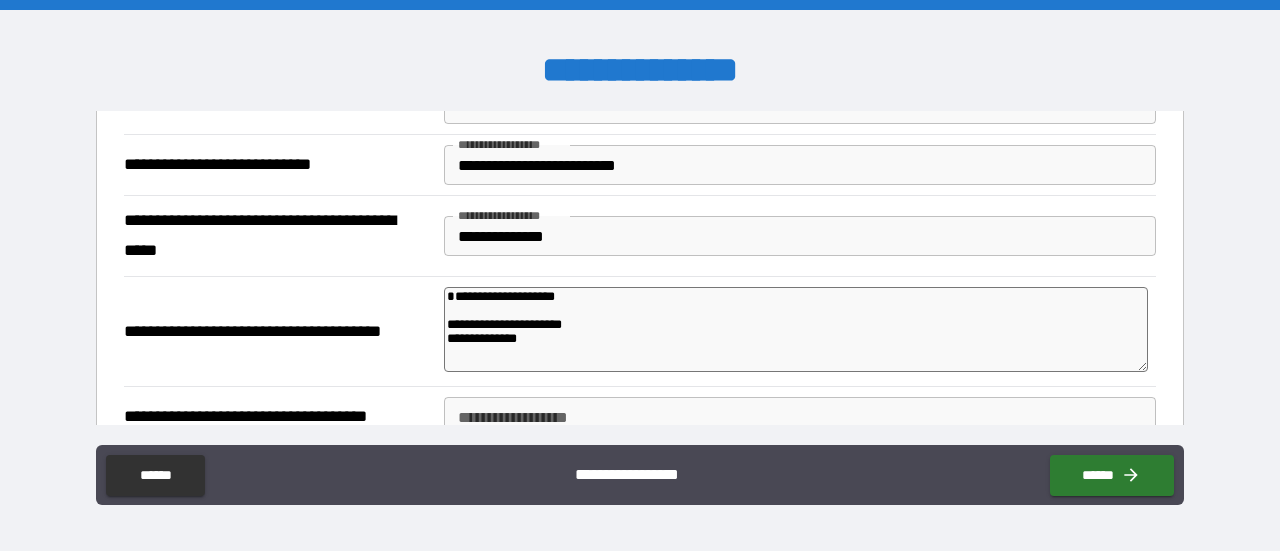 click on "**********" at bounding box center (796, 329) 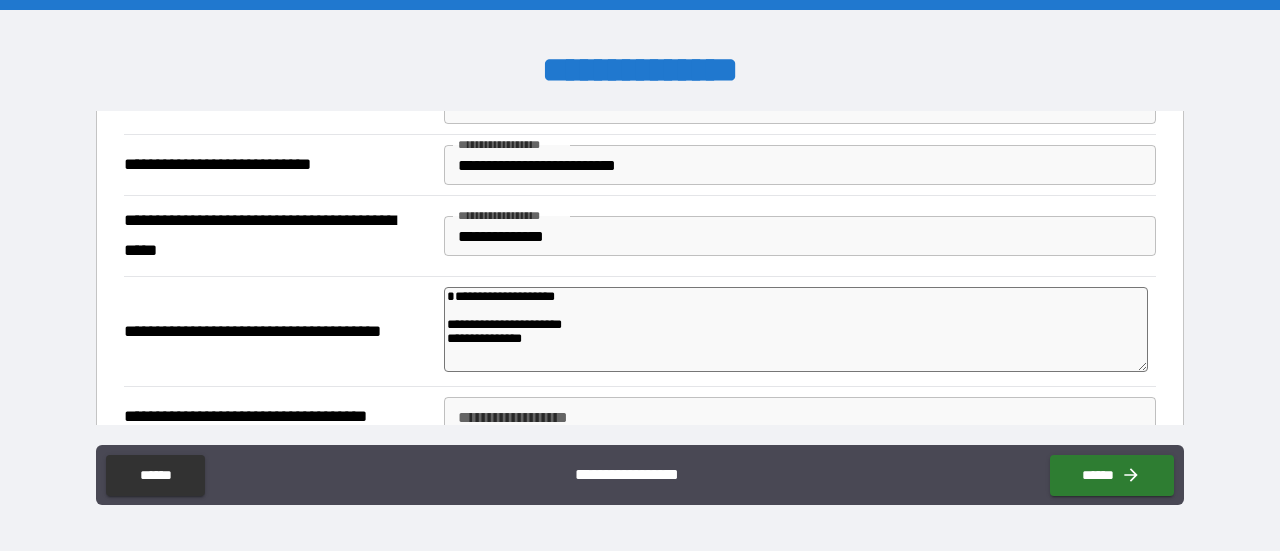 paste on "**********" 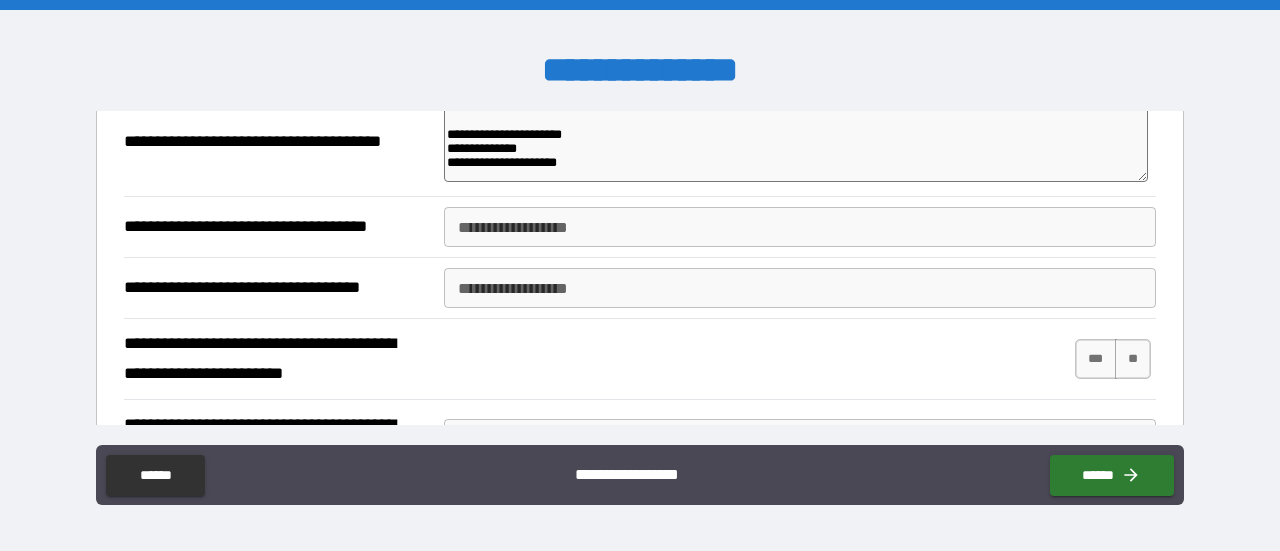 scroll, scrollTop: 291, scrollLeft: 0, axis: vertical 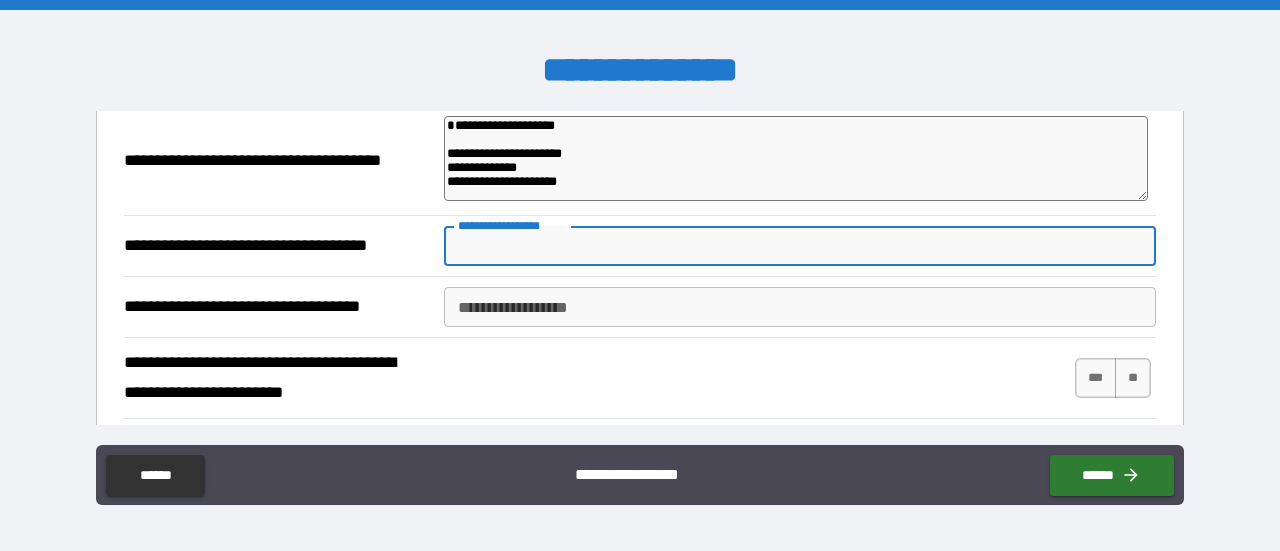 click on "**********" at bounding box center (800, 246) 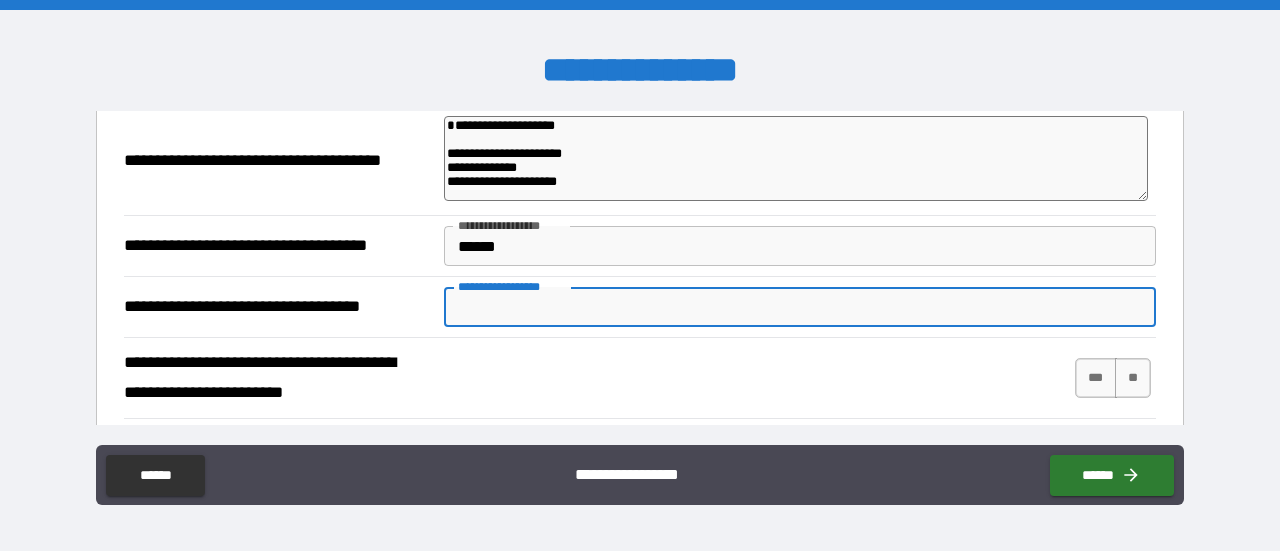 click on "**********" at bounding box center [800, 307] 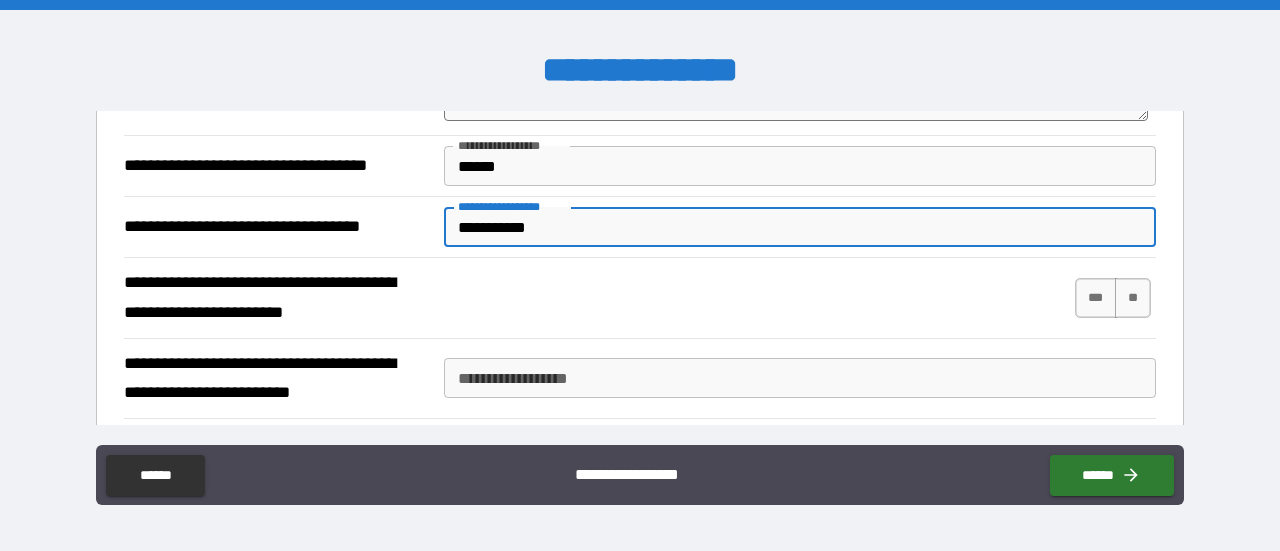 scroll, scrollTop: 373, scrollLeft: 0, axis: vertical 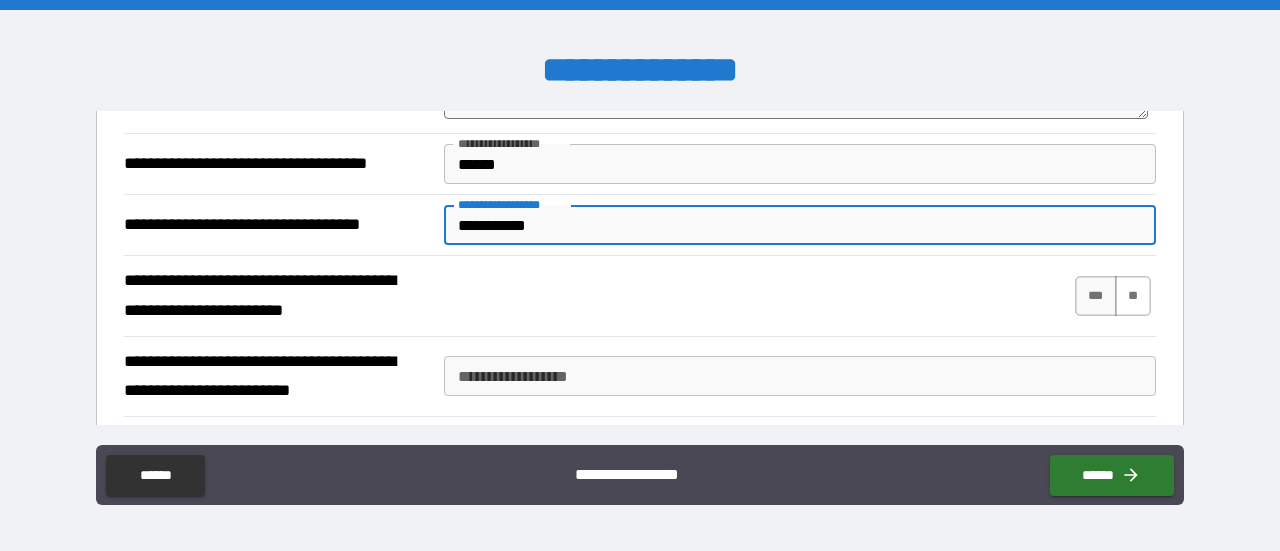click on "**" at bounding box center (1133, 296) 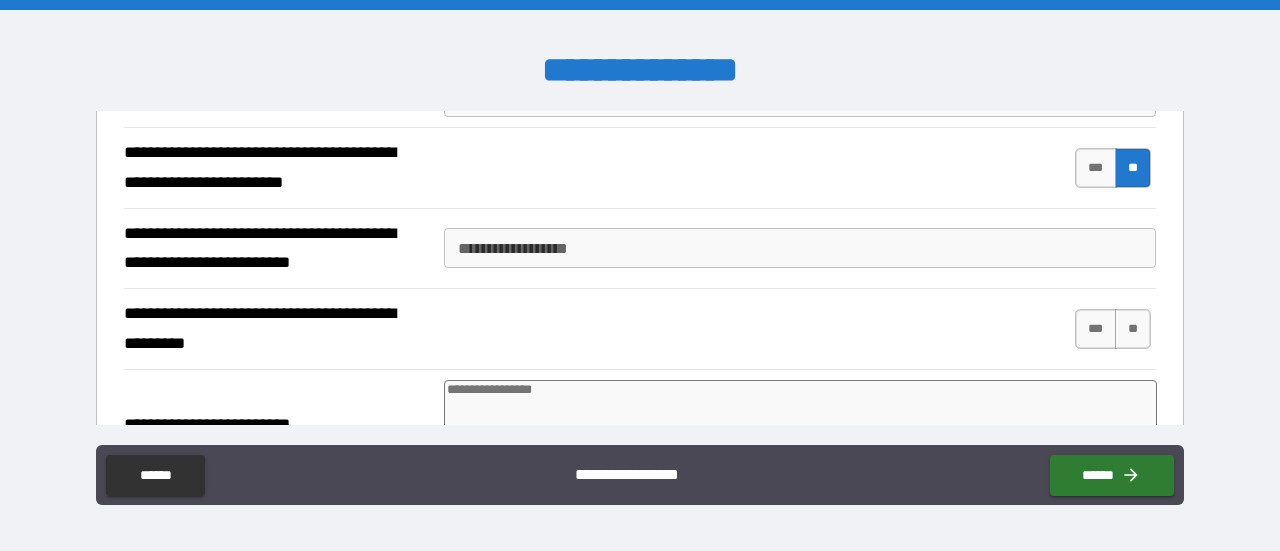 scroll, scrollTop: 502, scrollLeft: 0, axis: vertical 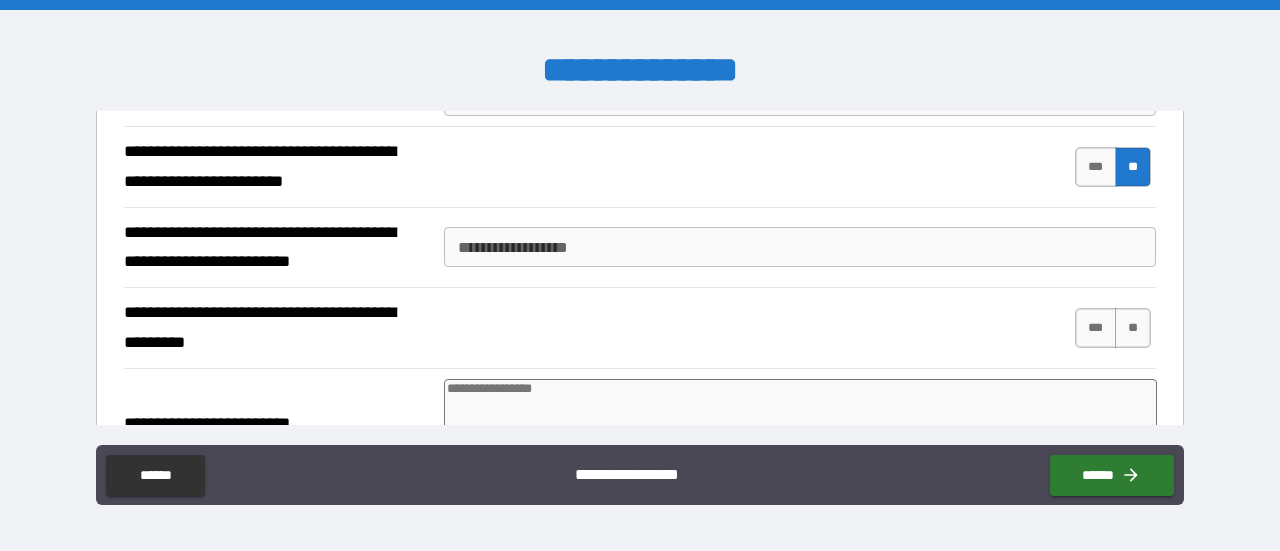 click on "**********" at bounding box center [800, 247] 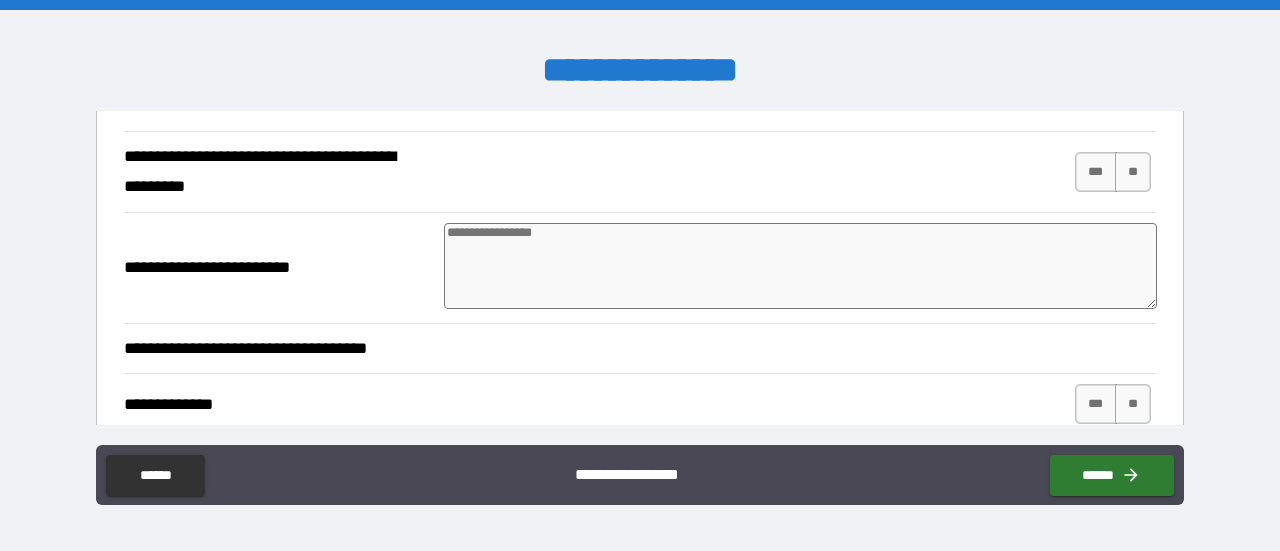 scroll, scrollTop: 536, scrollLeft: 0, axis: vertical 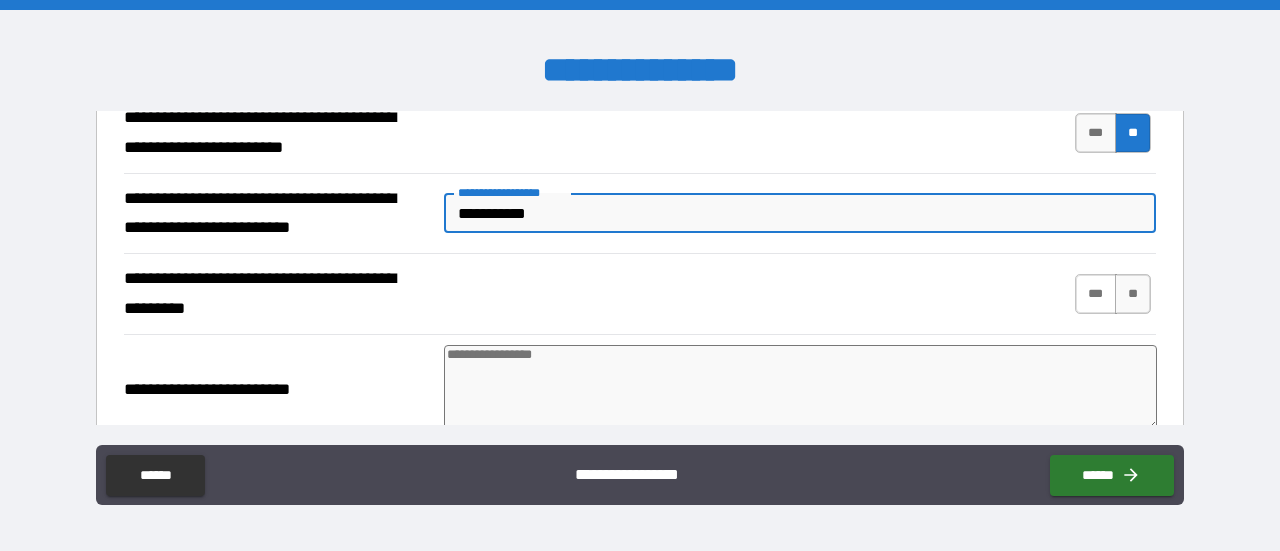 click on "***" at bounding box center [1096, 294] 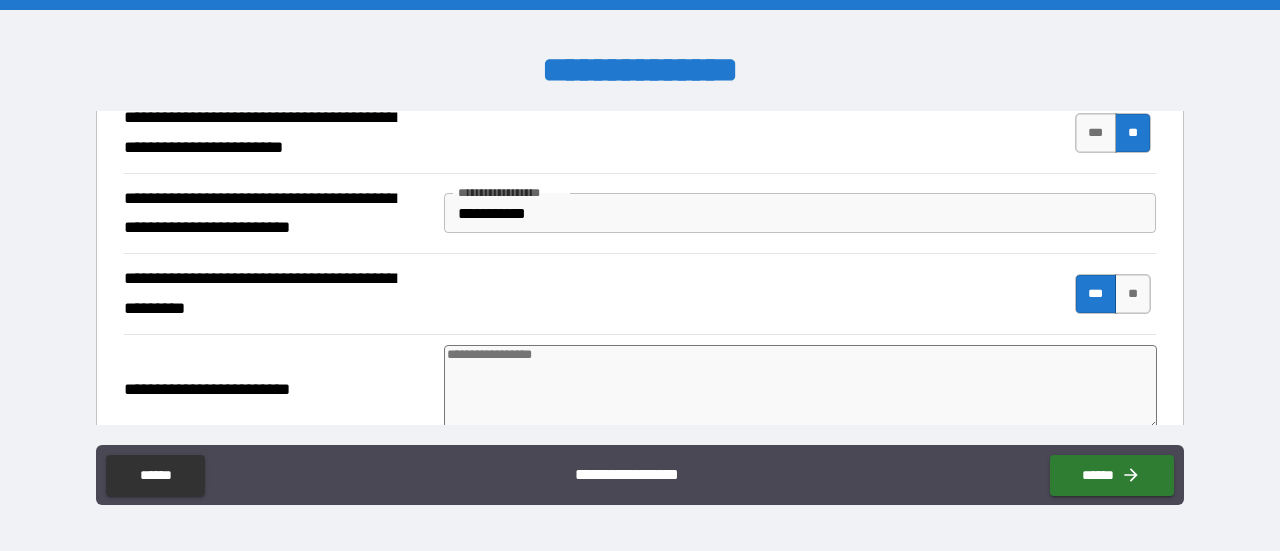 click at bounding box center (800, 388) 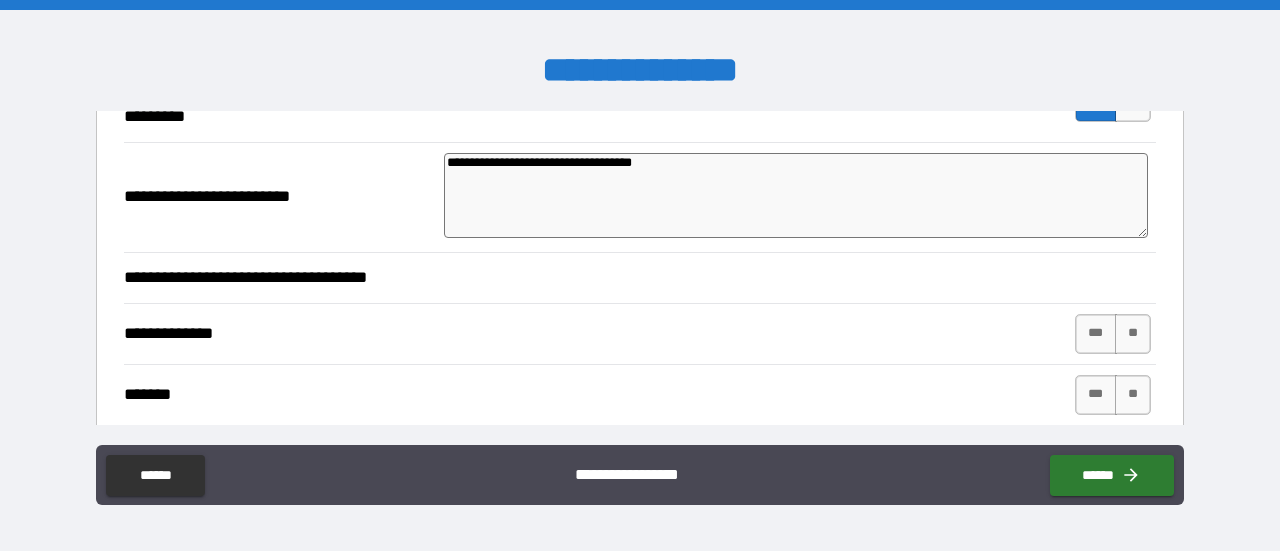 scroll, scrollTop: 748, scrollLeft: 0, axis: vertical 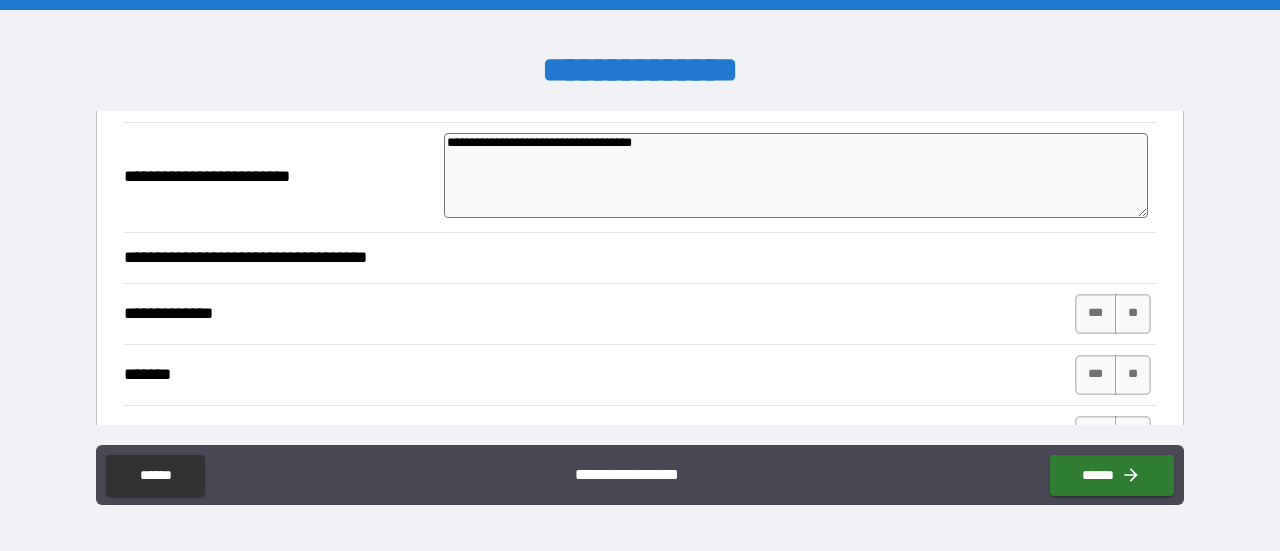 click on "**********" at bounding box center [634, 258] 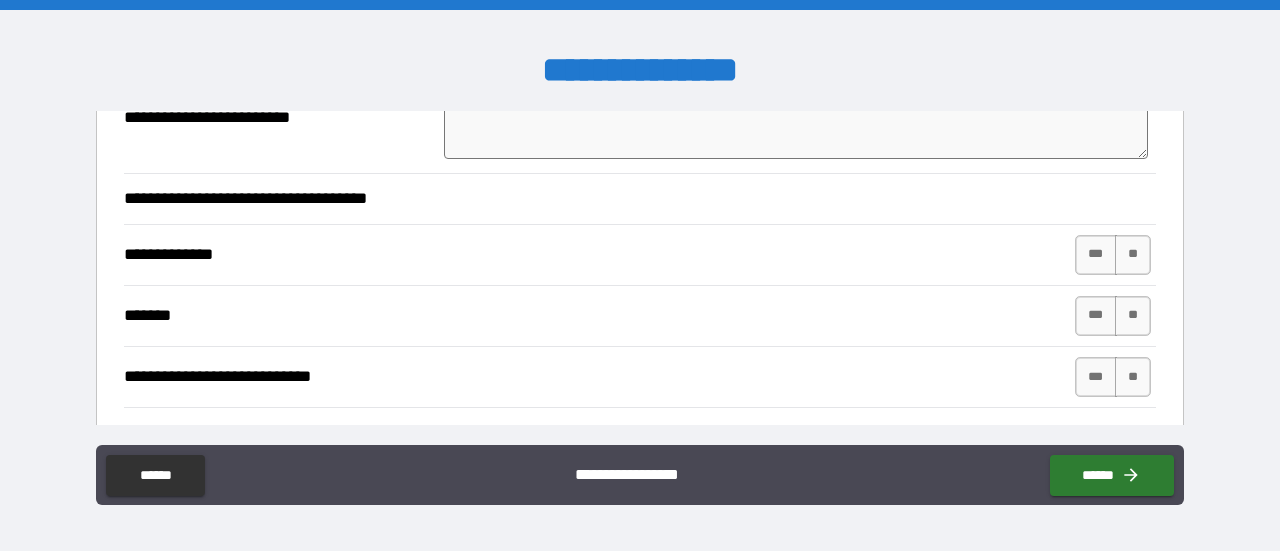 scroll, scrollTop: 808, scrollLeft: 0, axis: vertical 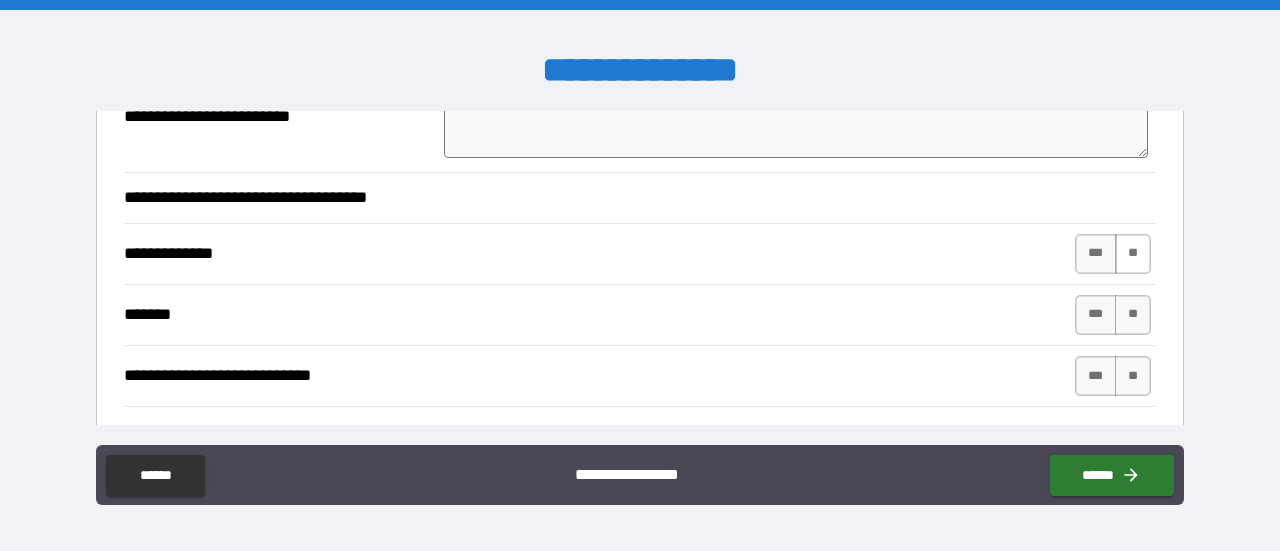 click on "**" at bounding box center (1133, 254) 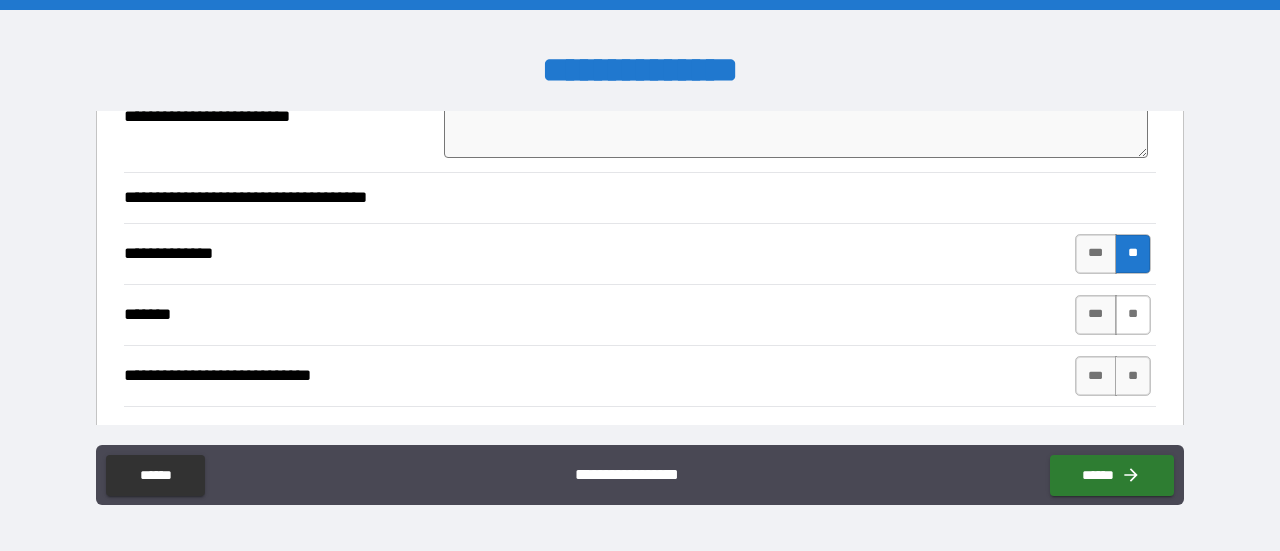 click on "**" at bounding box center [1133, 315] 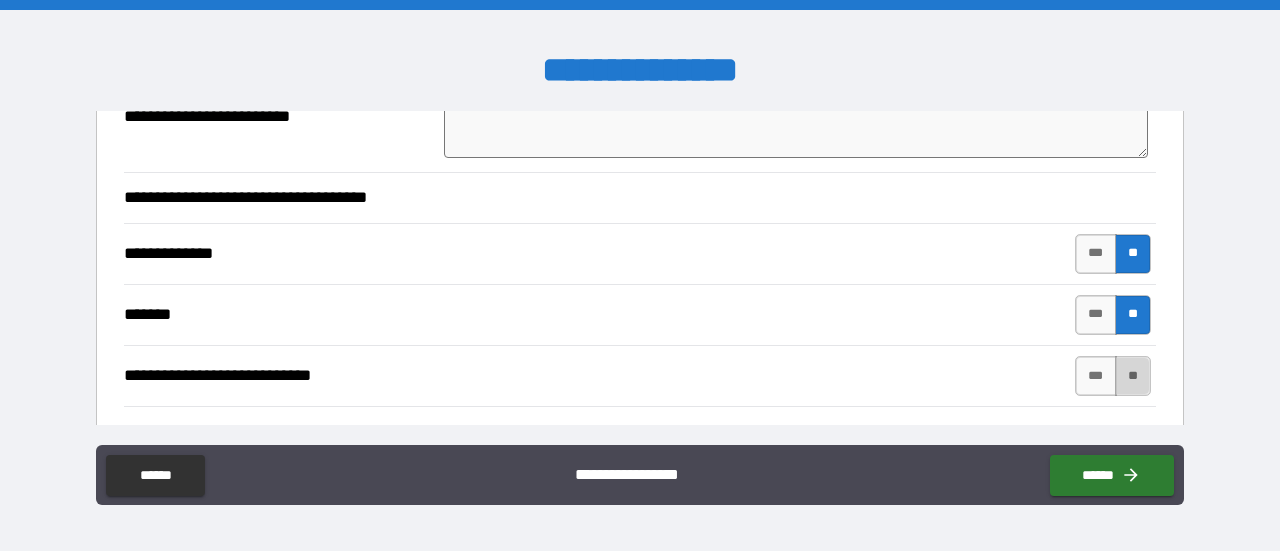 click on "**" at bounding box center (1133, 376) 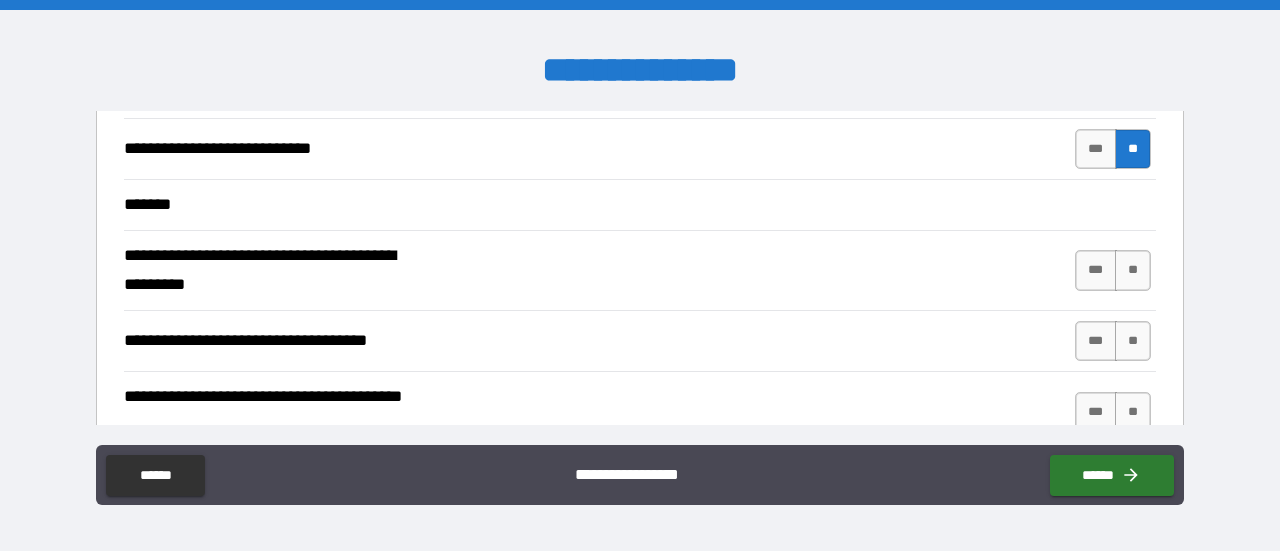 scroll, scrollTop: 1040, scrollLeft: 0, axis: vertical 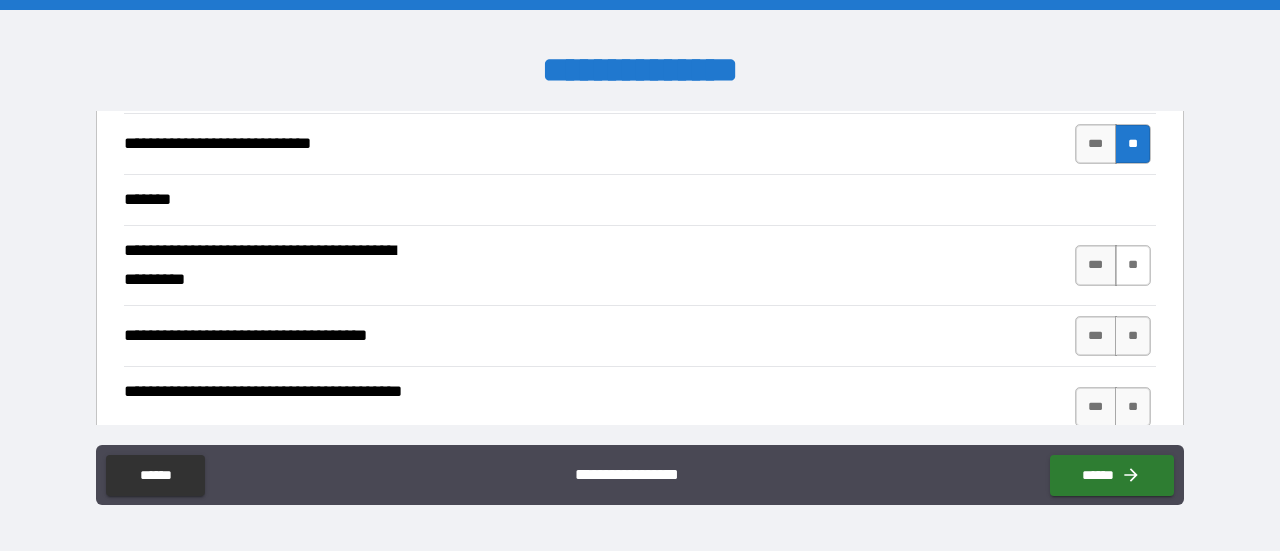 click on "**" at bounding box center (1133, 265) 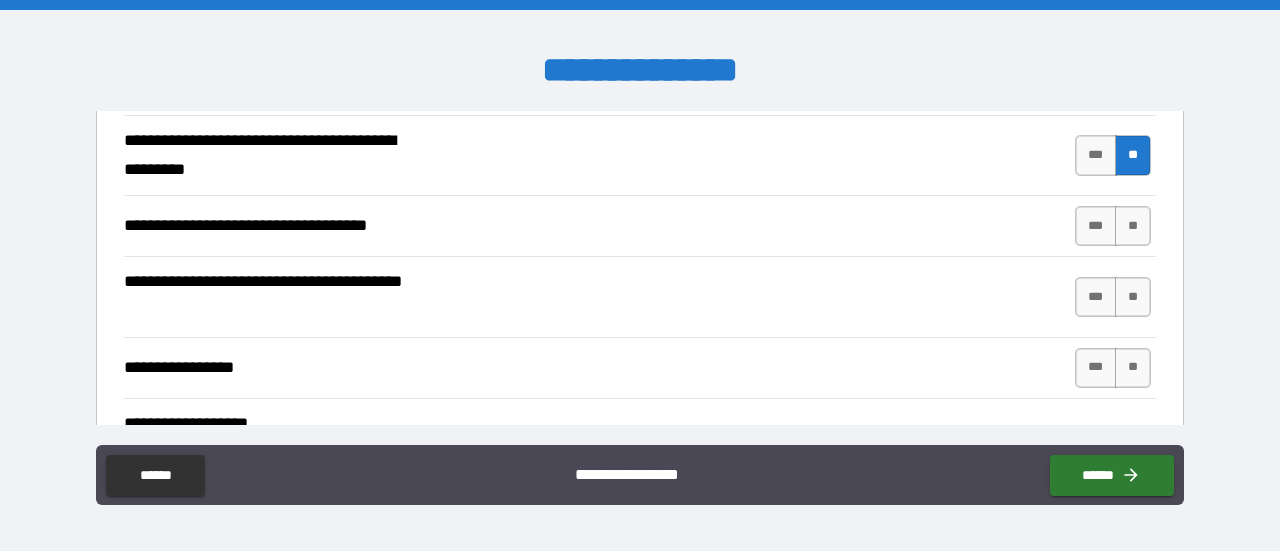 scroll, scrollTop: 1164, scrollLeft: 0, axis: vertical 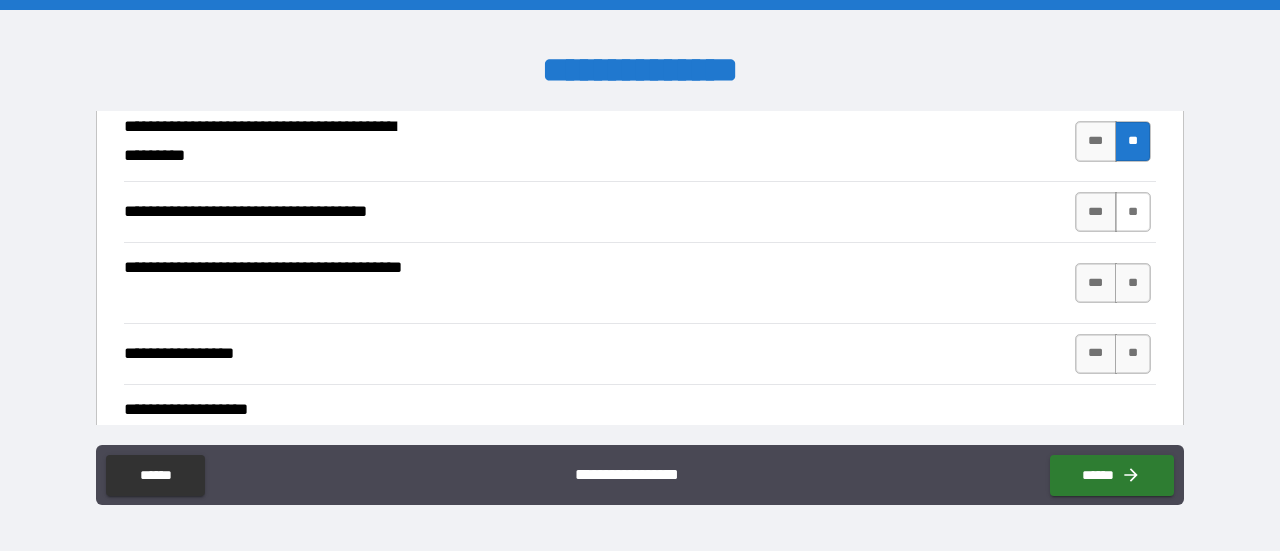 click on "**" at bounding box center (1133, 212) 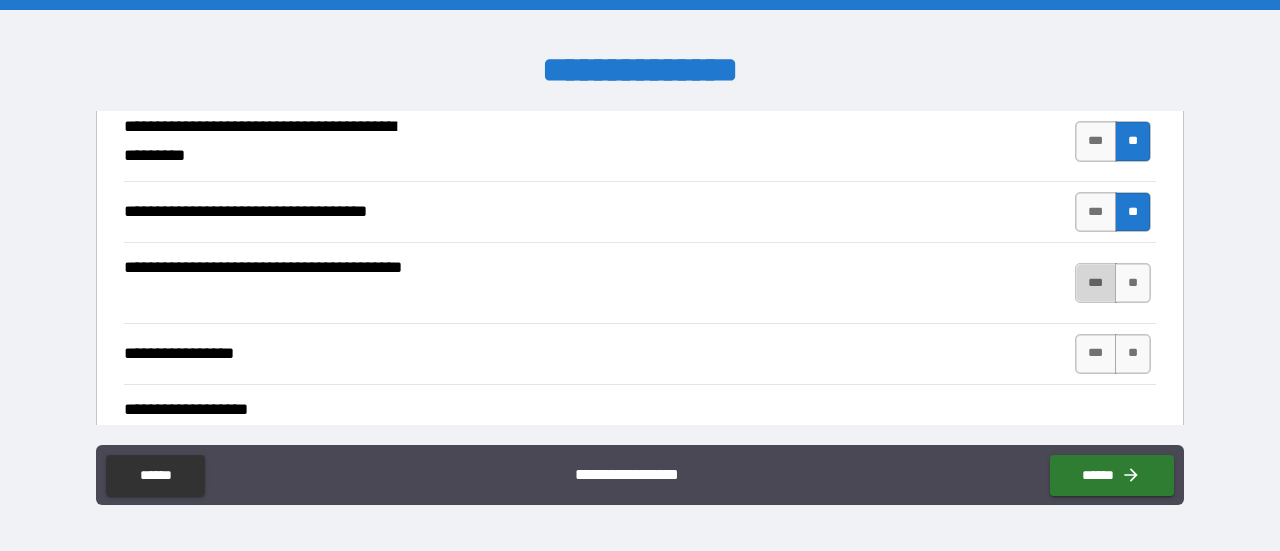 click on "***" at bounding box center (1096, 283) 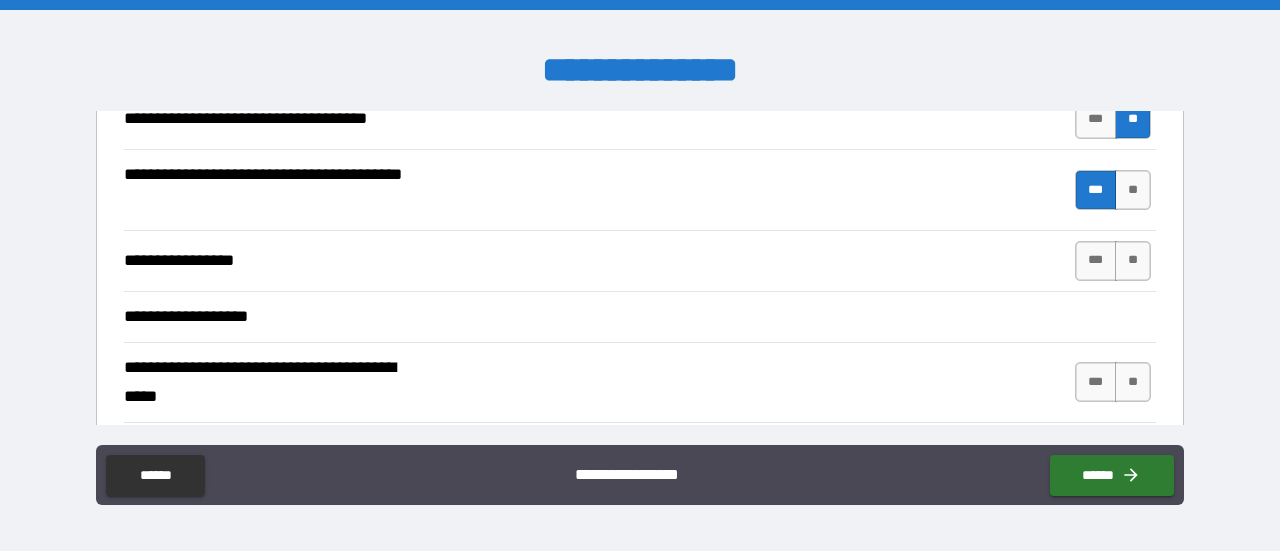 scroll, scrollTop: 1232, scrollLeft: 0, axis: vertical 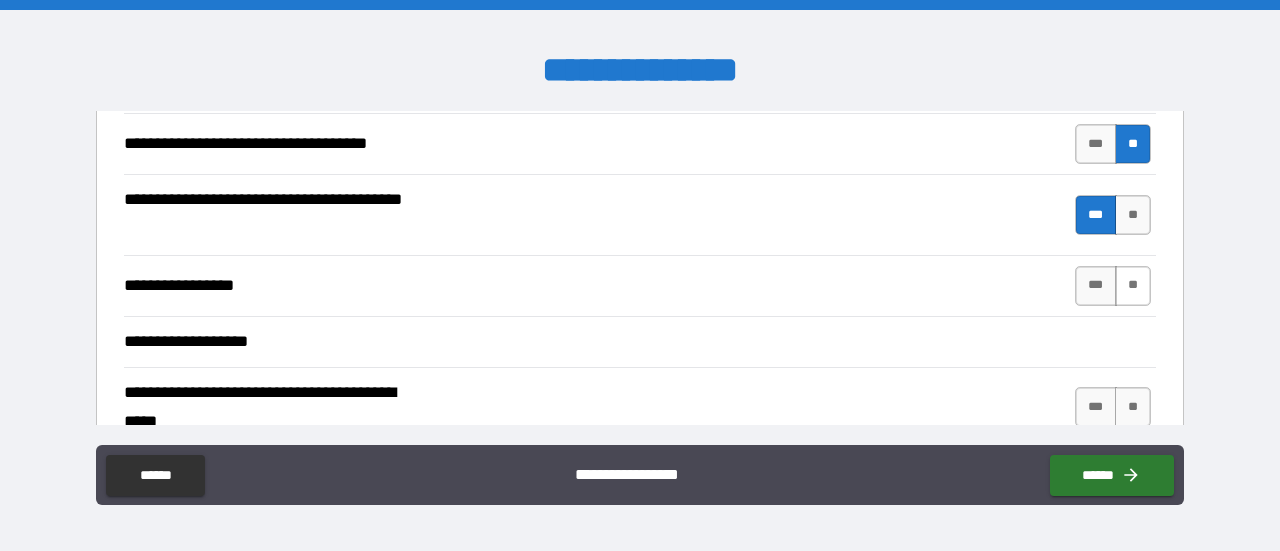 click on "**" at bounding box center (1133, 286) 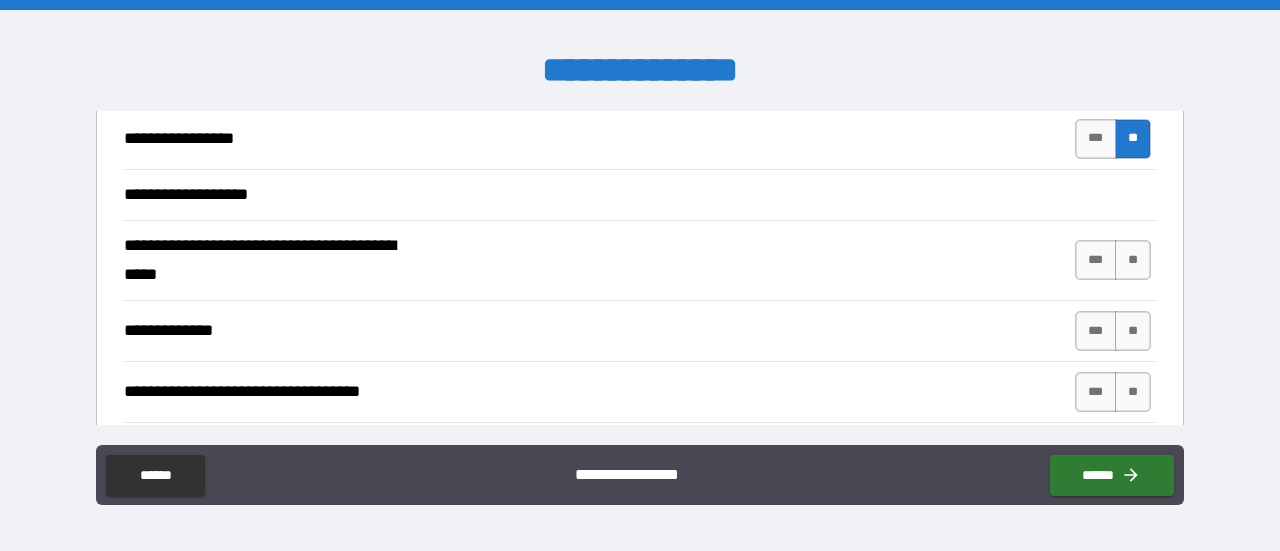 scroll, scrollTop: 1402, scrollLeft: 0, axis: vertical 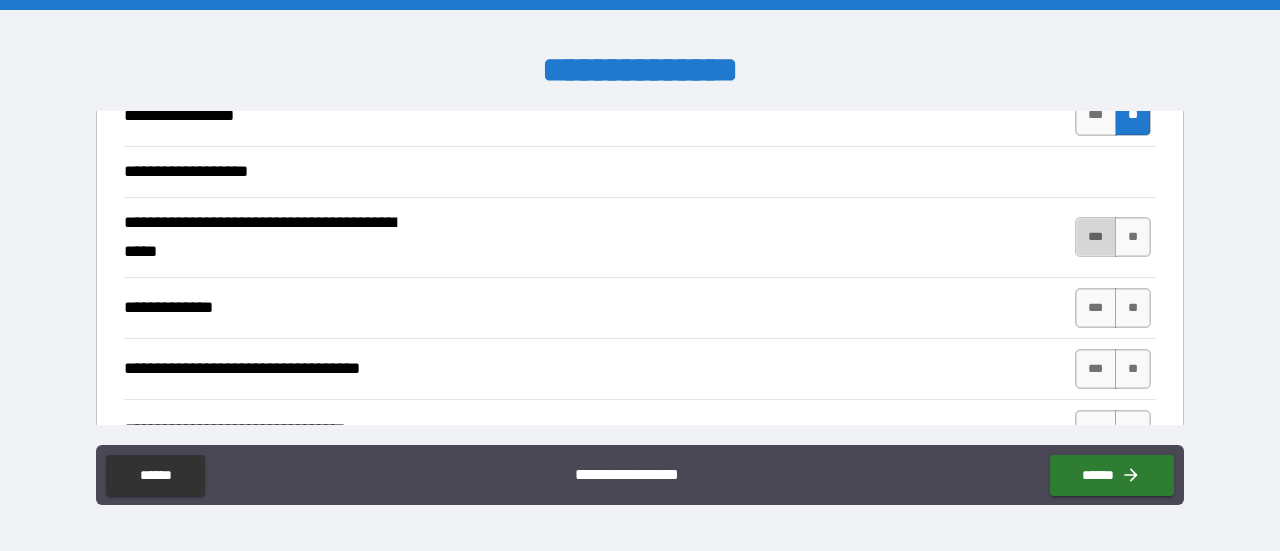 click on "***" at bounding box center [1096, 237] 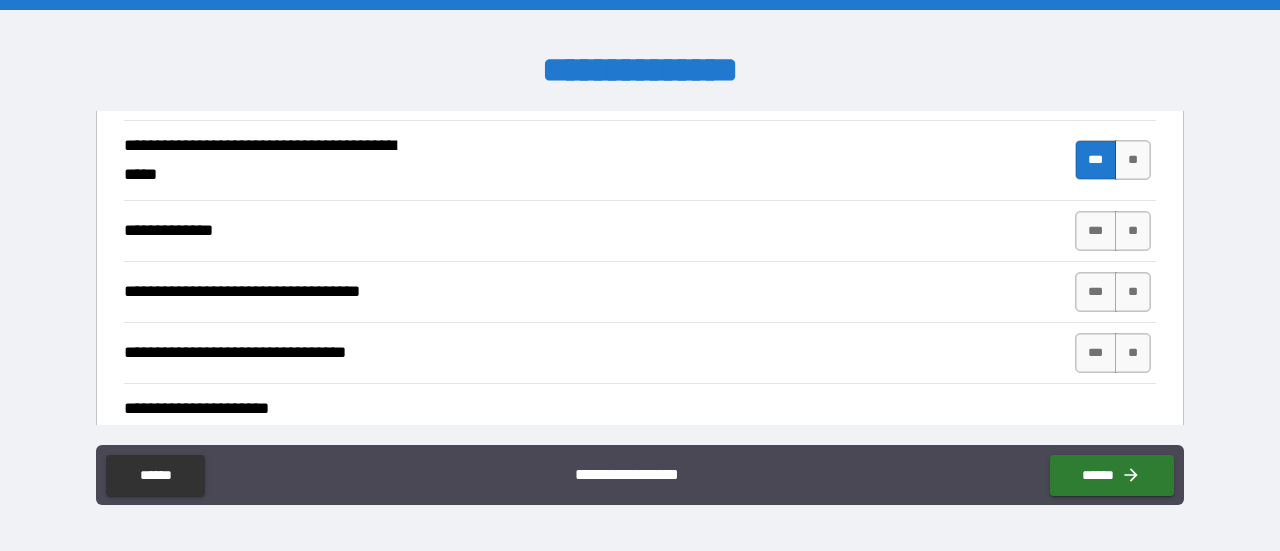 scroll, scrollTop: 1480, scrollLeft: 0, axis: vertical 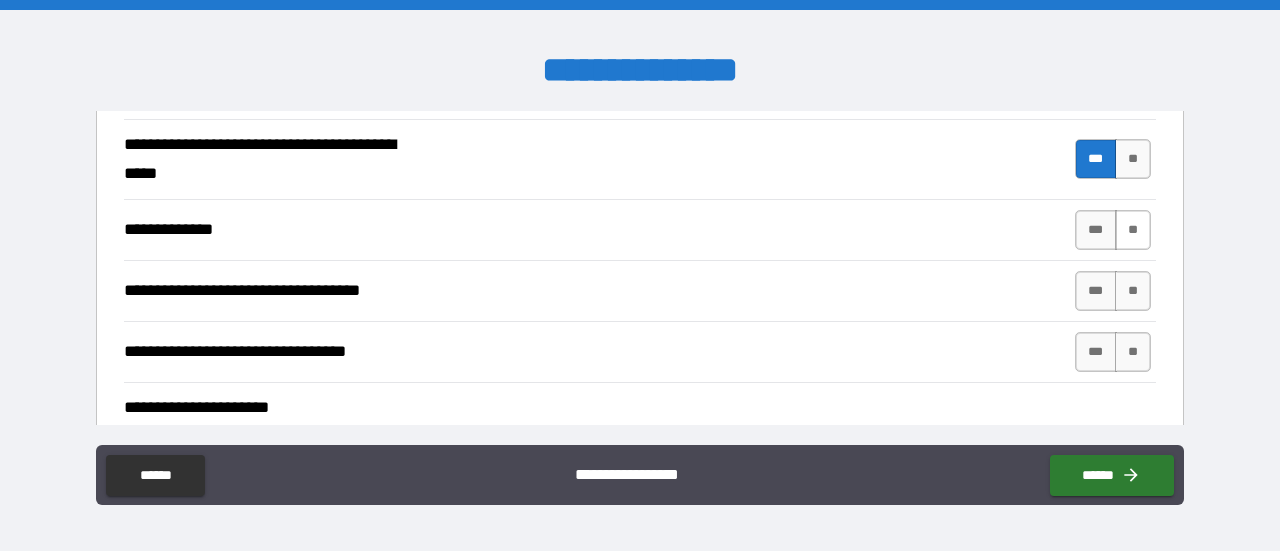 click on "**" at bounding box center (1133, 230) 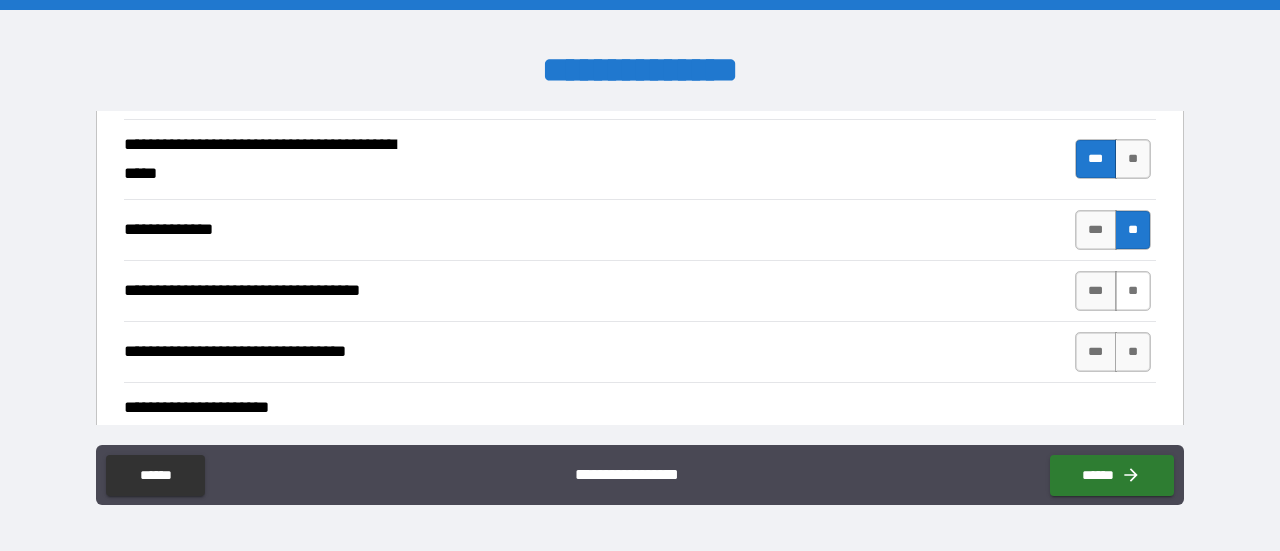 click on "**" at bounding box center [1133, 291] 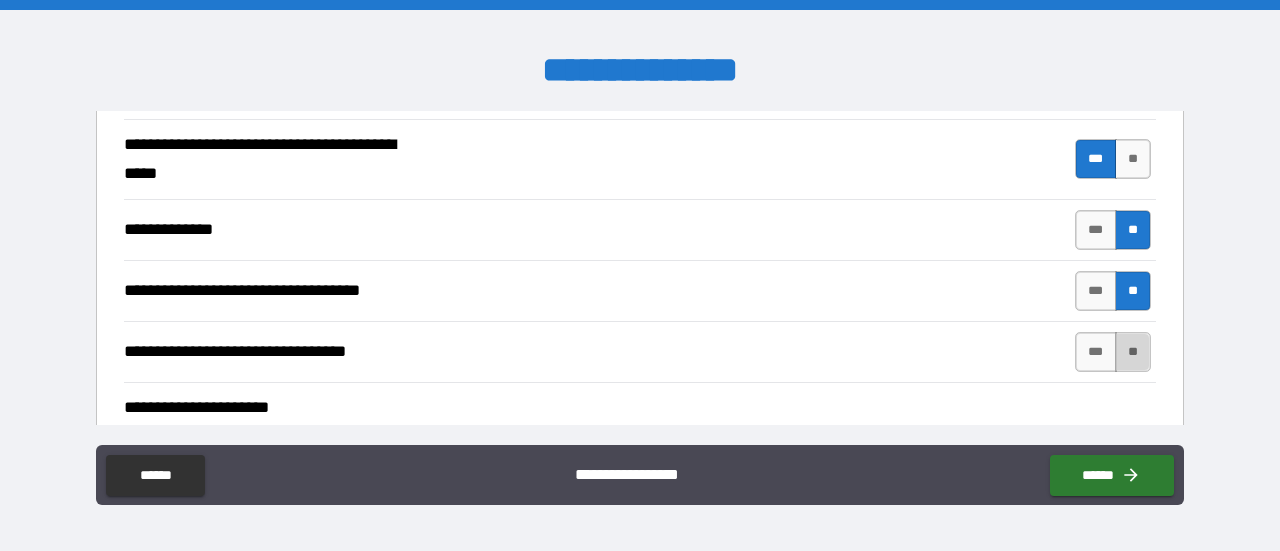click on "**" at bounding box center [1133, 352] 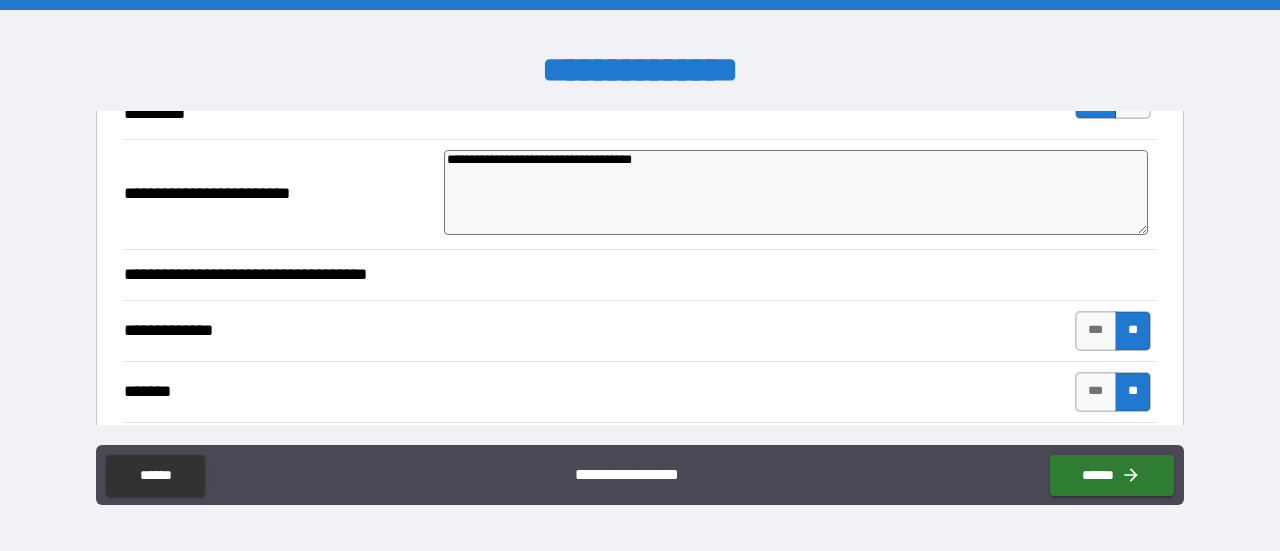 scroll, scrollTop: 736, scrollLeft: 0, axis: vertical 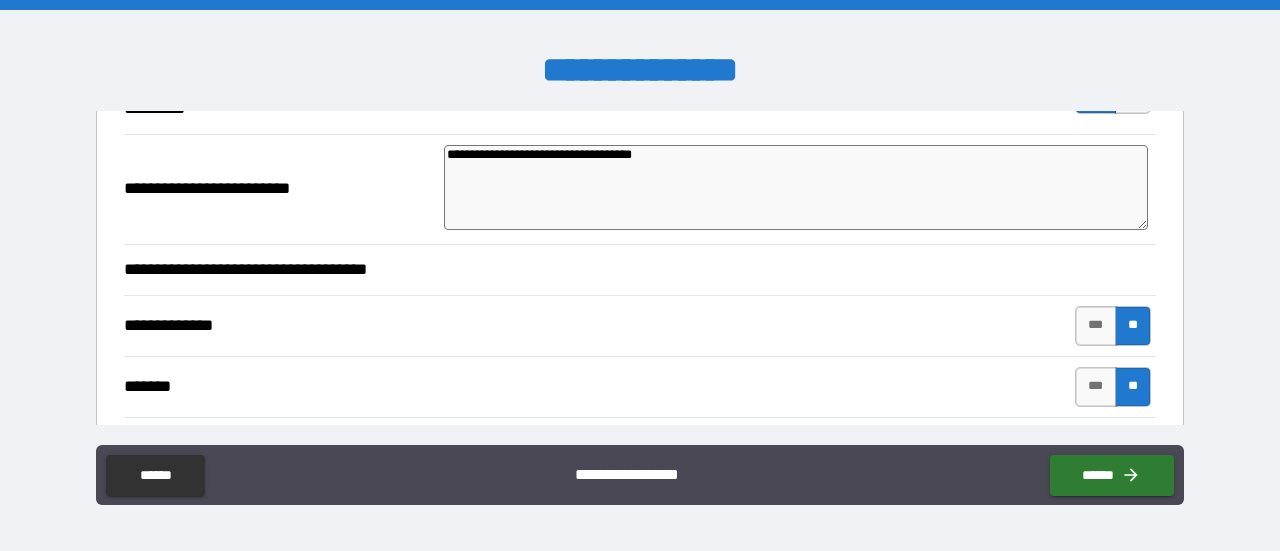 click on "**********" at bounding box center [796, 187] 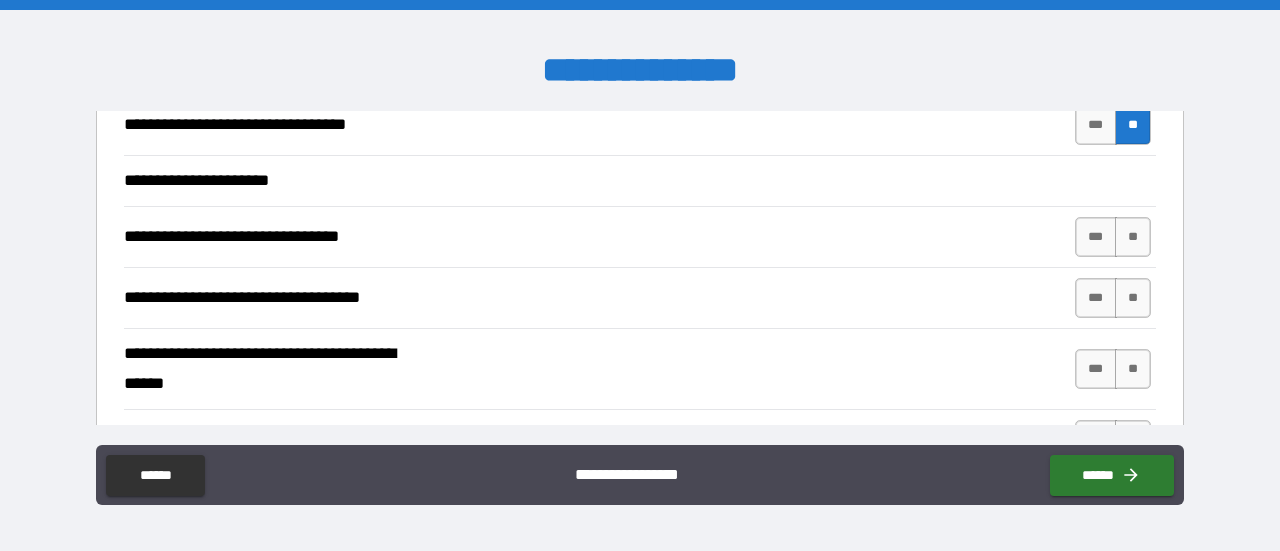 scroll, scrollTop: 1708, scrollLeft: 0, axis: vertical 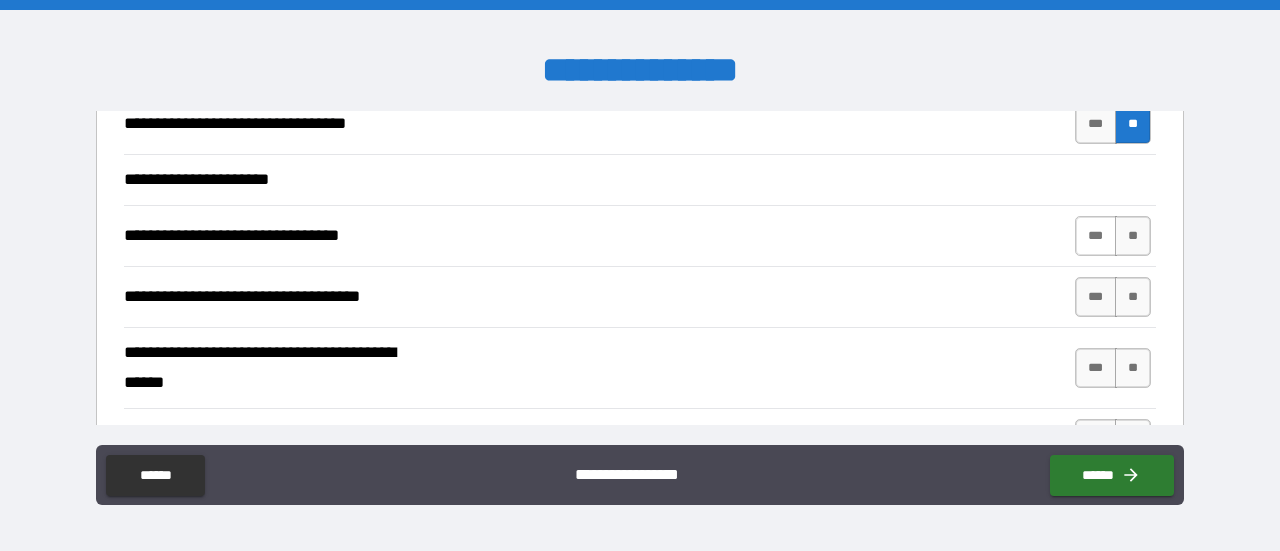 click on "***" at bounding box center [1096, 236] 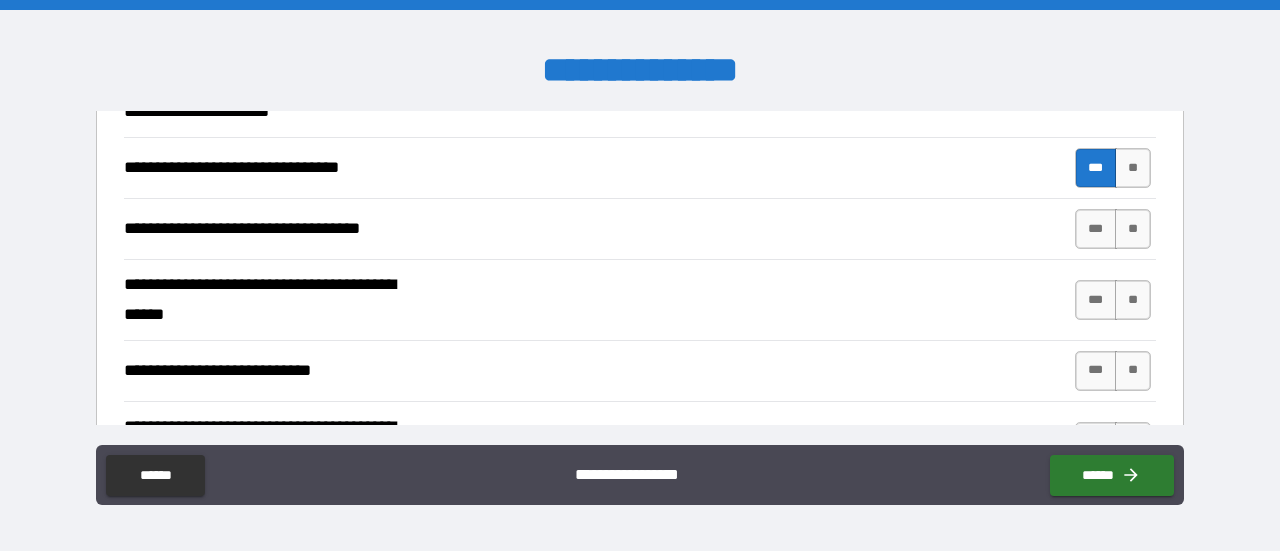 scroll, scrollTop: 1780, scrollLeft: 0, axis: vertical 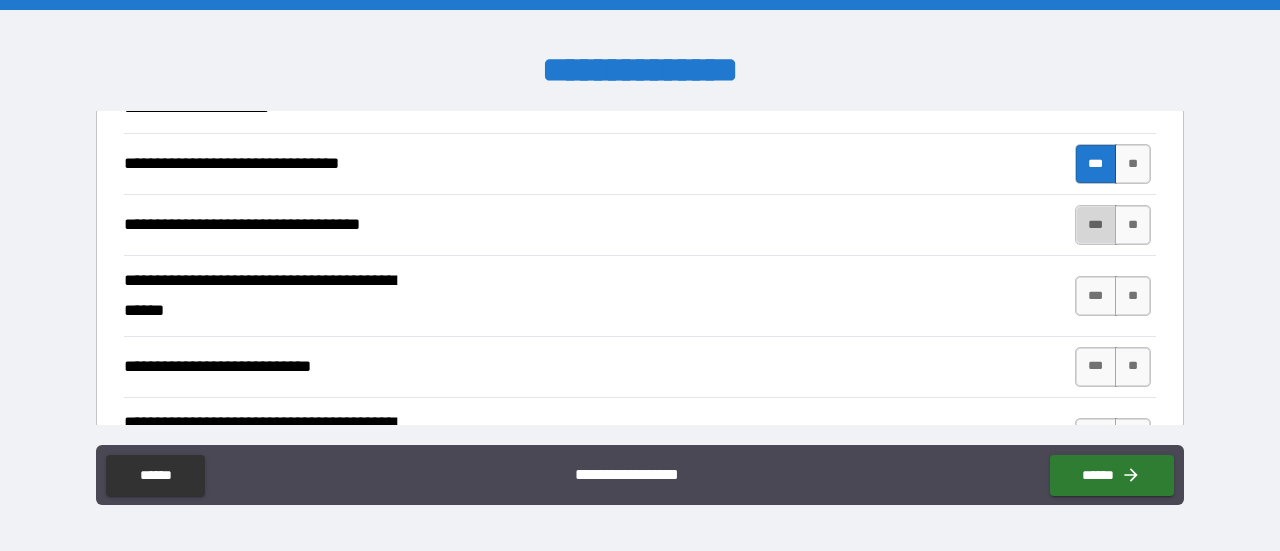 click on "***" at bounding box center (1096, 225) 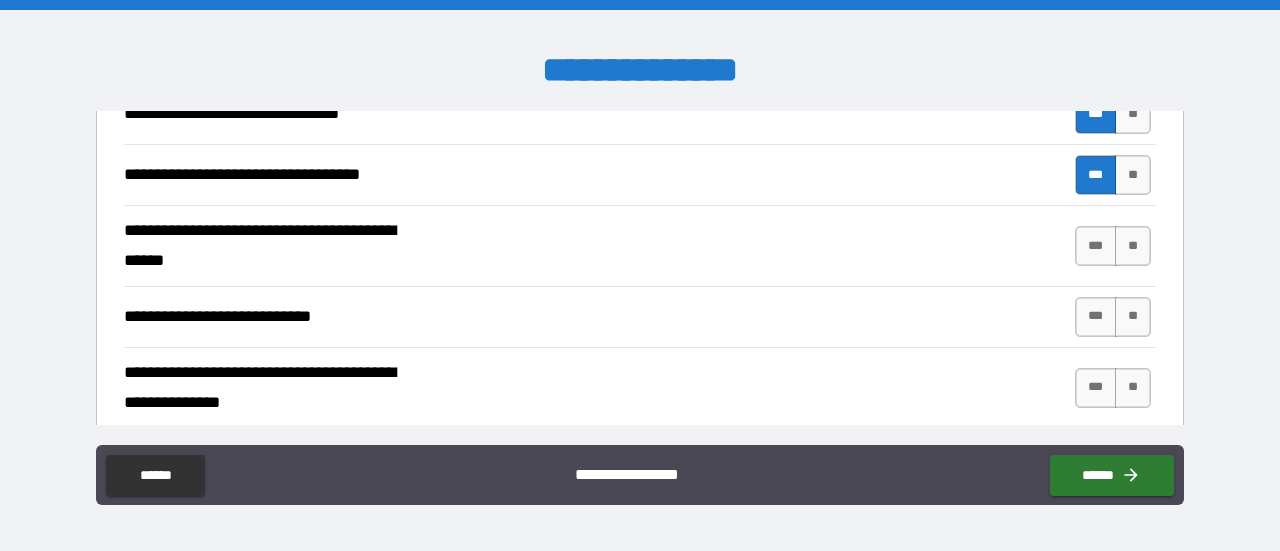scroll, scrollTop: 1886, scrollLeft: 0, axis: vertical 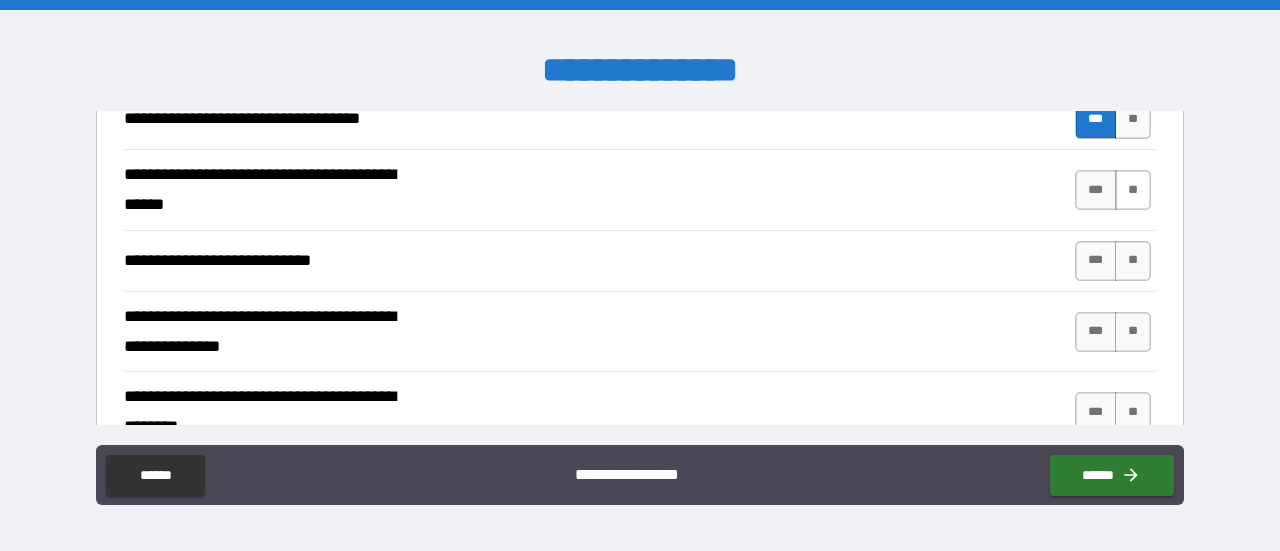 click on "**" at bounding box center (1133, 190) 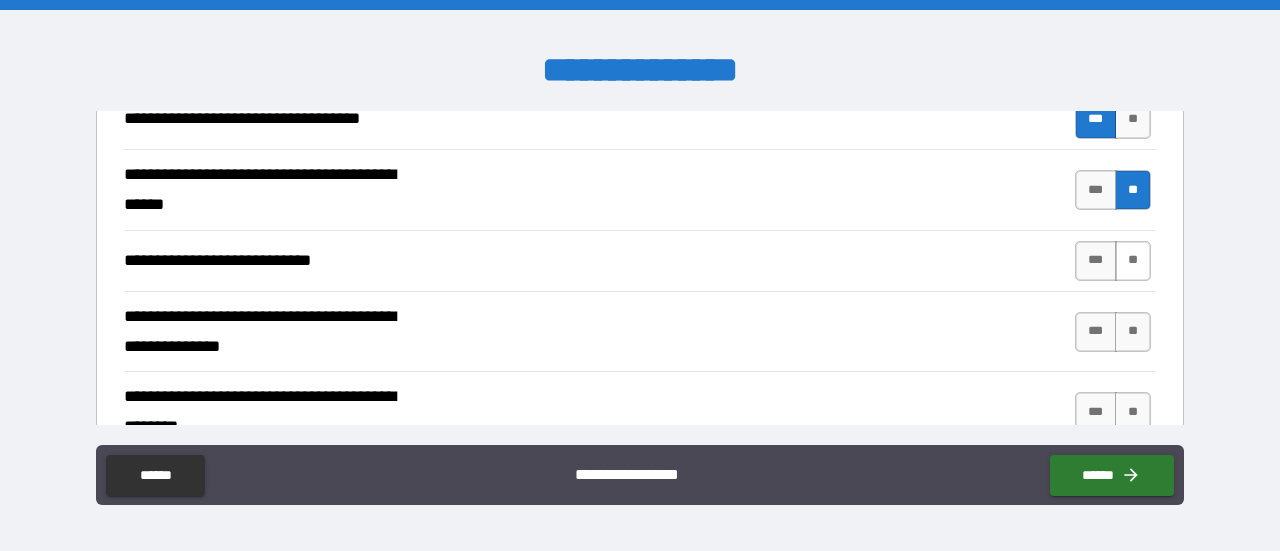 click on "**" at bounding box center (1133, 261) 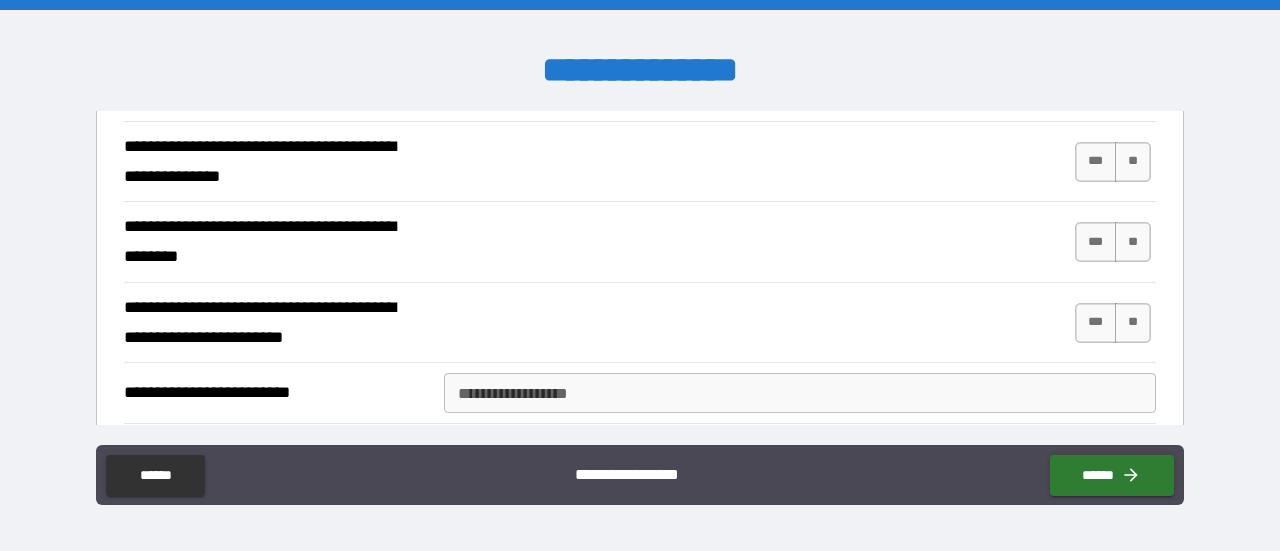 scroll, scrollTop: 1984, scrollLeft: 0, axis: vertical 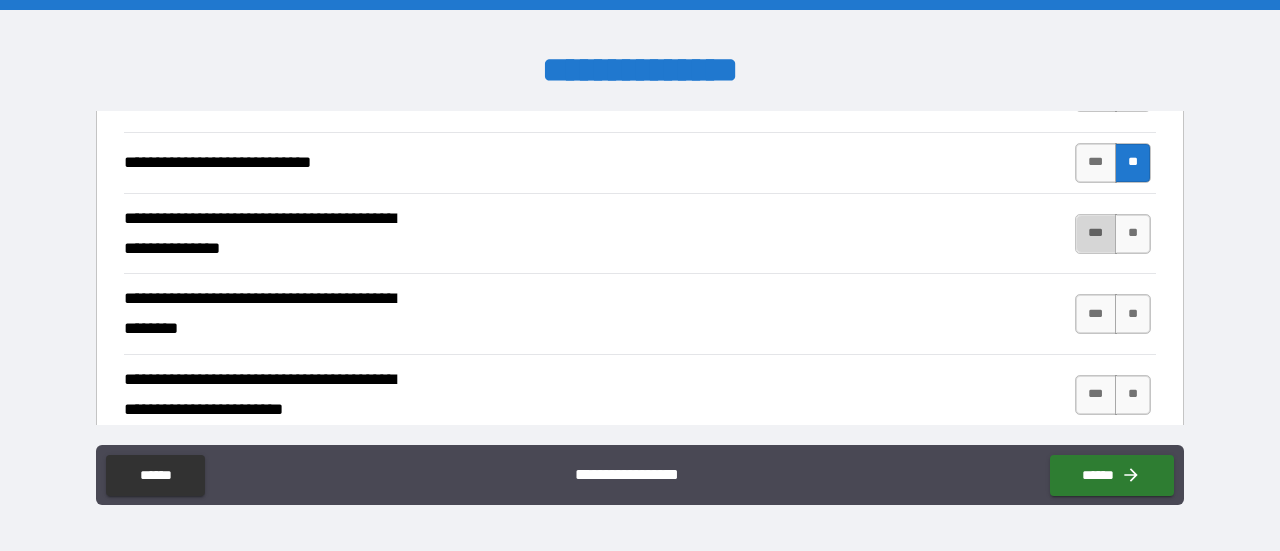 click on "***" at bounding box center (1096, 234) 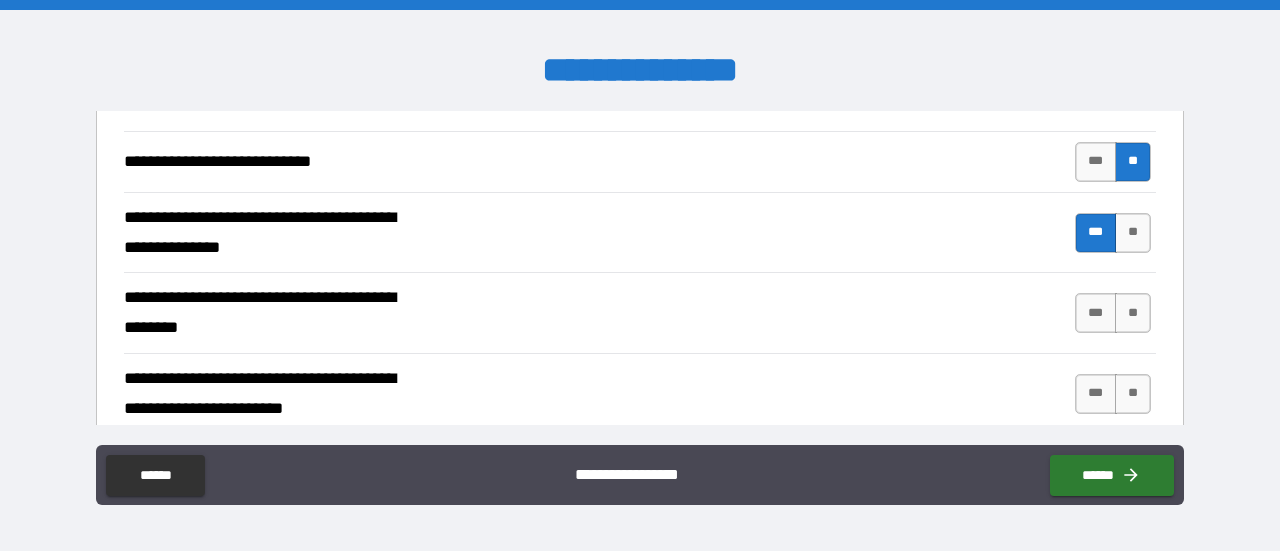 scroll, scrollTop: 1986, scrollLeft: 0, axis: vertical 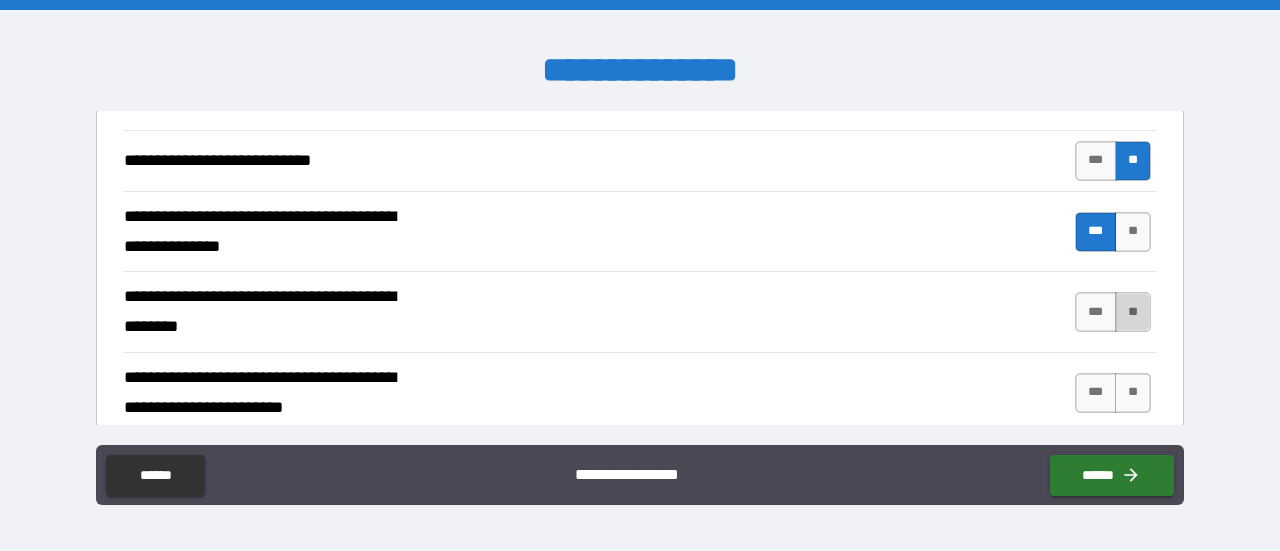 click on "**" at bounding box center (1133, 312) 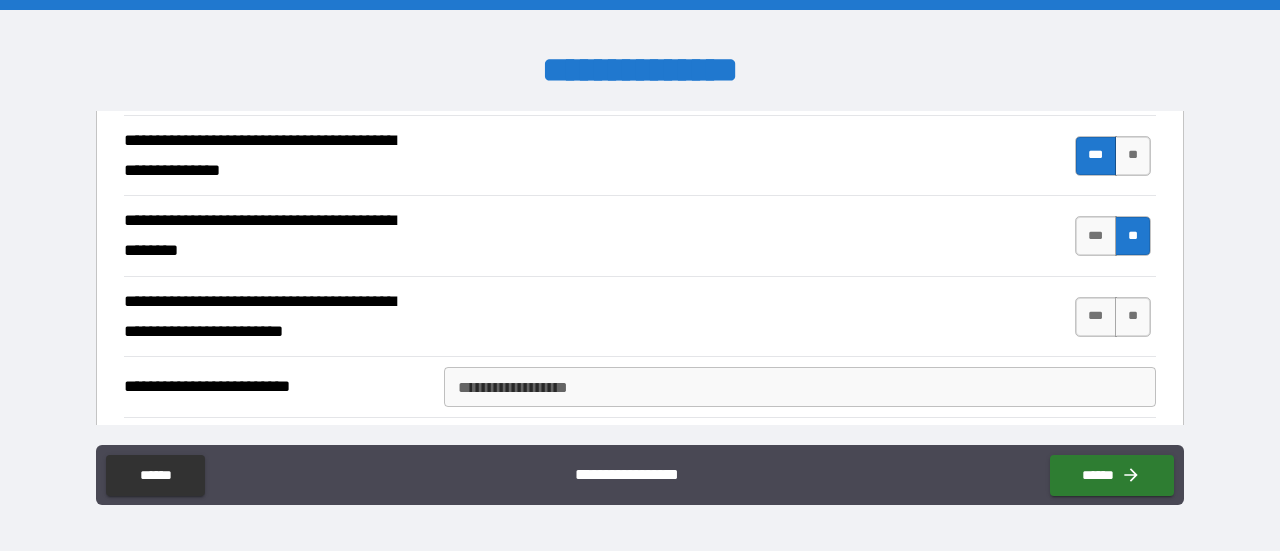 scroll, scrollTop: 2063, scrollLeft: 0, axis: vertical 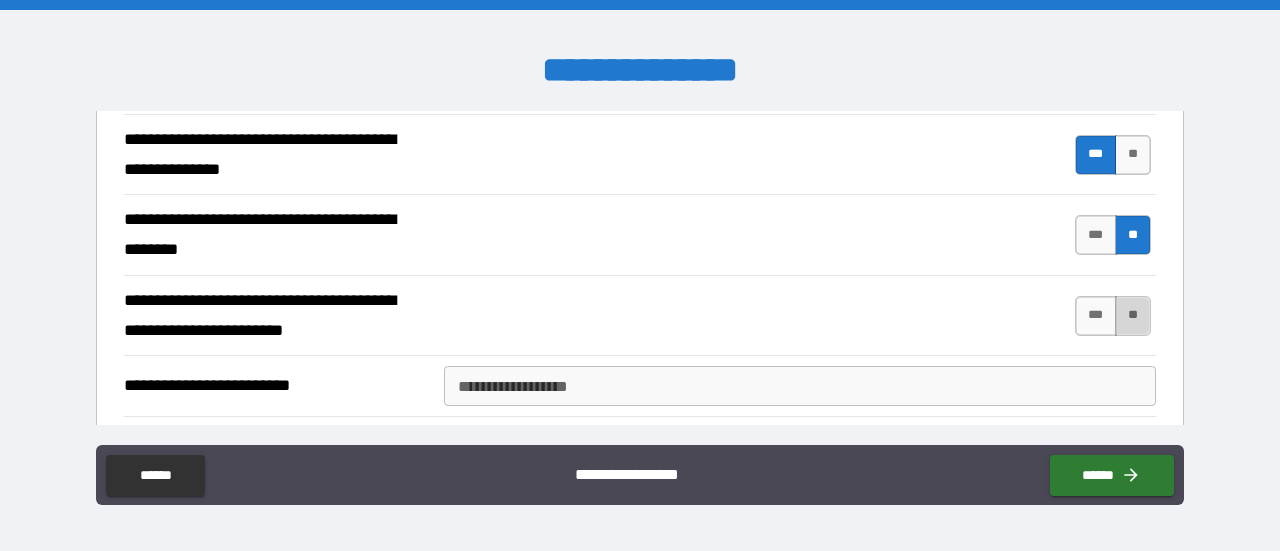 click on "**" at bounding box center [1133, 316] 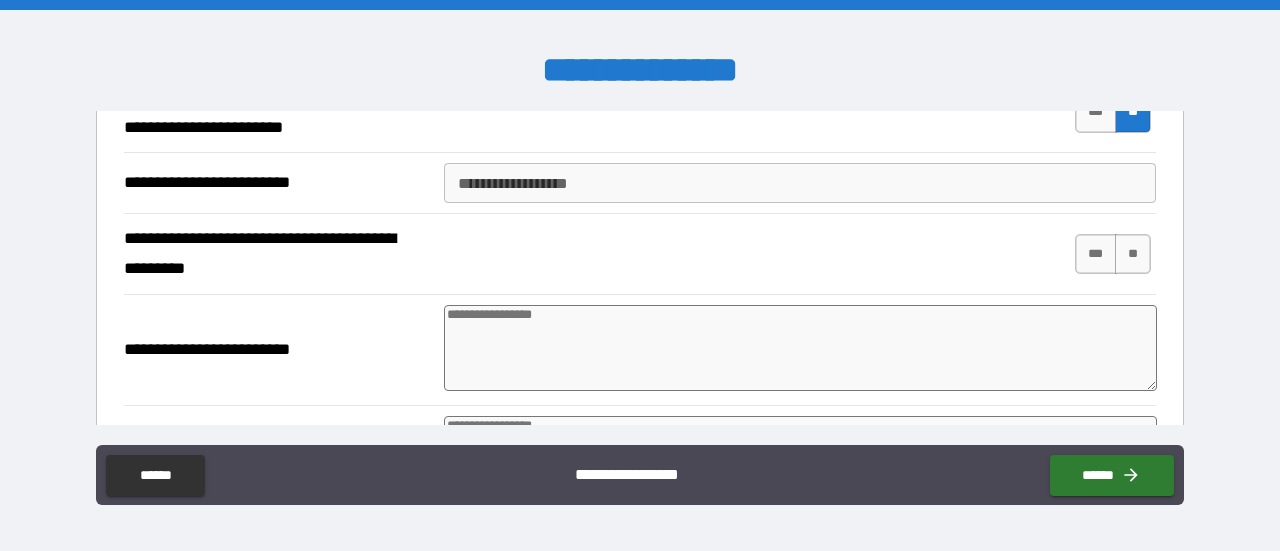 scroll, scrollTop: 2265, scrollLeft: 0, axis: vertical 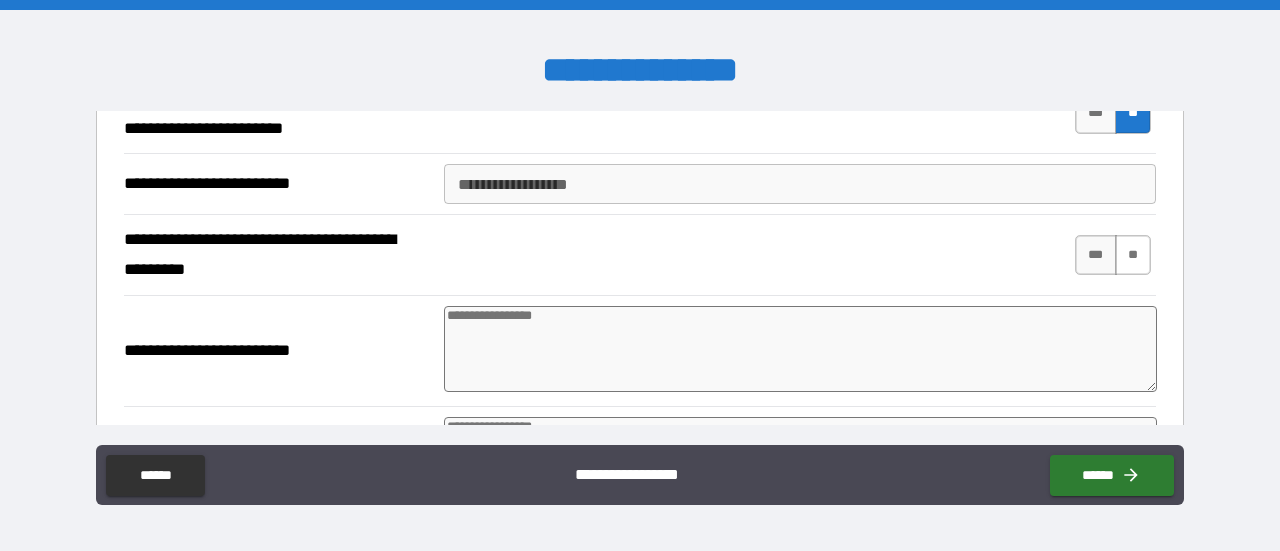 click on "**" at bounding box center [1133, 255] 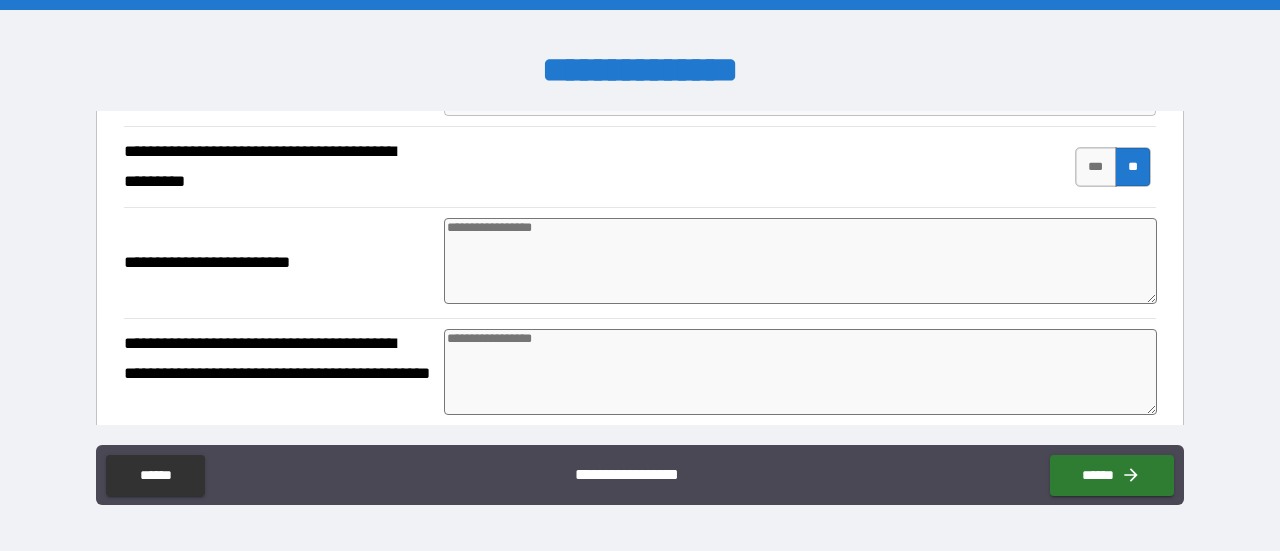scroll, scrollTop: 2363, scrollLeft: 0, axis: vertical 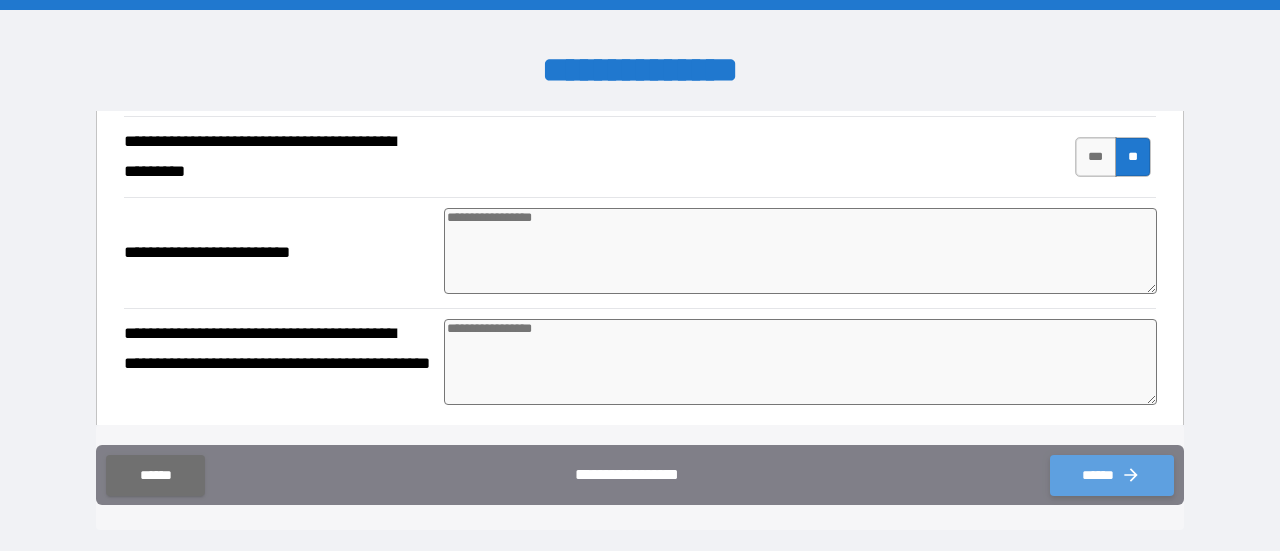 click on "******" at bounding box center (1112, 475) 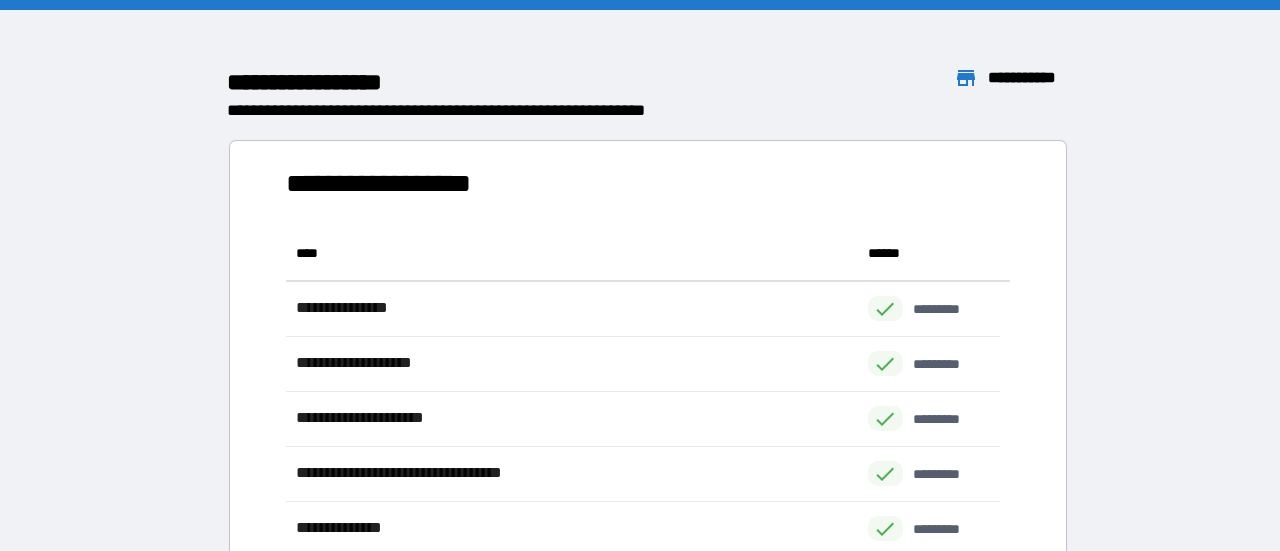 scroll, scrollTop: 16, scrollLeft: 16, axis: both 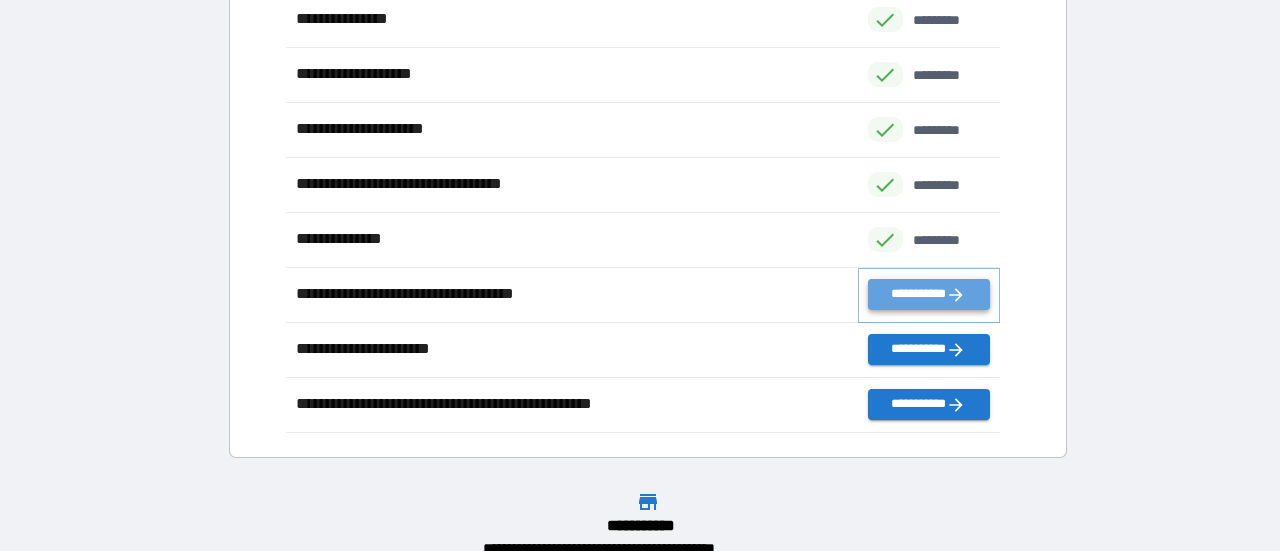 click on "**********" at bounding box center (929, 294) 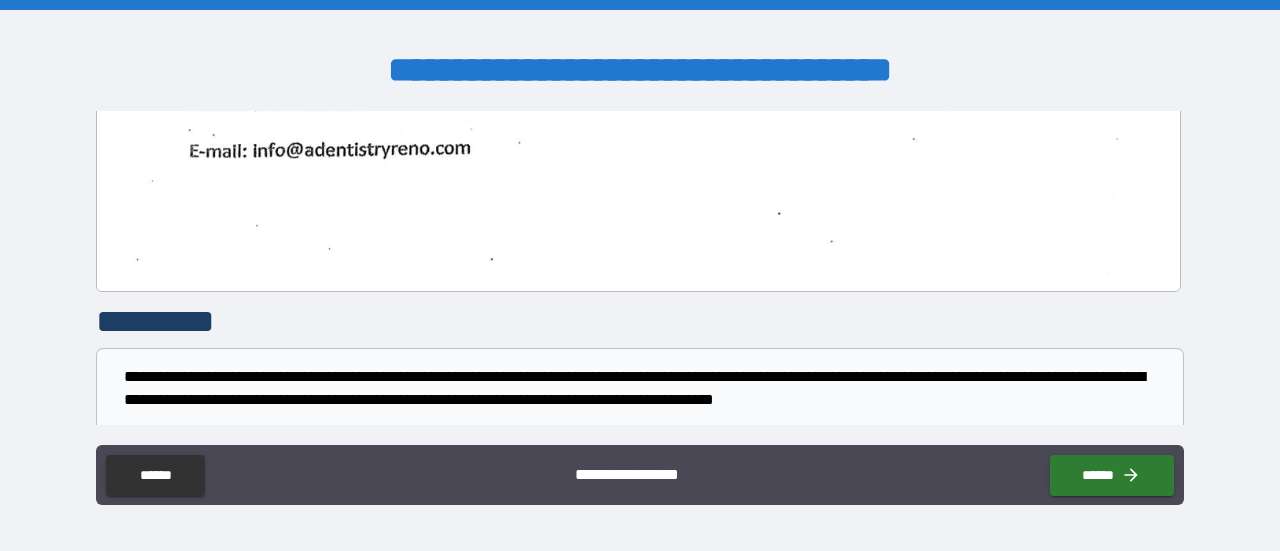 scroll, scrollTop: 5650, scrollLeft: 0, axis: vertical 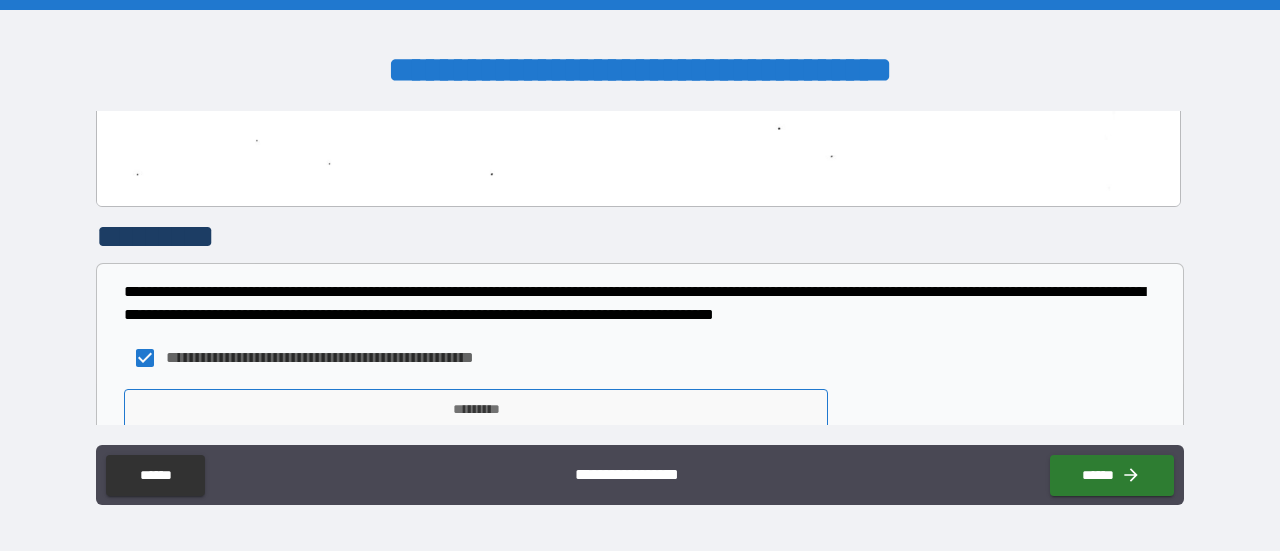 click on "*********" at bounding box center (476, 409) 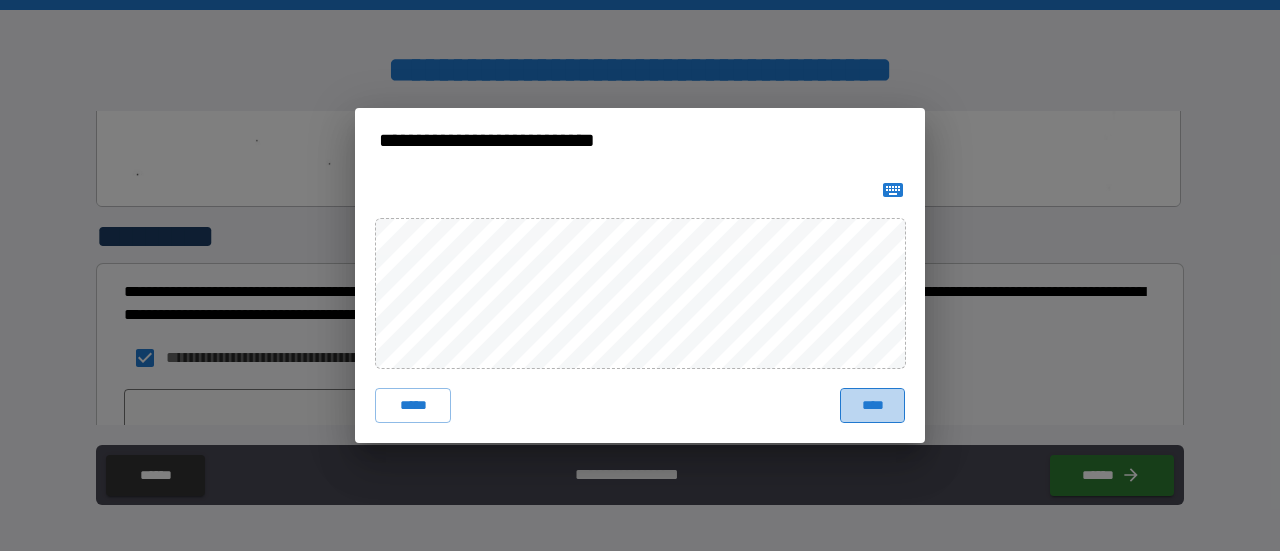 click on "****" at bounding box center [872, 406] 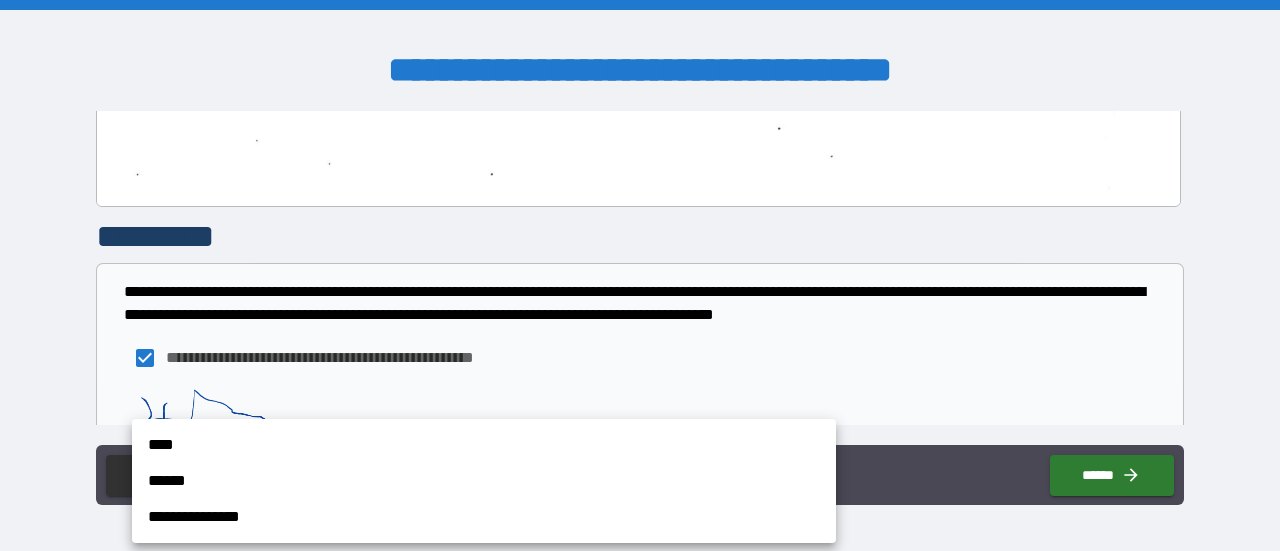 click on "**********" at bounding box center [640, 275] 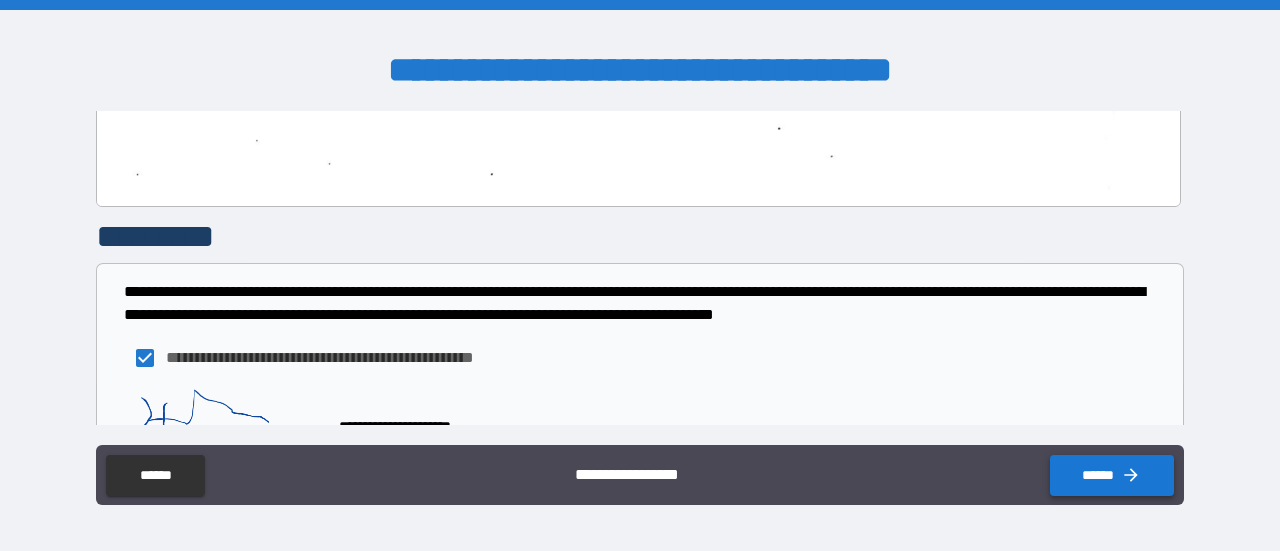 click on "******" at bounding box center [1112, 475] 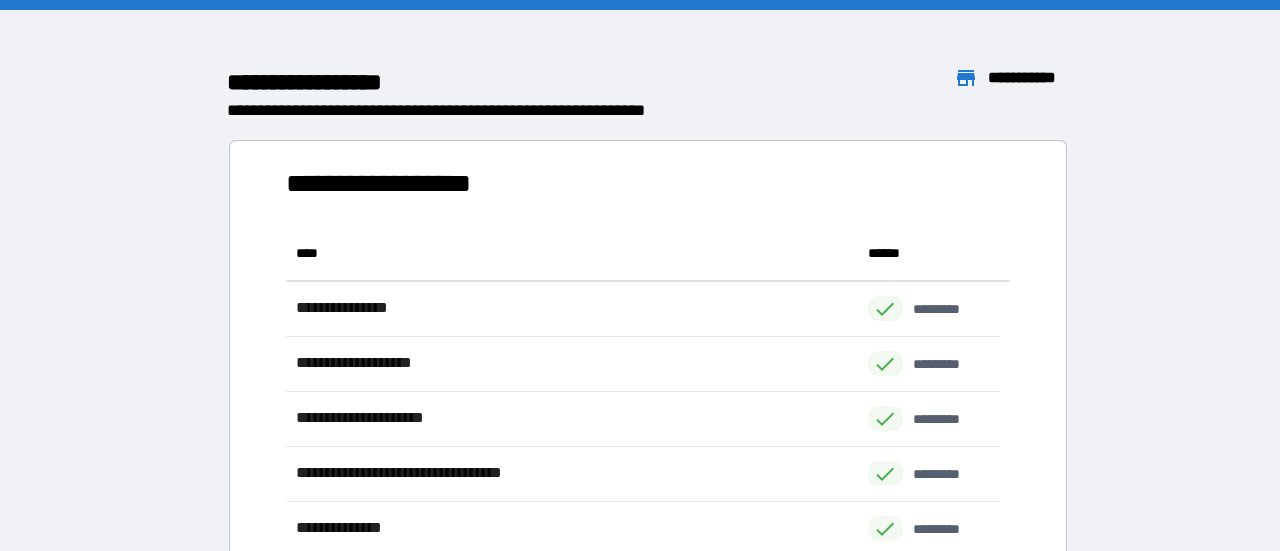 scroll, scrollTop: 16, scrollLeft: 16, axis: both 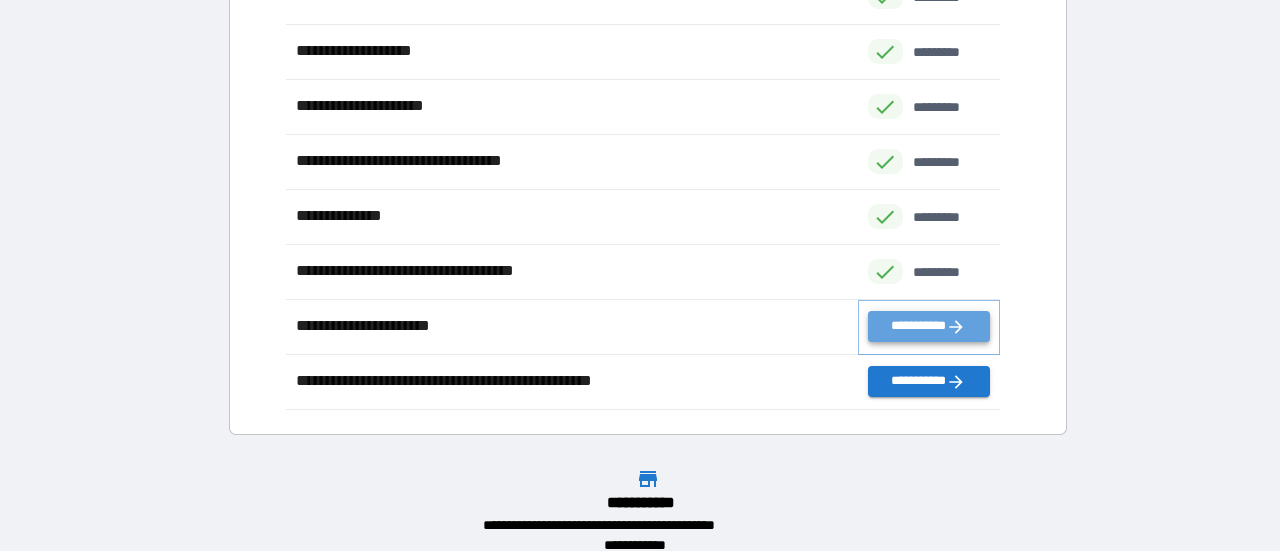 click on "**********" at bounding box center (929, 326) 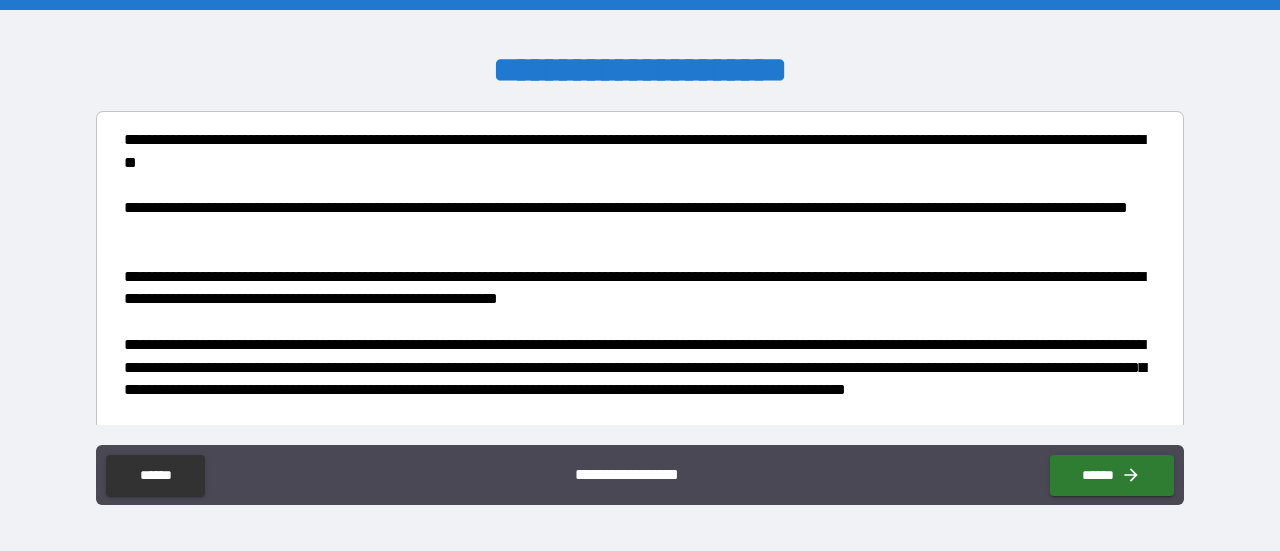 scroll, scrollTop: 311, scrollLeft: 0, axis: vertical 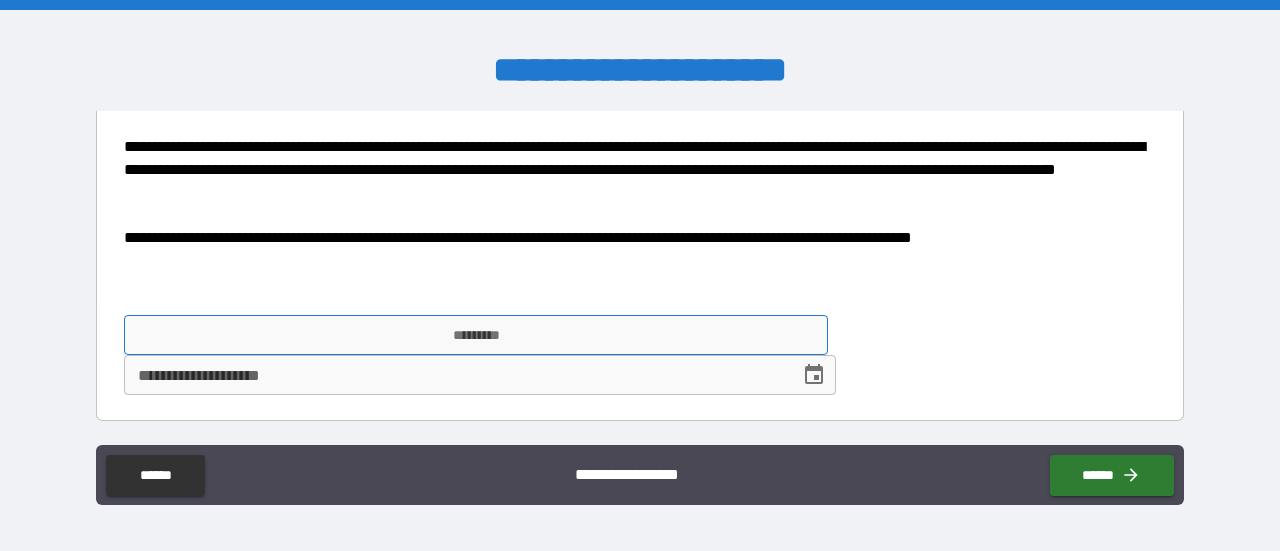 click on "*********" at bounding box center (476, 335) 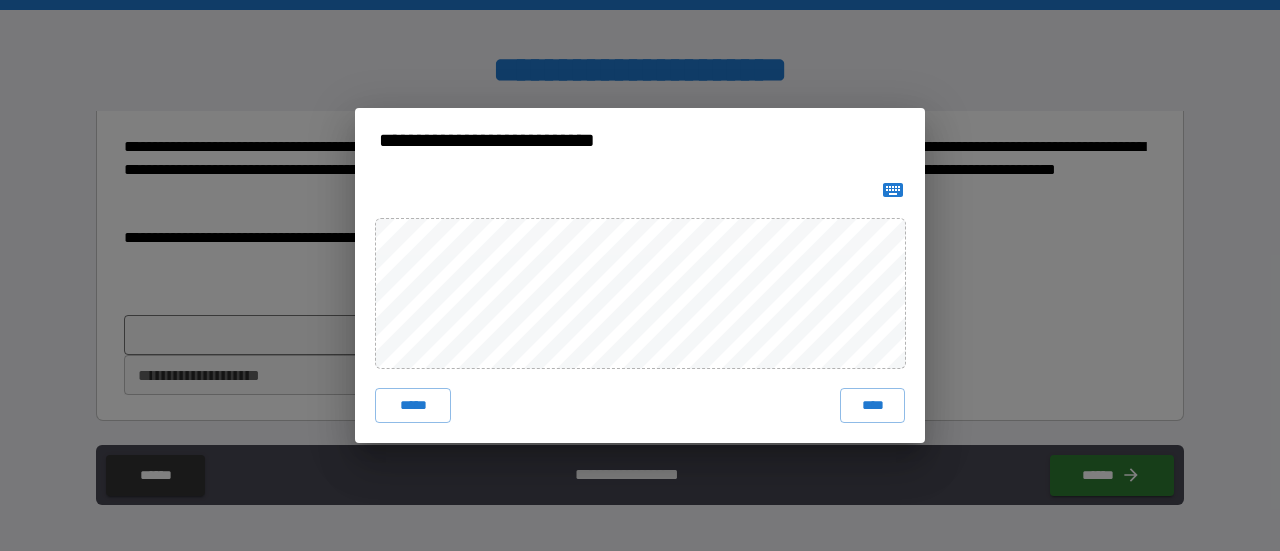 click on "***** ****" at bounding box center [640, 308] 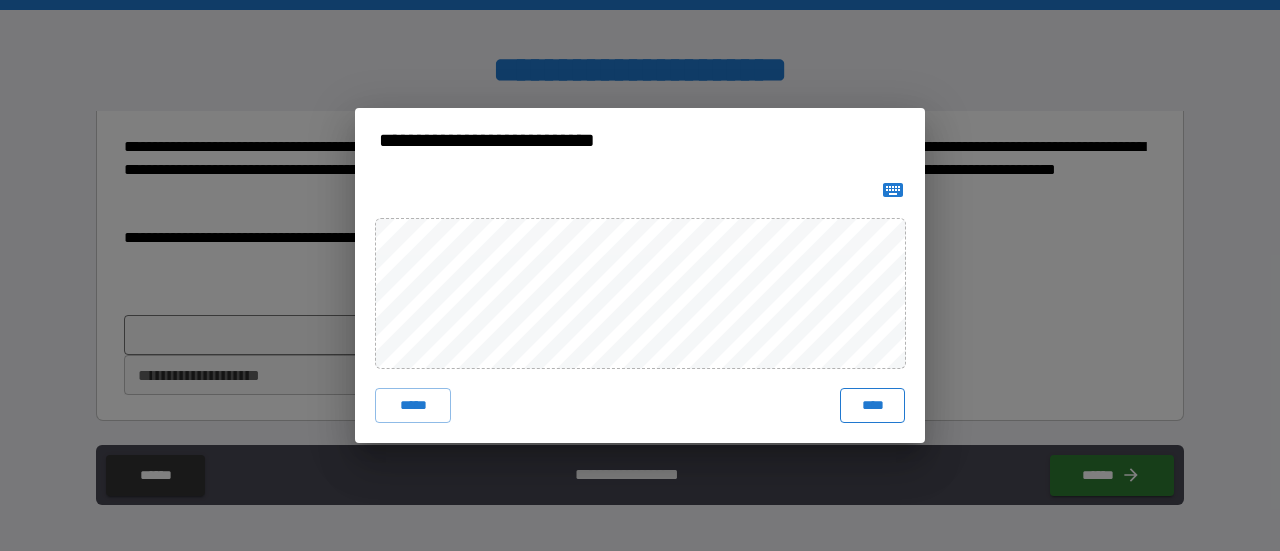 click on "****" at bounding box center (872, 406) 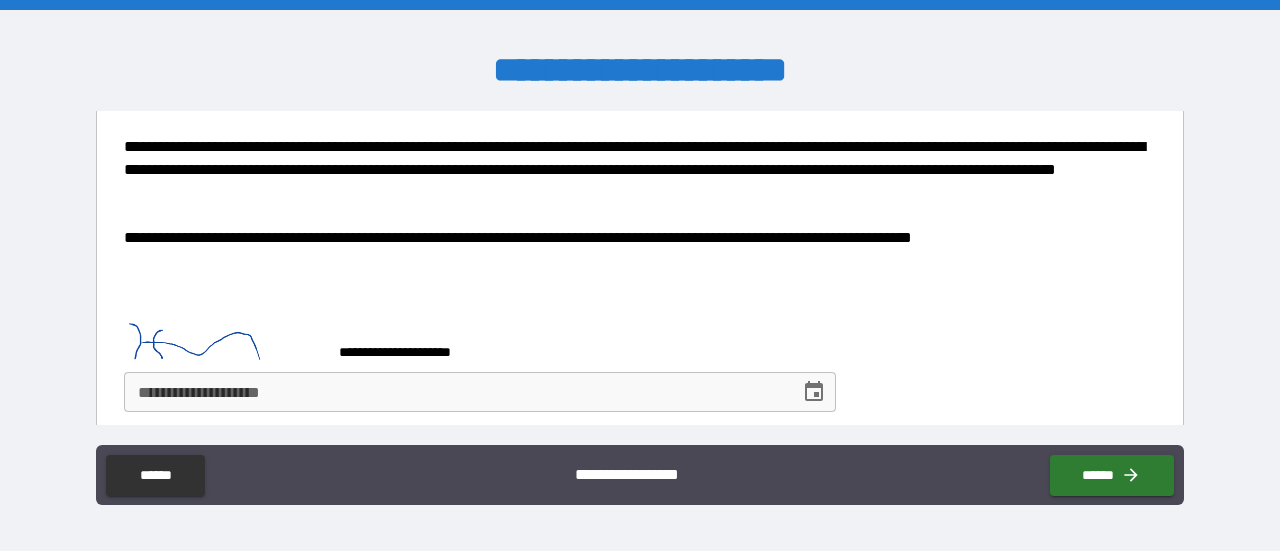 click on "**********" at bounding box center (455, 392) 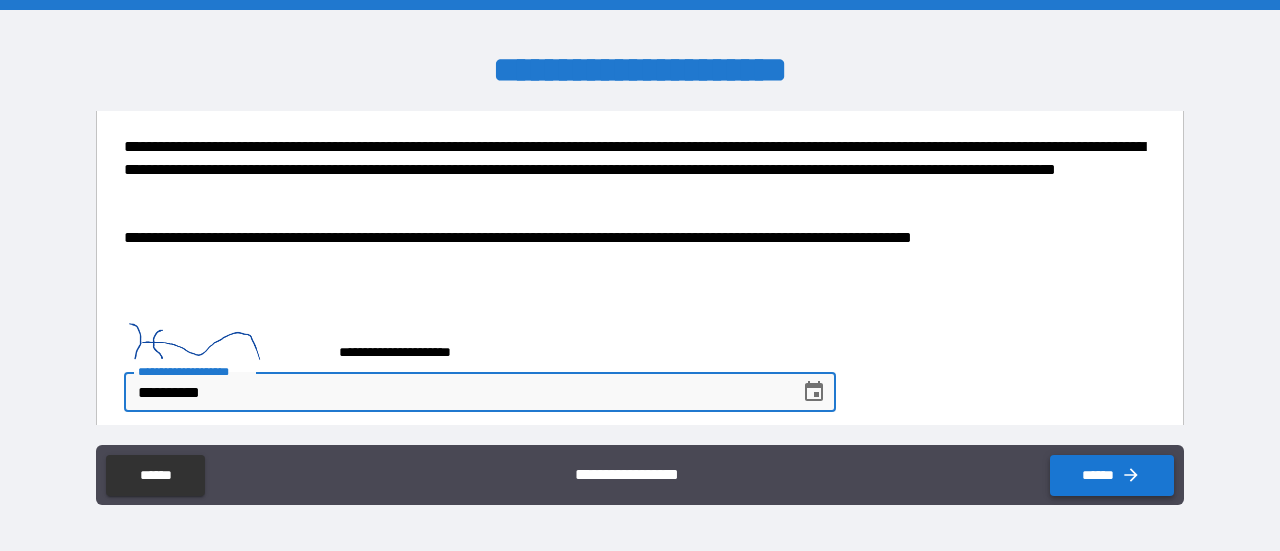 click on "******" at bounding box center (1112, 475) 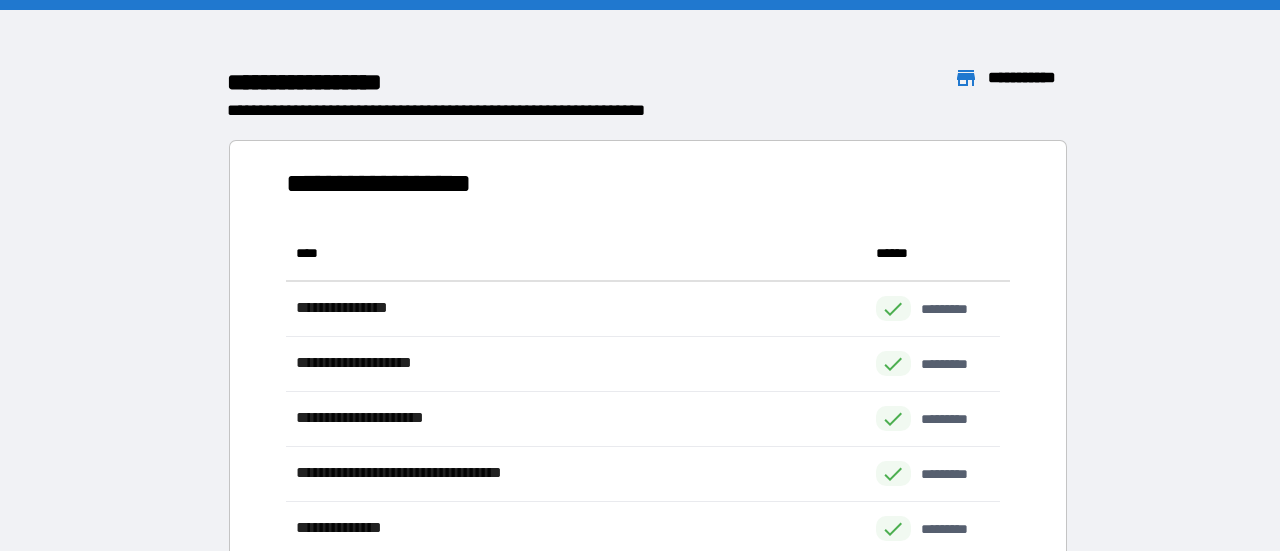 scroll, scrollTop: 480, scrollLeft: 698, axis: both 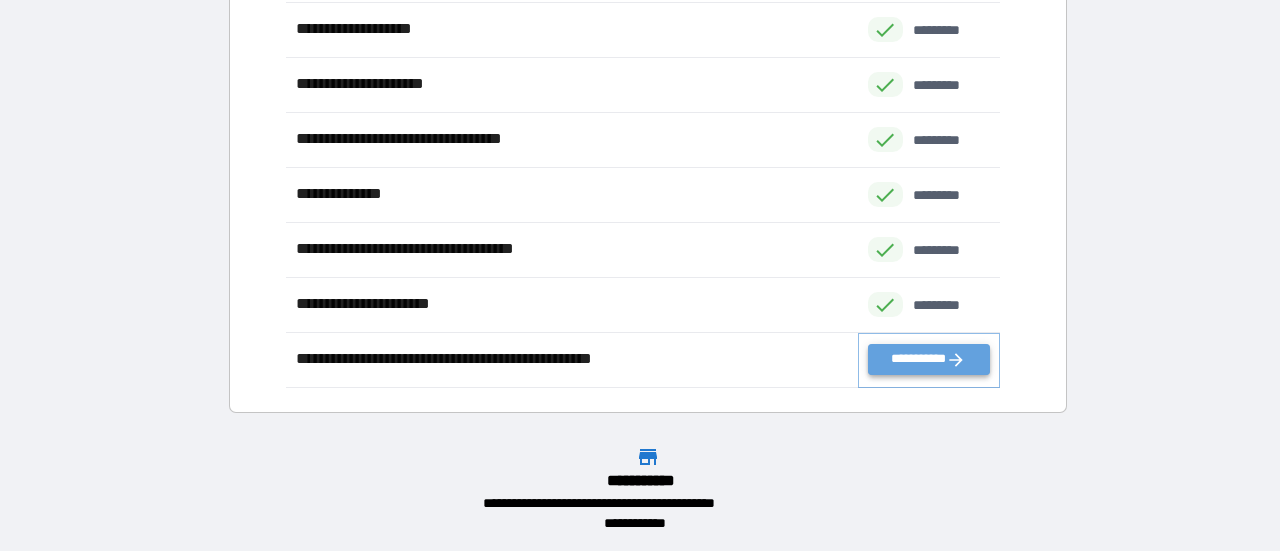 click on "**********" at bounding box center (929, 359) 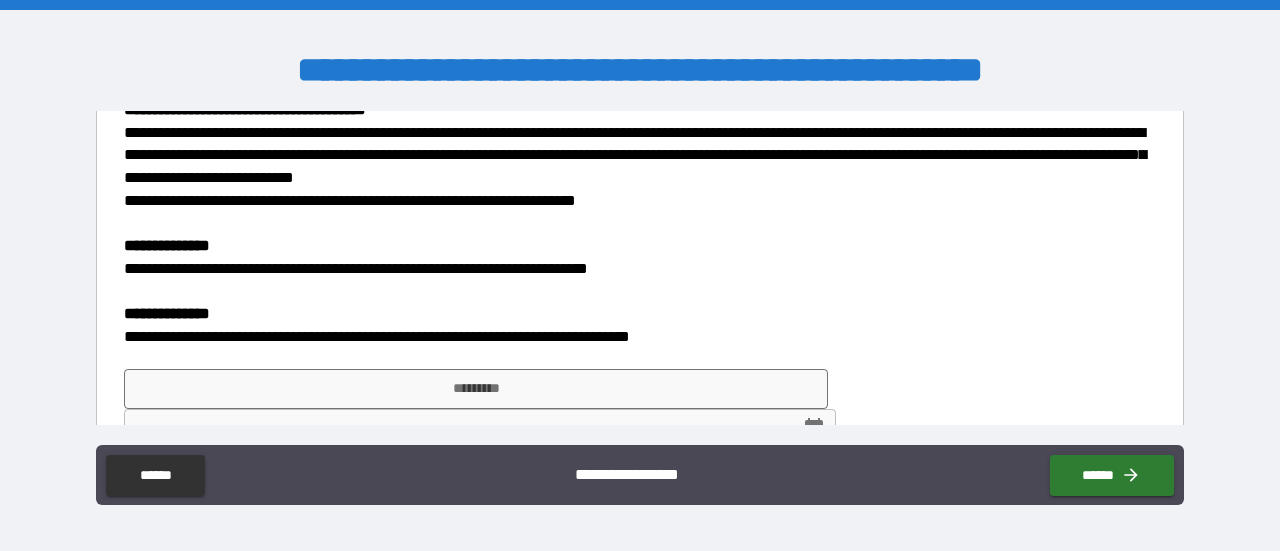 scroll, scrollTop: 448, scrollLeft: 0, axis: vertical 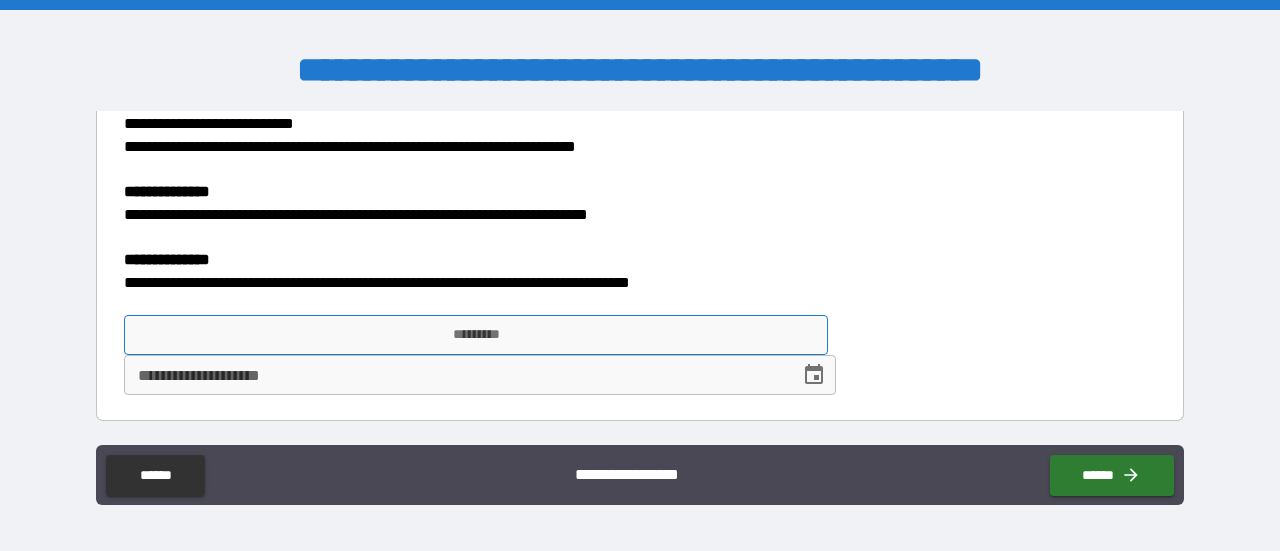 click on "*********" at bounding box center (476, 335) 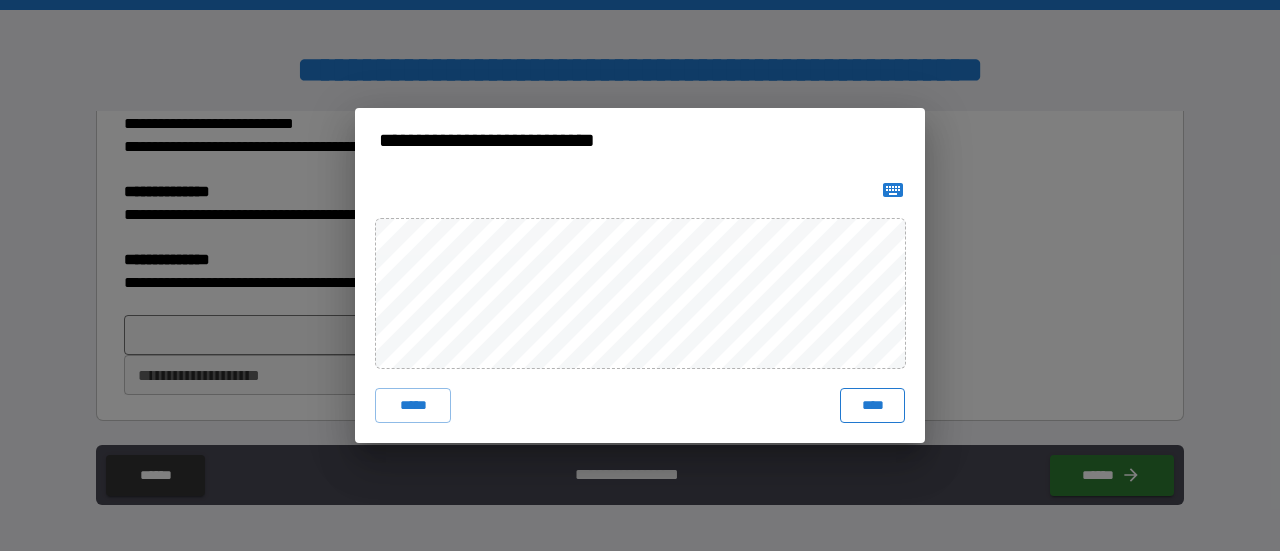 click on "****" at bounding box center (872, 406) 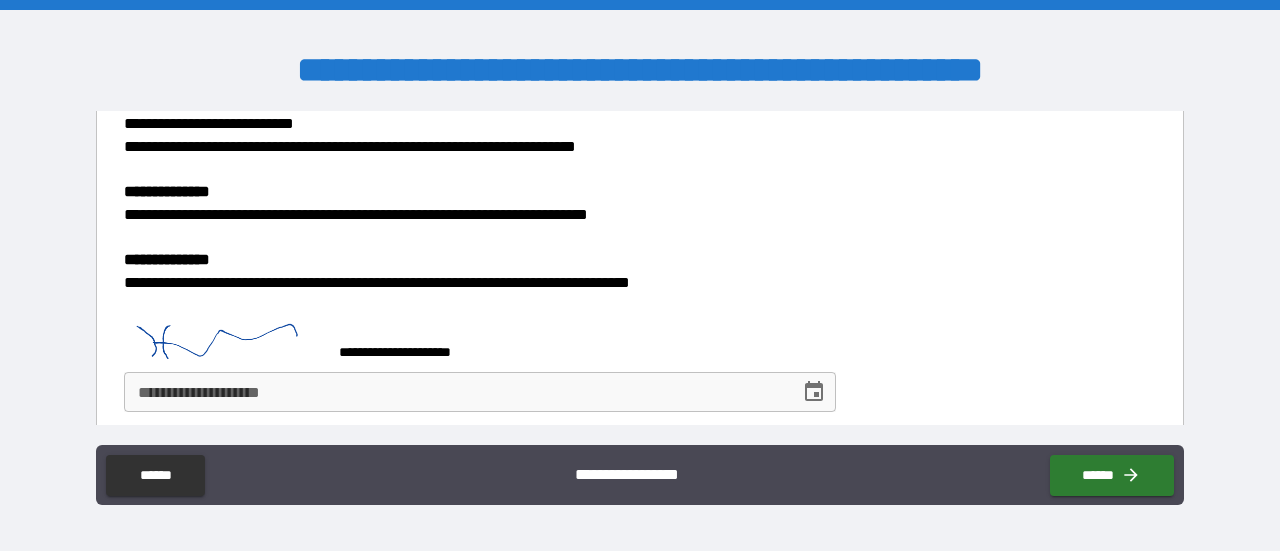 click on "**********" at bounding box center [455, 392] 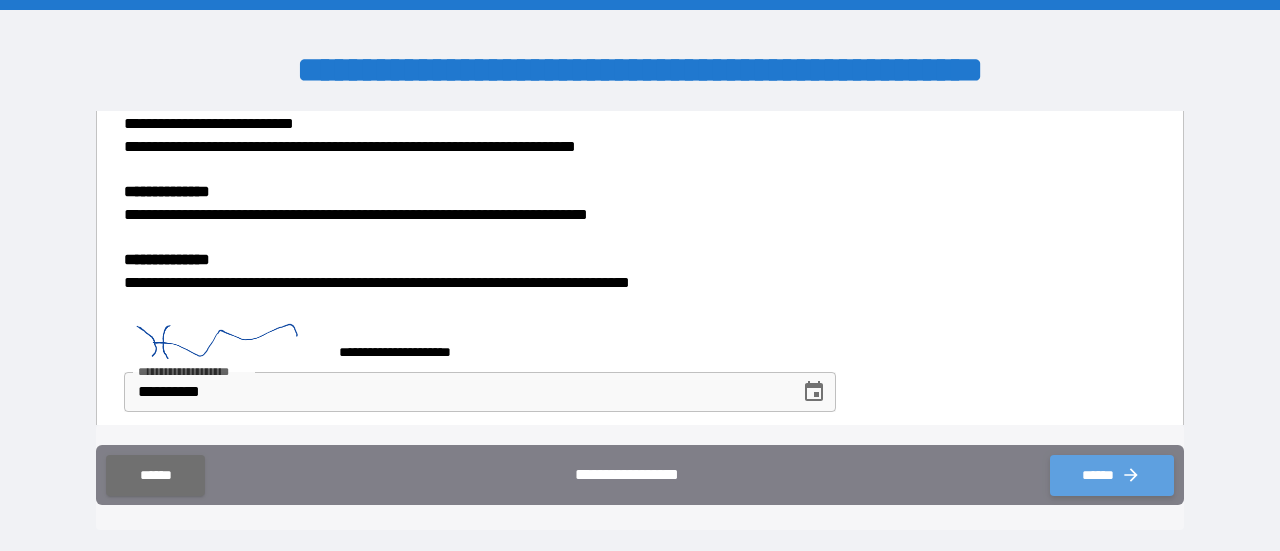click on "******" at bounding box center [1112, 475] 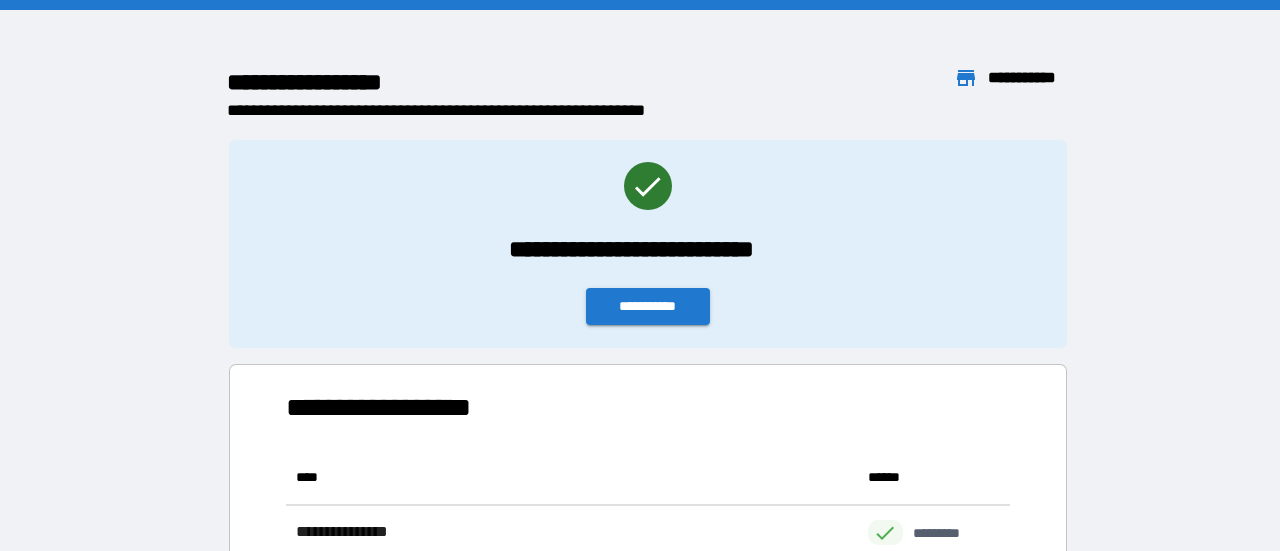 scroll, scrollTop: 16, scrollLeft: 16, axis: both 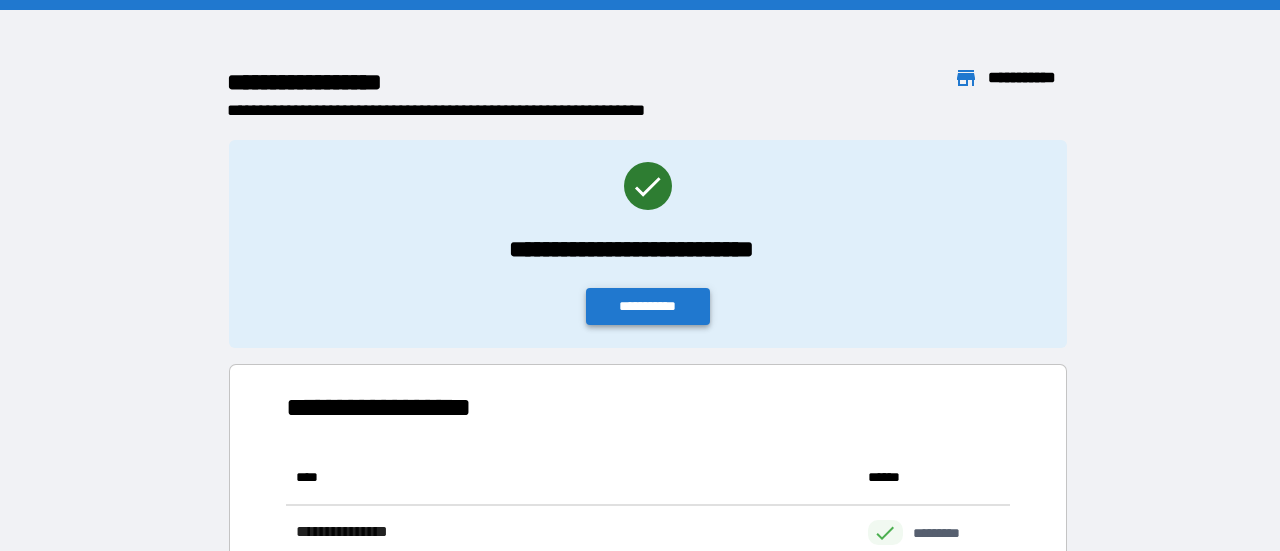 click on "**********" at bounding box center (648, 306) 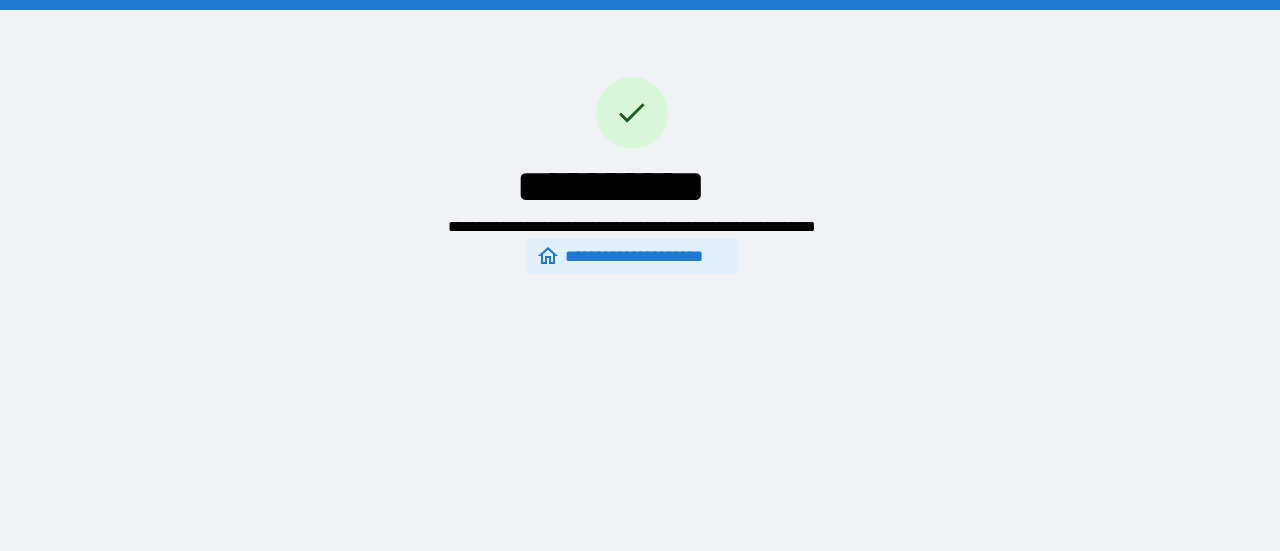 click on "**********" at bounding box center (631, 257) 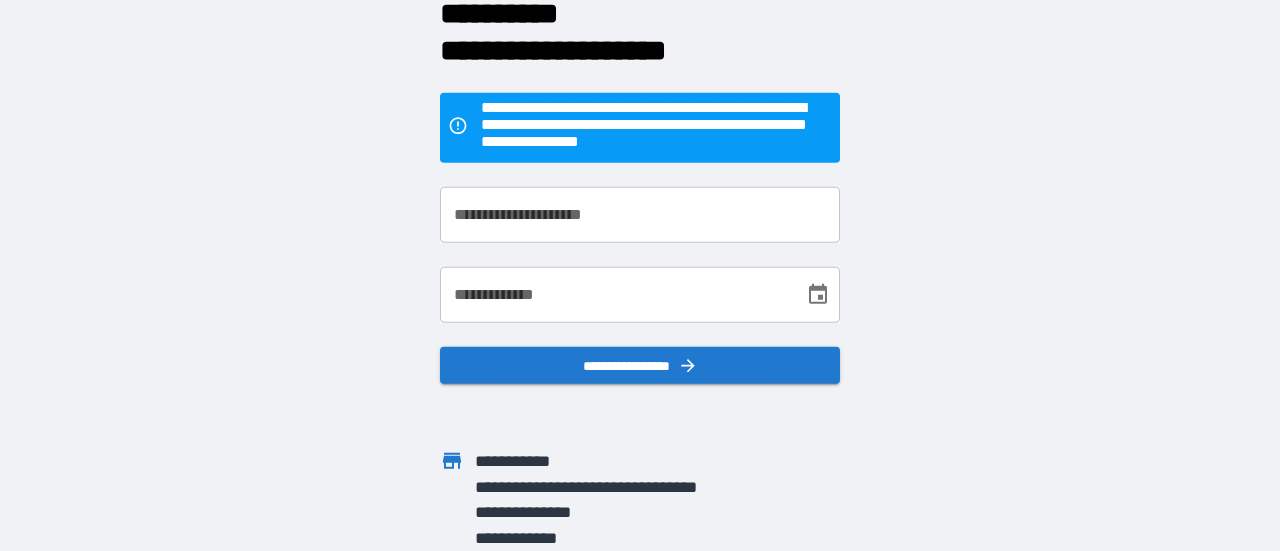 scroll, scrollTop: 0, scrollLeft: 0, axis: both 